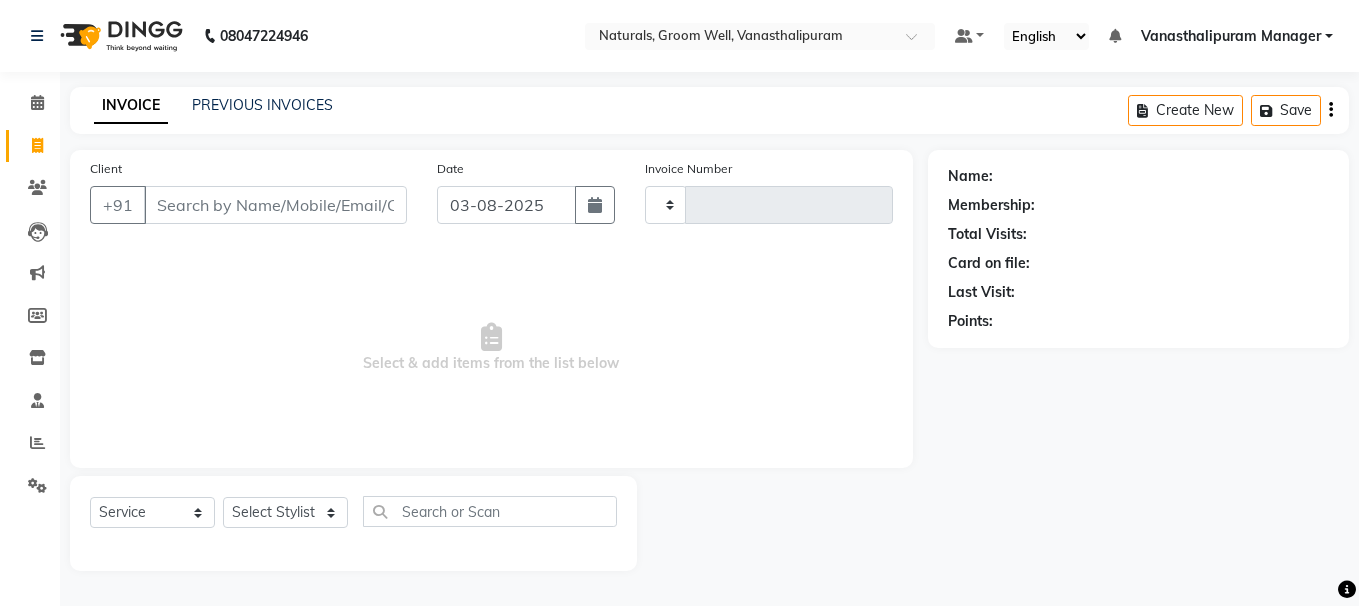 select on "service" 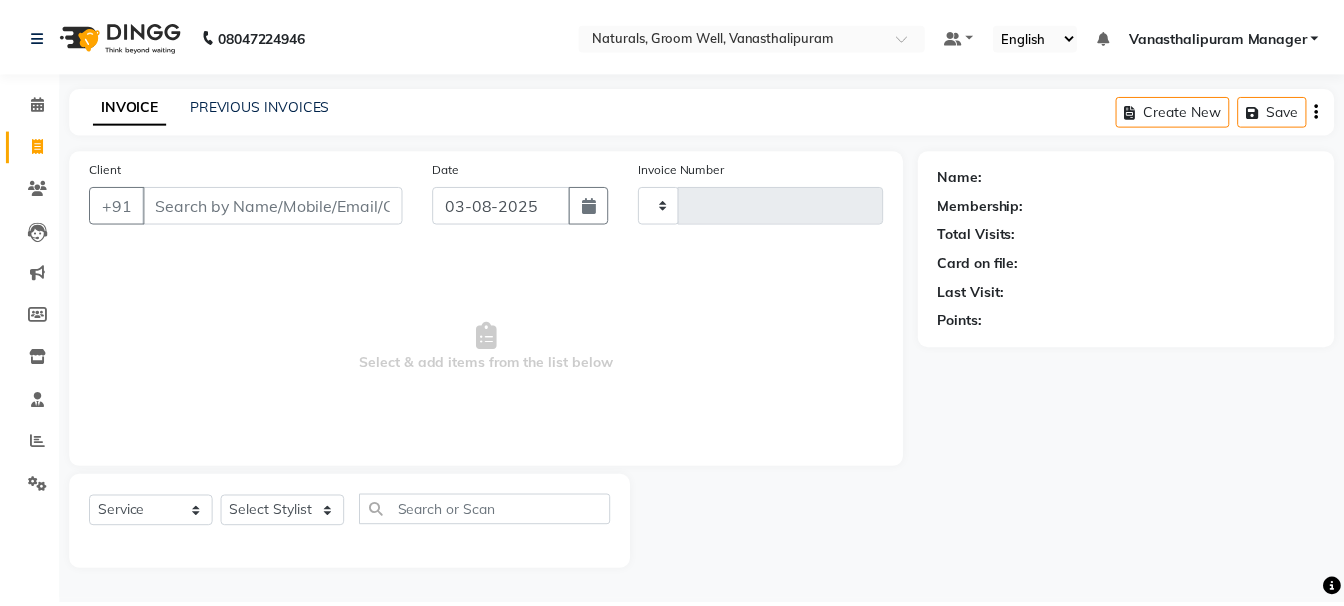 scroll, scrollTop: 0, scrollLeft: 0, axis: both 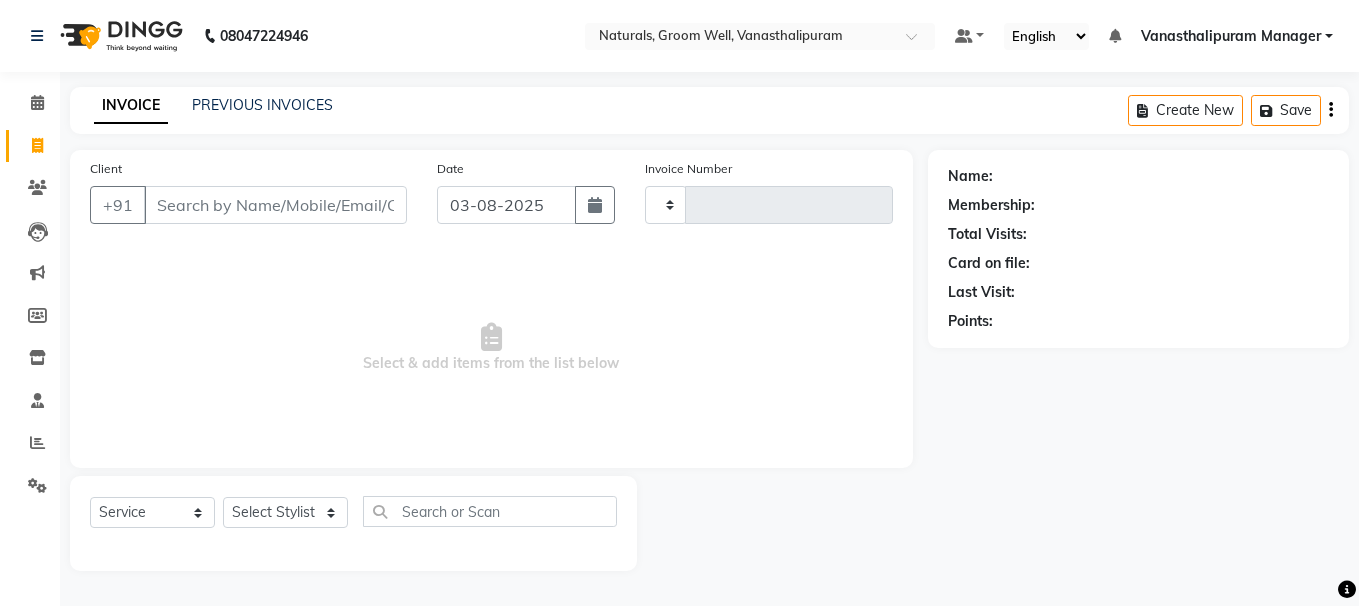click on "Client" at bounding box center [275, 205] 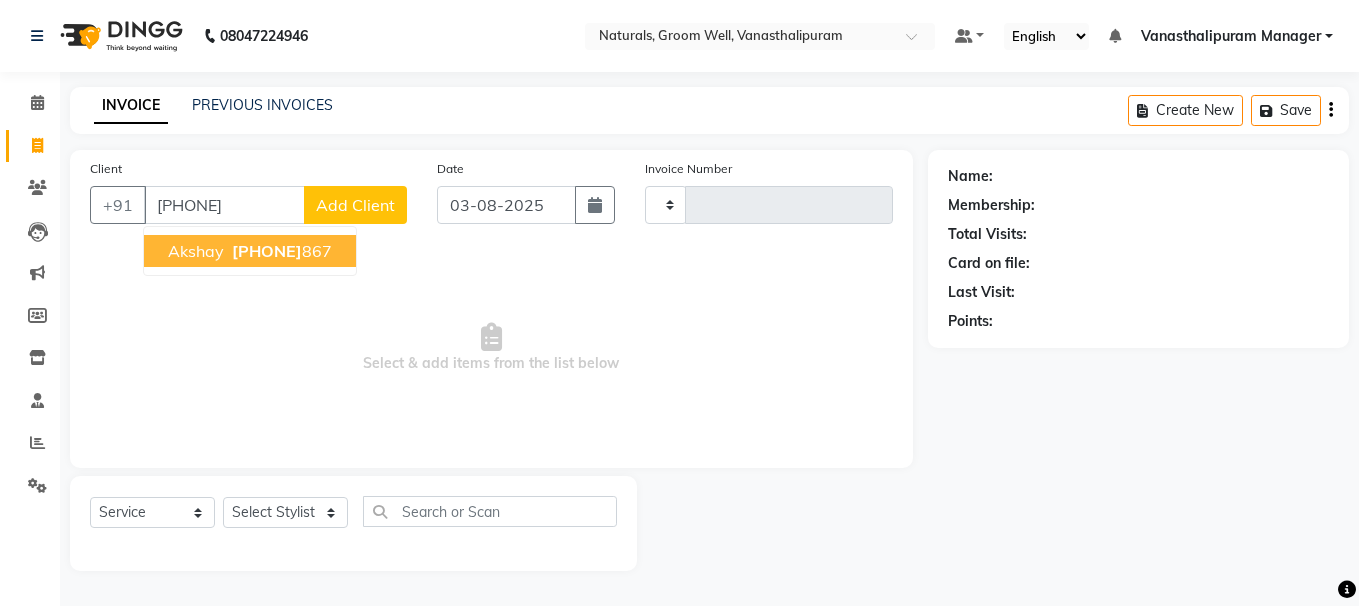 click on "[PHONE]" at bounding box center [267, 251] 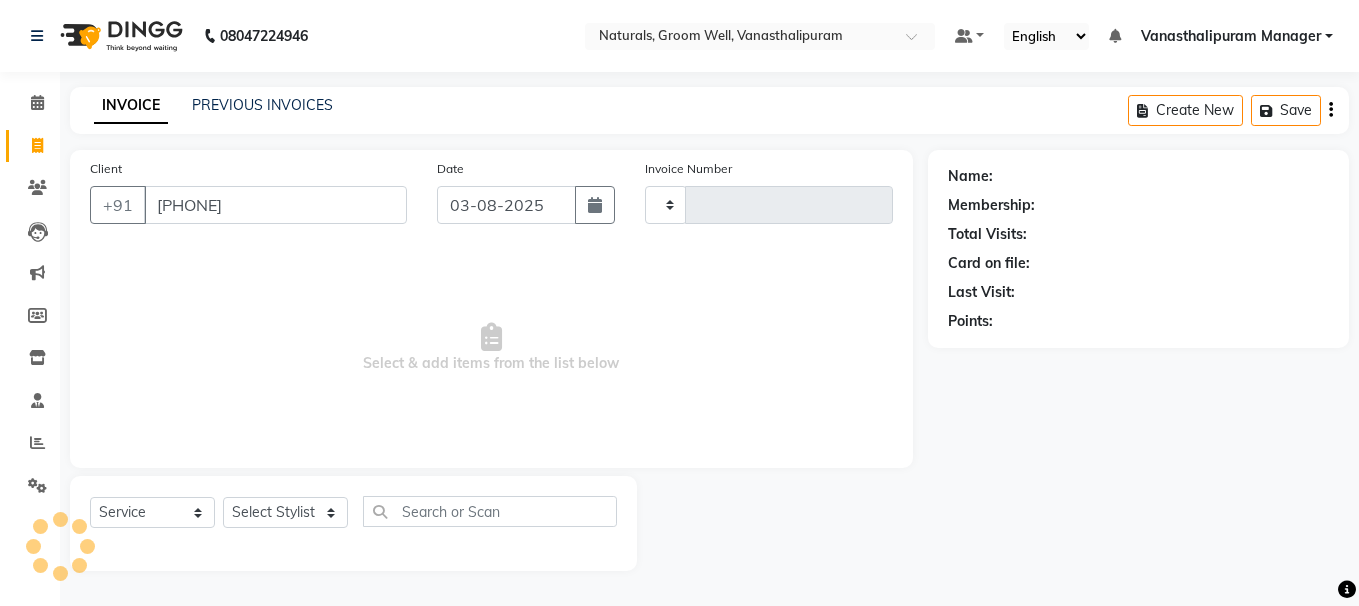 type on "[PHONE]" 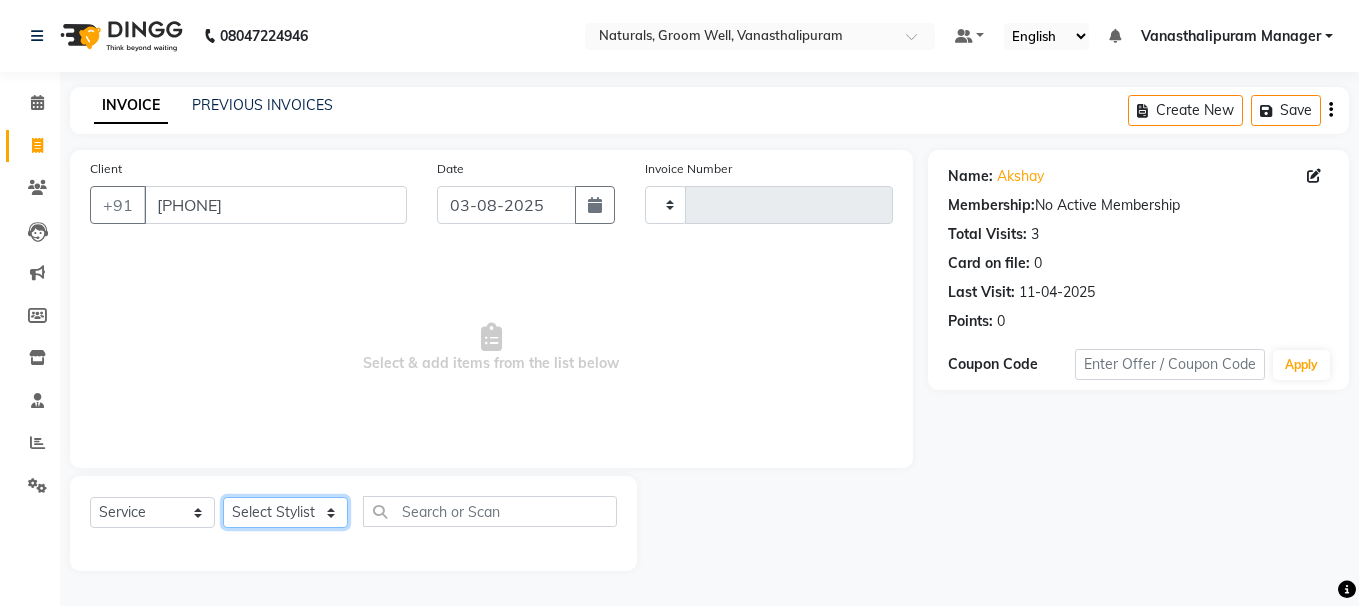 click on "Select Stylist [NAME] [NAME] [NAME] [NAME] [NAME] [NAME] [NAME] [NAME] [NAME] [NAME] [NAME] [NAME] [NAME]" 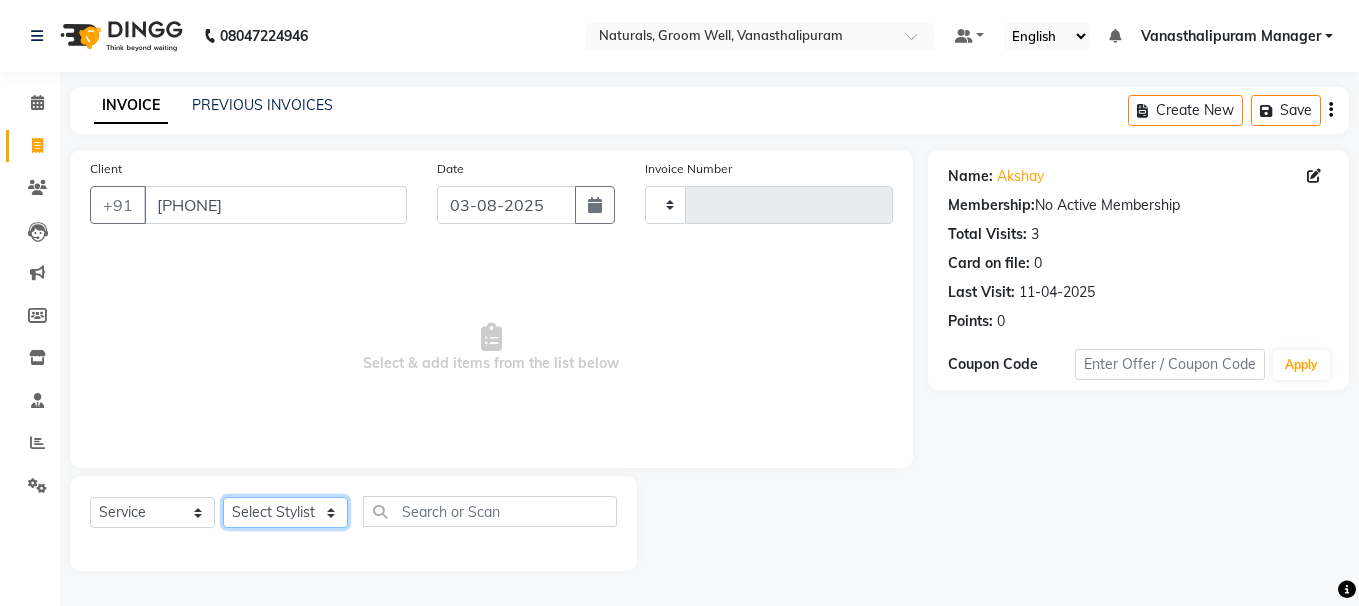 select on "41441" 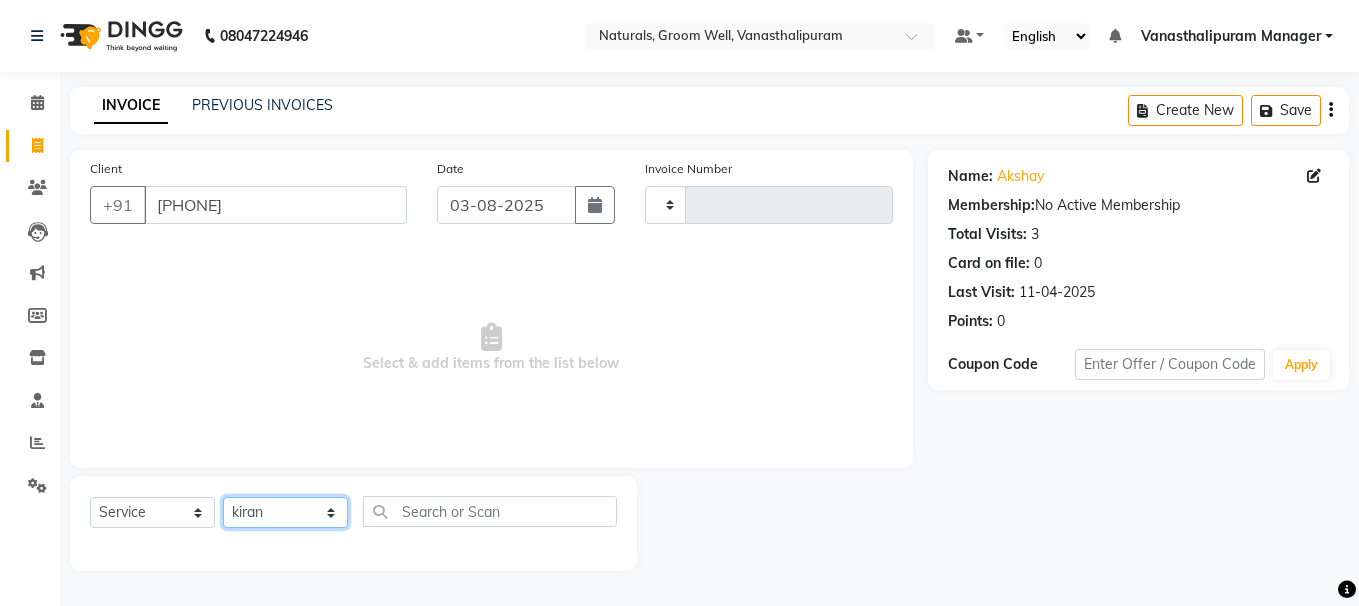 click on "Select Stylist [NAME] [NAME] [NAME] [NAME] [NAME] [NAME] [NAME] [NAME] [NAME] [NAME] [NAME] [NAME] [NAME]" 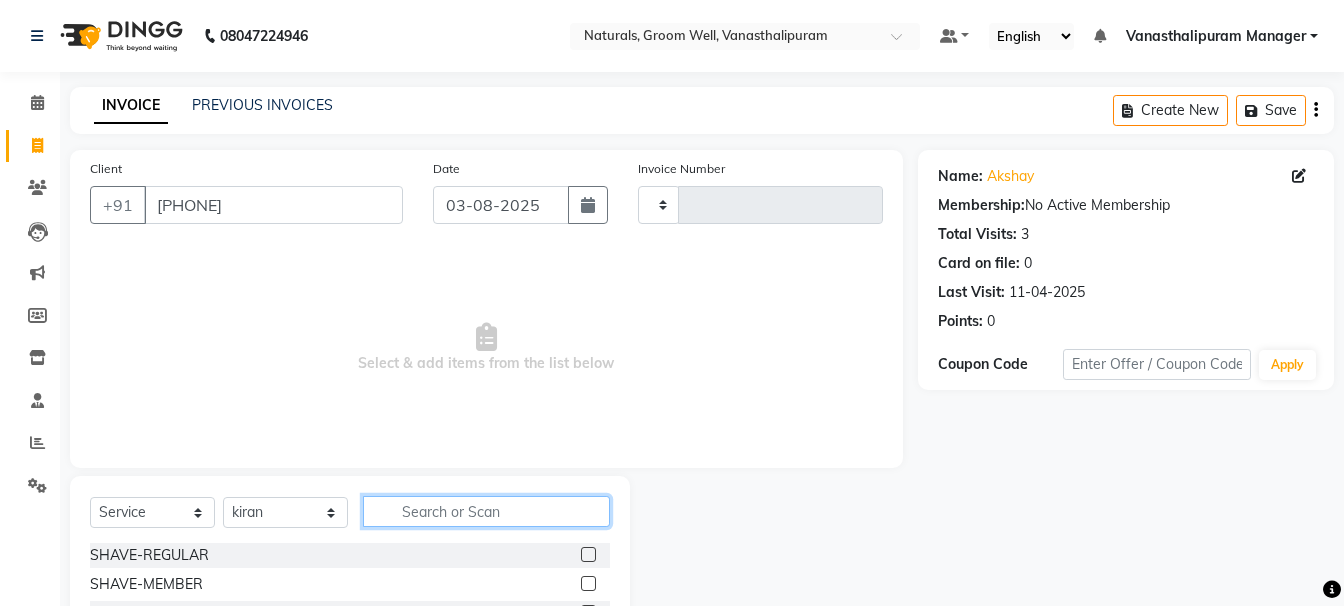 click 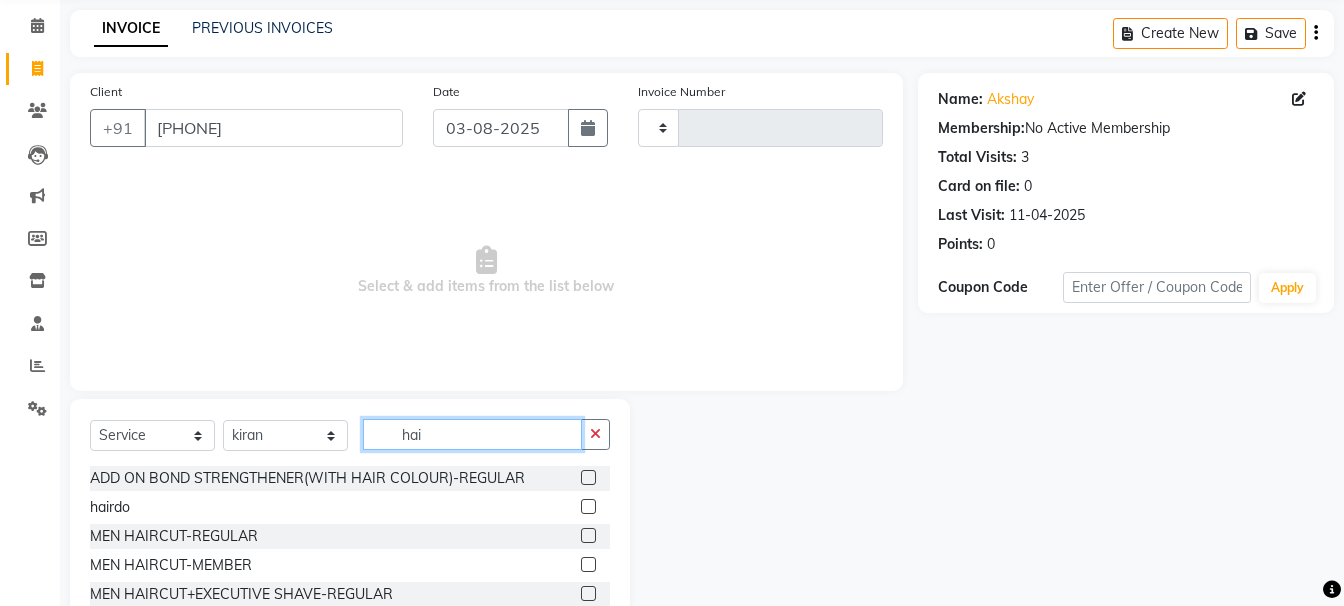 scroll, scrollTop: 195, scrollLeft: 0, axis: vertical 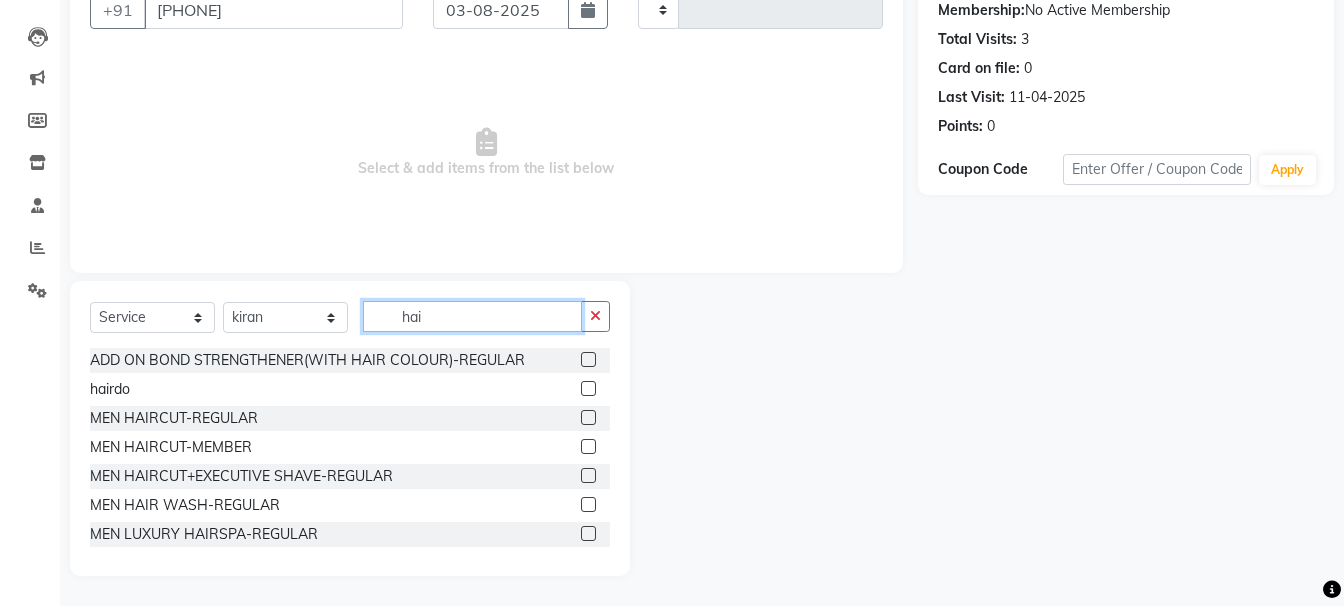 type on "hai" 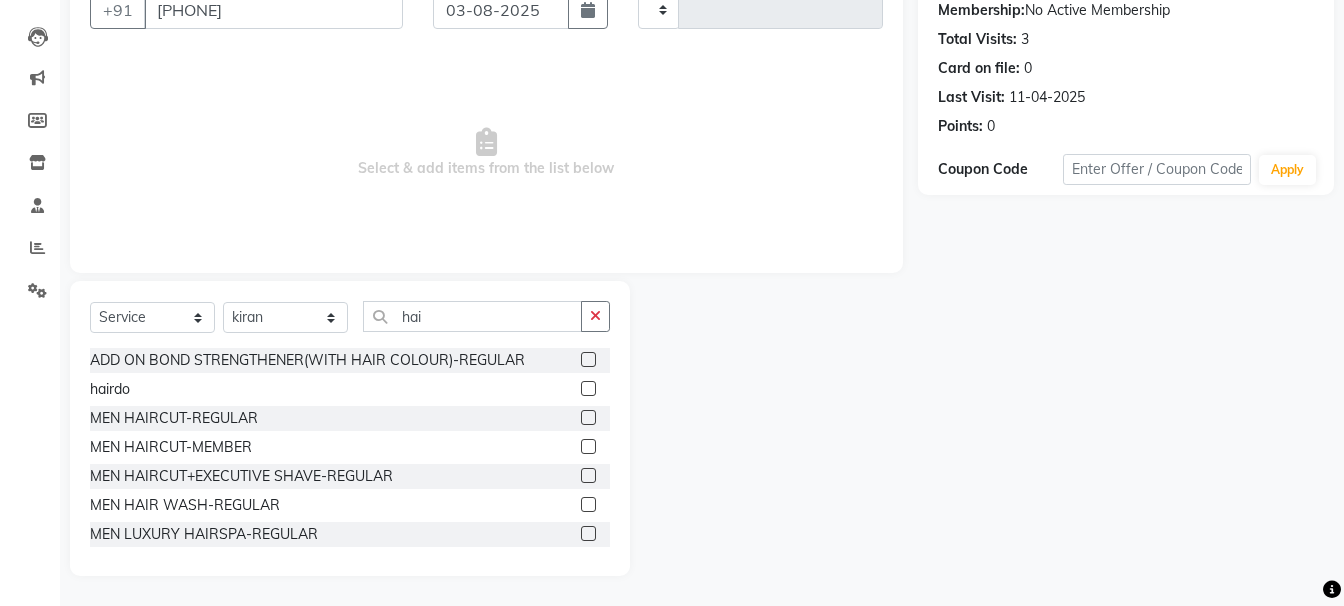 click 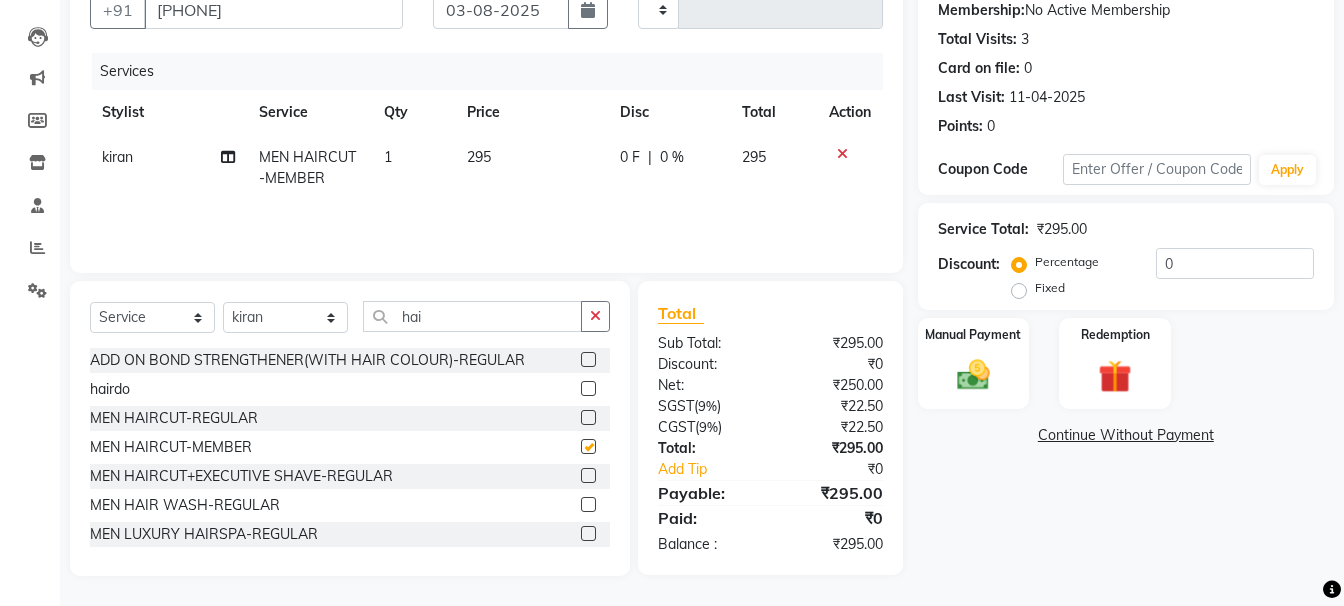 checkbox on "false" 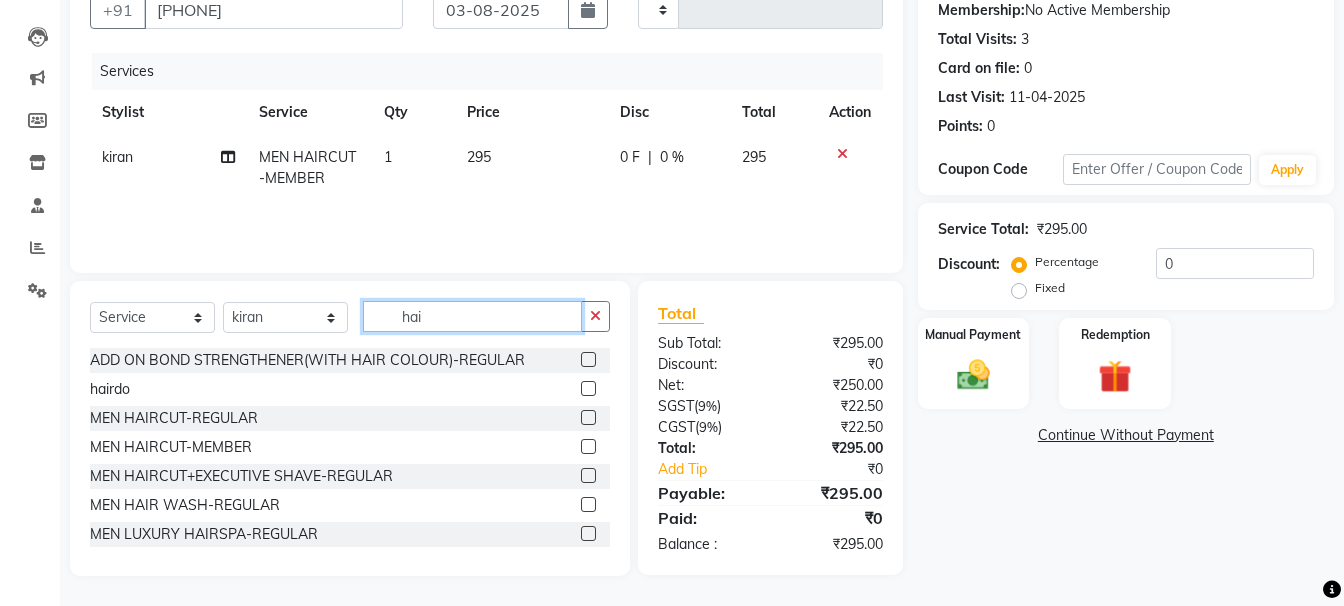 click on "hai" 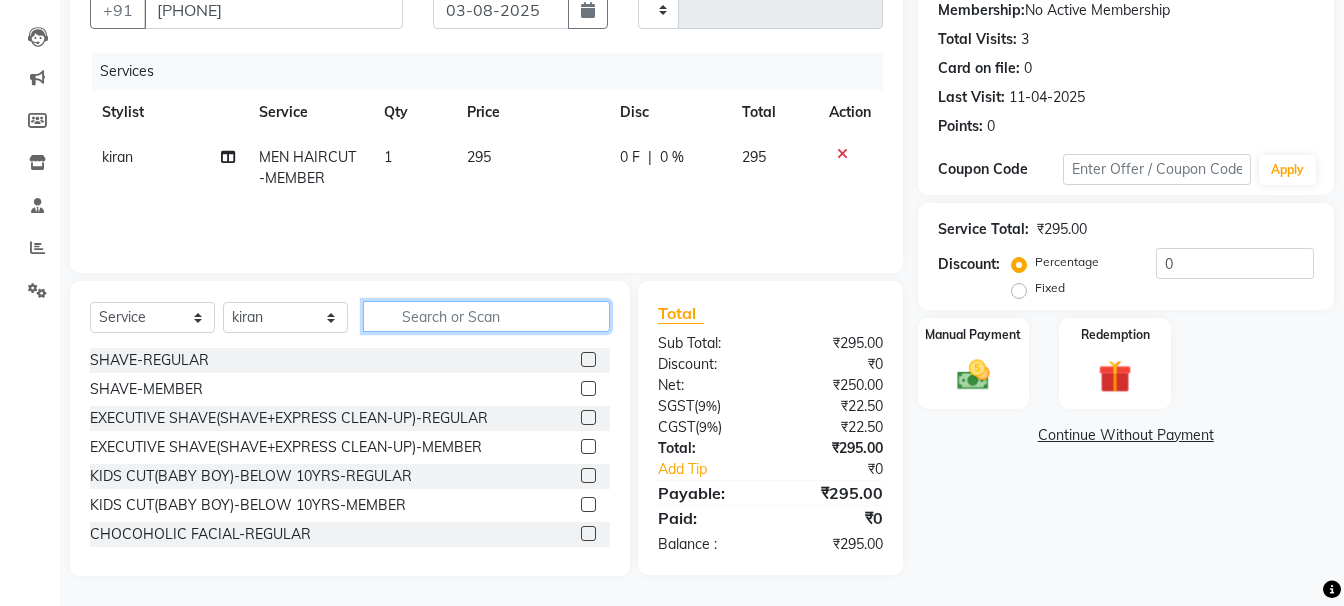 type 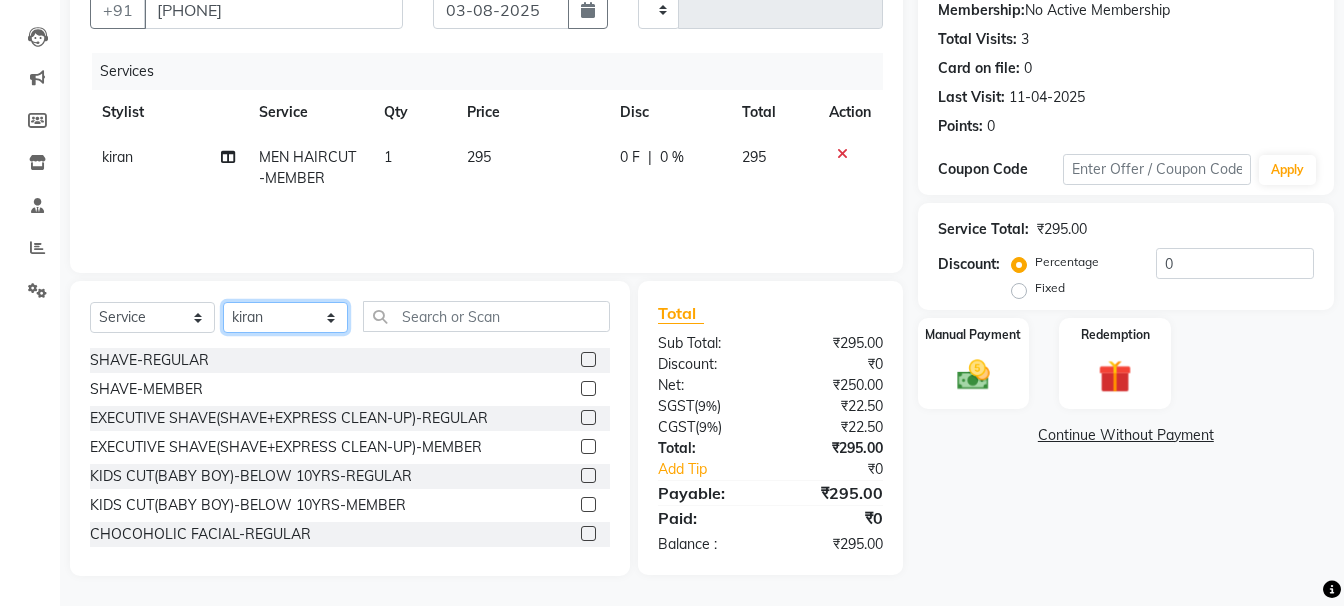 click on "Select Stylist [NAME] [NAME] [NAME] [NAME] [NAME] [NAME] [NAME] [NAME] [NAME] [NAME] [NAME] [NAME] [NAME]" 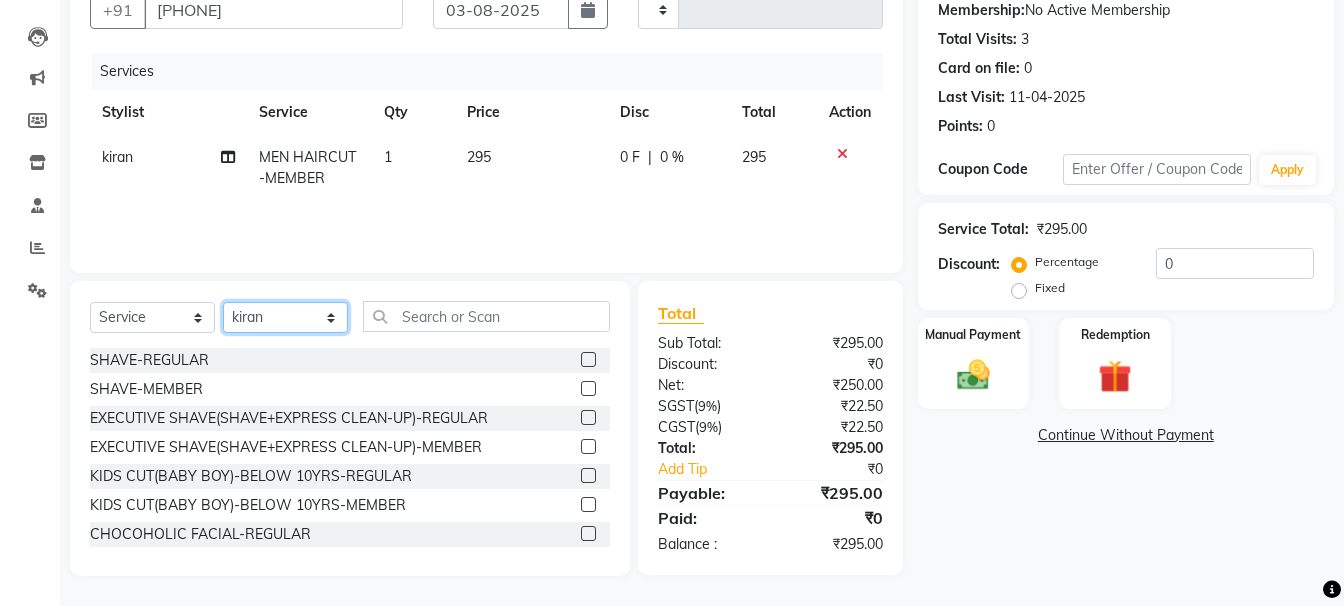 select on "[PHONE]" 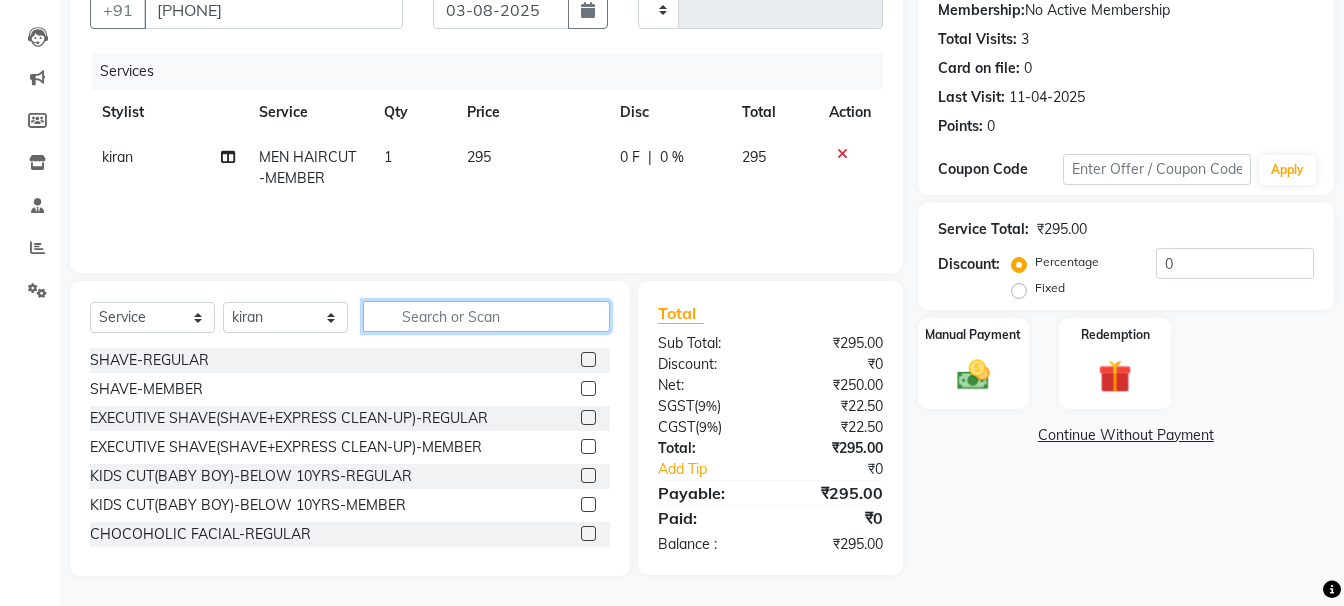 click 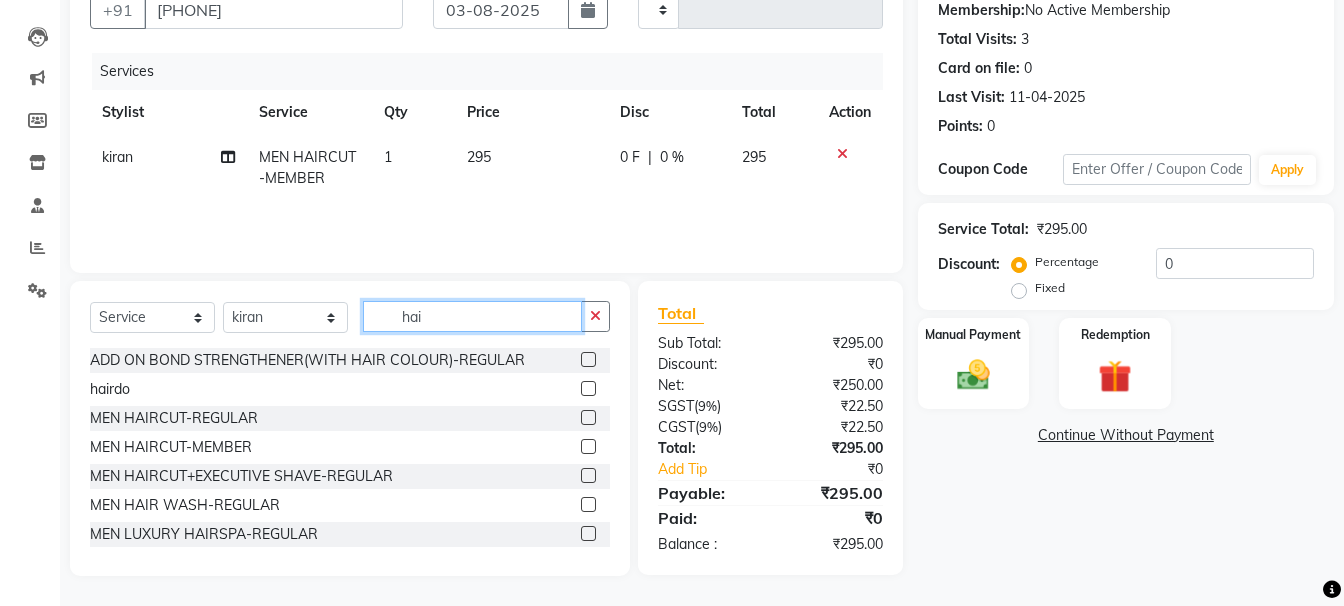 type on "hai" 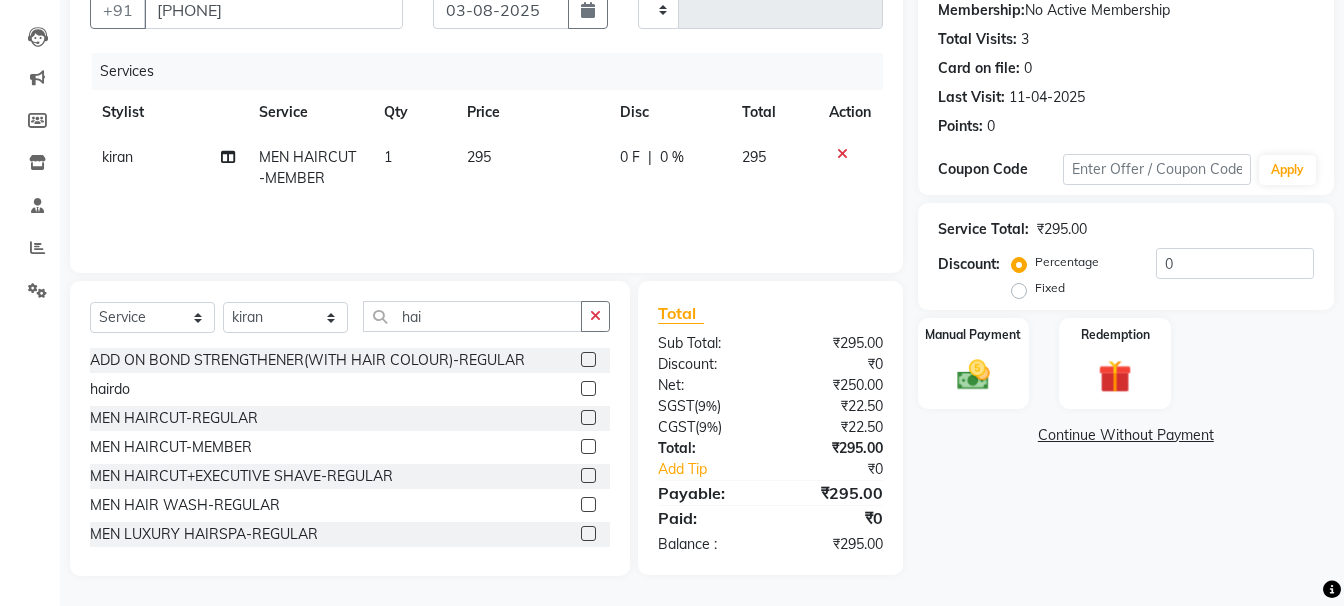 drag, startPoint x: 570, startPoint y: 448, endPoint x: 562, endPoint y: 412, distance: 36.878178 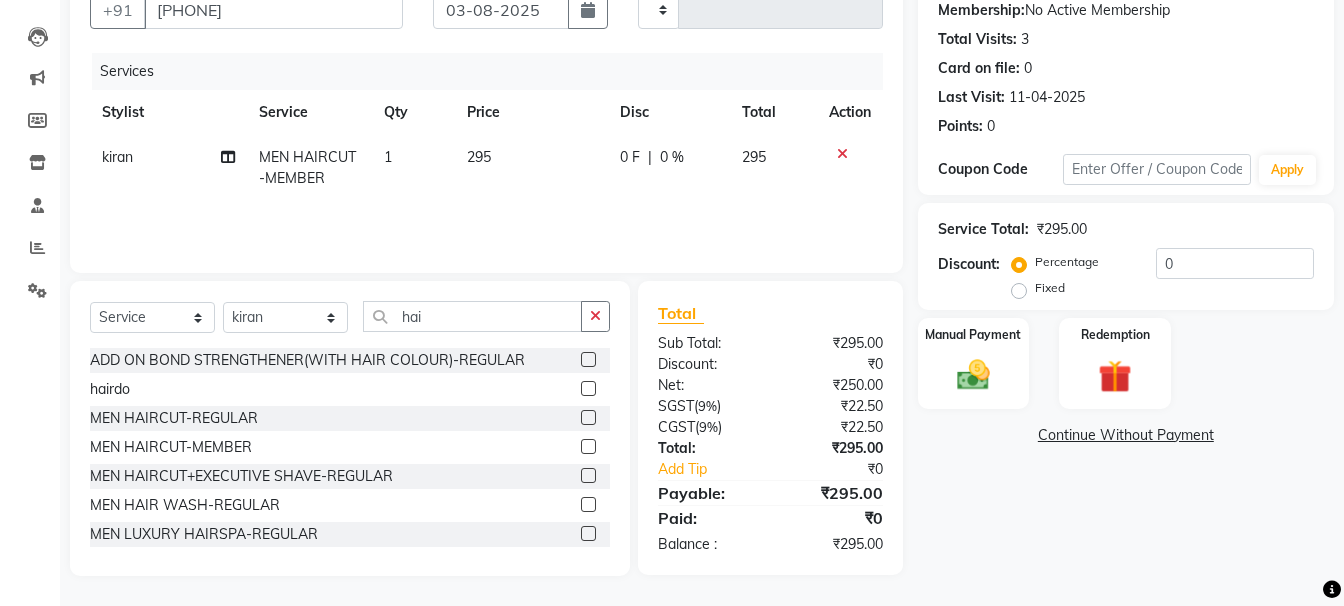 click 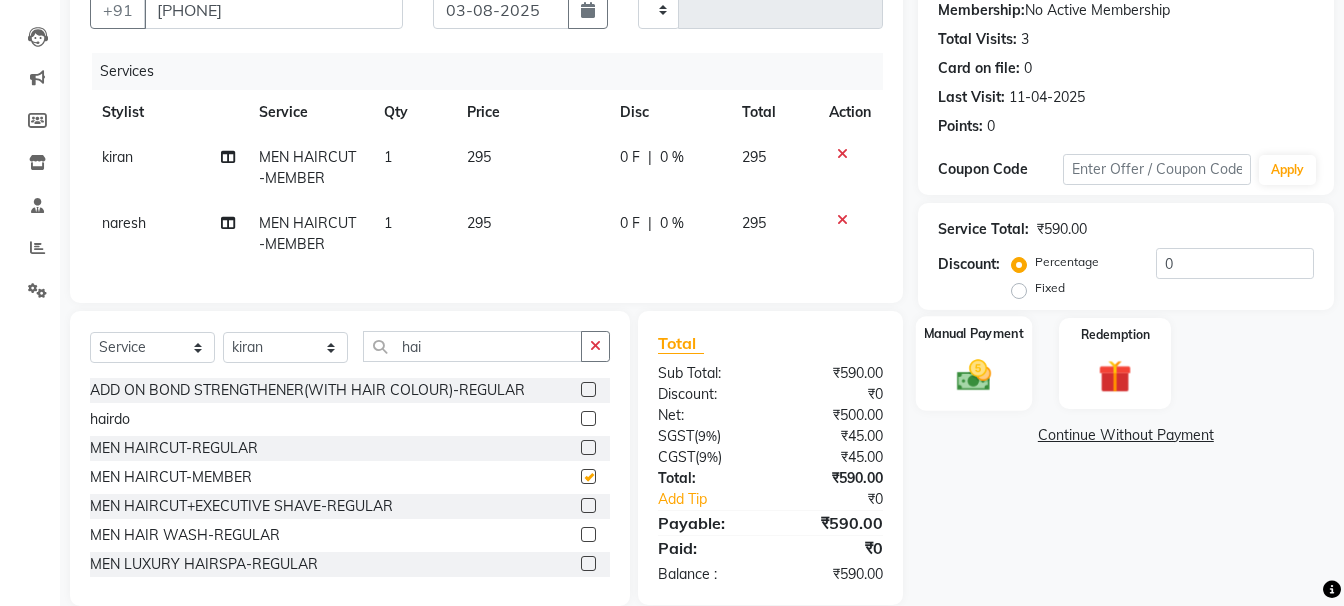 checkbox on "false" 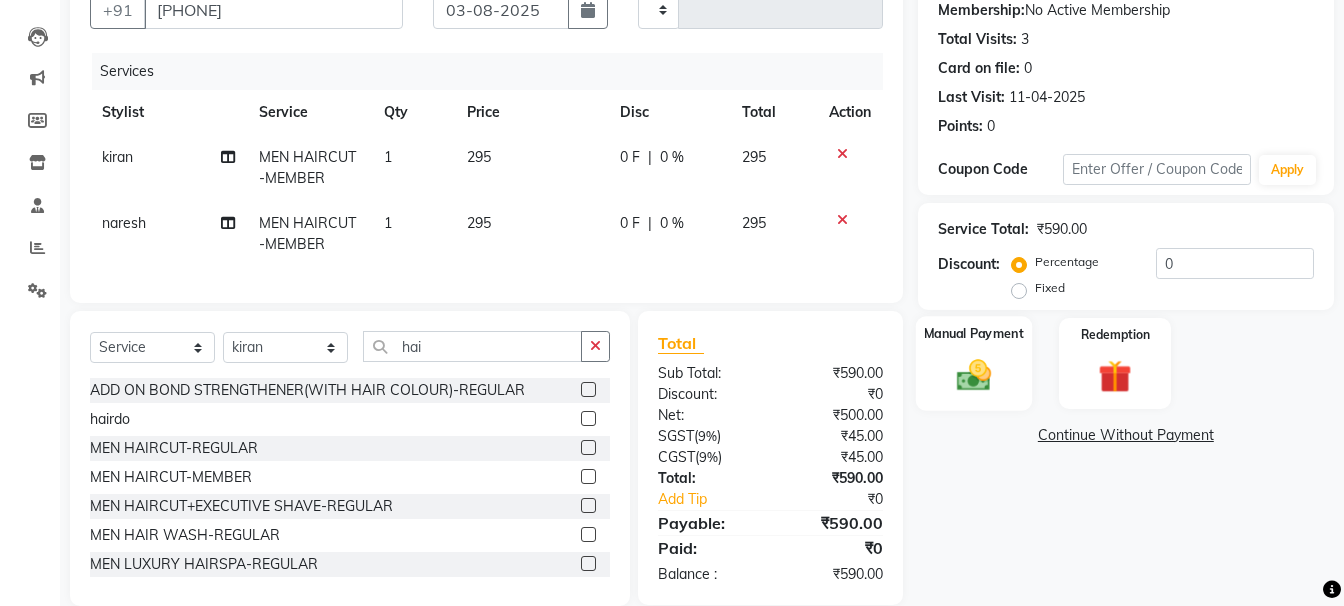 click 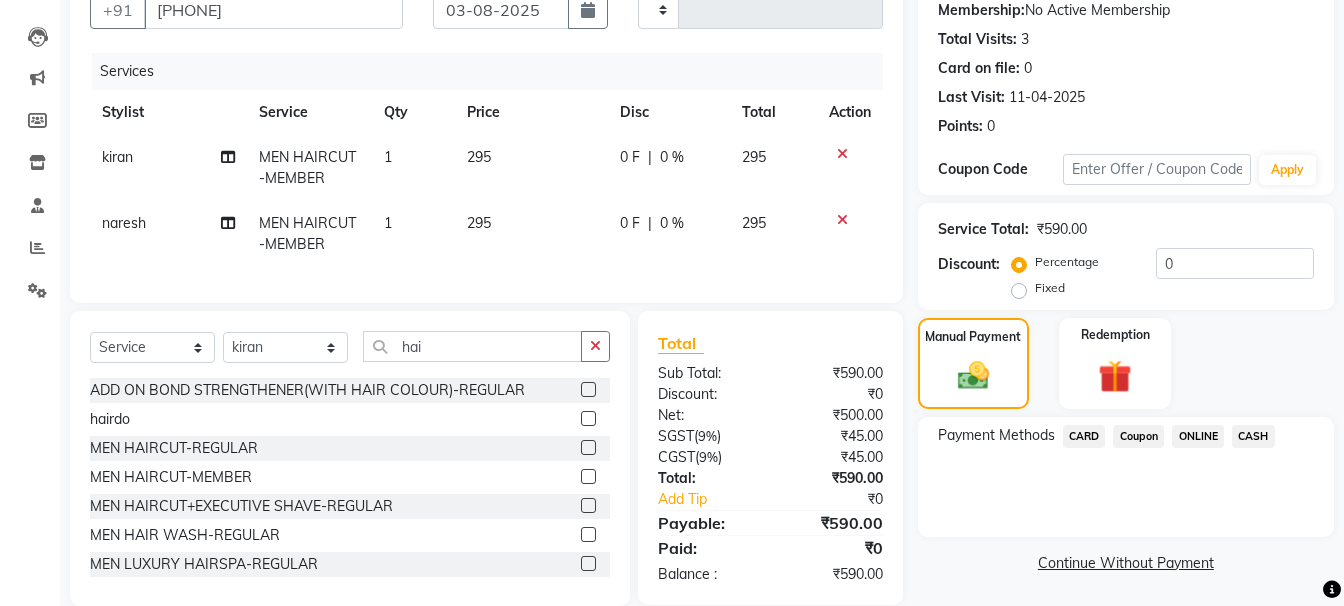 click on "ONLINE" 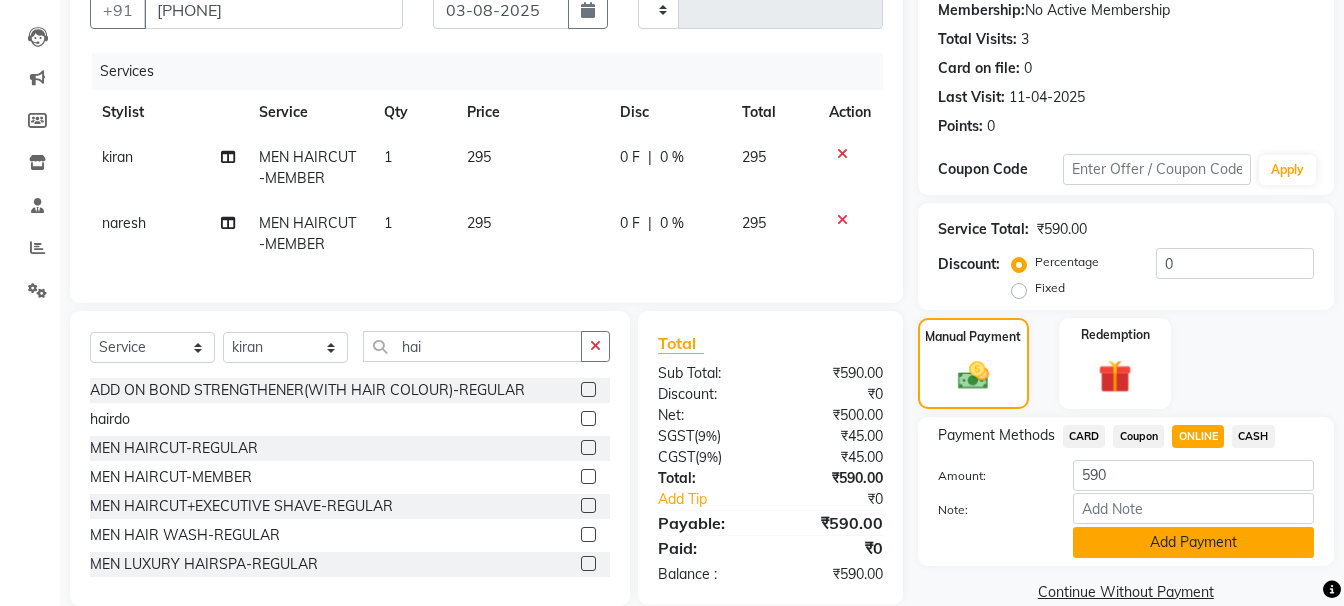 click on "Add Payment" 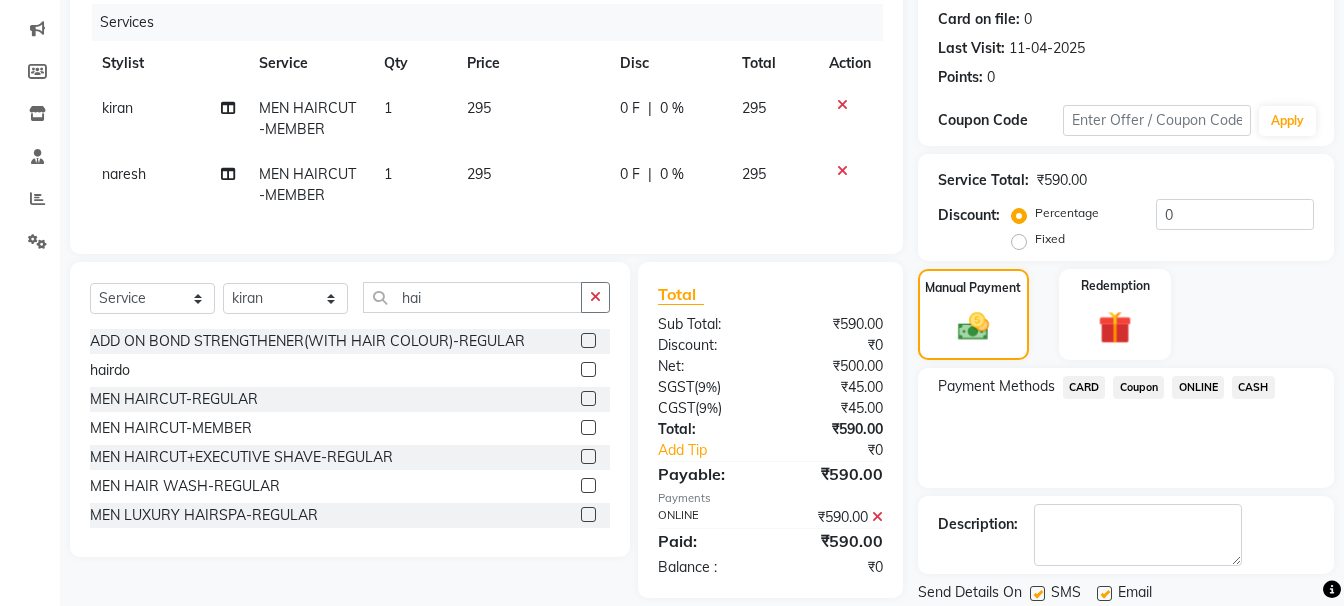scroll, scrollTop: 310, scrollLeft: 0, axis: vertical 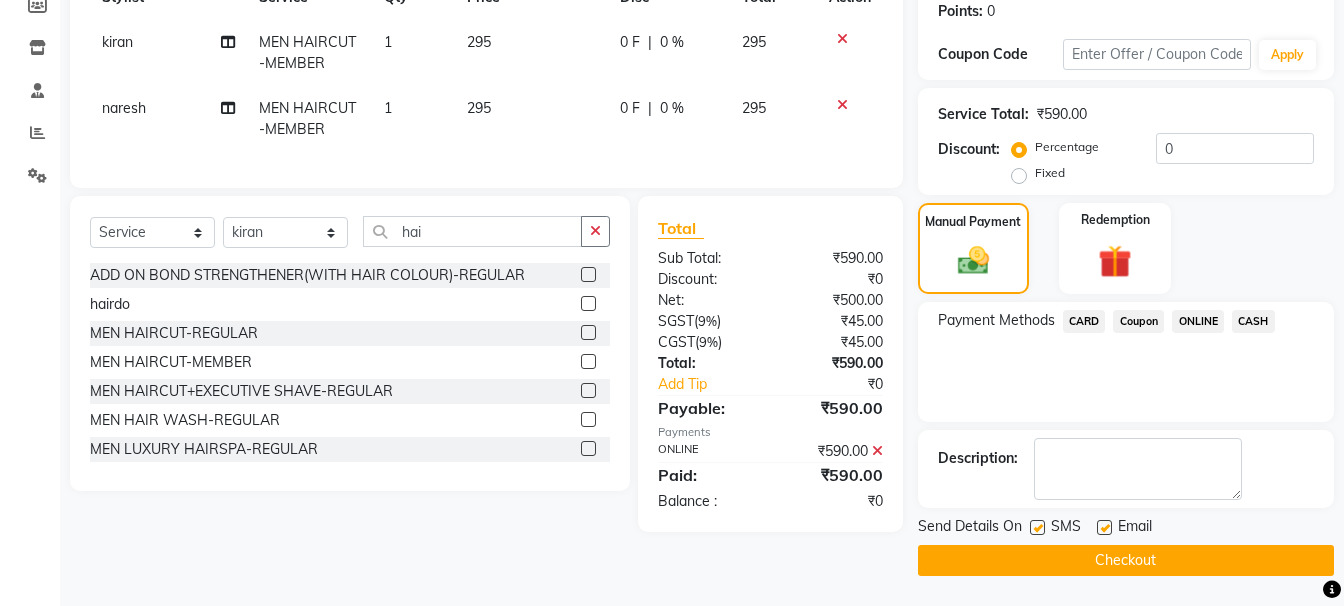 click on "Checkout" 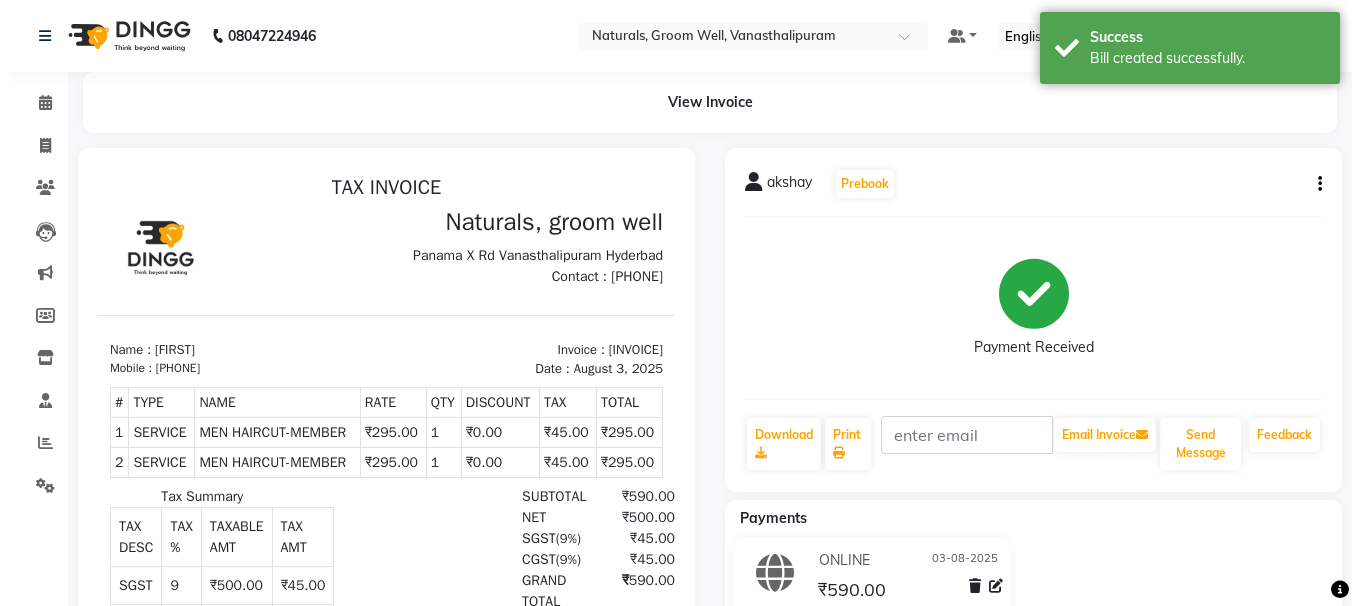 scroll, scrollTop: 0, scrollLeft: 0, axis: both 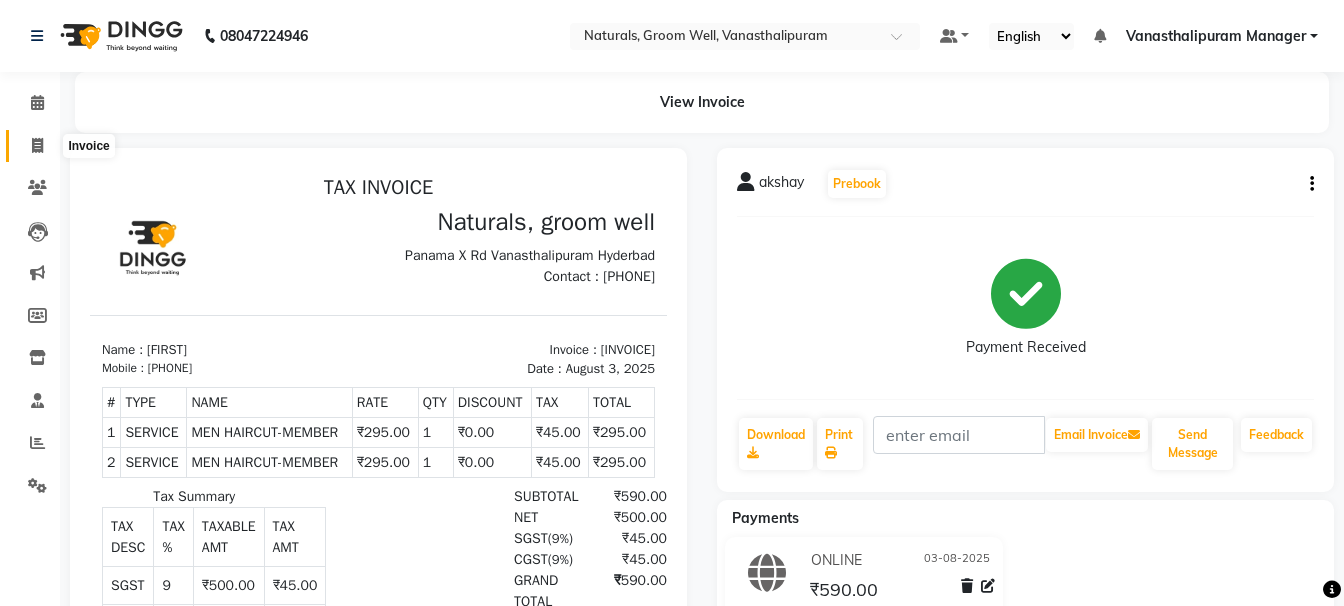 click 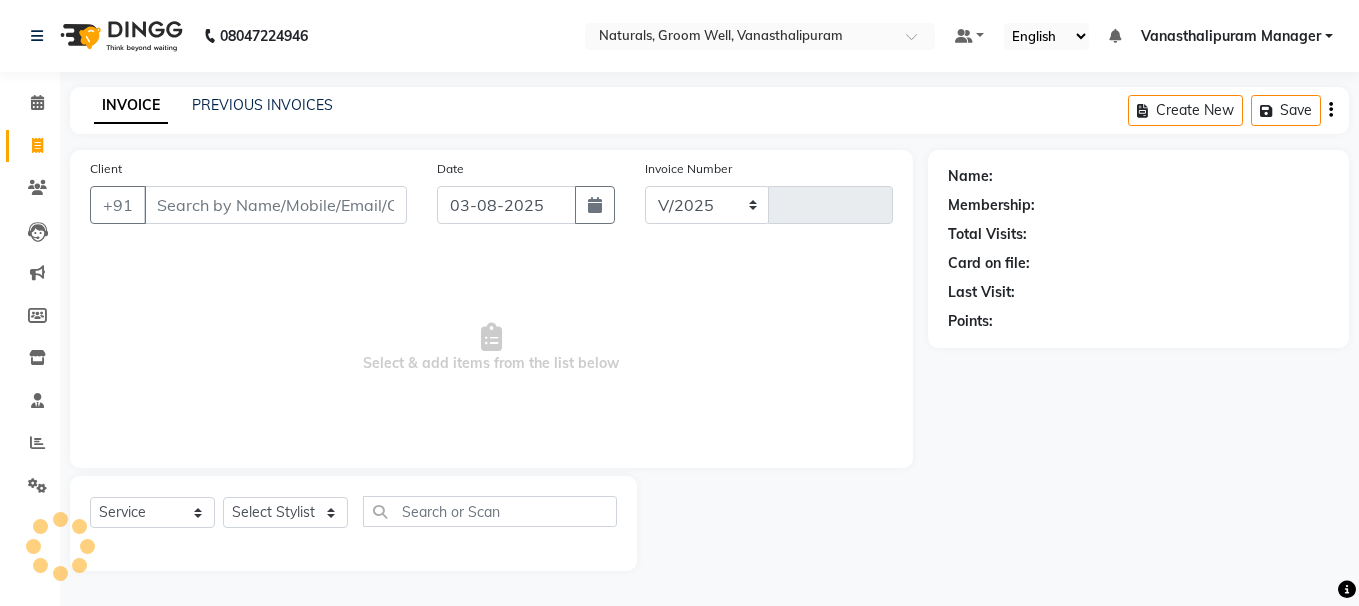select on "5859" 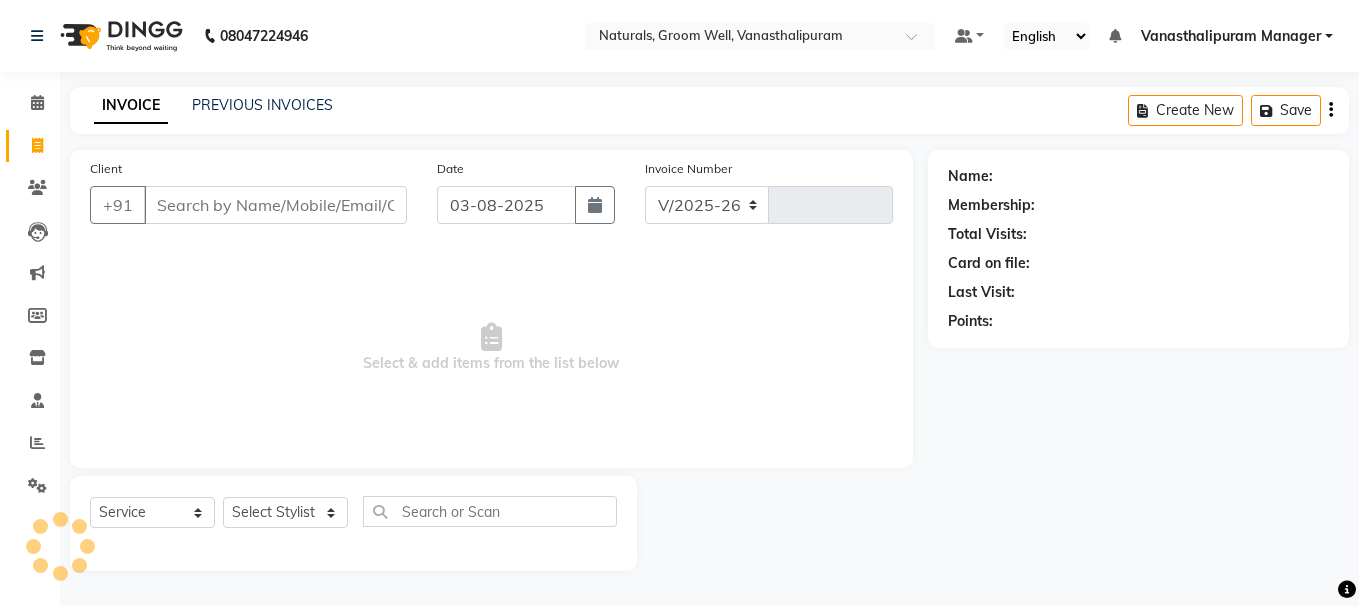 type on "2418" 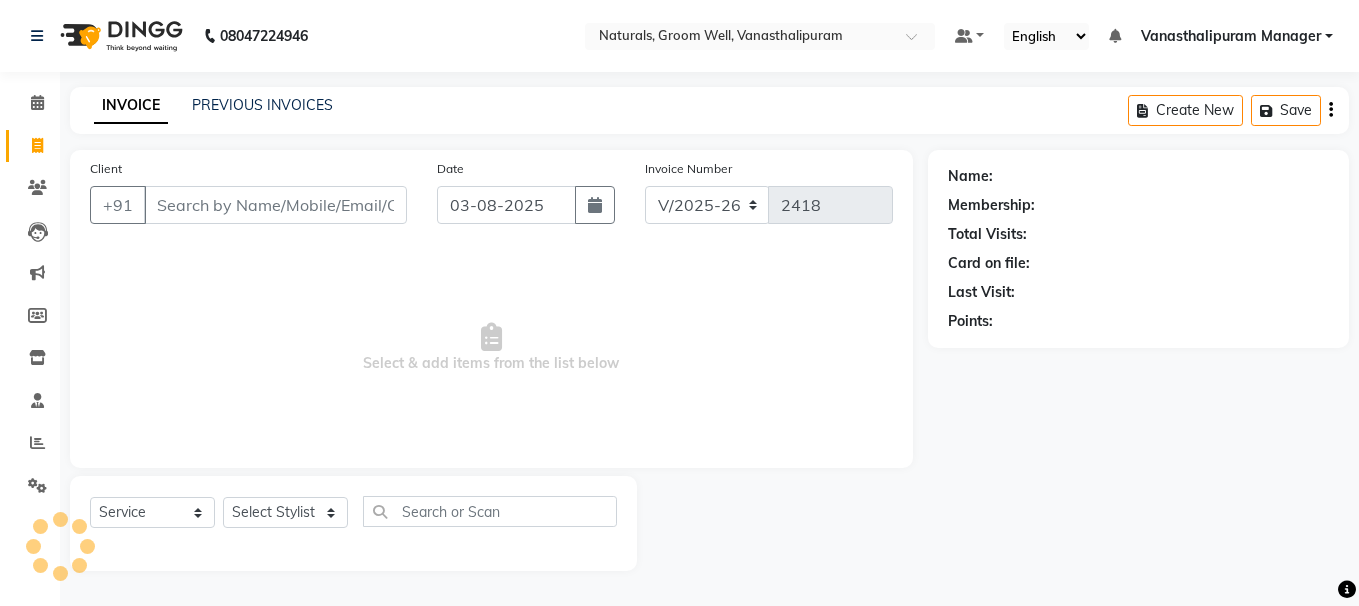 click on "Client" at bounding box center (275, 205) 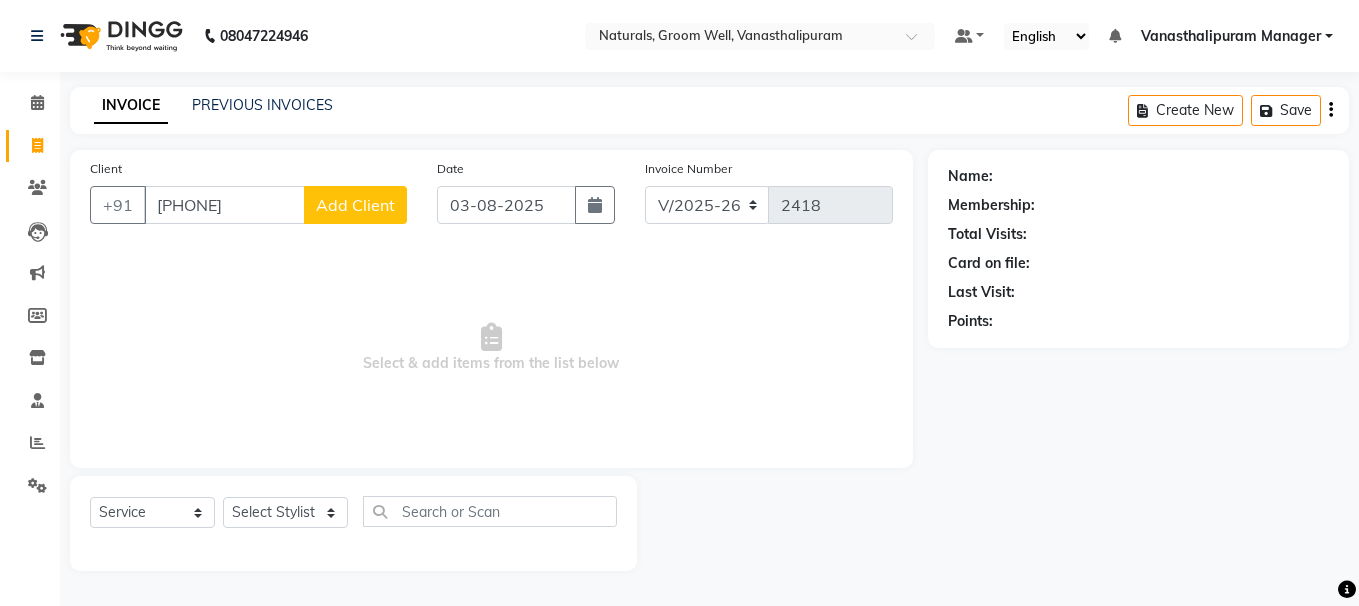type on "[PHONE]" 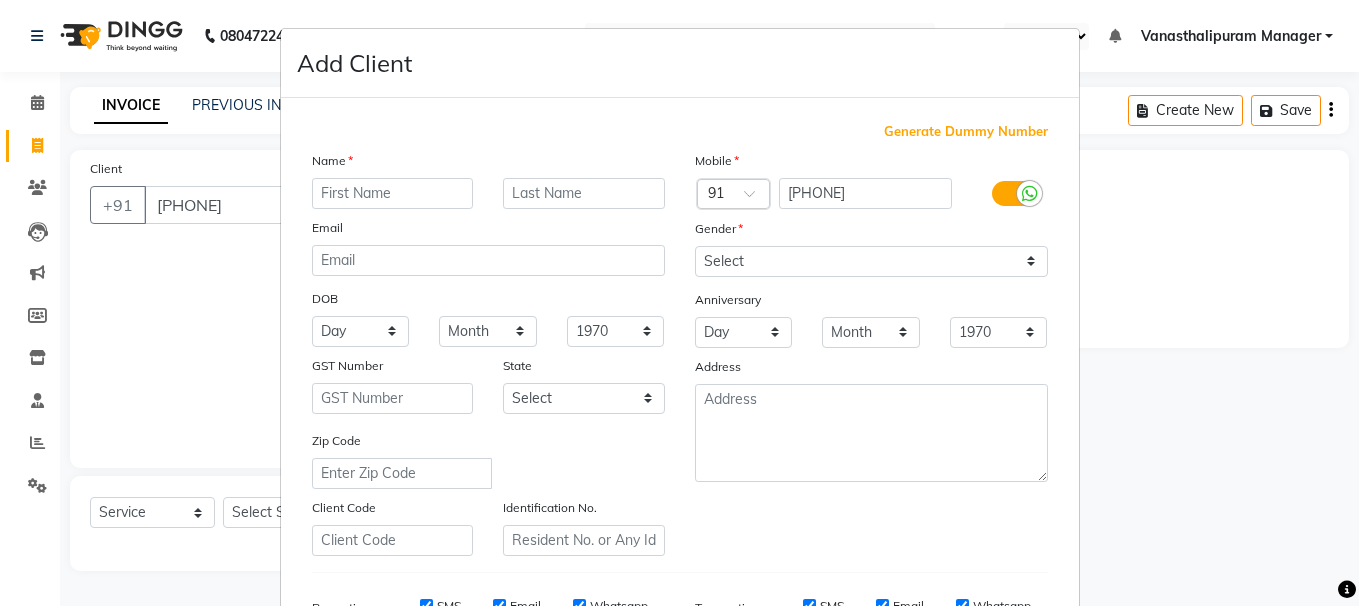 click at bounding box center [393, 193] 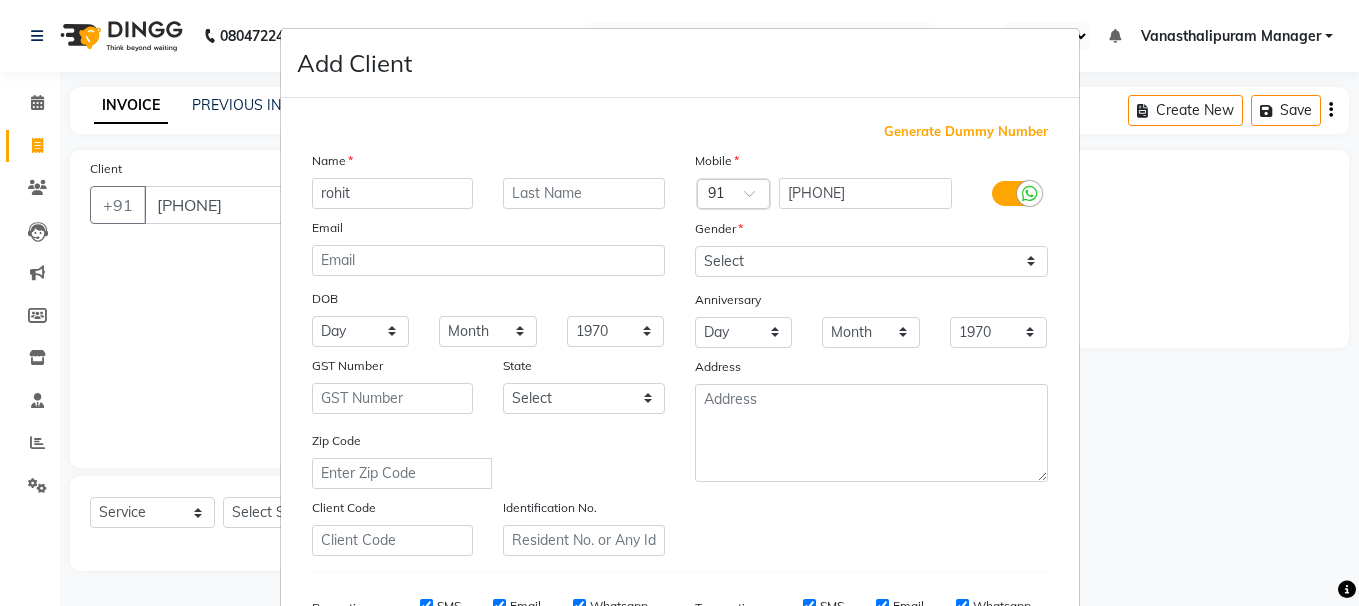 type on "rohit" 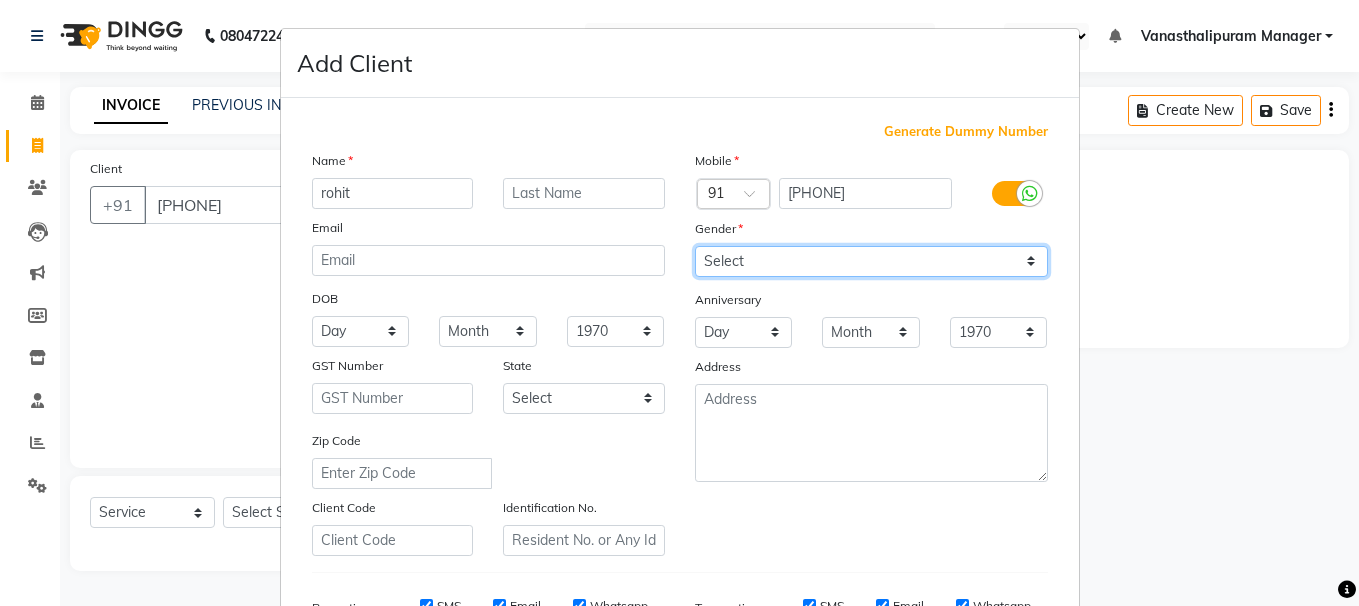 click on "Select Male Female Other Prefer Not To Say" at bounding box center [871, 261] 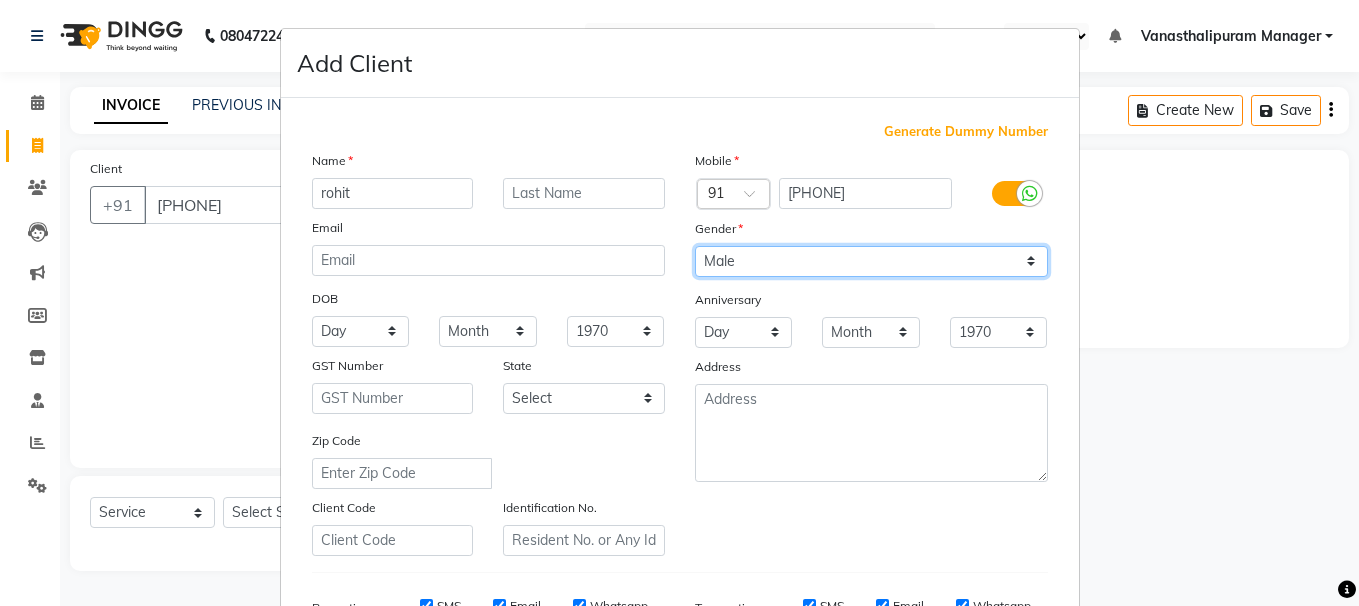 click on "Select Male Female Other Prefer Not To Say" at bounding box center (871, 261) 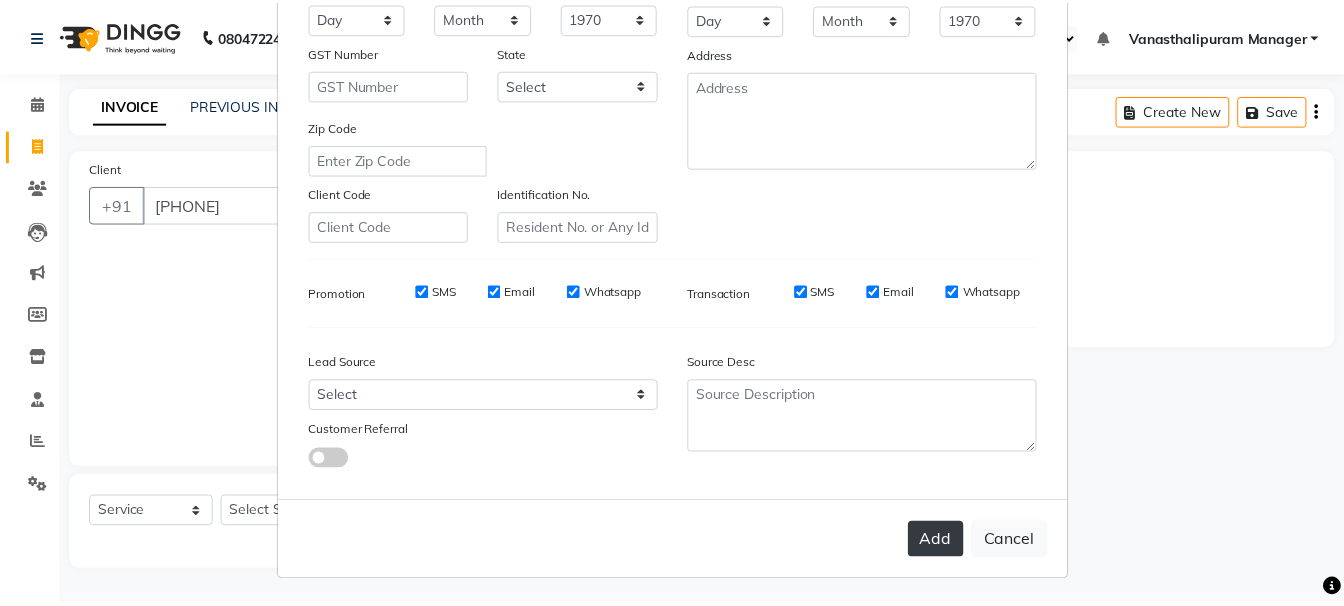 scroll, scrollTop: 317, scrollLeft: 0, axis: vertical 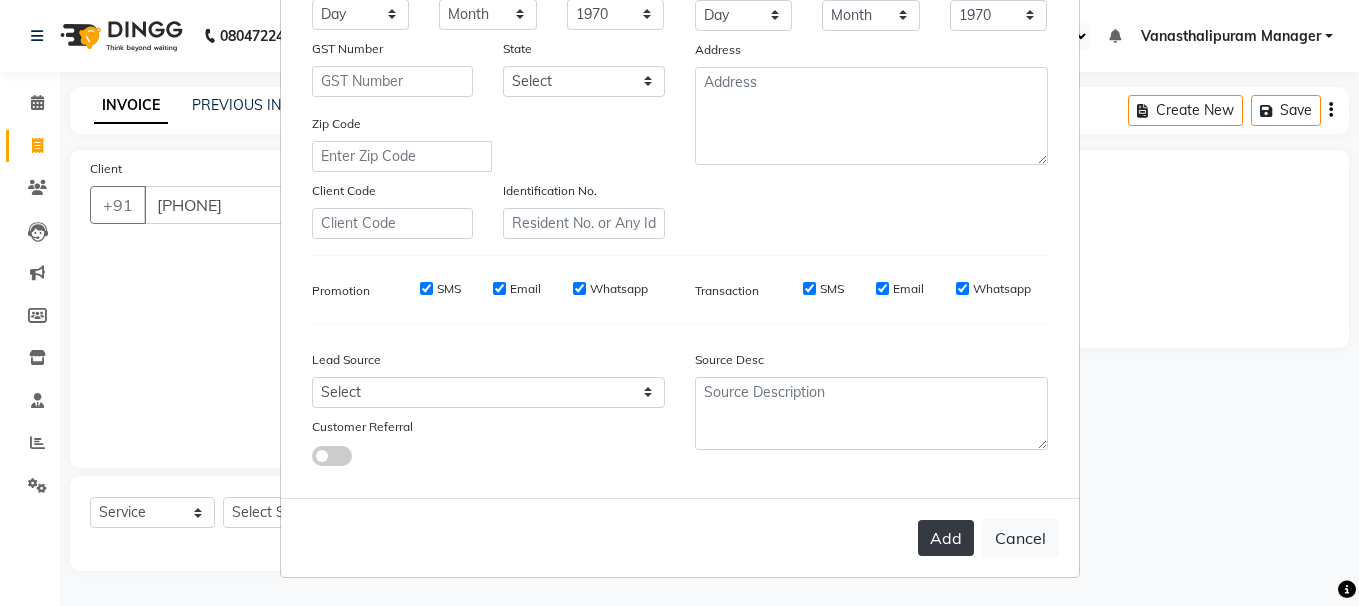 click on "Add" at bounding box center (946, 538) 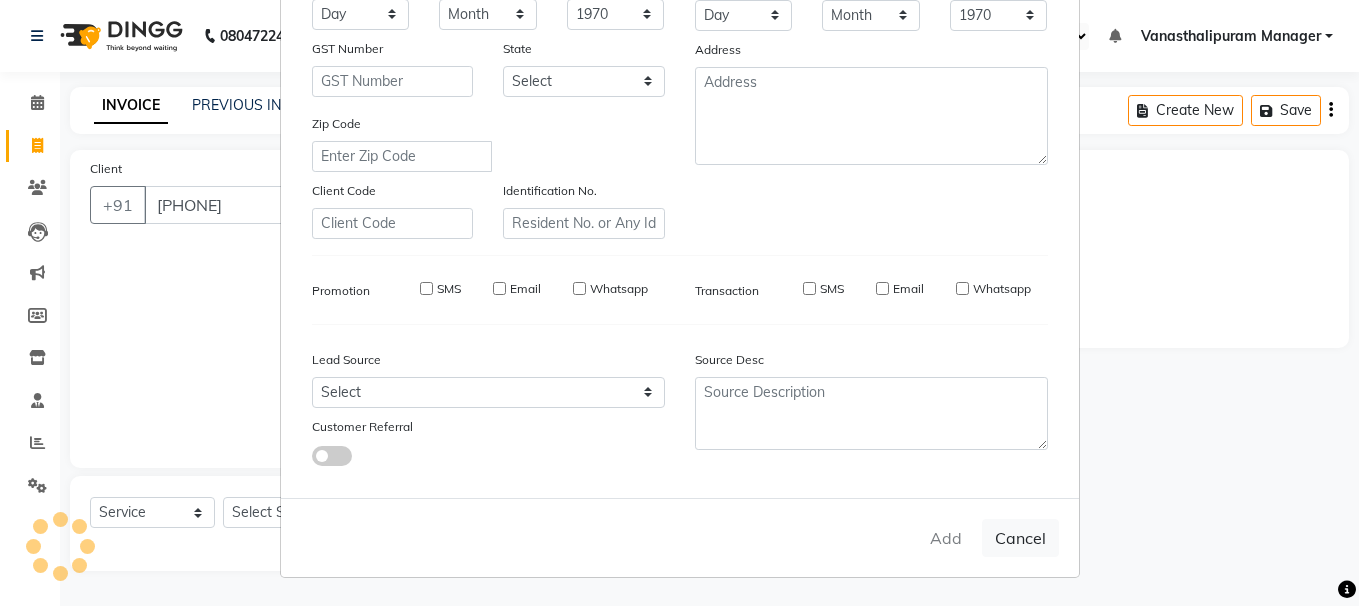 type 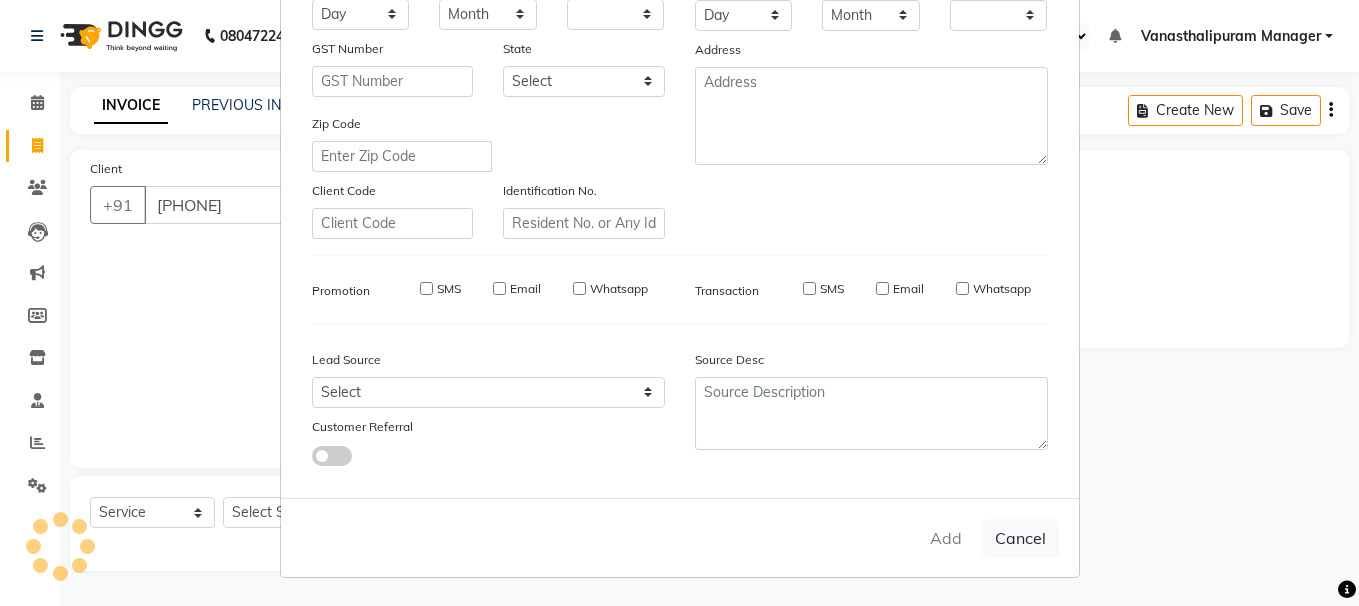 checkbox on "false" 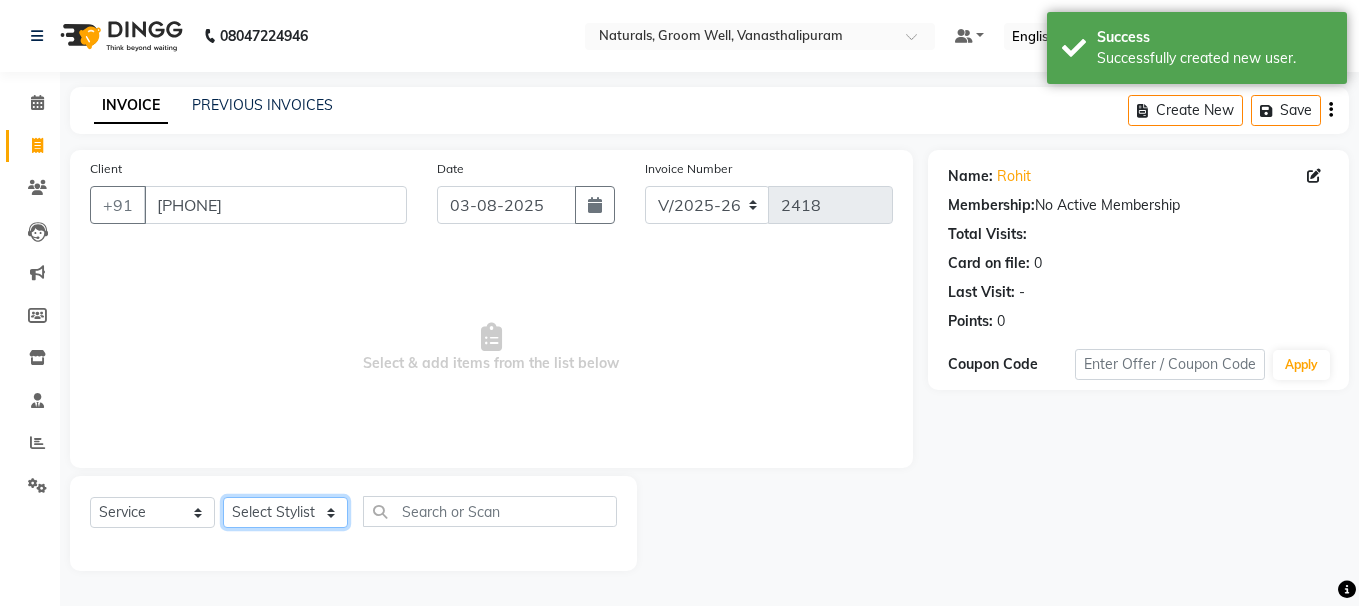 click on "Select Stylist [NAME] [NAME] [NAME] [NAME] [NAME] [NAME] [NAME] [NAME] [NAME] [NAME] [NAME] [NAME] [NAME]" 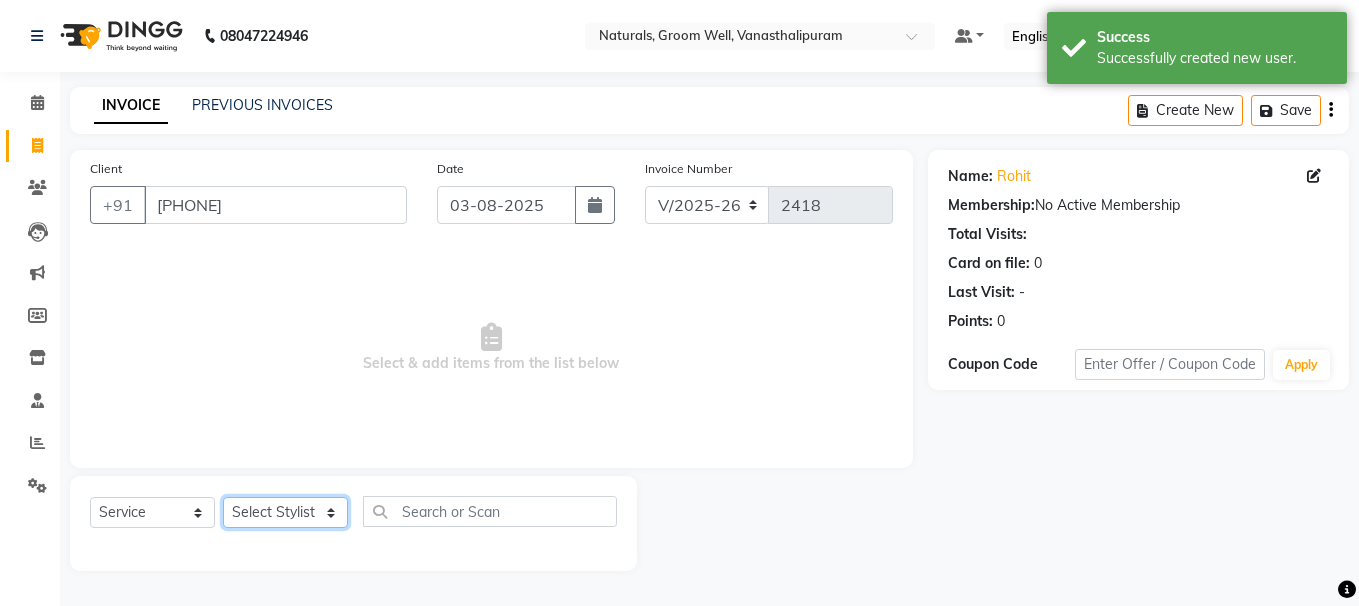 select on "88019" 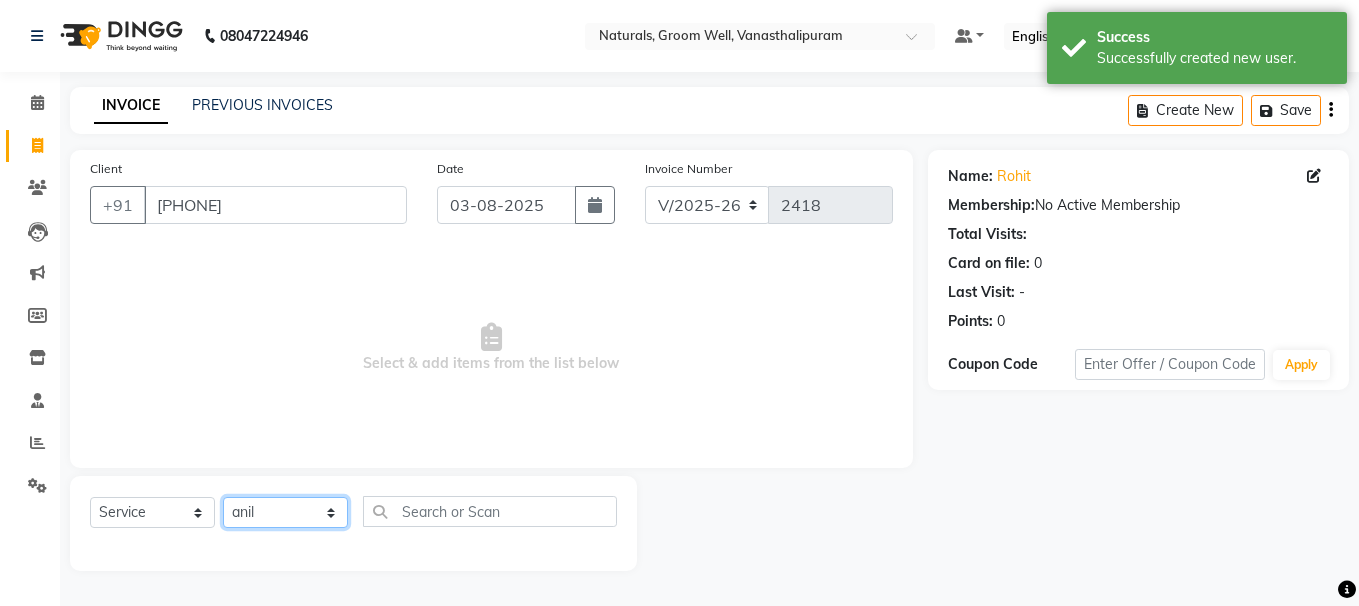 click on "Select Stylist [NAME] [NAME] [NAME] [NAME] [NAME] [NAME] [NAME] [NAME] [NAME] [NAME] [NAME] [NAME] [NAME]" 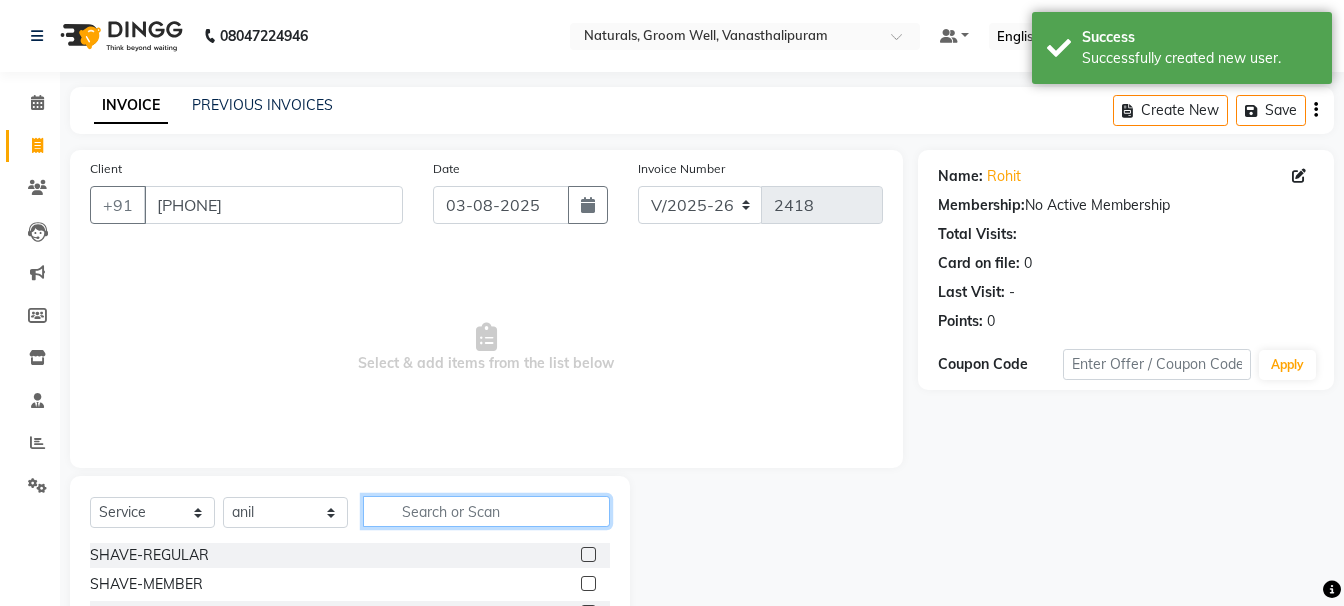 click 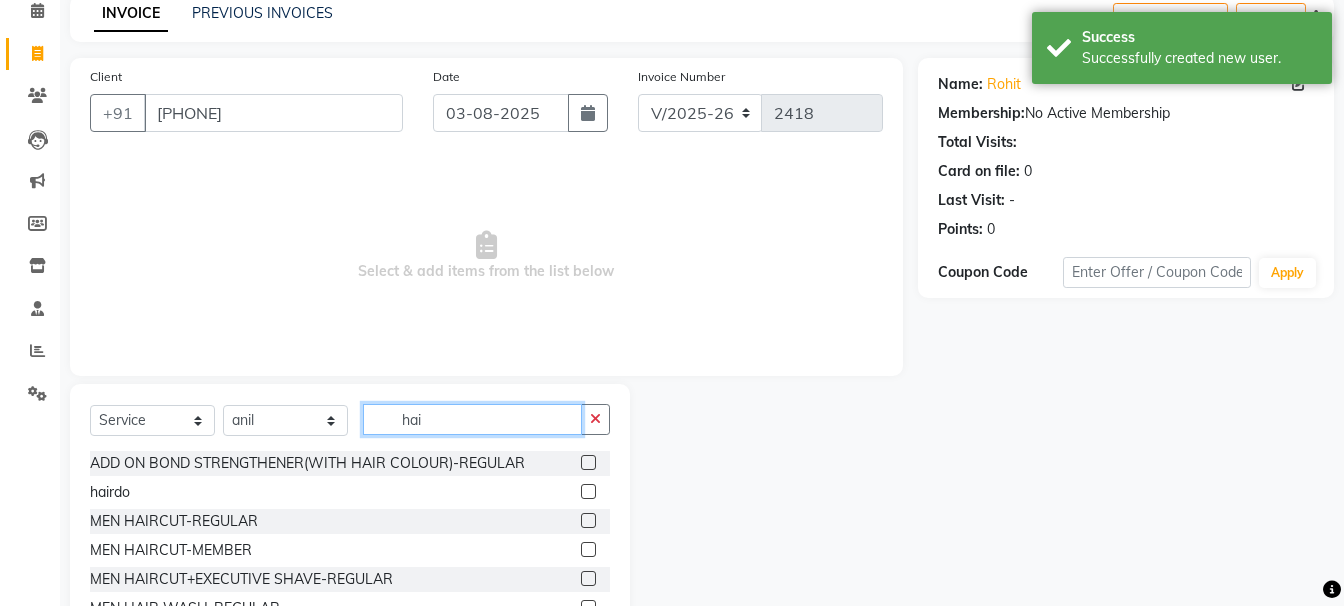 scroll, scrollTop: 195, scrollLeft: 0, axis: vertical 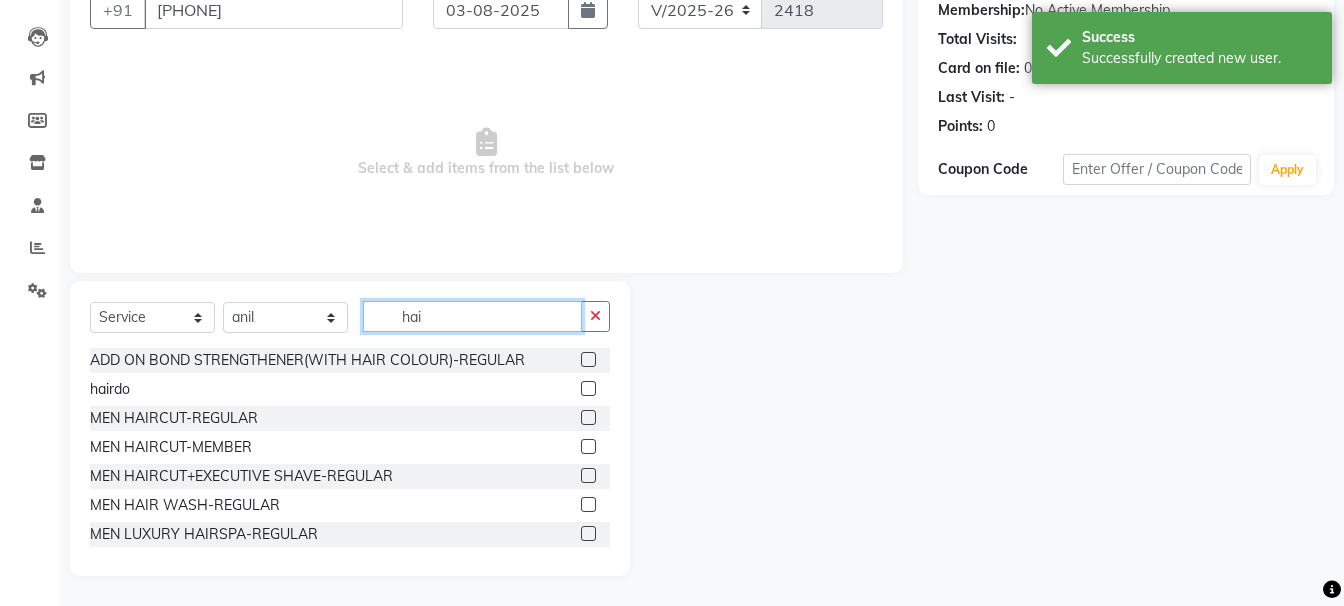 type on "hai" 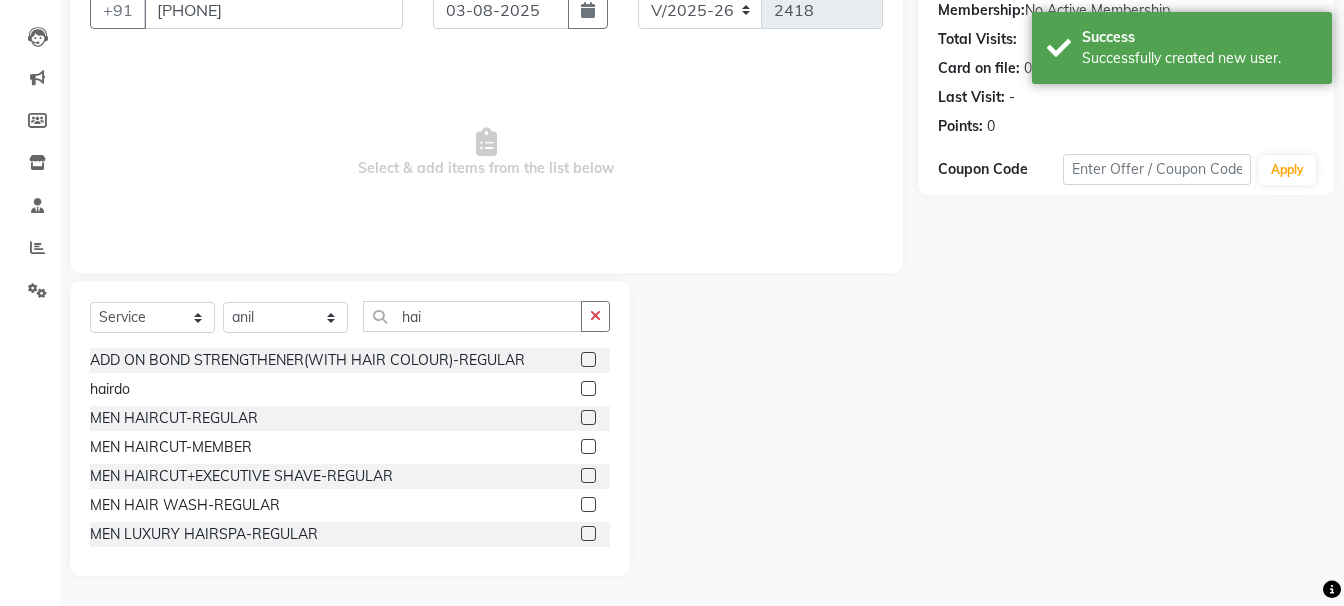 click 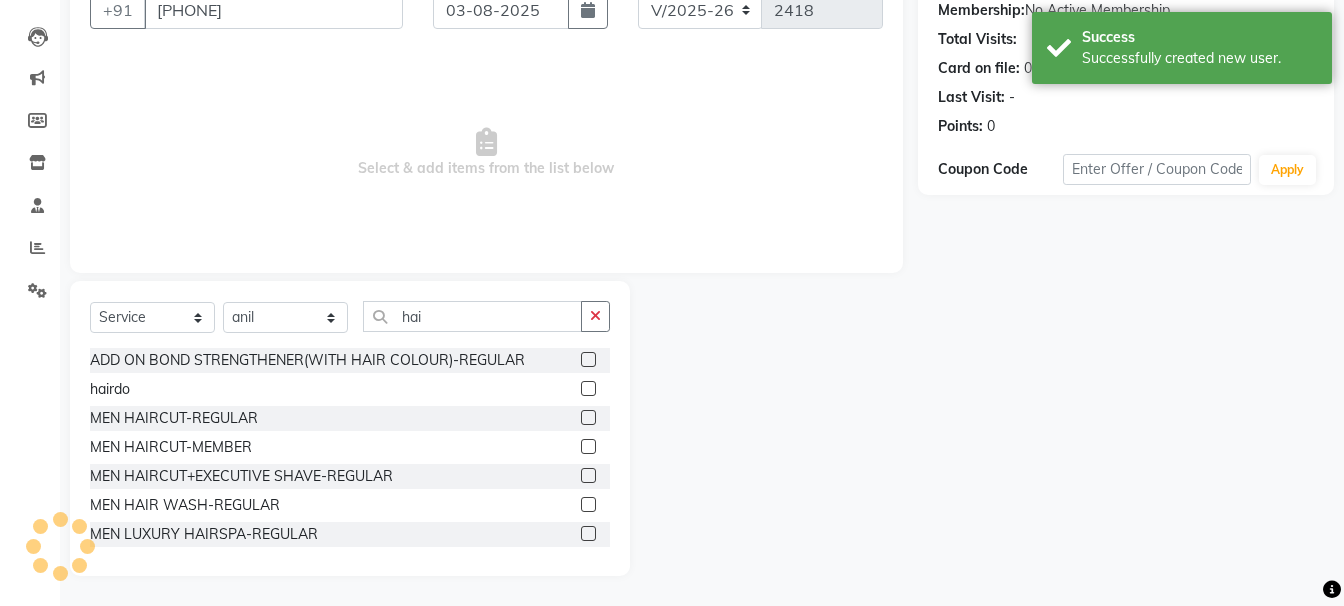 drag, startPoint x: 571, startPoint y: 446, endPoint x: 486, endPoint y: 363, distance: 118.80236 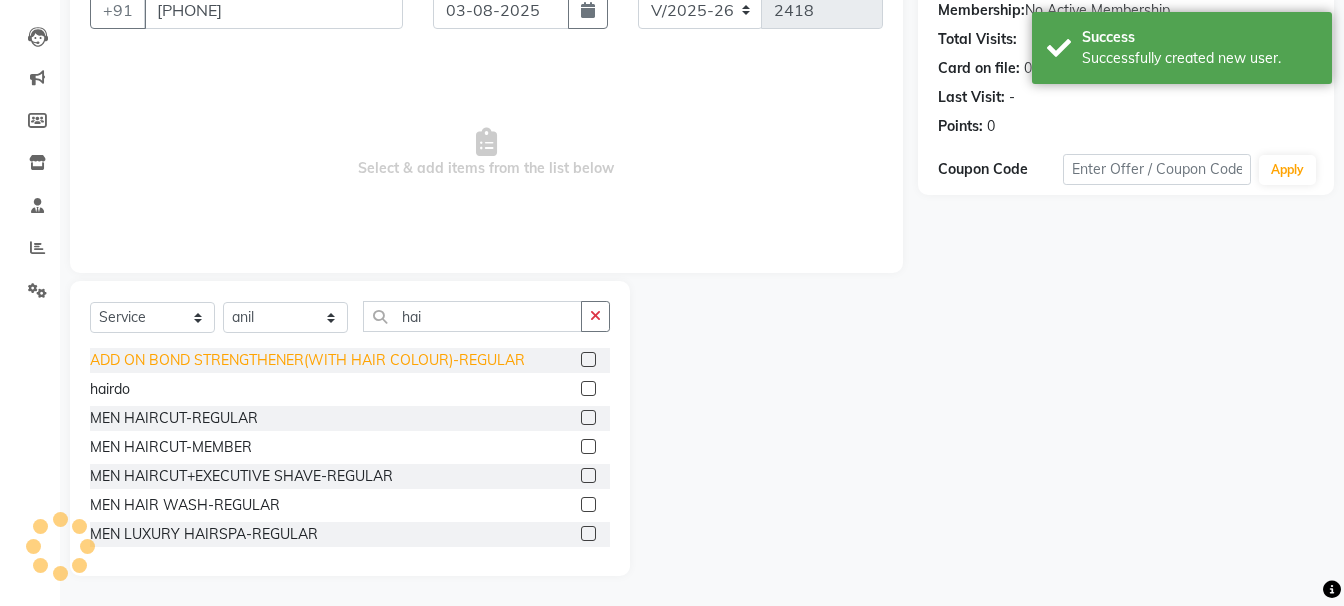 click 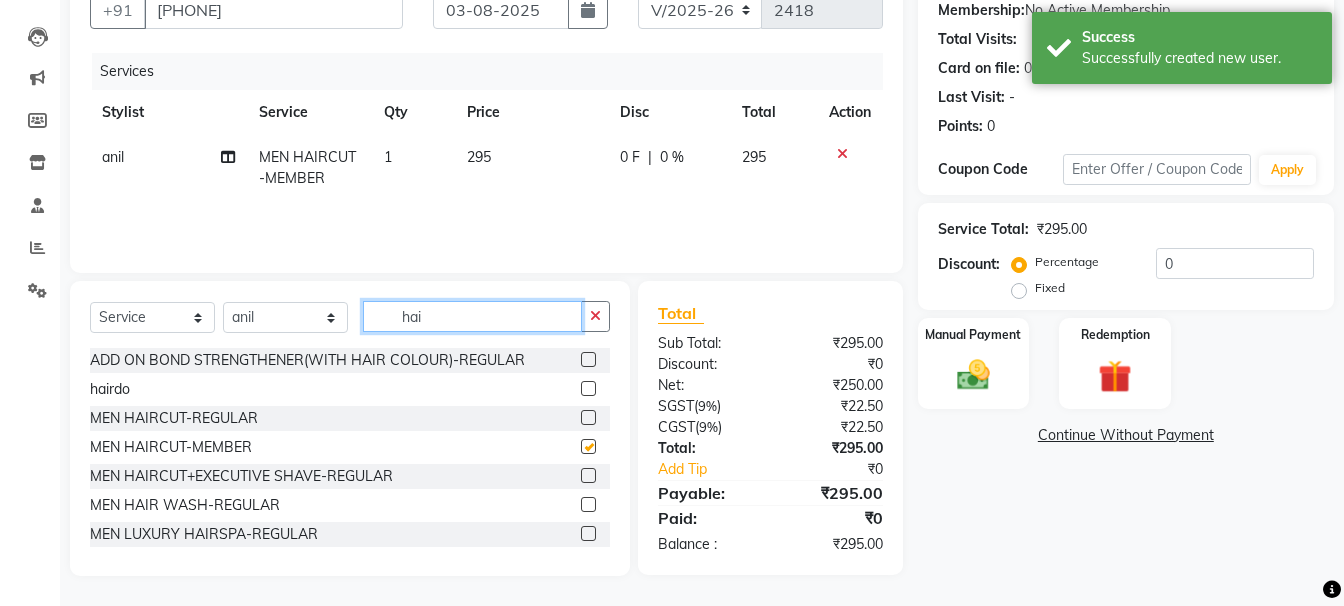 click on "hai" 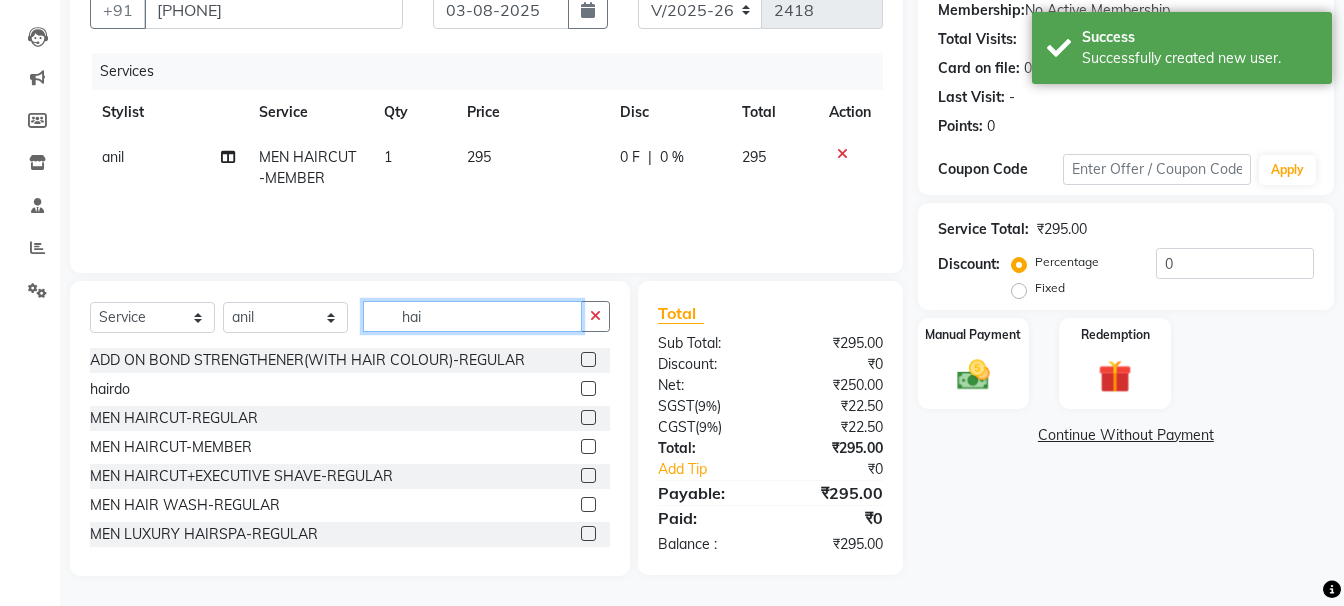 checkbox on "false" 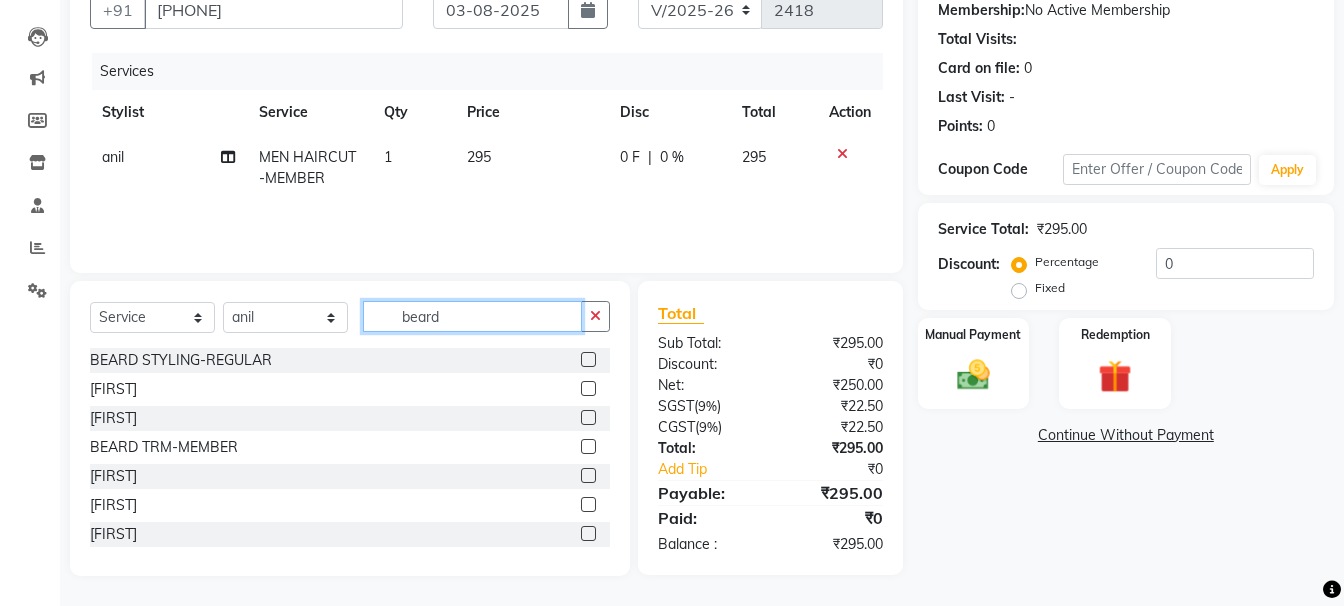 type on "beard" 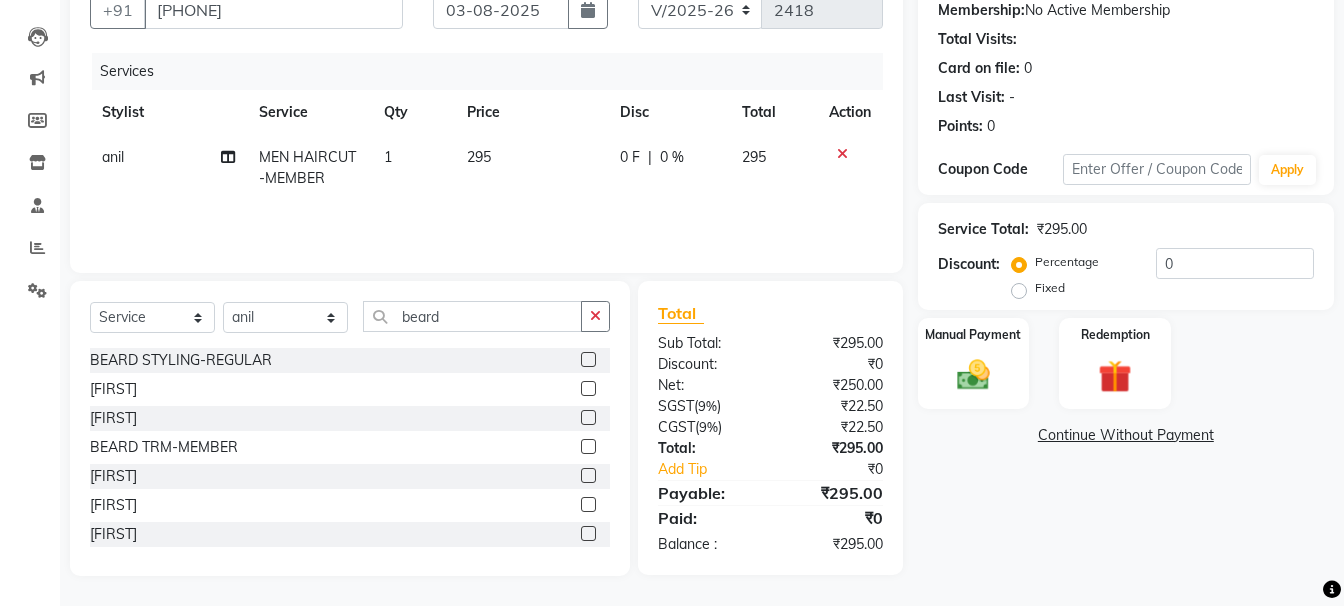 click 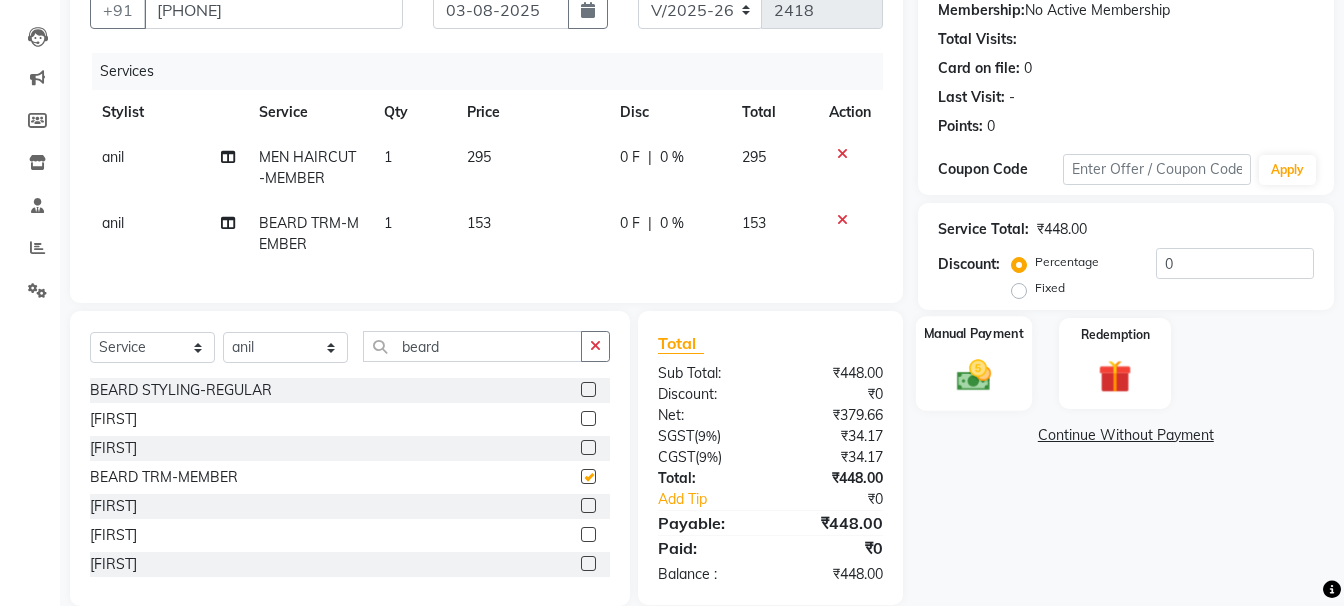 checkbox on "false" 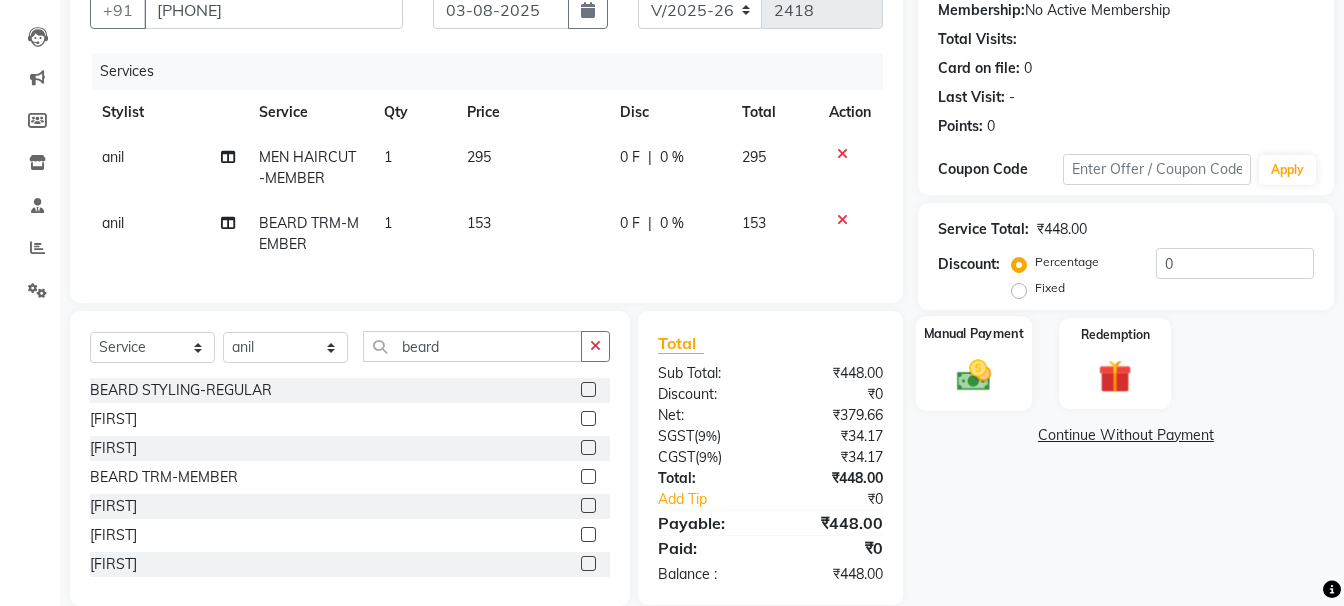 click 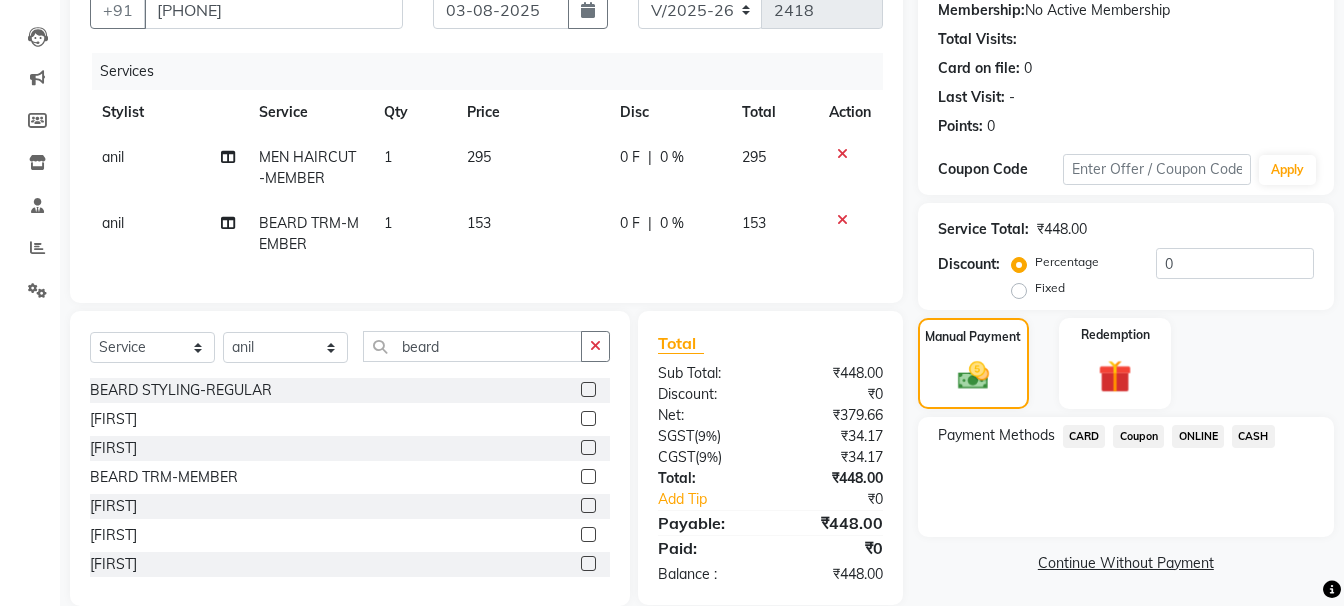 click on "ONLINE" 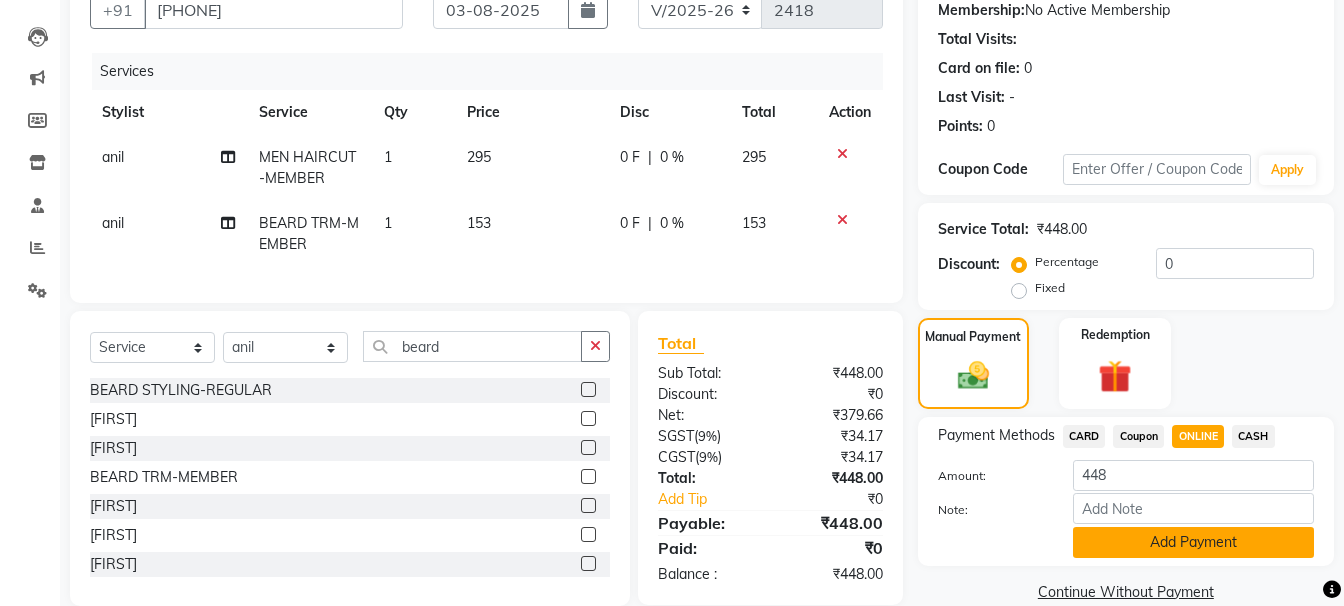click on "Add Payment" 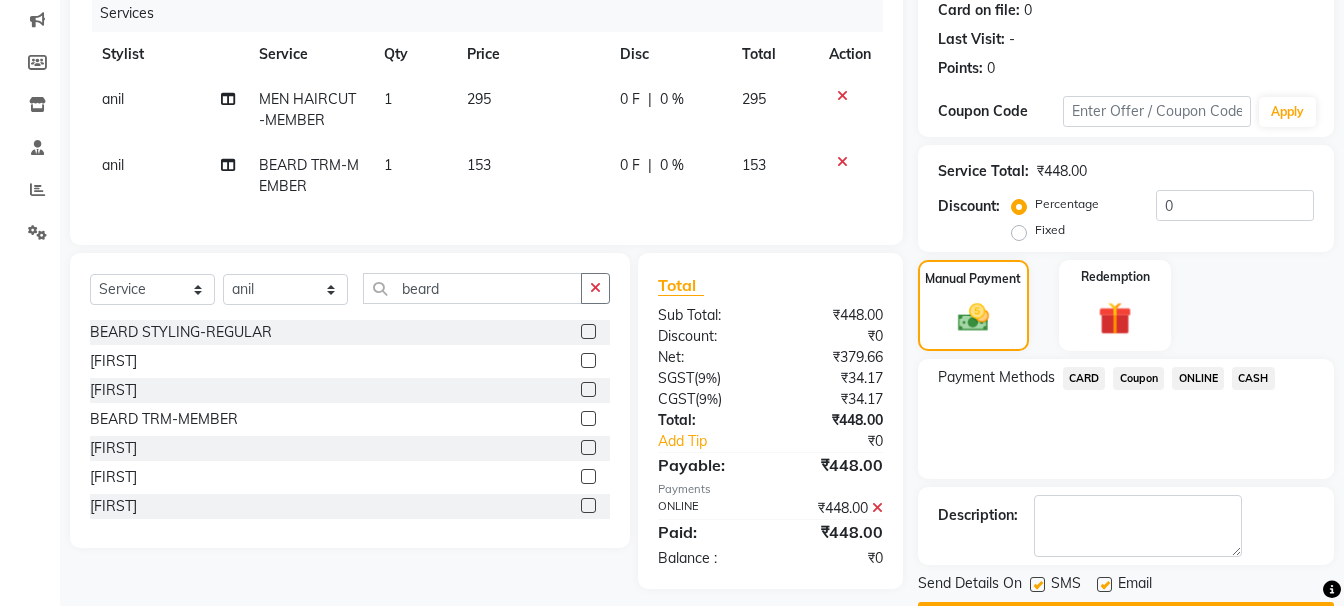 scroll, scrollTop: 310, scrollLeft: 0, axis: vertical 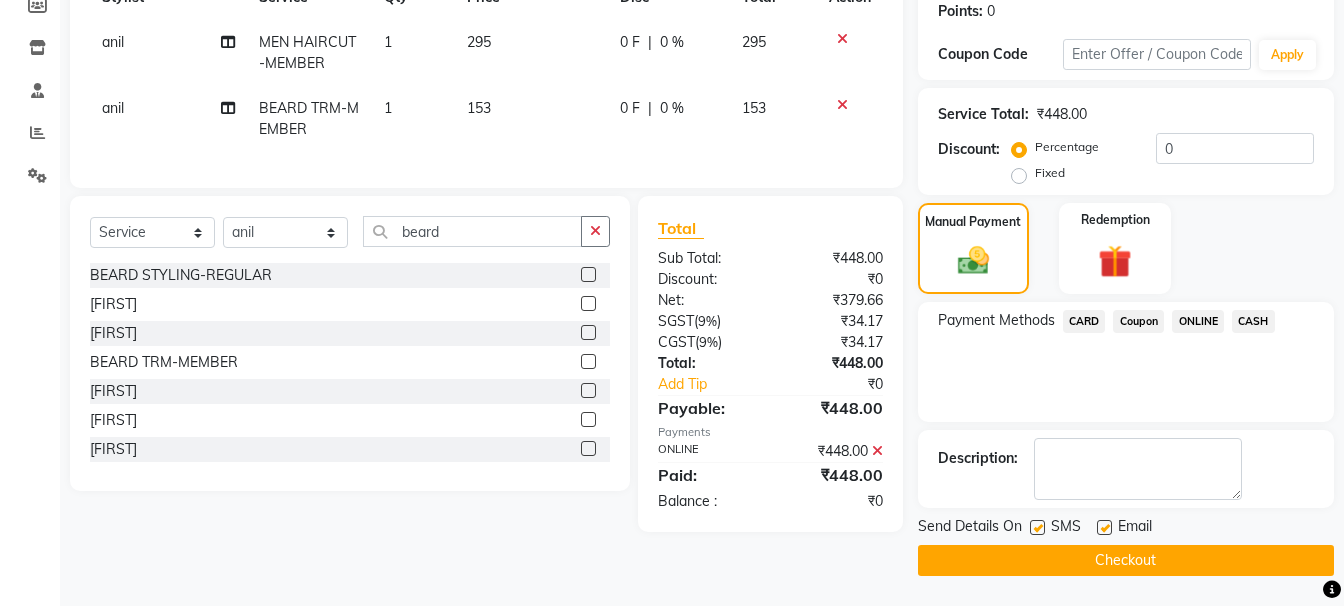 click on "Checkout" 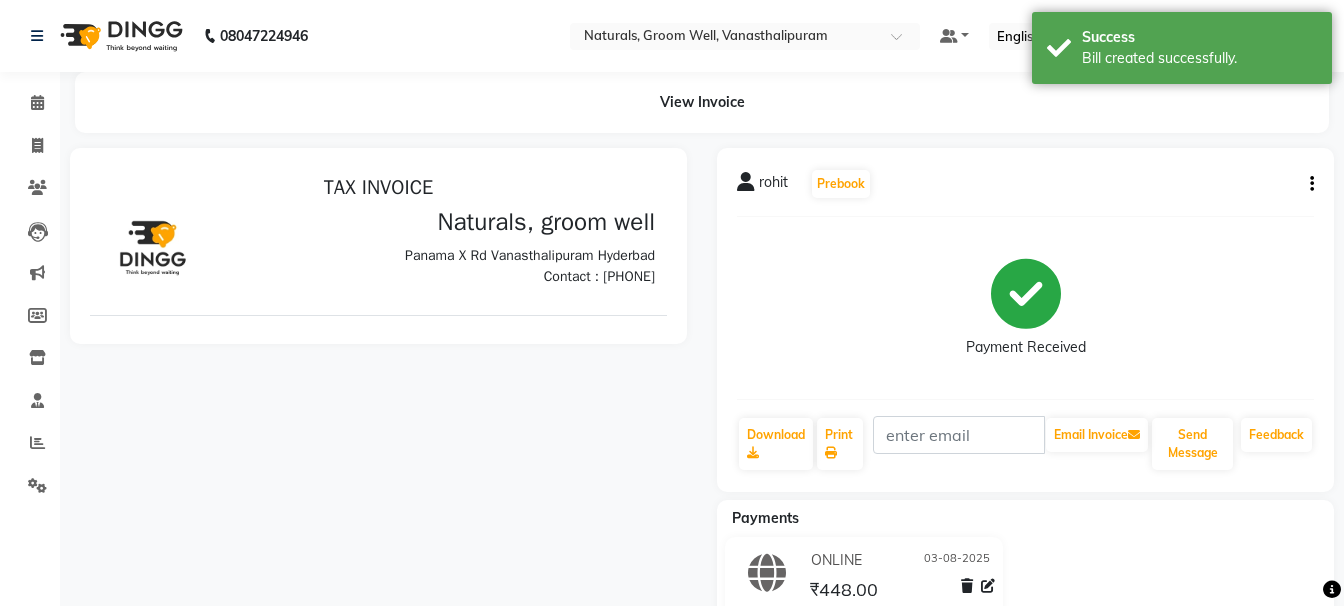 scroll, scrollTop: 0, scrollLeft: 0, axis: both 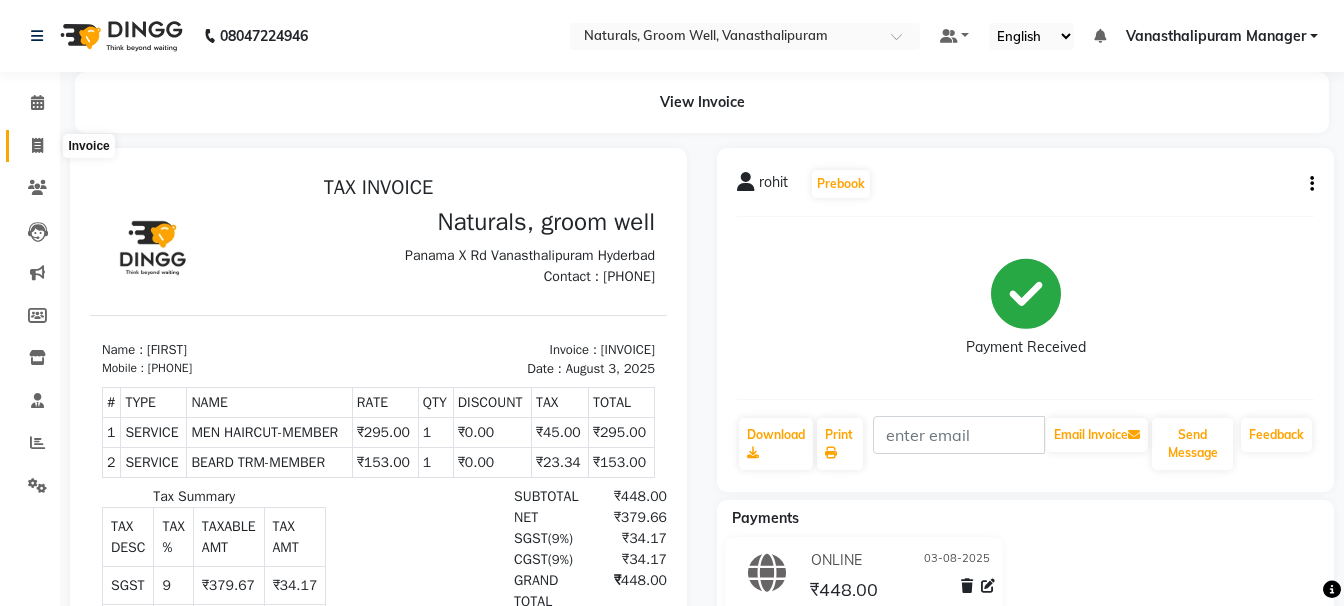 click 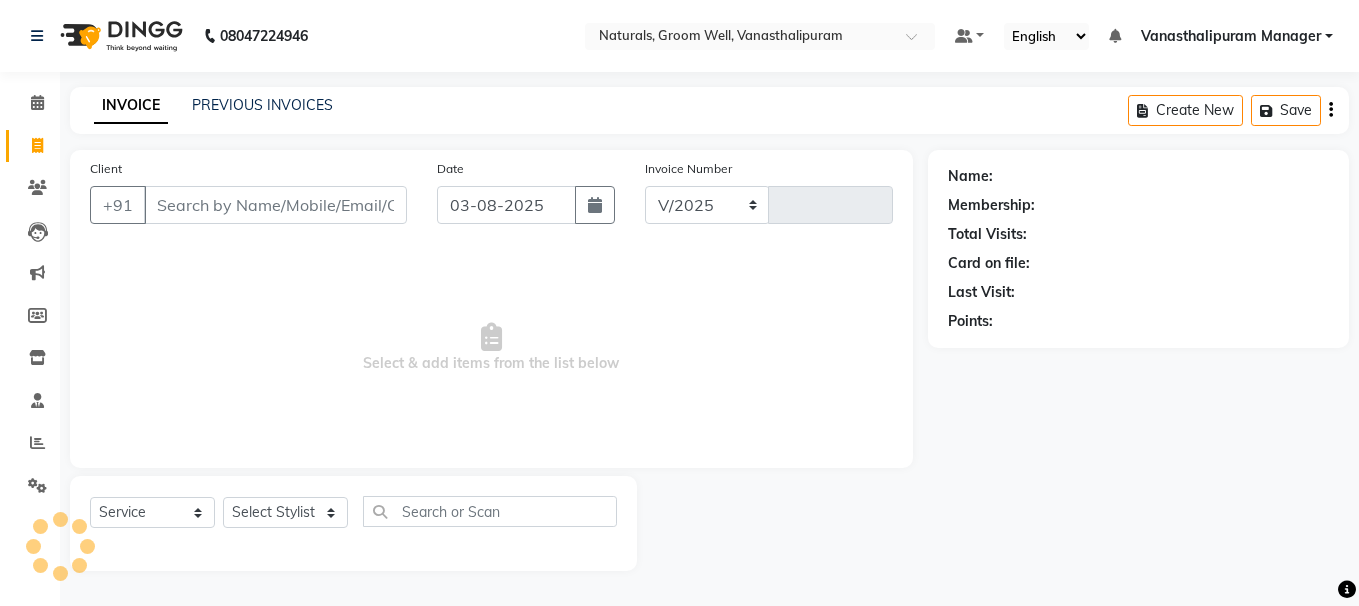 select on "5859" 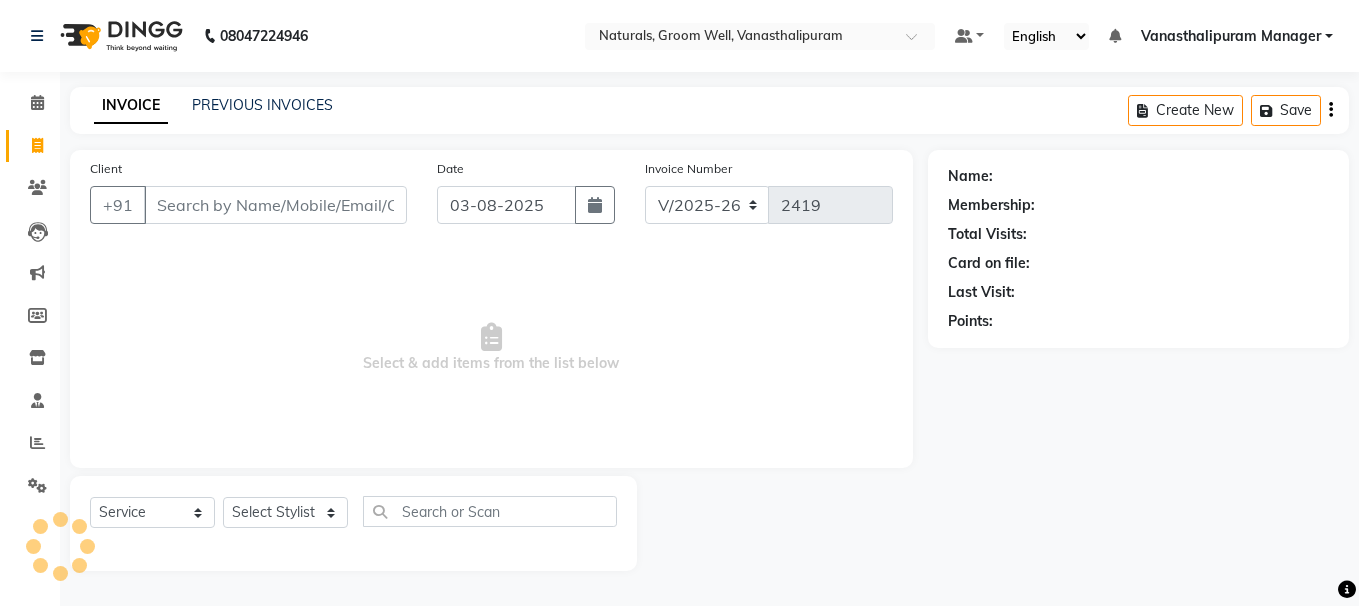 click on "Client" at bounding box center [275, 205] 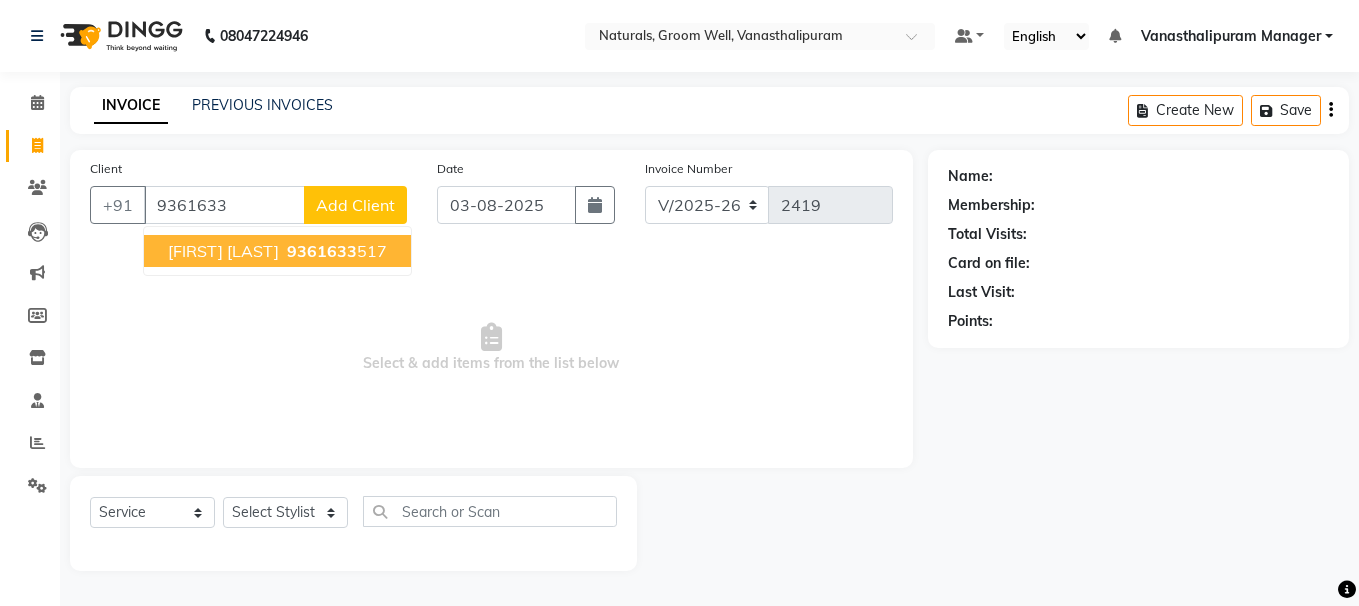 click on "[NAME] [PHONE] [NUMBER]" at bounding box center [277, 251] 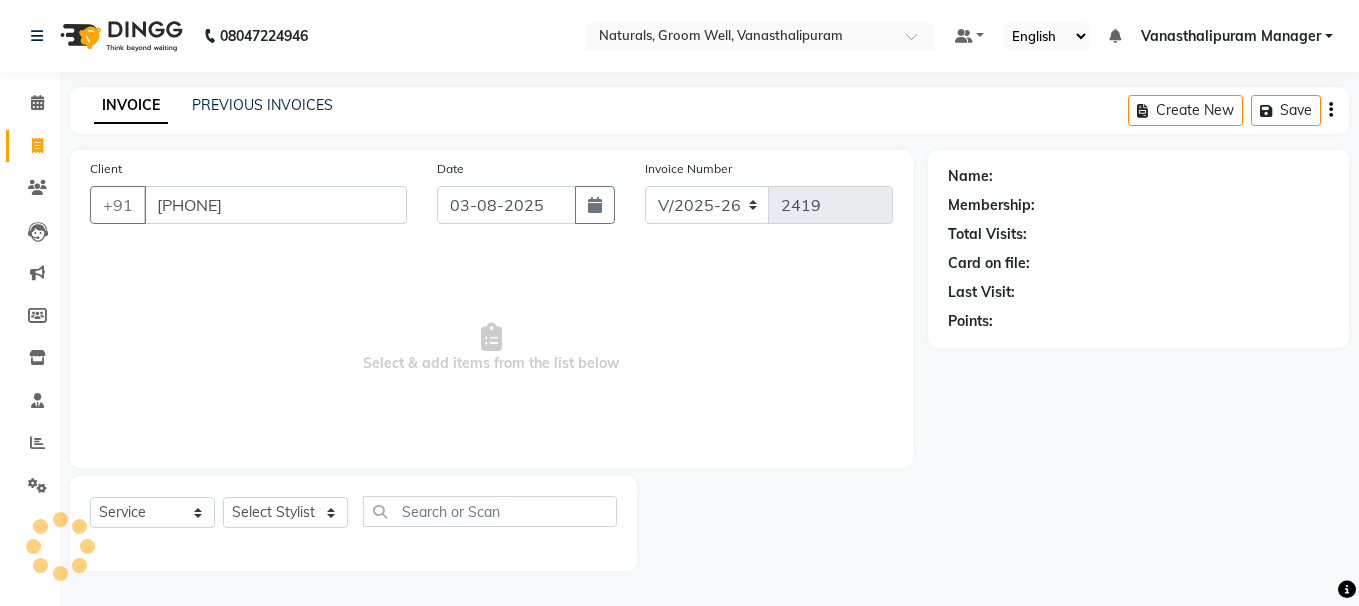 type on "[PHONE]" 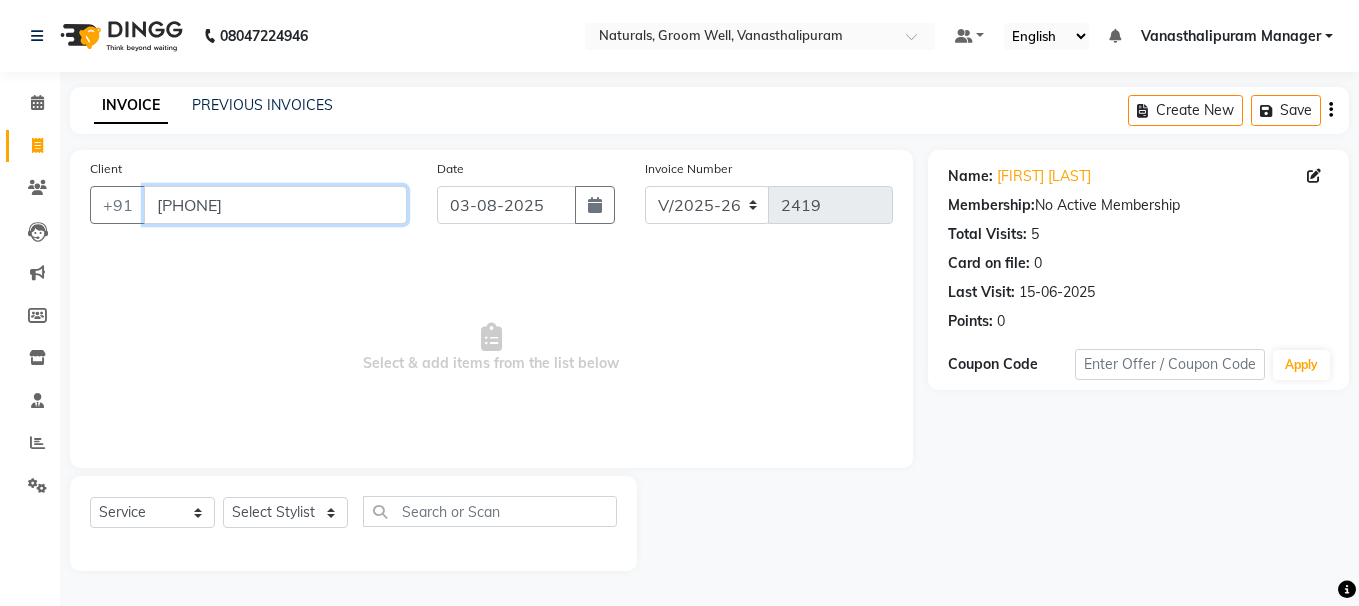click on "[PHONE]" at bounding box center (275, 205) 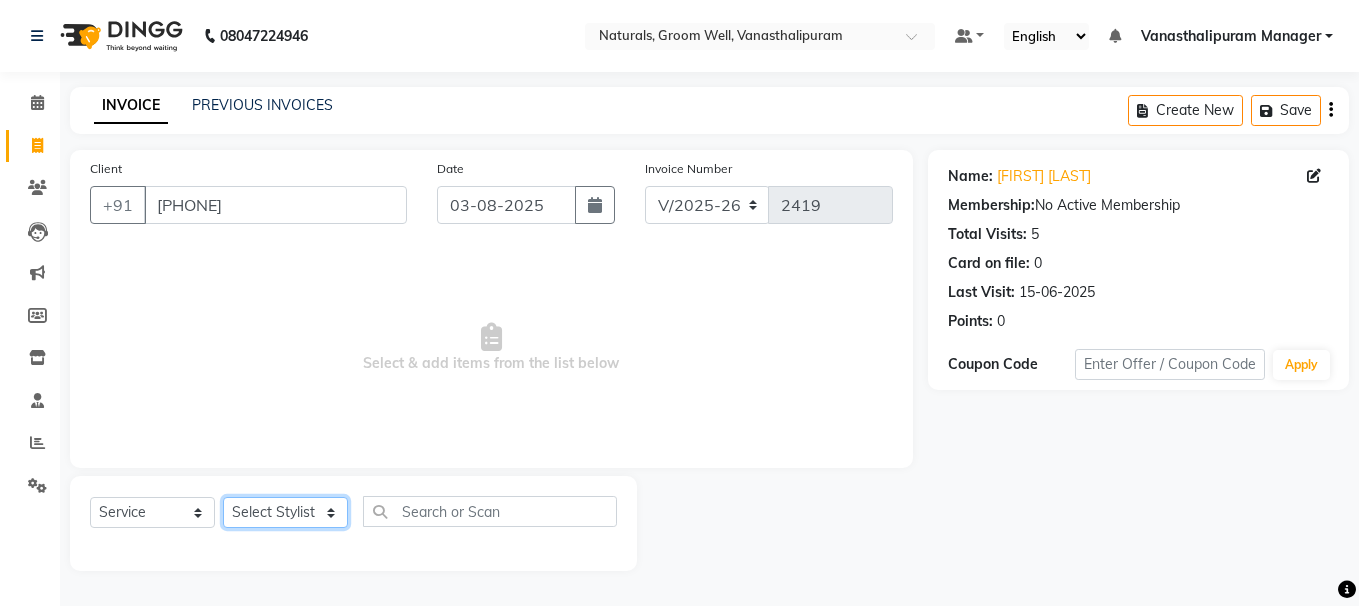 click on "Select Stylist [NAME] [NAME] [NAME] [NAME] [NAME] [NAME] [NAME] [NAME] [NAME] [NAME] [NAME] [NAME] [NAME]" 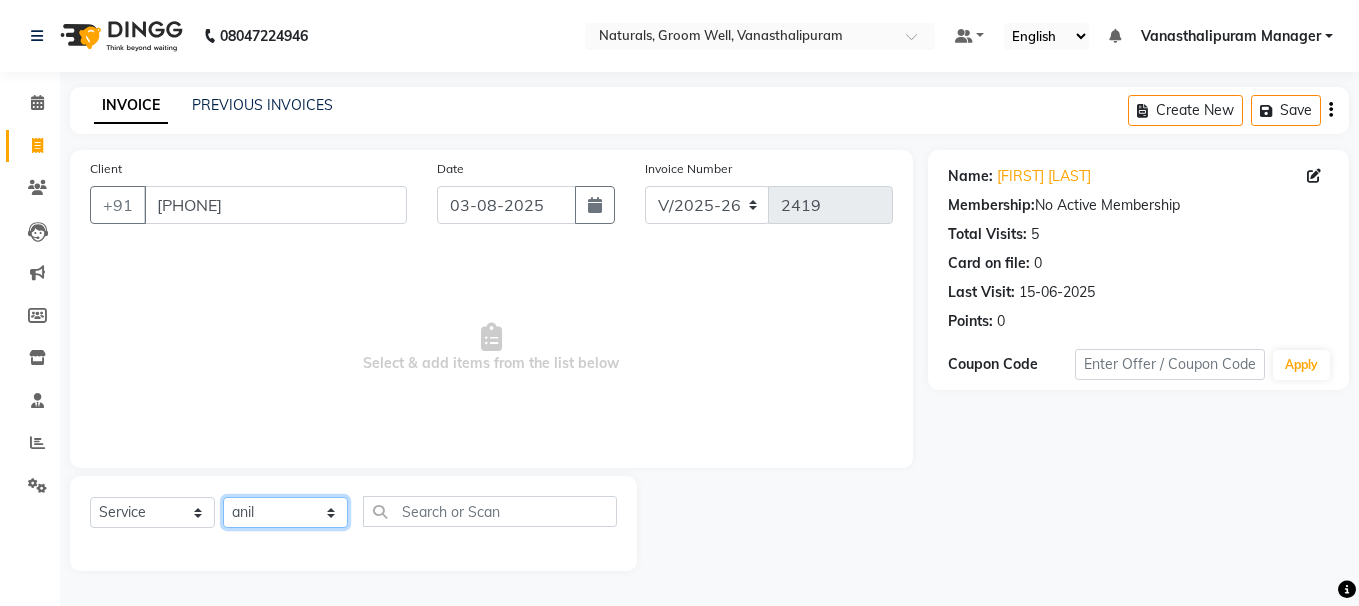 click on "Select Stylist [NAME] [NAME] [NAME] [NAME] [NAME] [NAME] [NAME] [NAME] [NAME] [NAME] [NAME] [NAME] [NAME]" 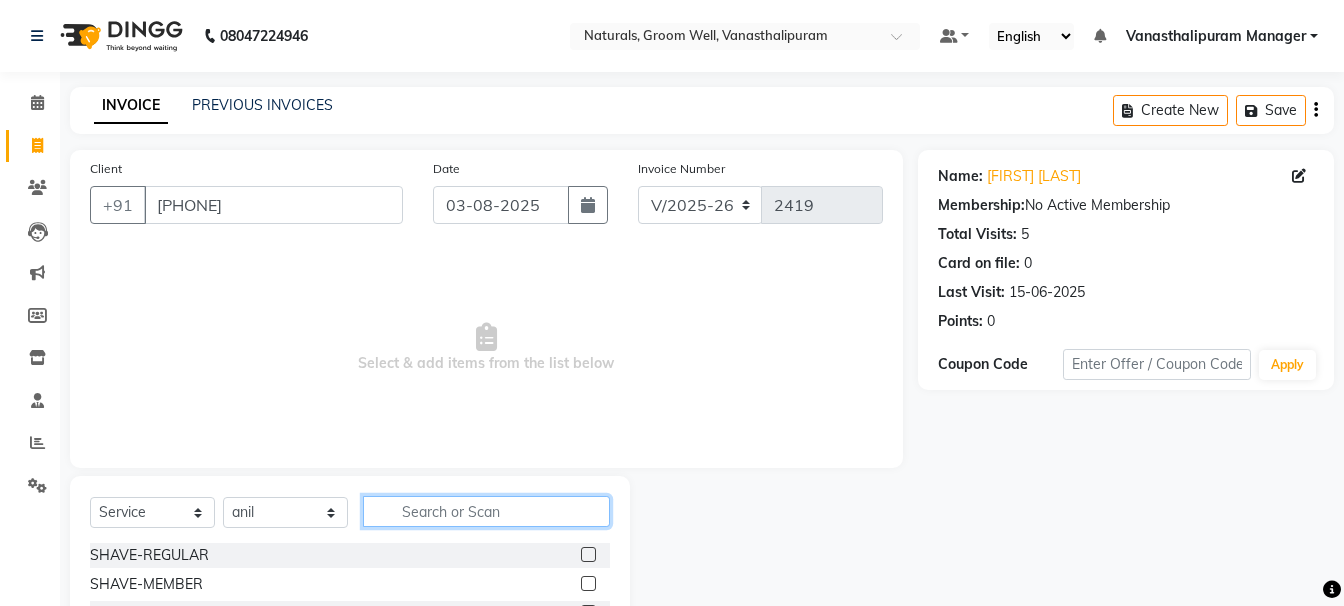 click 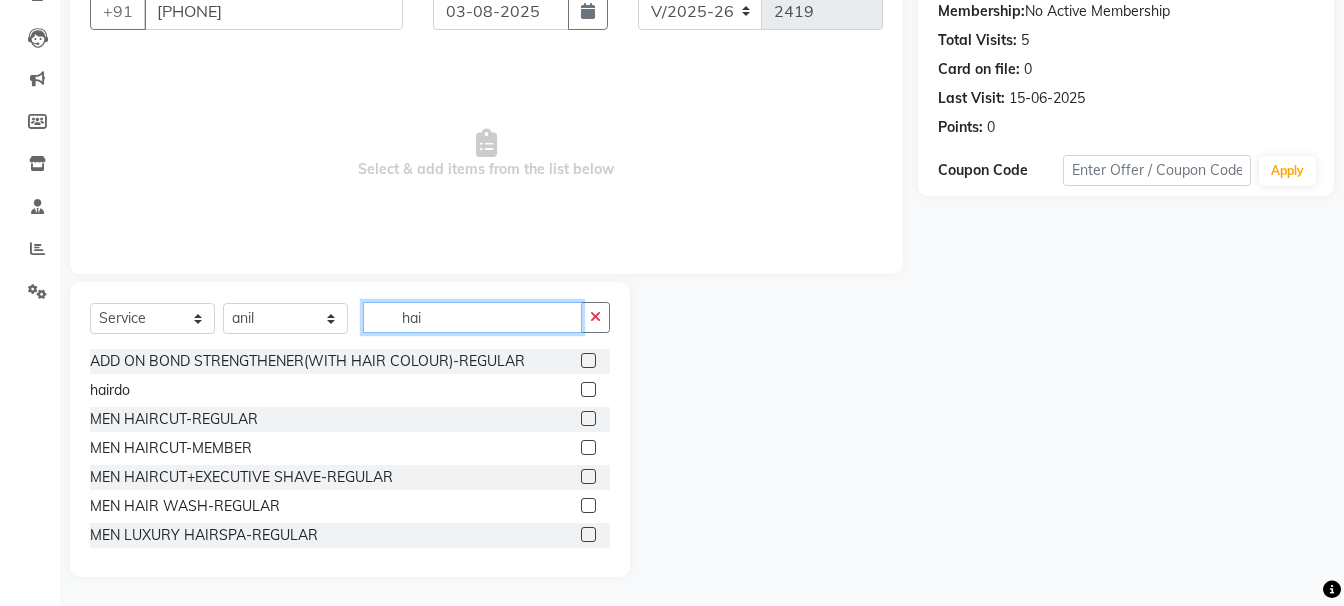scroll, scrollTop: 195, scrollLeft: 0, axis: vertical 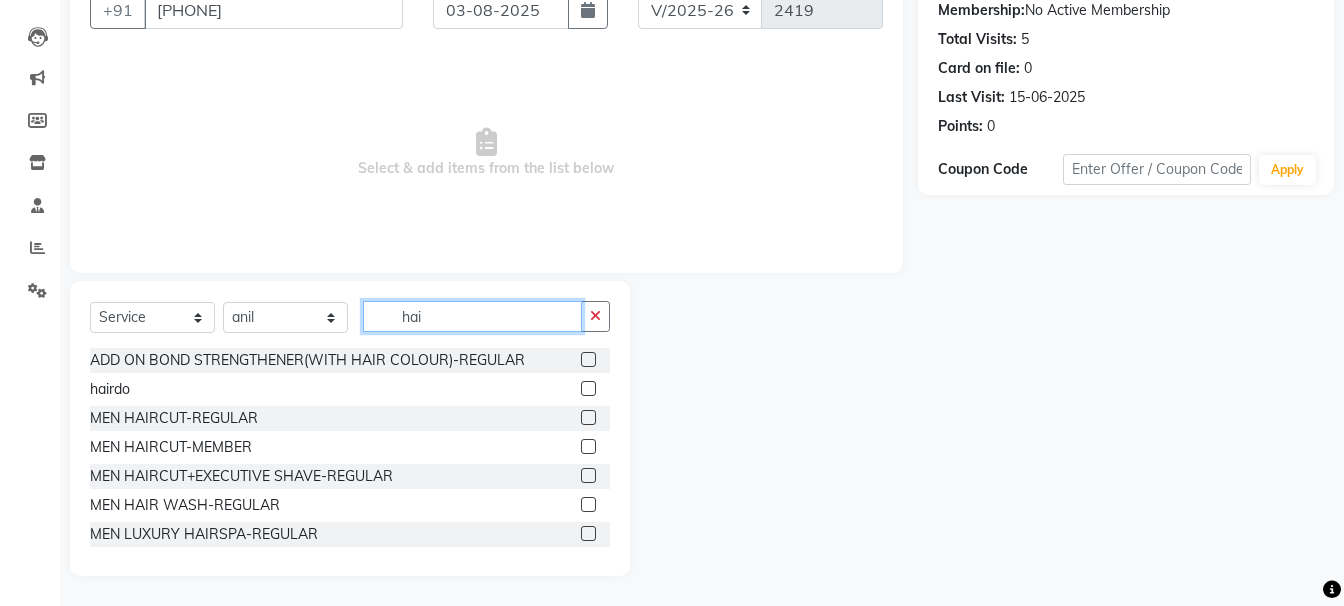 type on "hai" 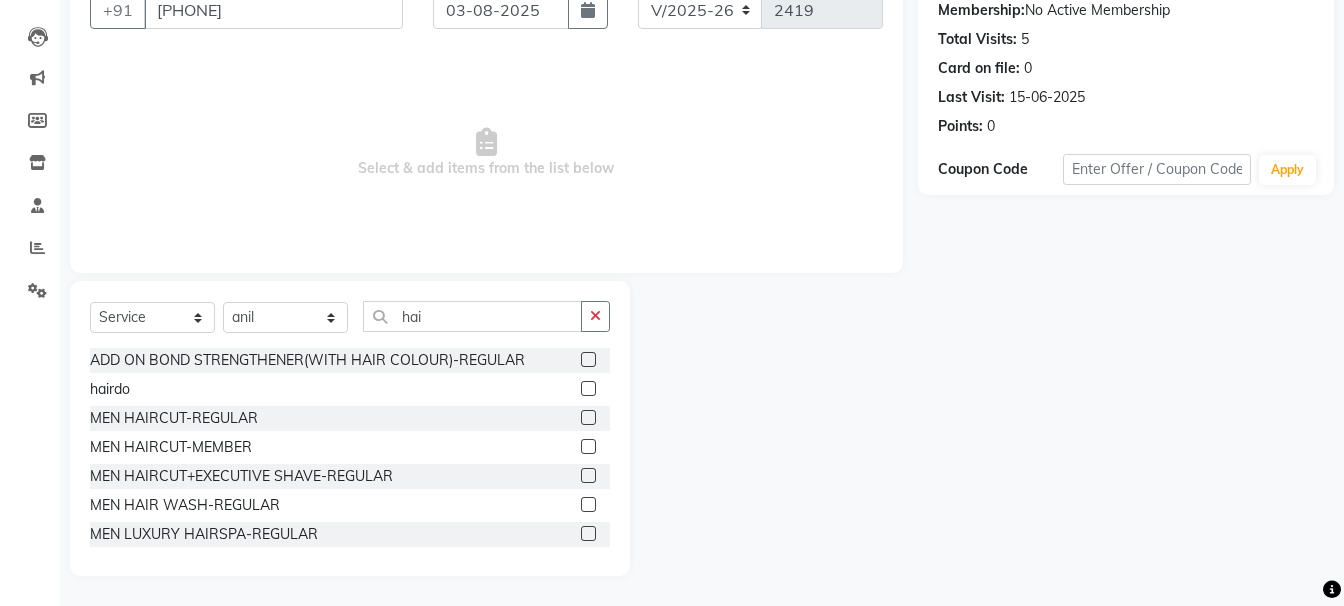 click 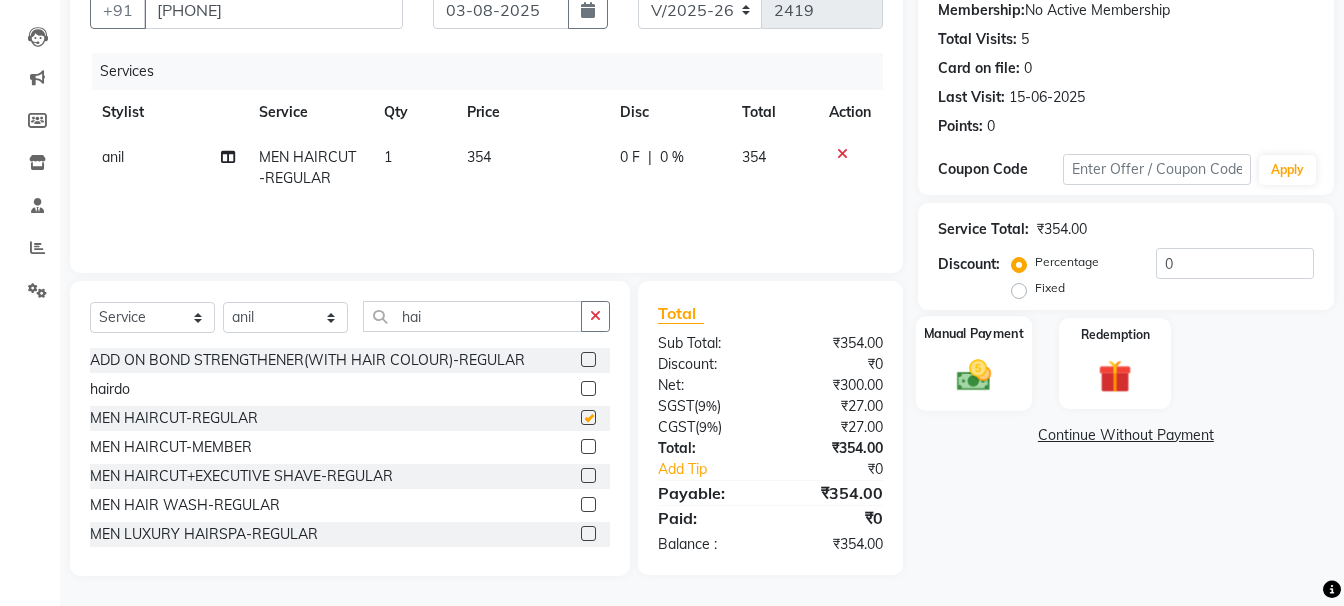 checkbox on "false" 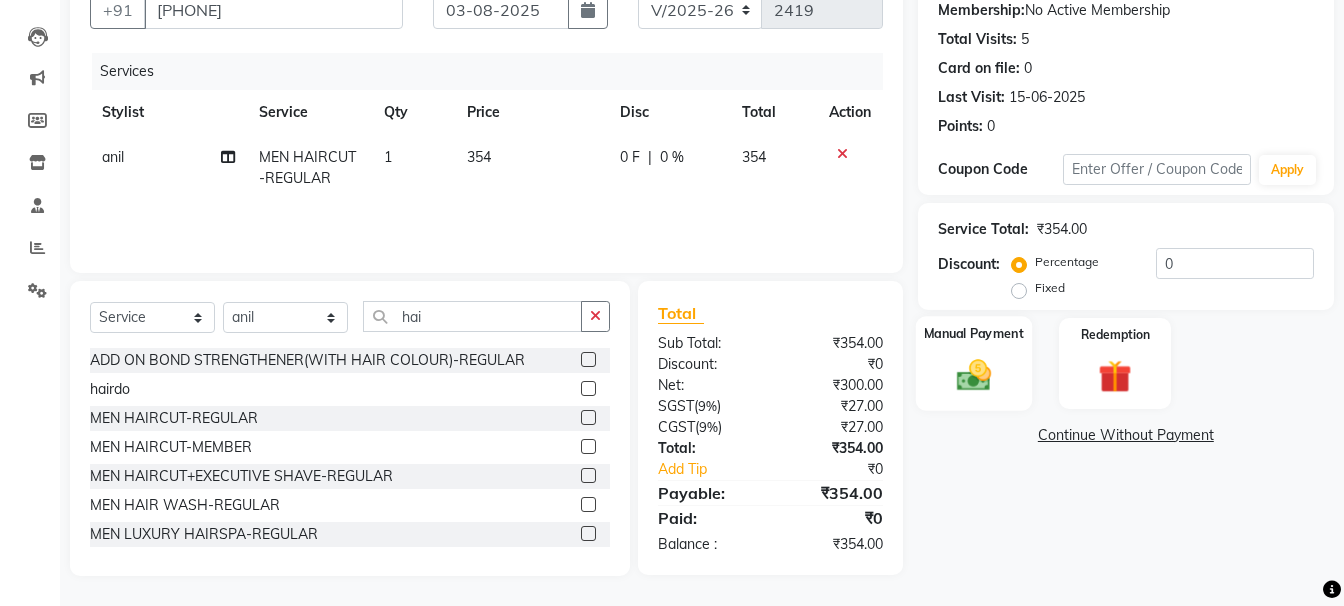 drag, startPoint x: 984, startPoint y: 370, endPoint x: 1001, endPoint y: 369, distance: 17.029387 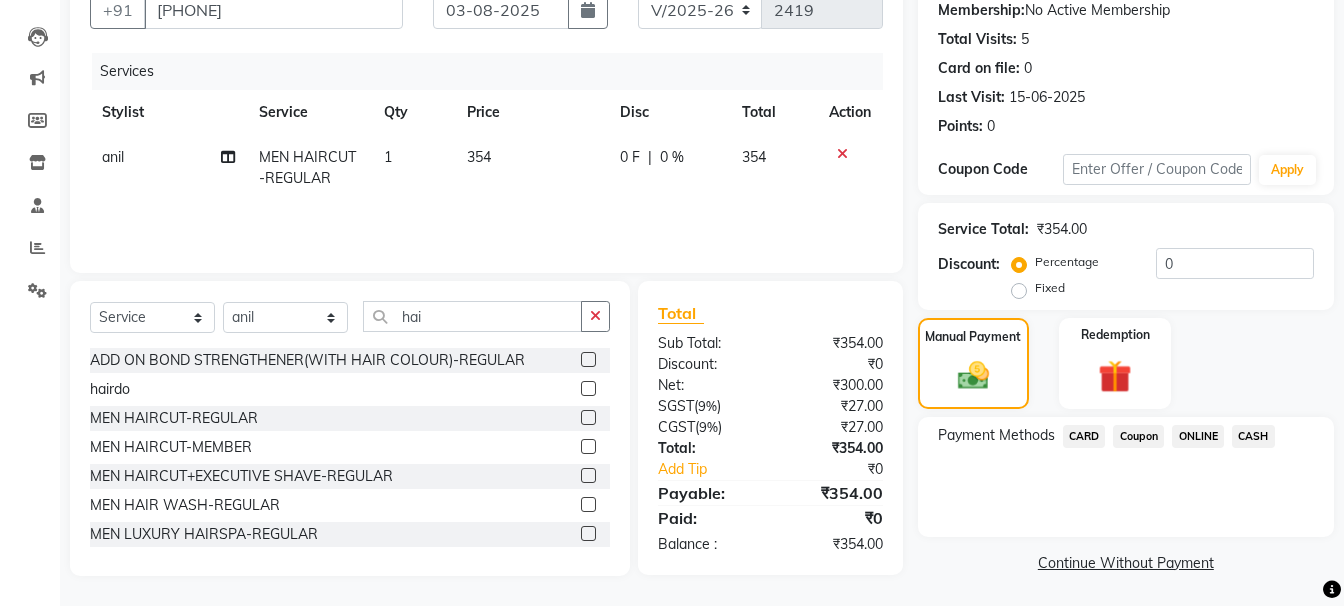 click on "ONLINE" 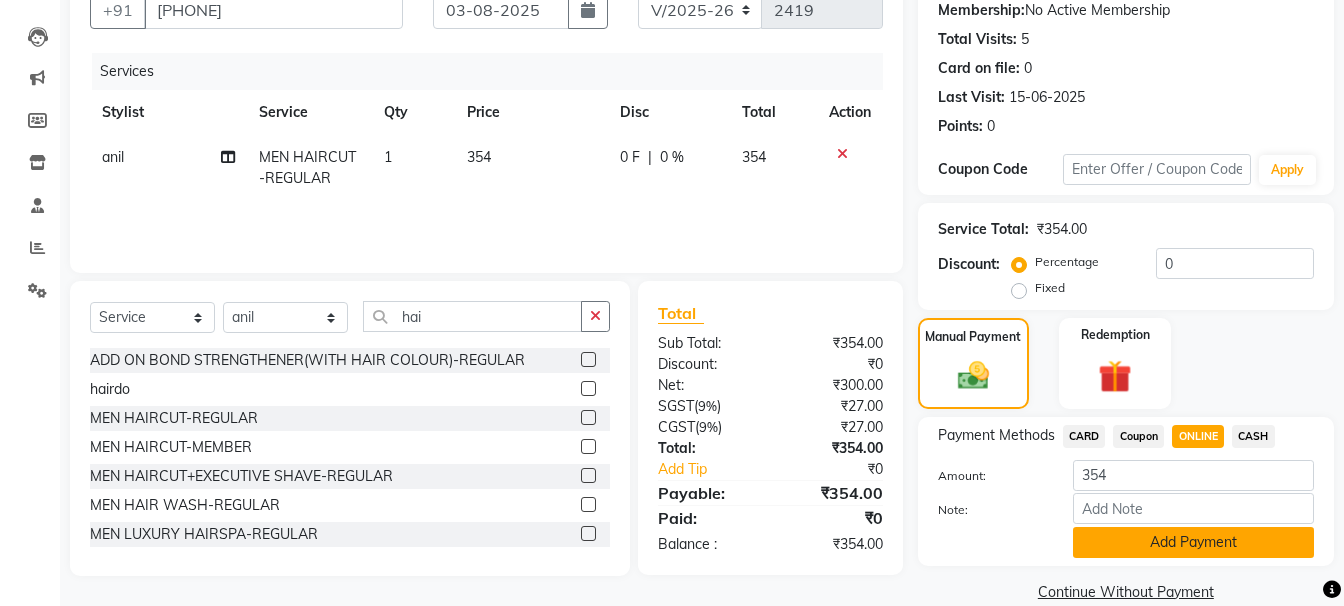 click on "Add Payment" 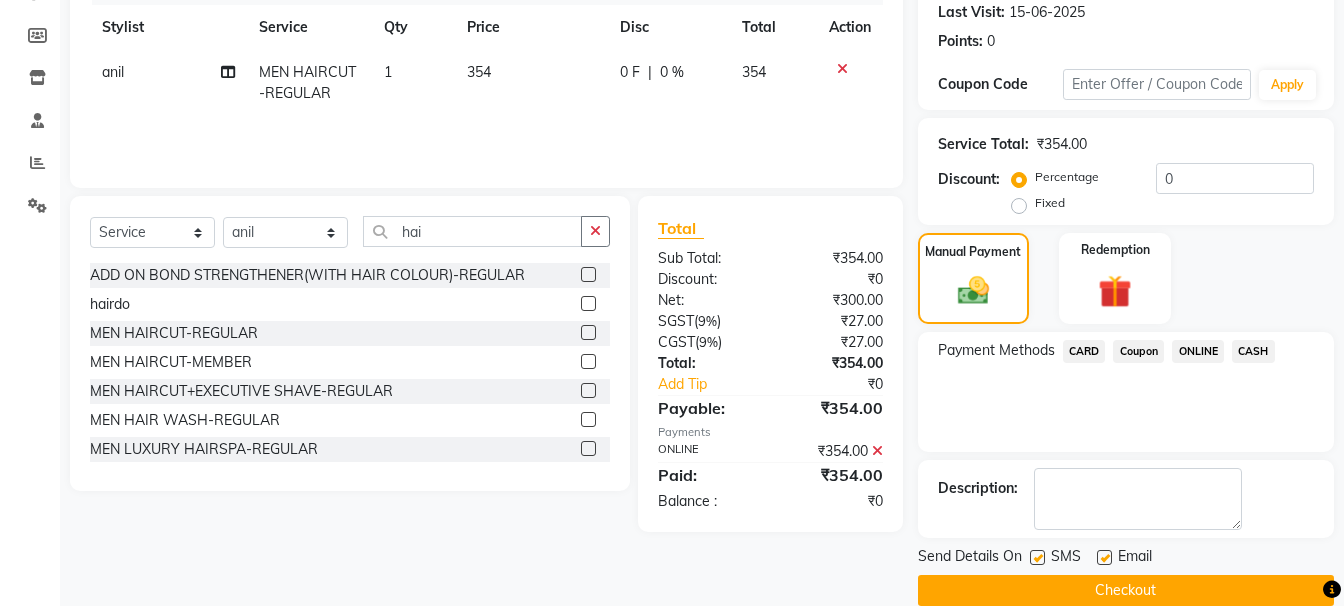 scroll, scrollTop: 310, scrollLeft: 0, axis: vertical 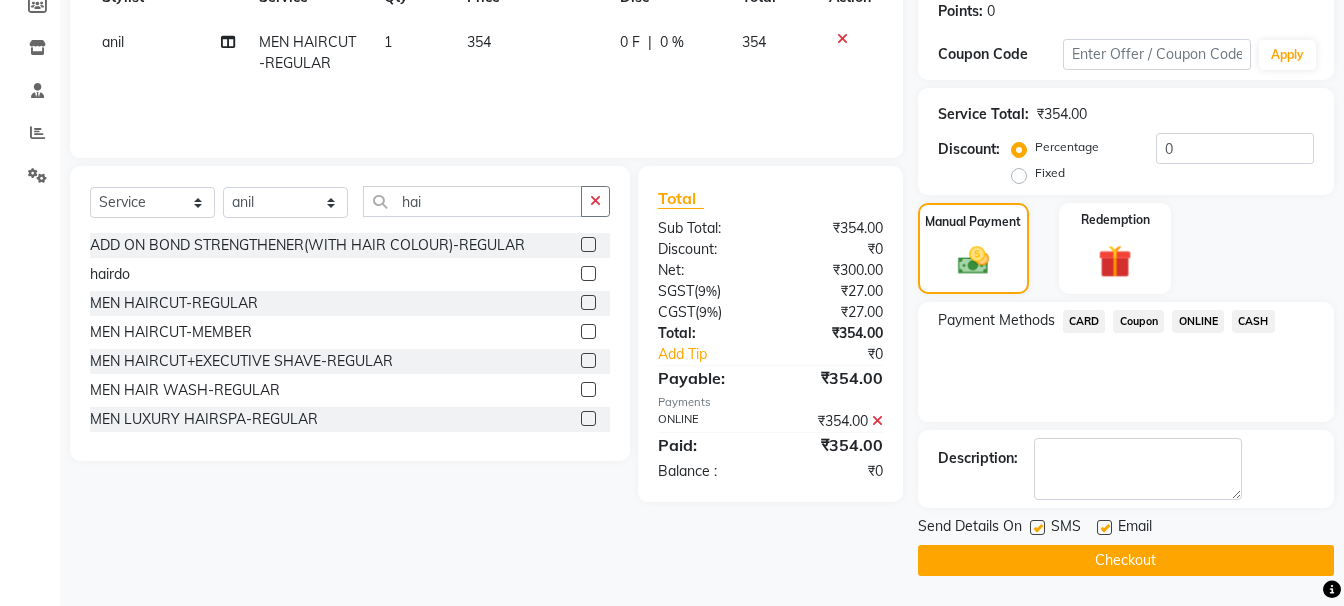 click on "Checkout" 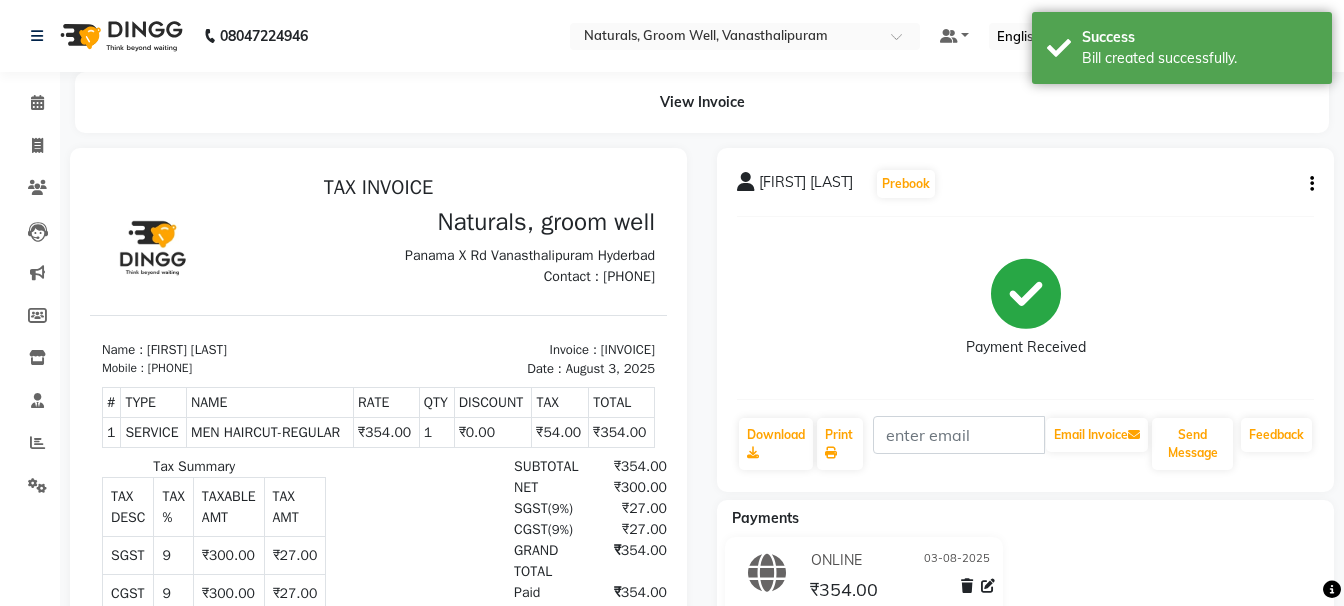 scroll, scrollTop: 0, scrollLeft: 0, axis: both 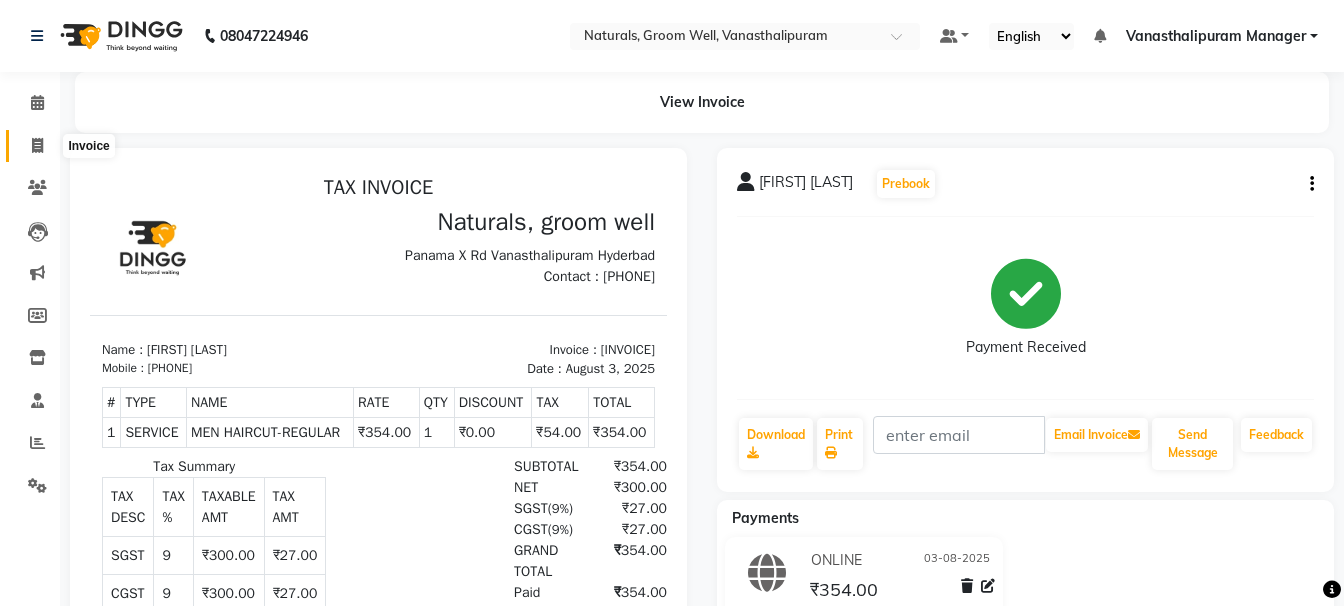 click 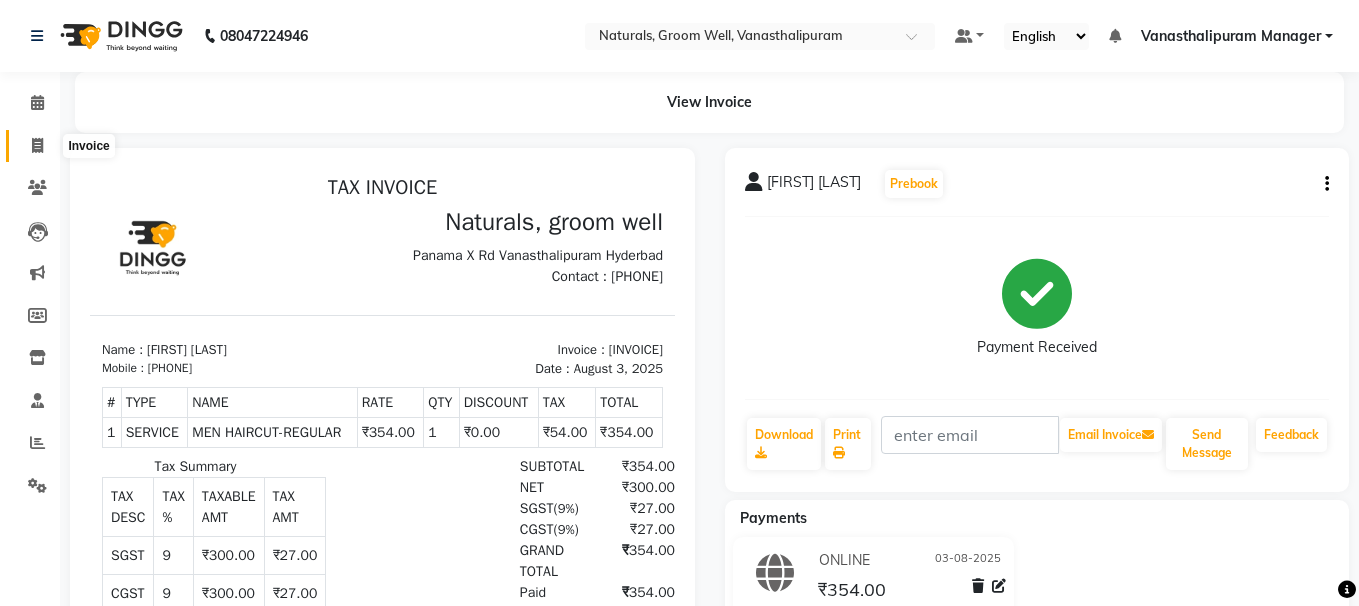 select on "5859" 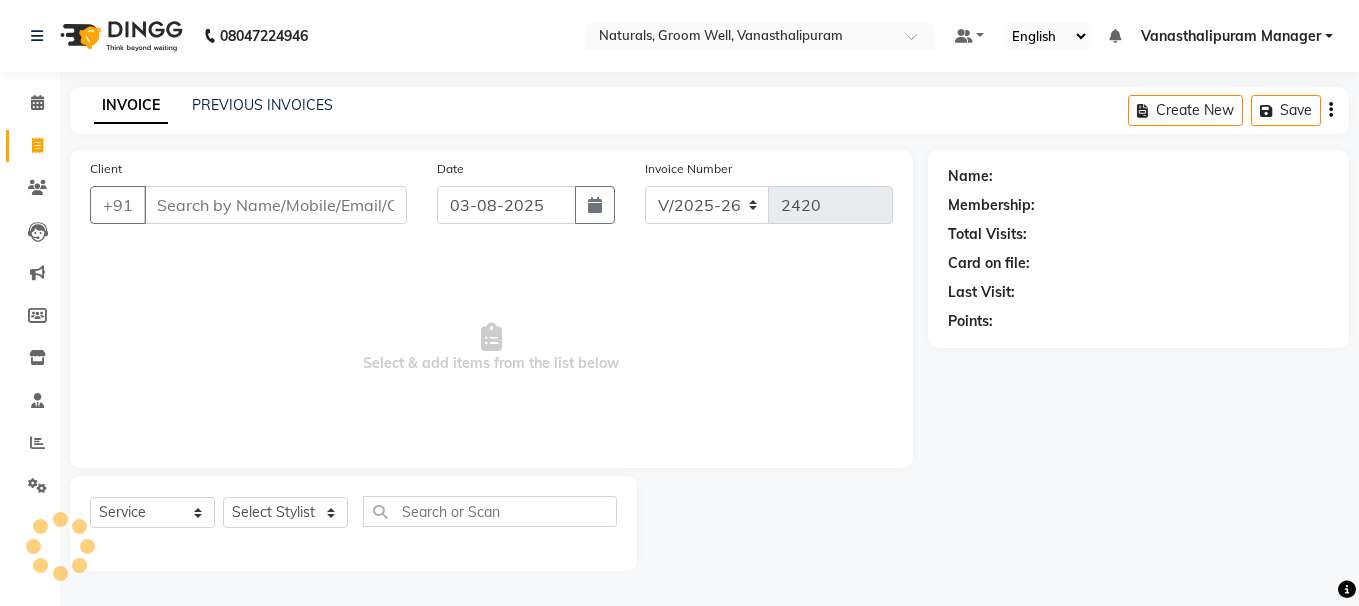 click on "Select  Service  Product  Membership  Package Voucher Prepaid Gift Card  Select Stylist [NAME] [NAME] [NAME] [NAME] [NAME] [NAME] [NAME] [NAME] [NAME] [NAME] [NAME] [NAME] [NAME]" 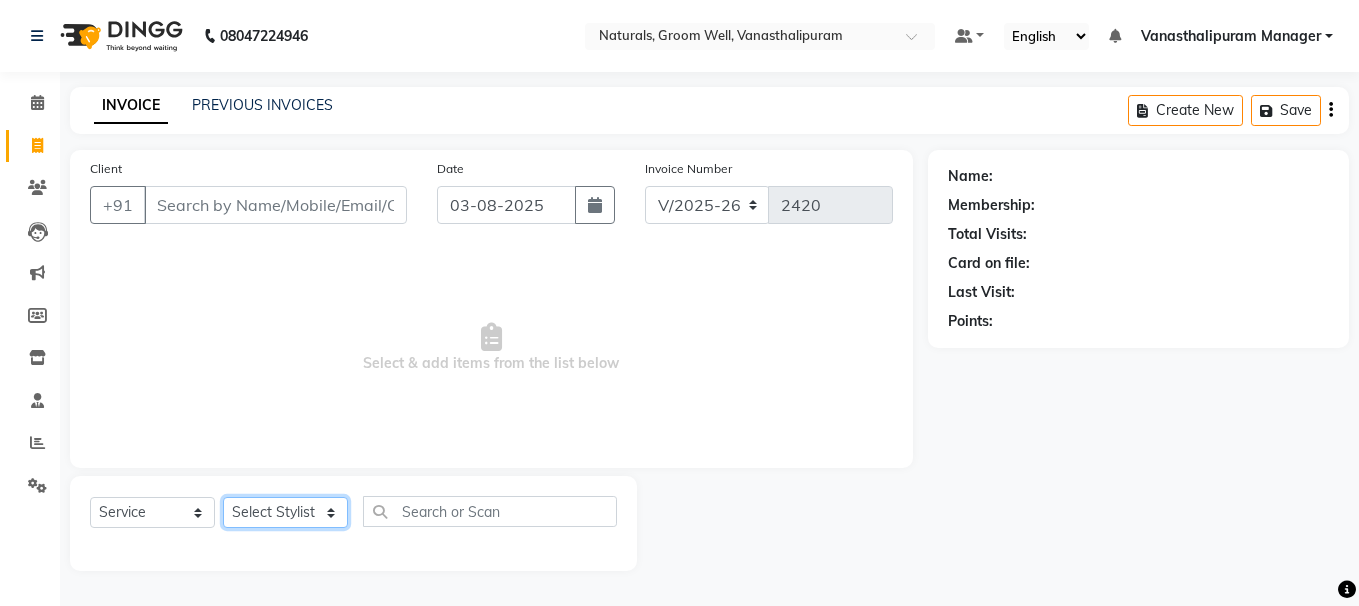 click on "Select Stylist [NAME] [NAME] [NAME] [NAME] [NAME] [NAME] [NAME] [NAME] [NAME] [NAME] [NAME] [NAME] [NAME]" 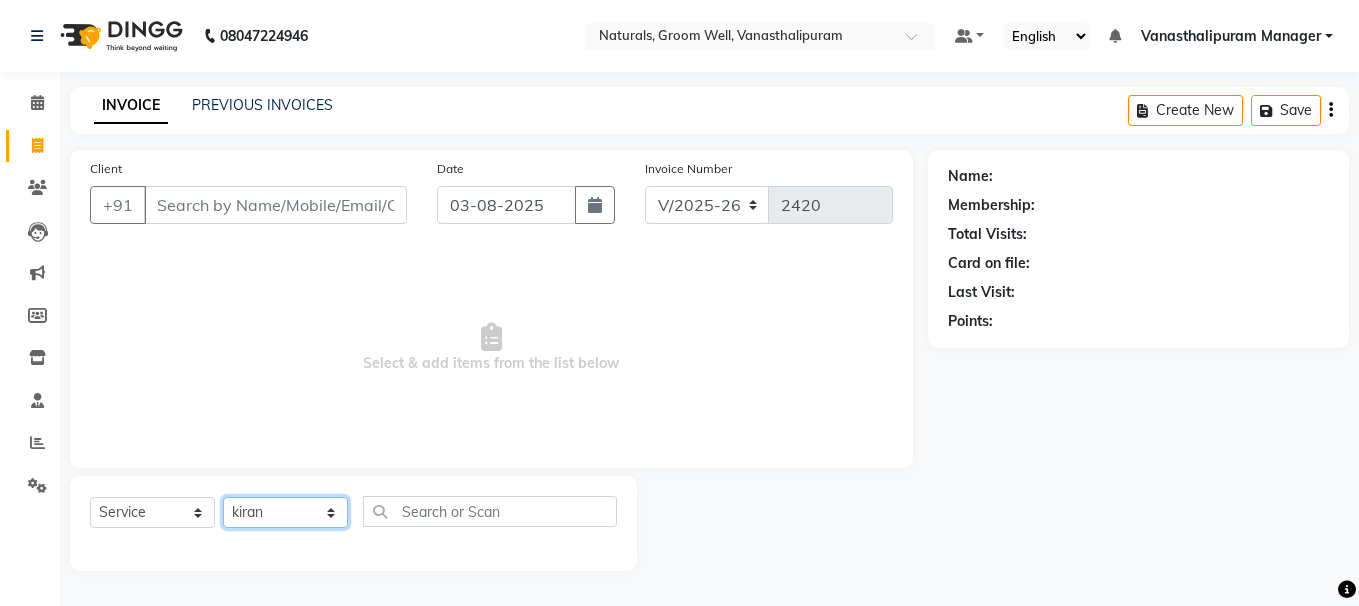 click on "Select Stylist [NAME] [NAME] [NAME] [NAME] [NAME] [NAME] [NAME] [NAME] [NAME] [NAME] [NAME] [NAME] [NAME]" 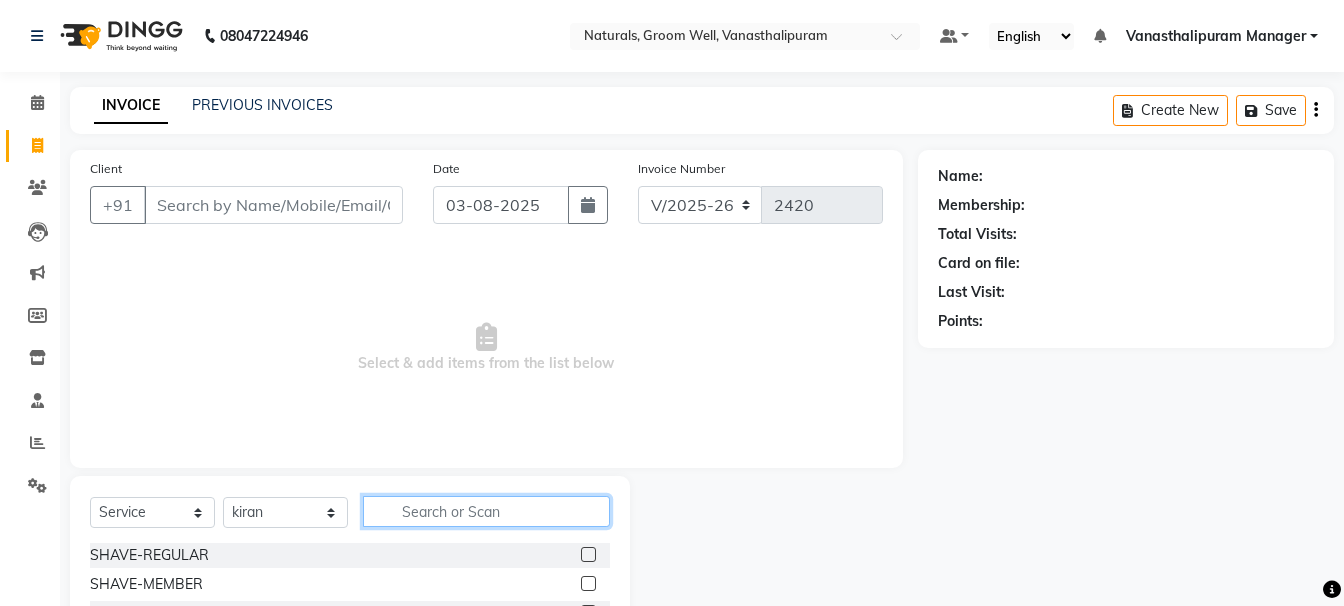 click 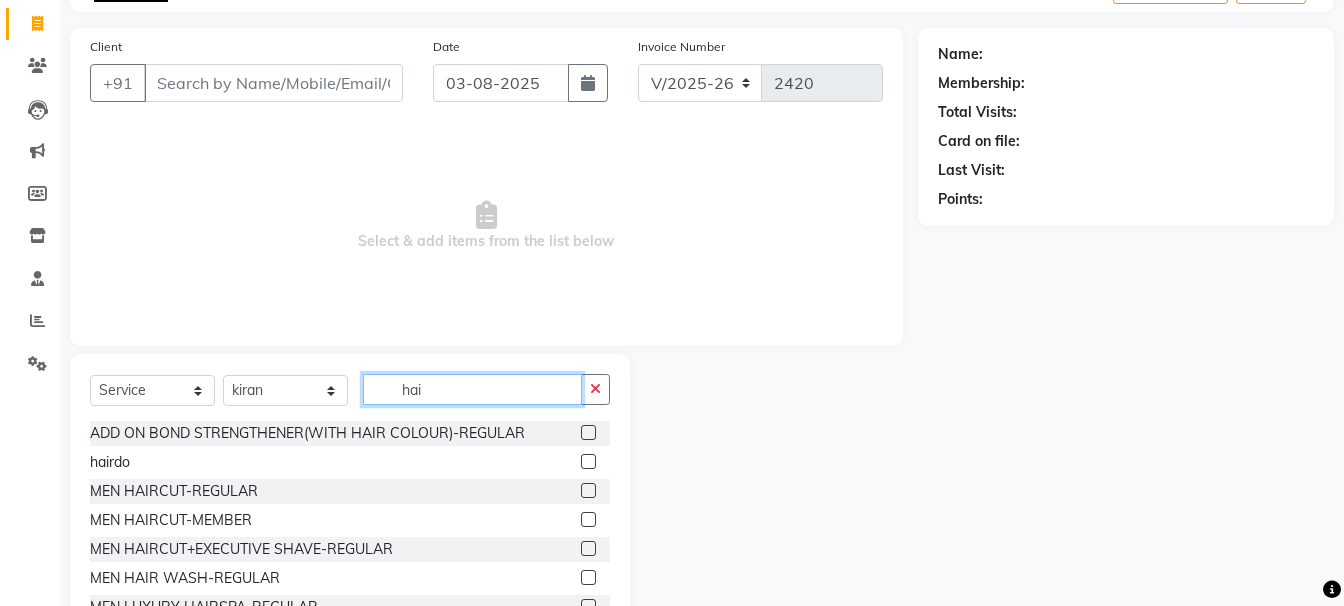 scroll, scrollTop: 195, scrollLeft: 0, axis: vertical 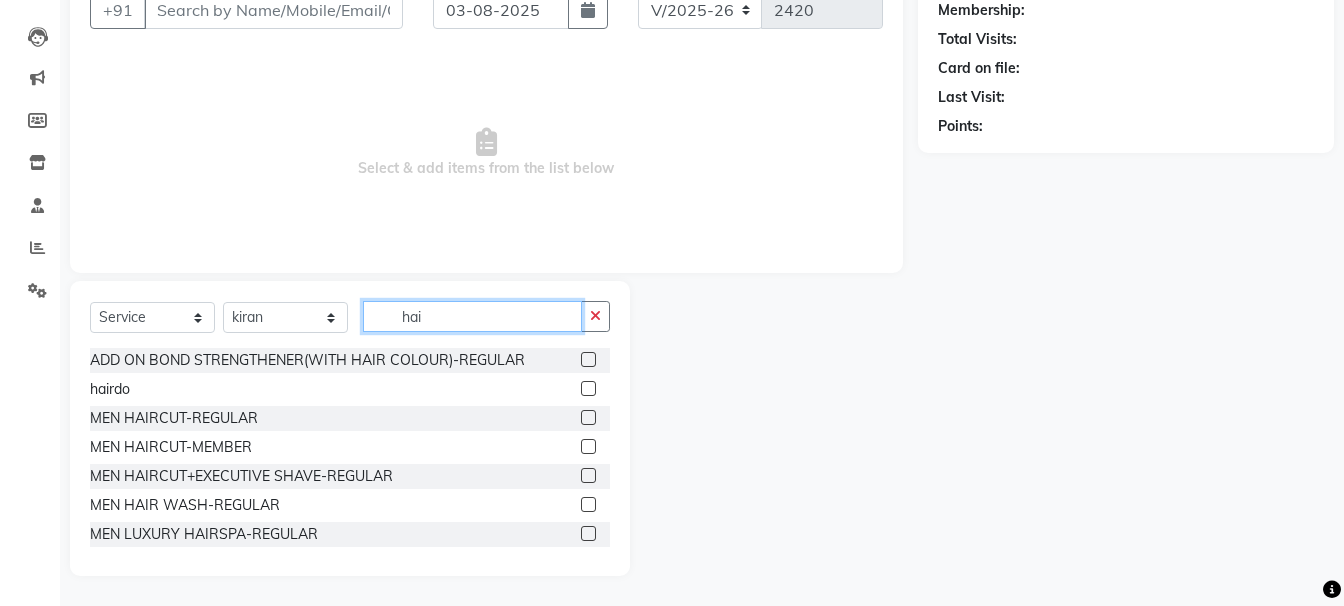 type on "hai" 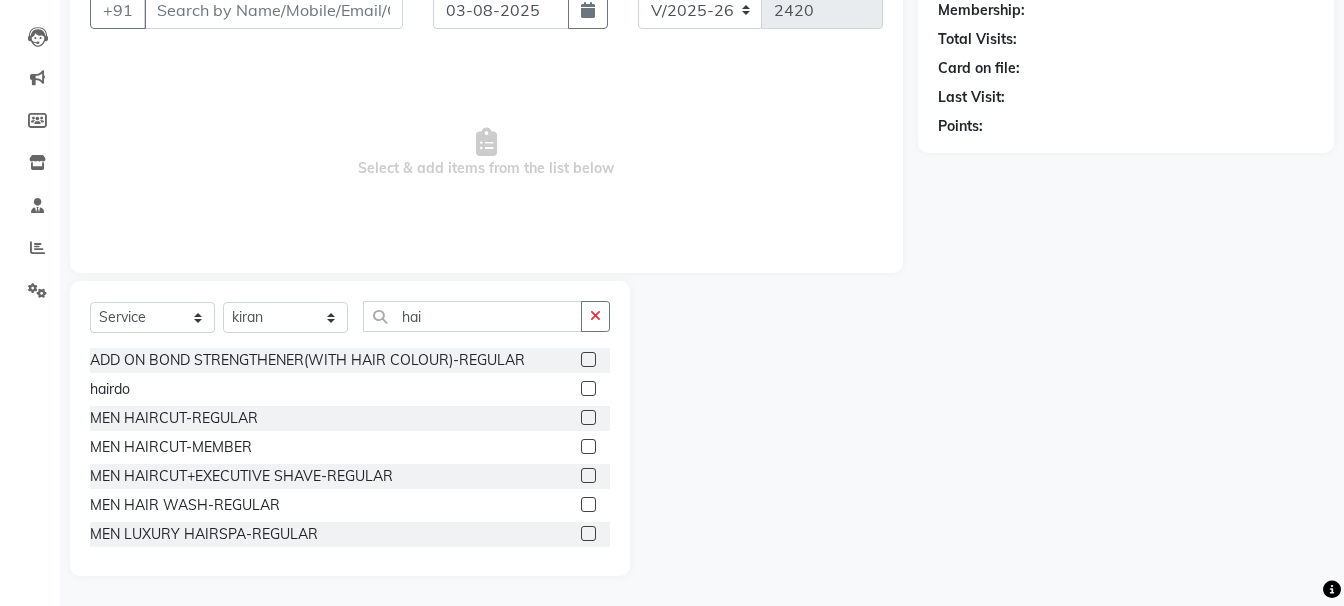 click 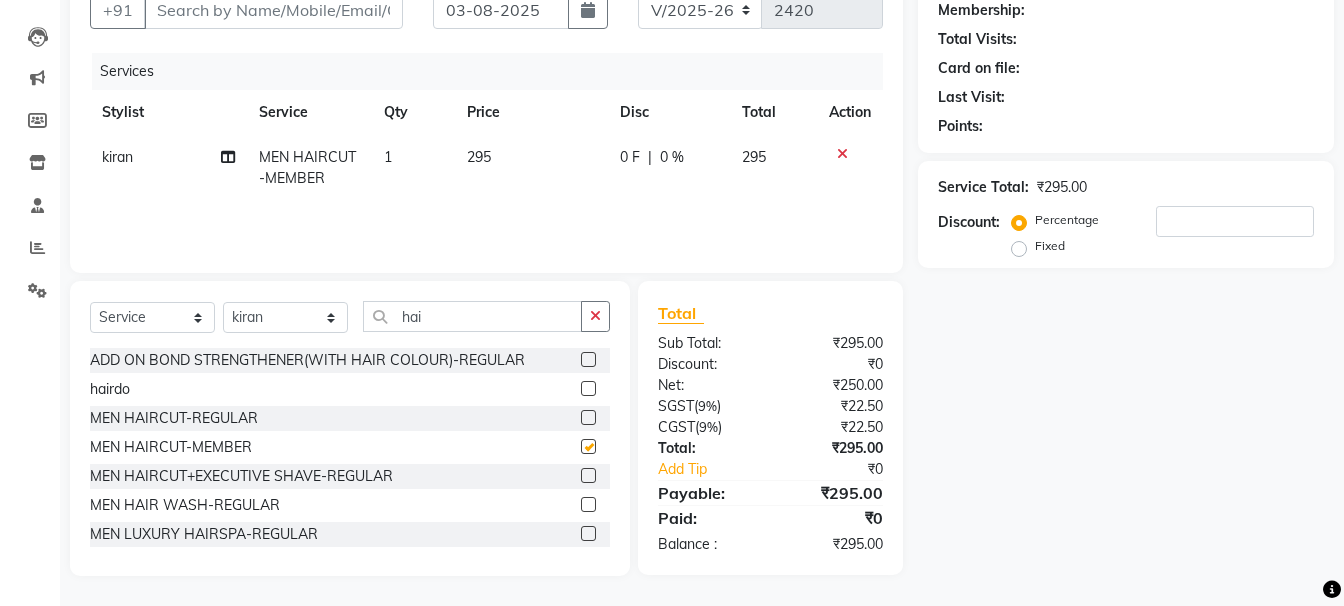 checkbox on "false" 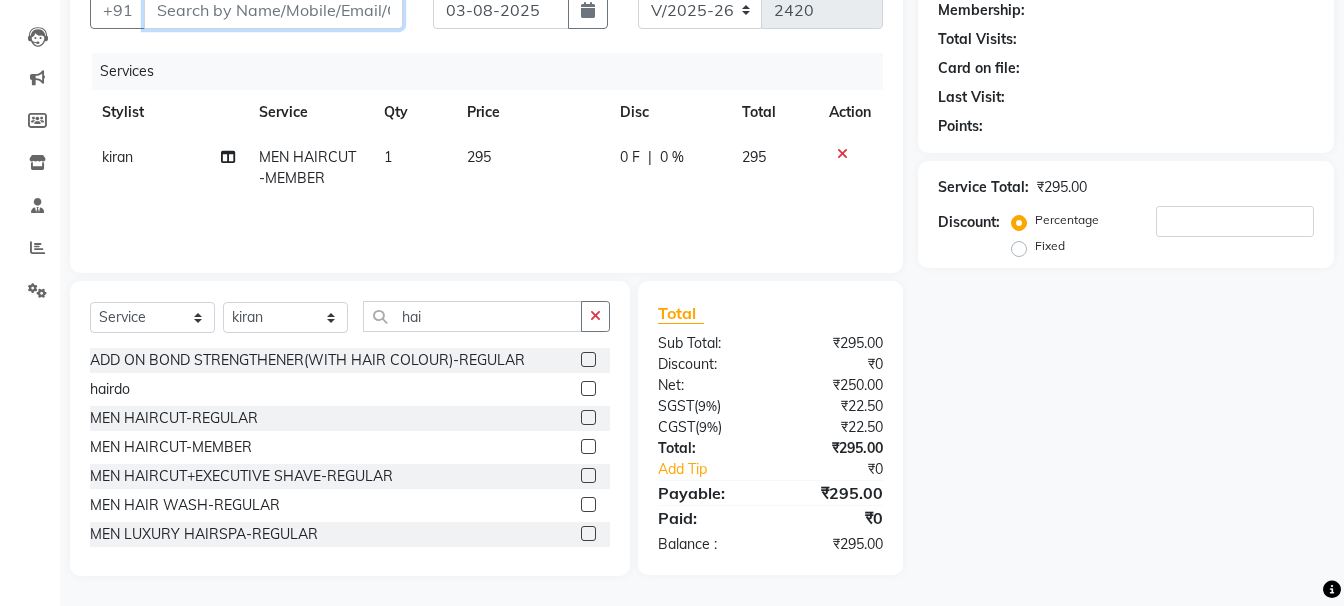 click on "Client" at bounding box center [273, 10] 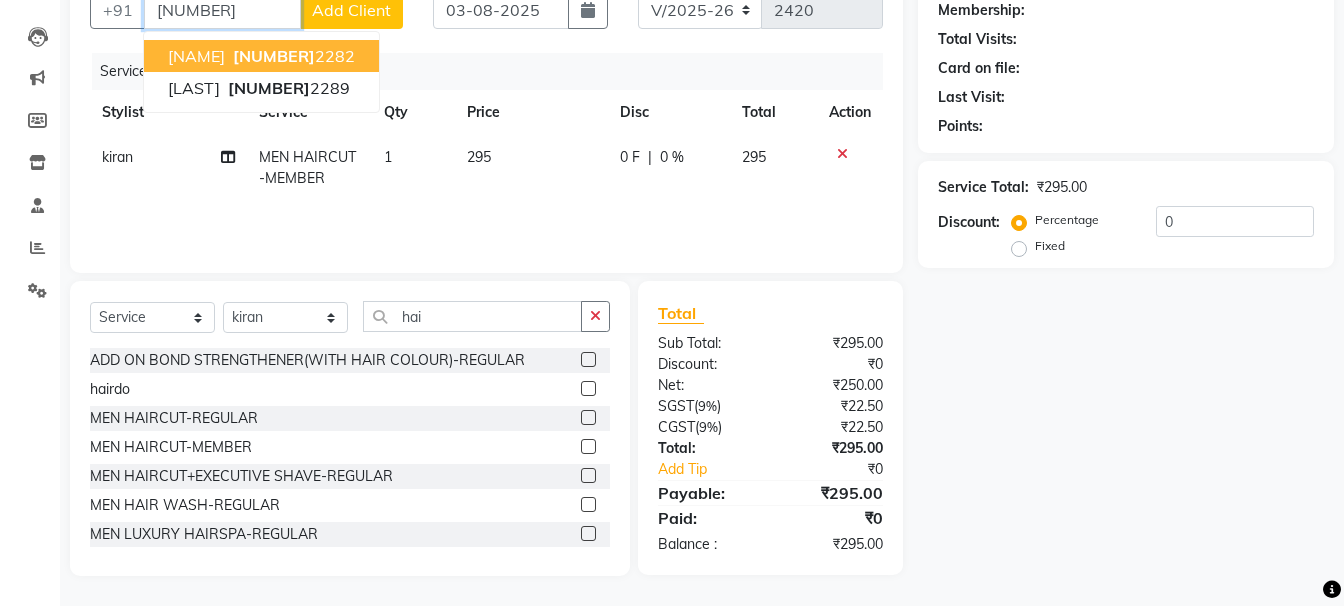click on "[NUMBER] [NUMBER]" at bounding box center (292, 56) 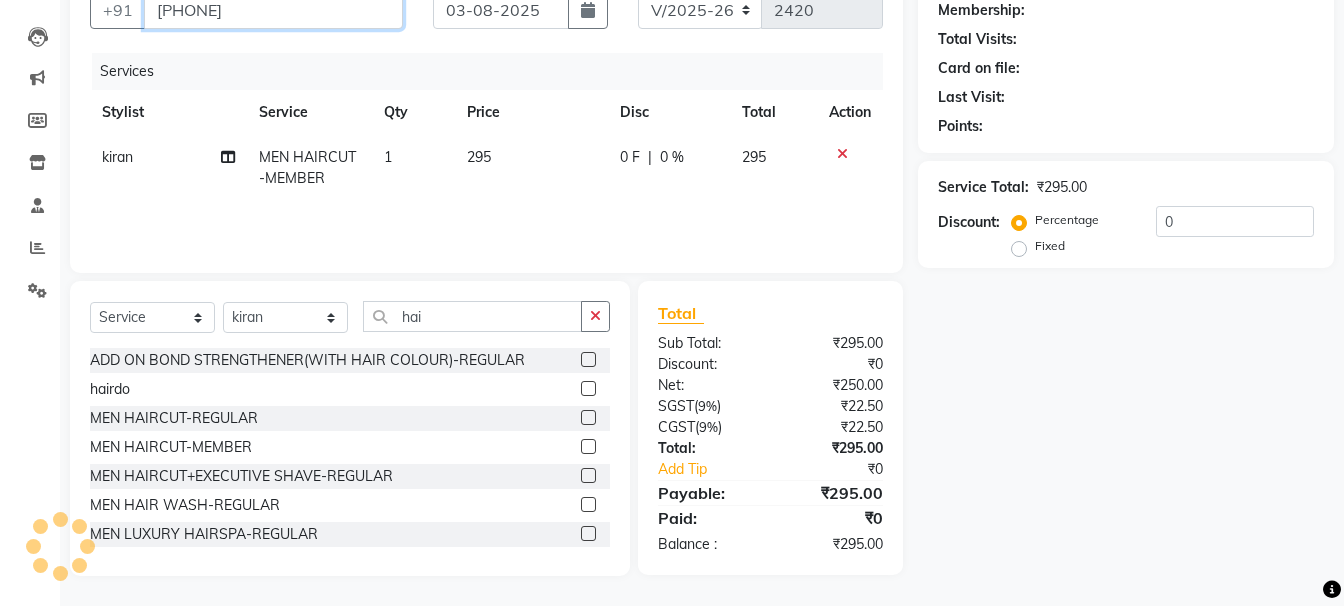 type on "[PHONE]" 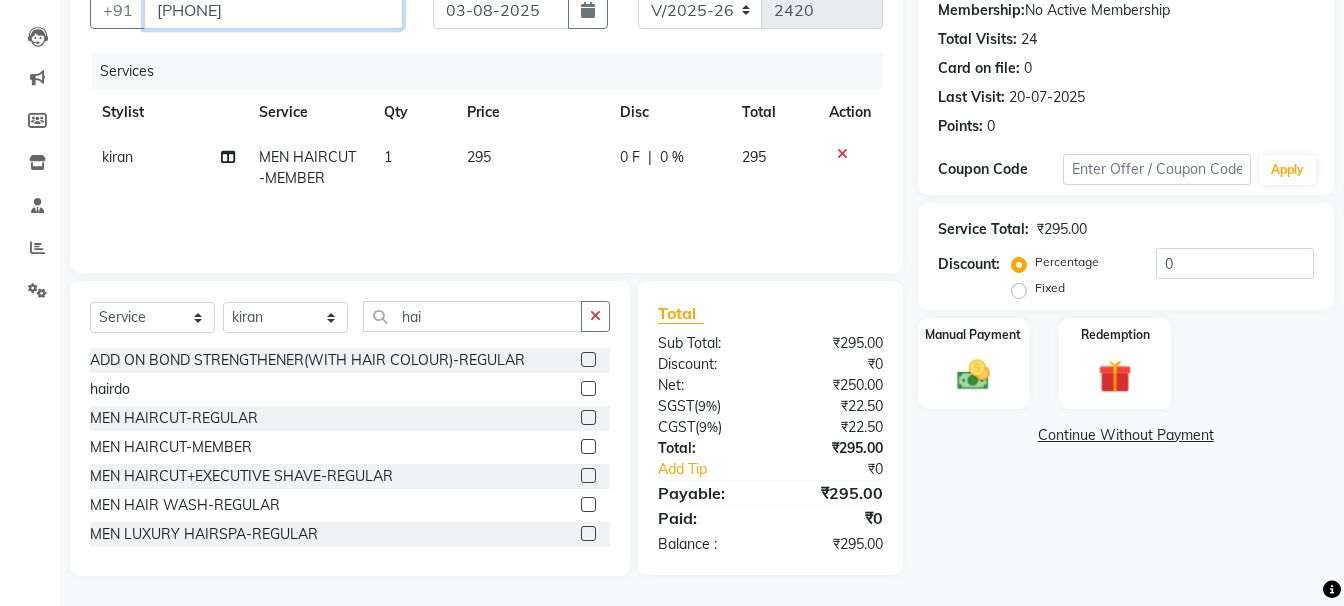 click on "[PHONE]" at bounding box center [273, 10] 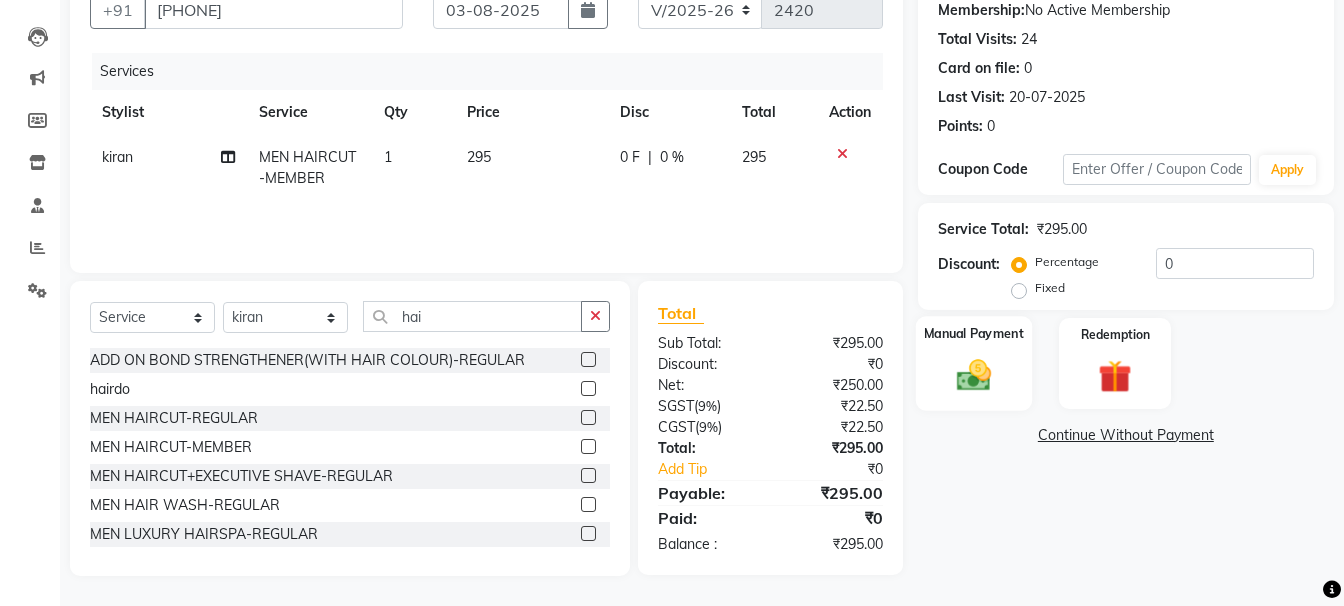 click 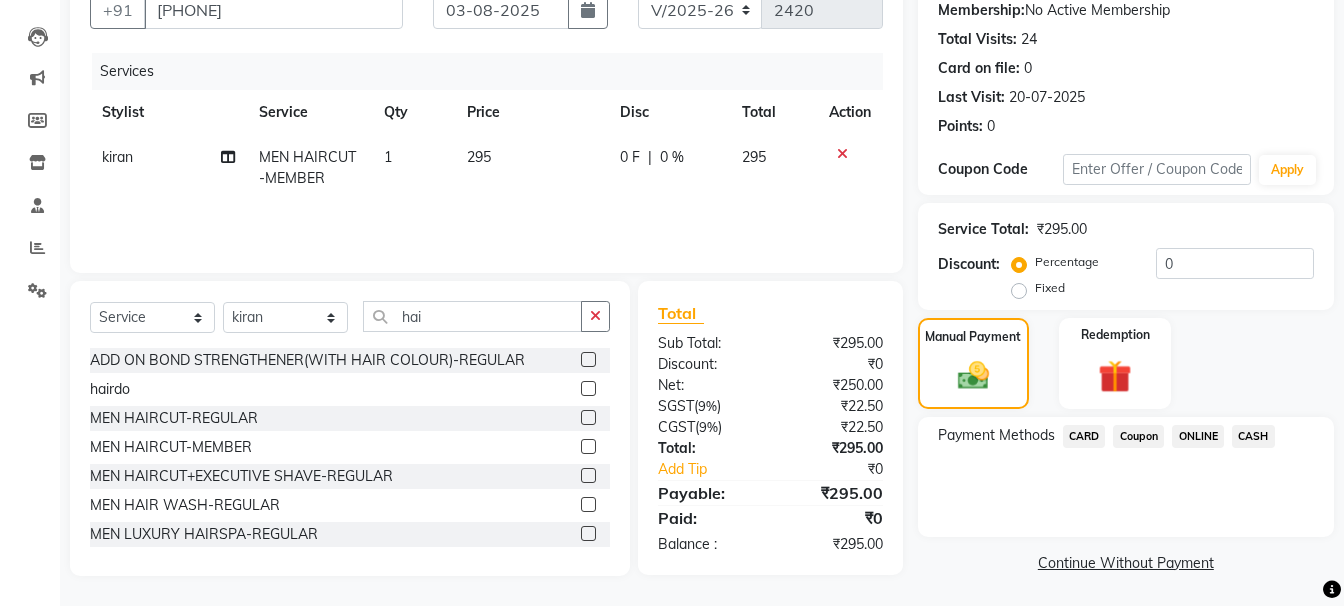 click on "ONLINE" 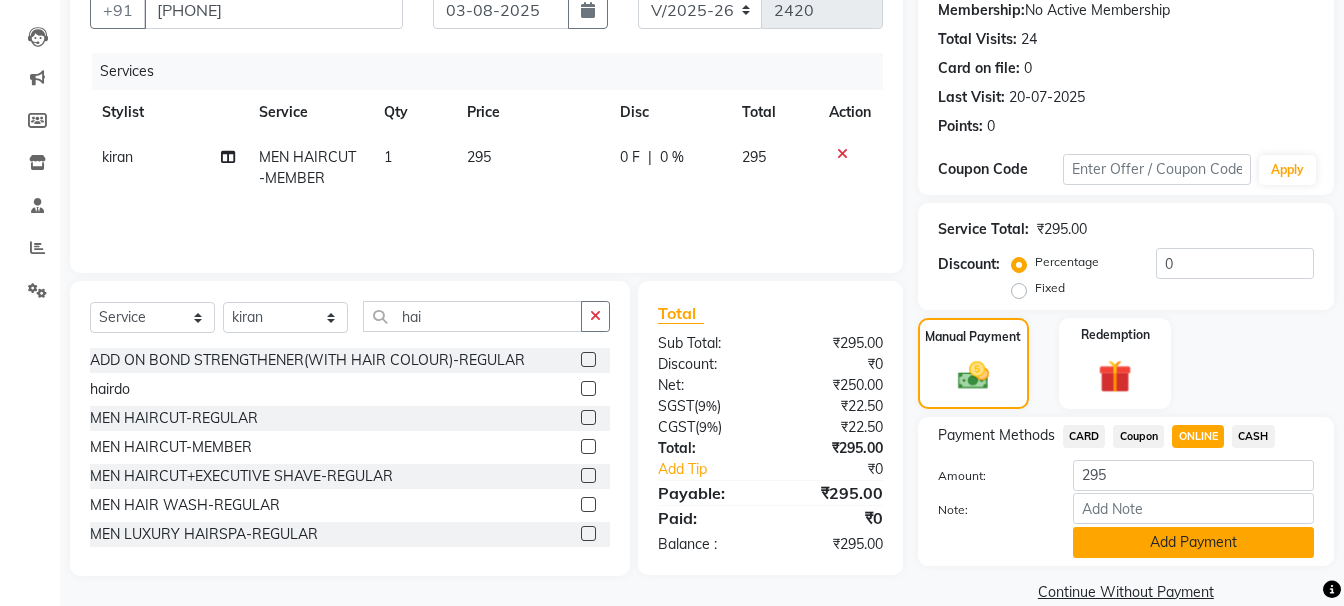 click on "Add Payment" 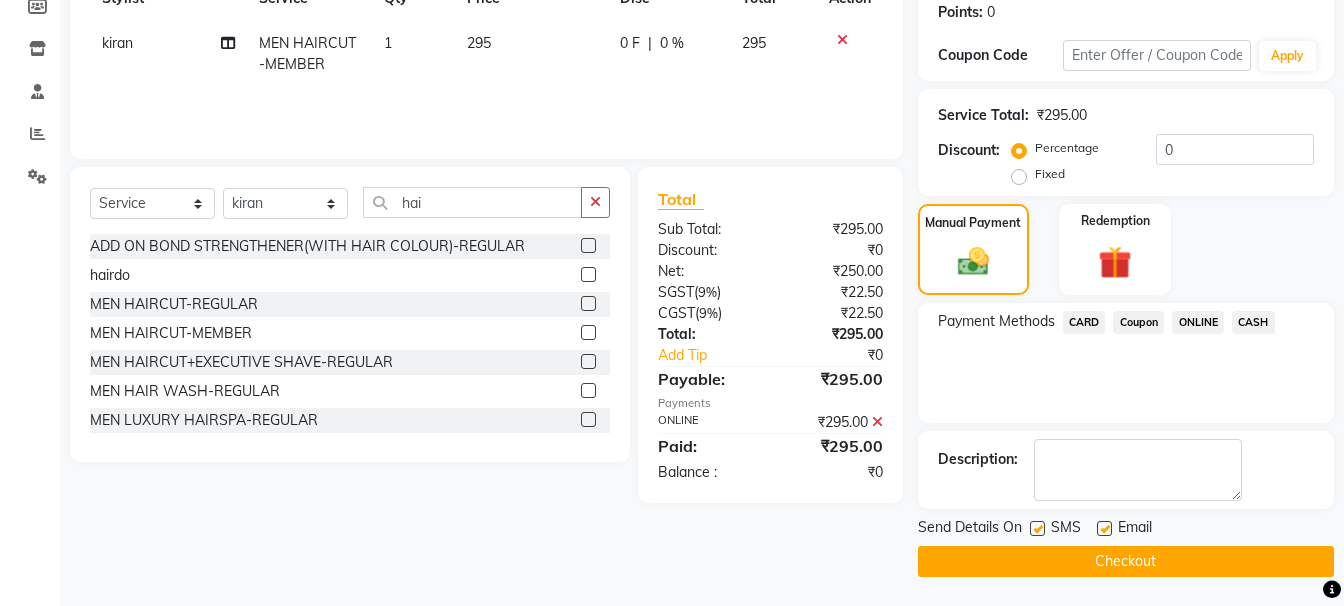 scroll, scrollTop: 310, scrollLeft: 0, axis: vertical 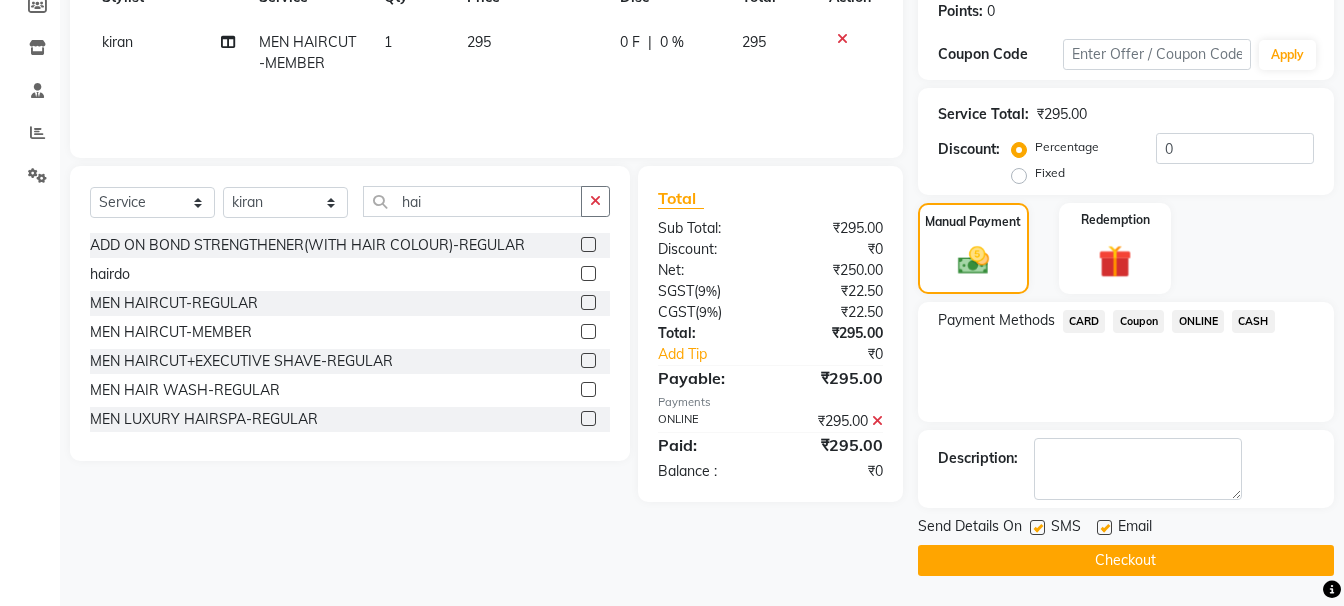 click on "Checkout" 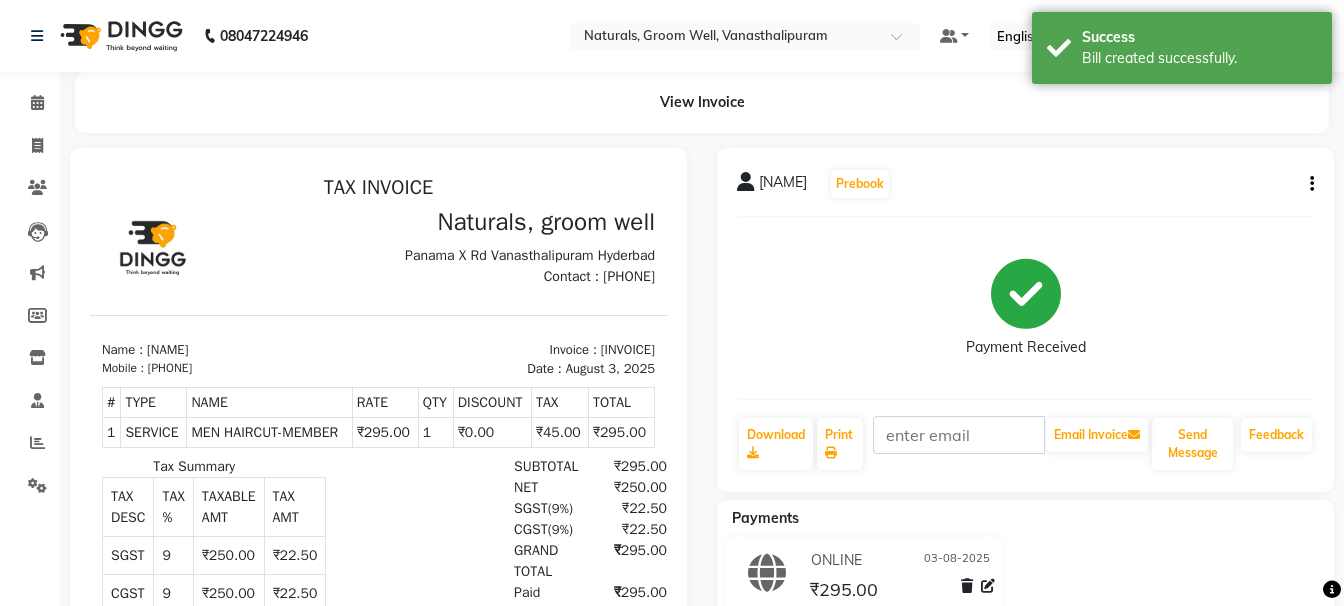 scroll, scrollTop: 0, scrollLeft: 0, axis: both 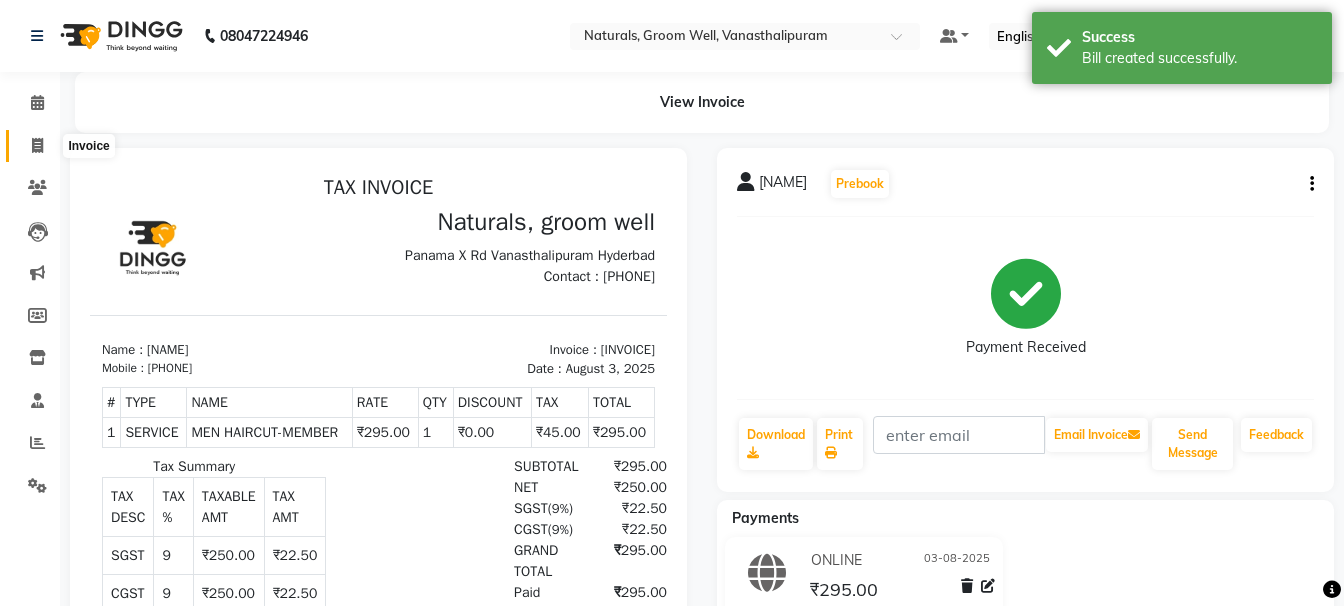 click 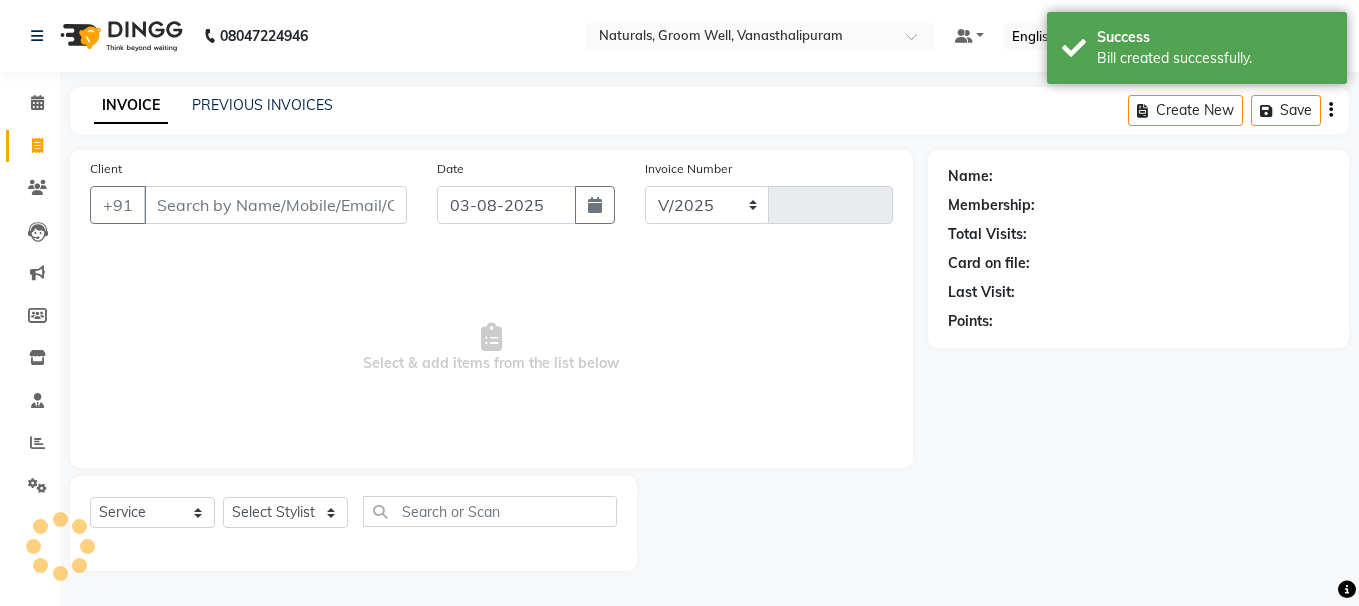 select on "5859" 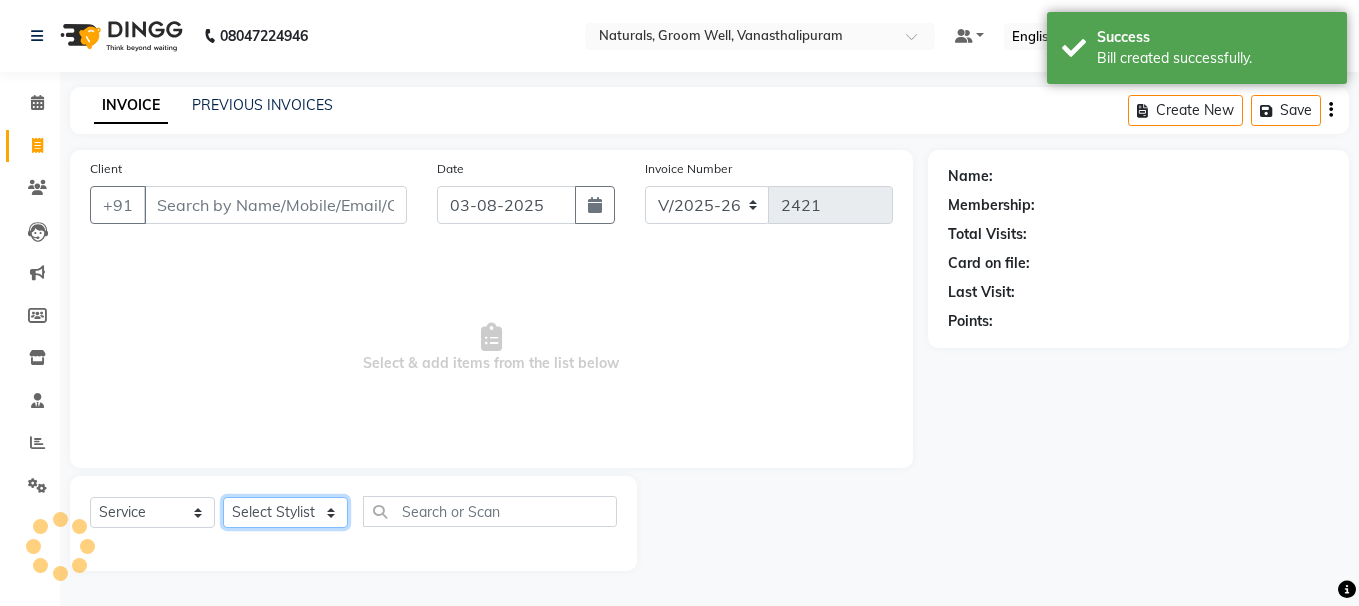 click on "Select Stylist" 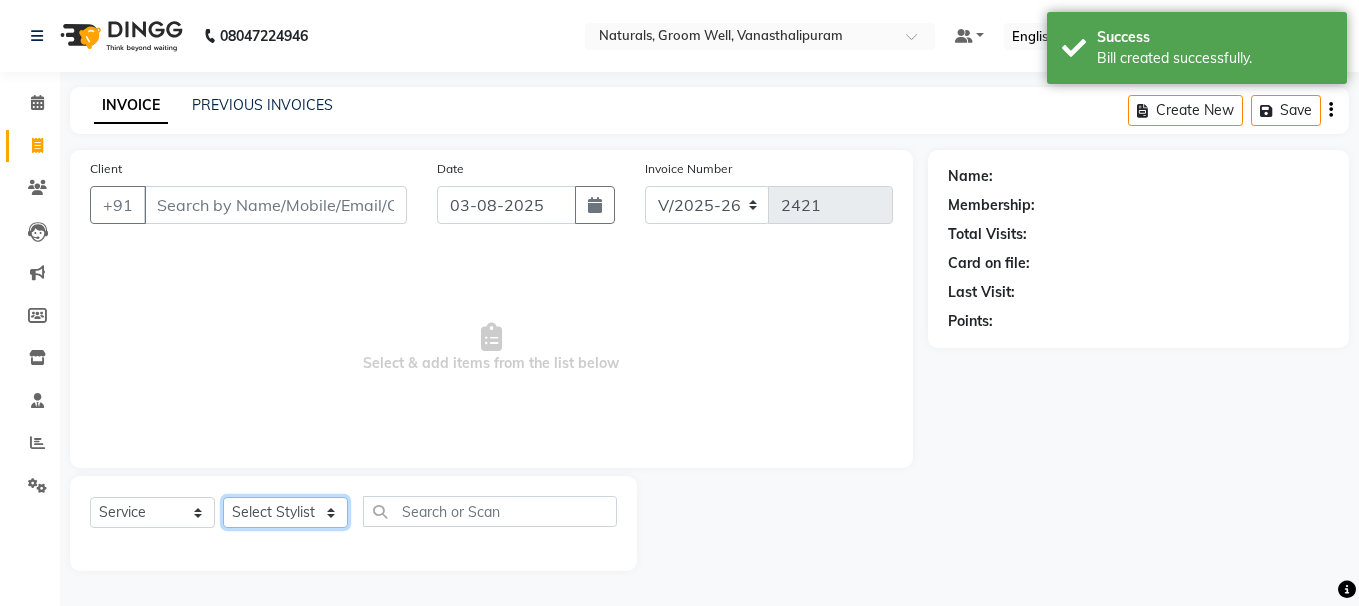 select on "84994" 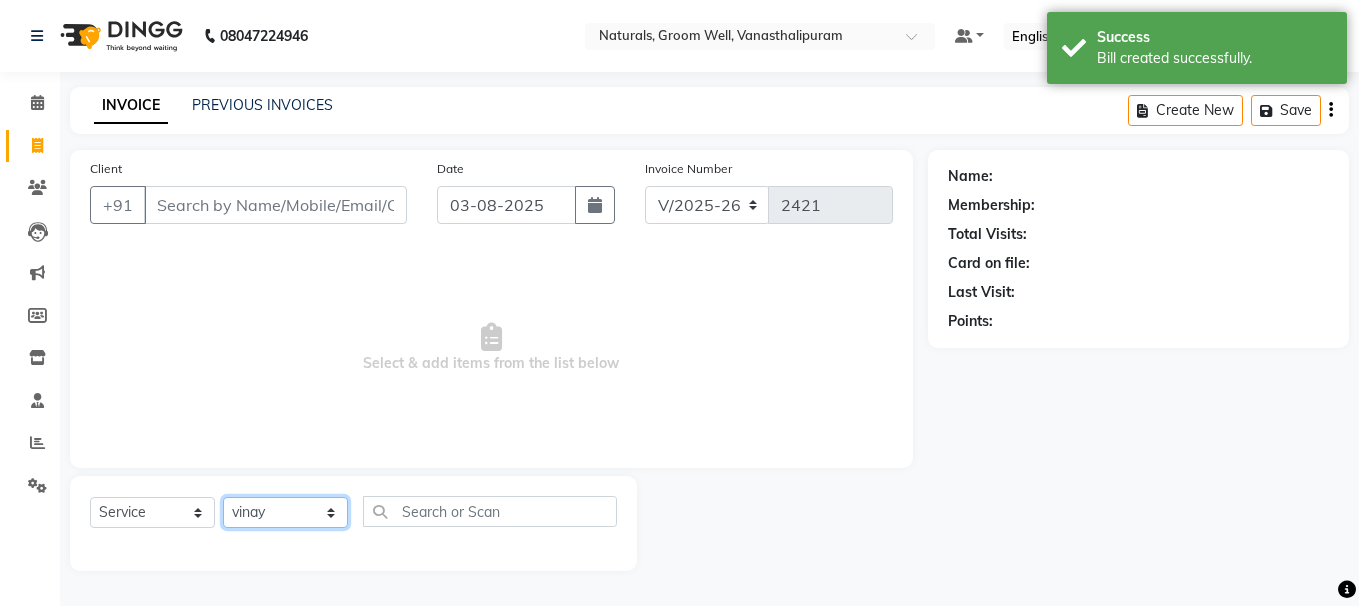 click on "Select Stylist [NAME] [NAME] [NAME] [NAME] [NAME] [NAME] [NAME] [NAME] [NAME] [NAME] [NAME] [NAME] [NAME]" 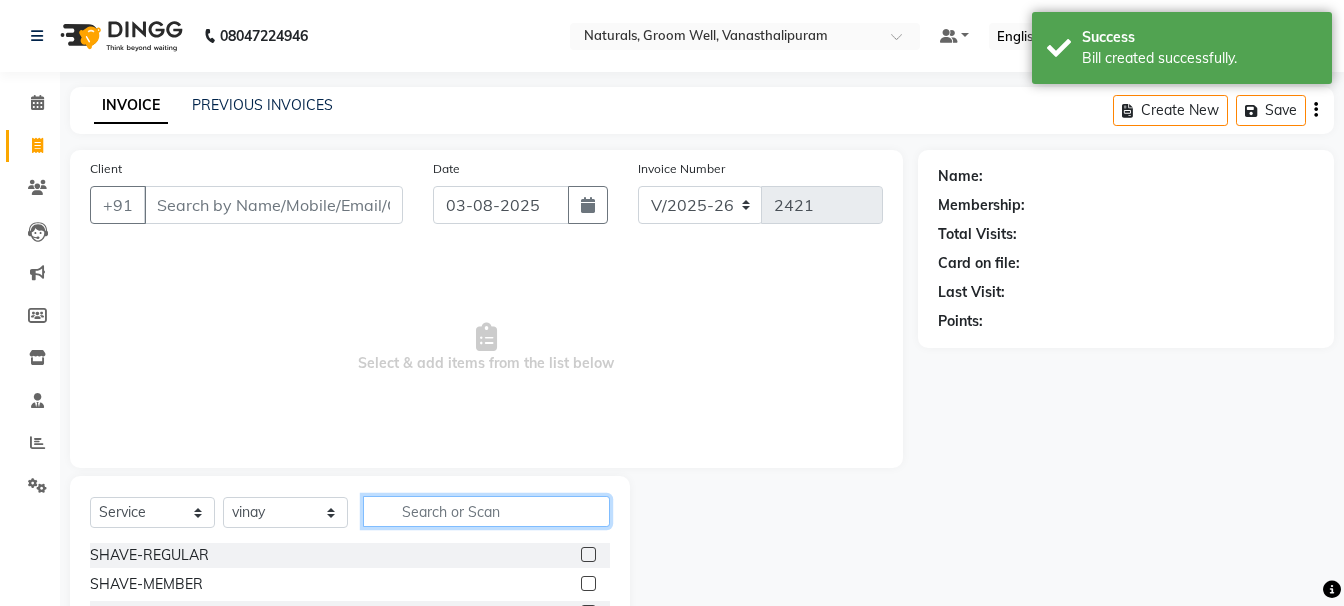 click 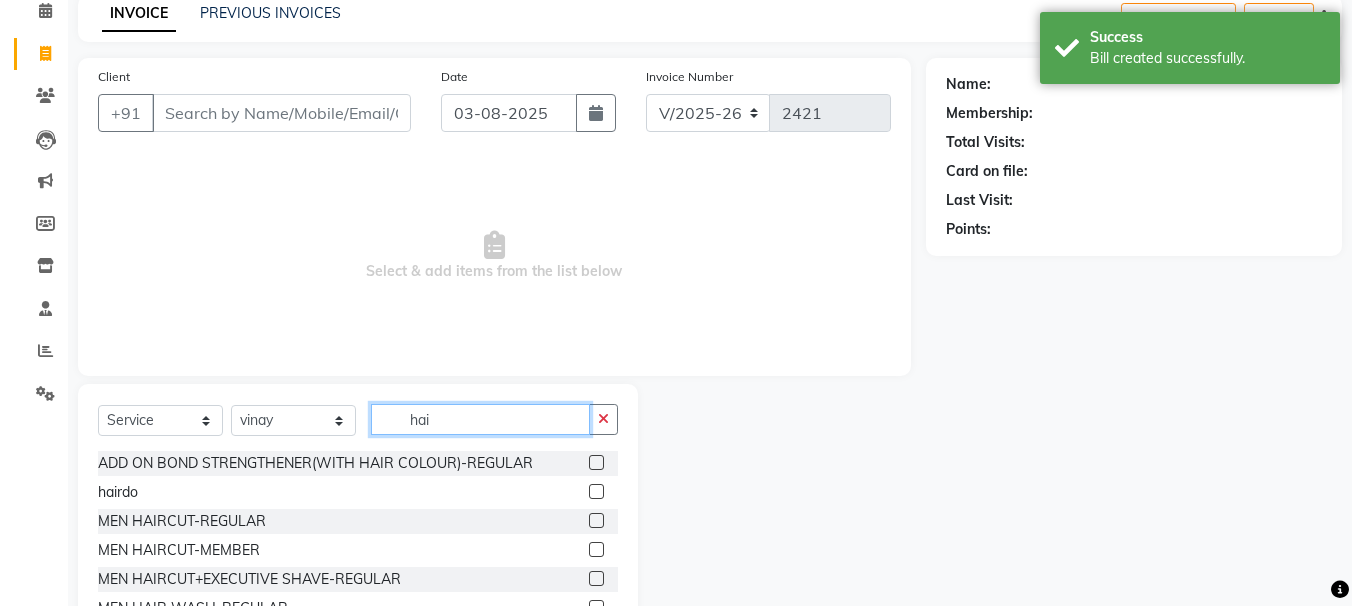 scroll, scrollTop: 195, scrollLeft: 0, axis: vertical 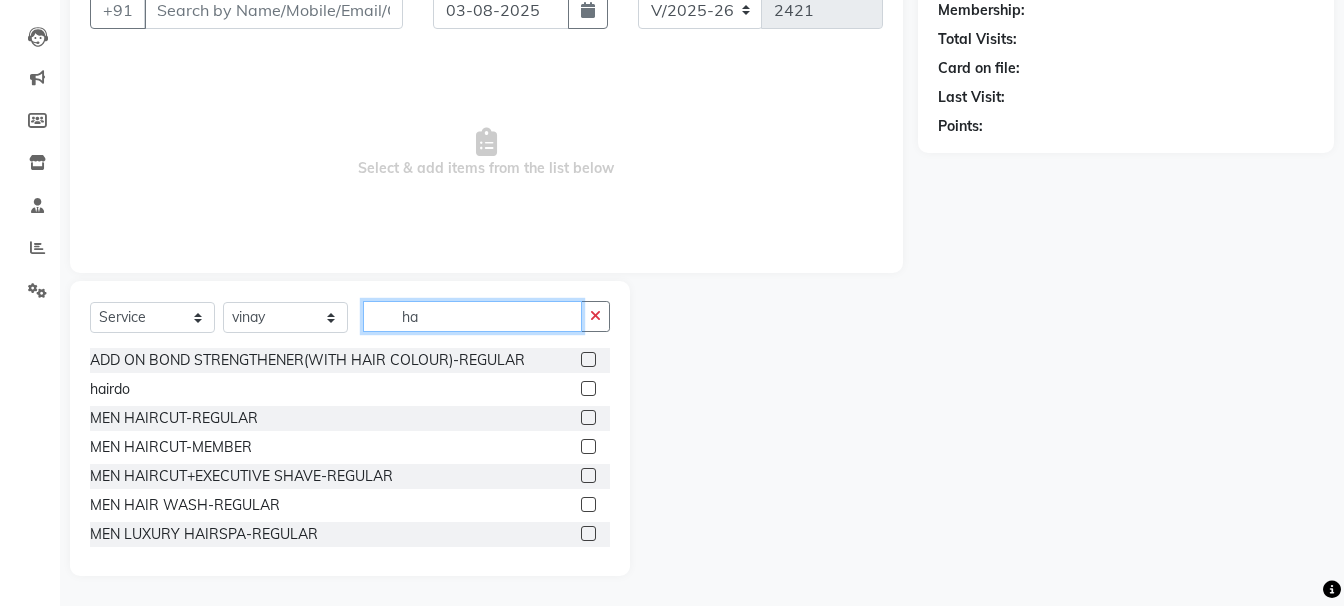 type on "h" 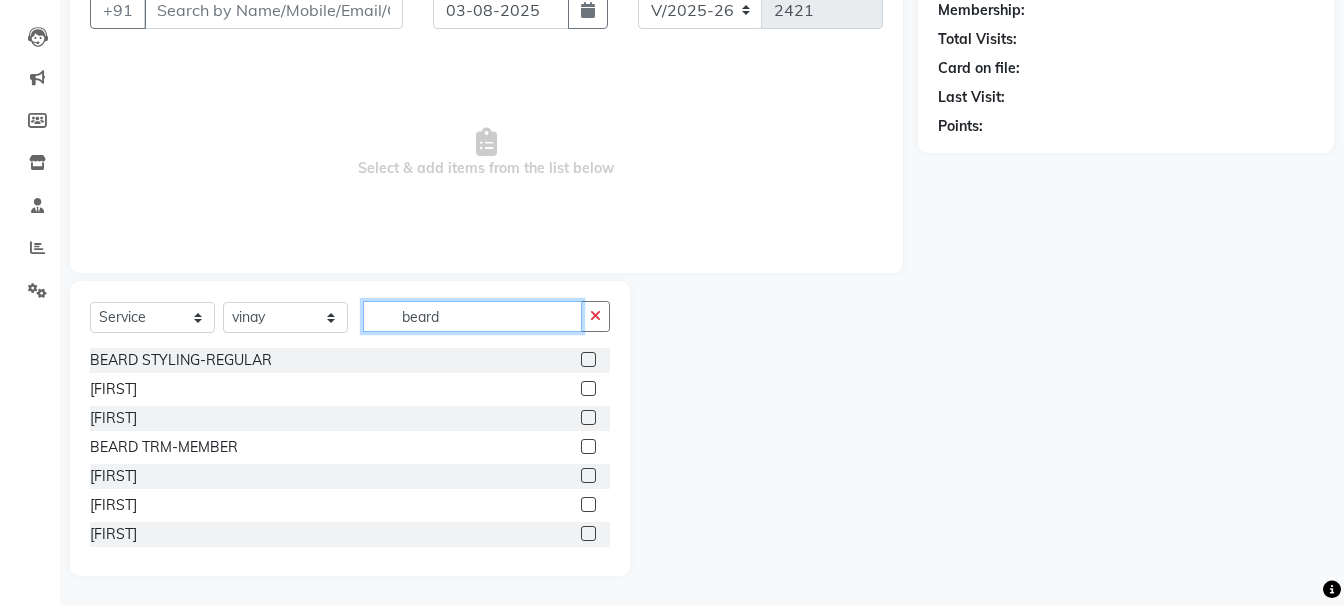 type on "beard" 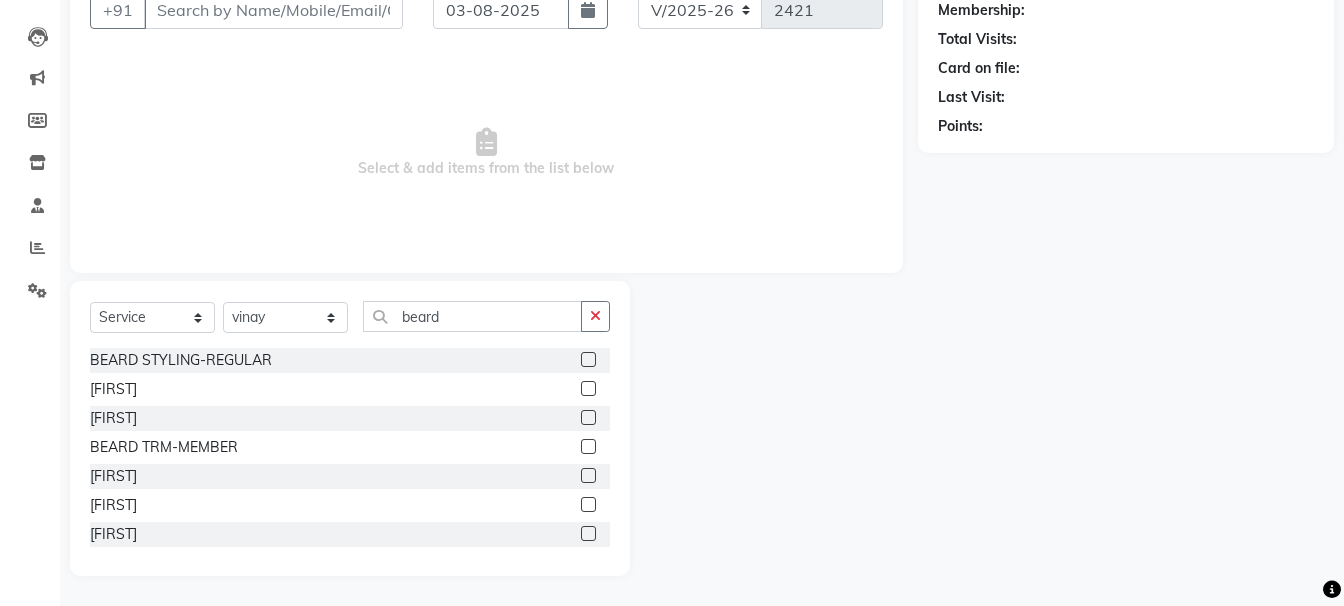 click 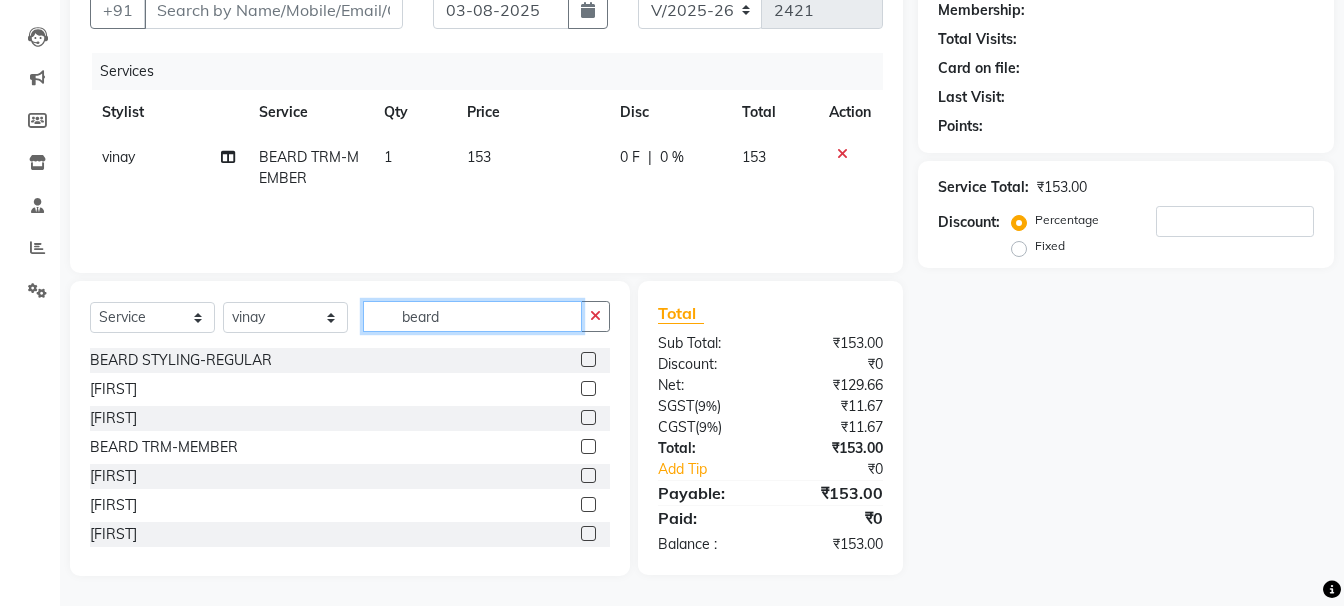 checkbox on "false" 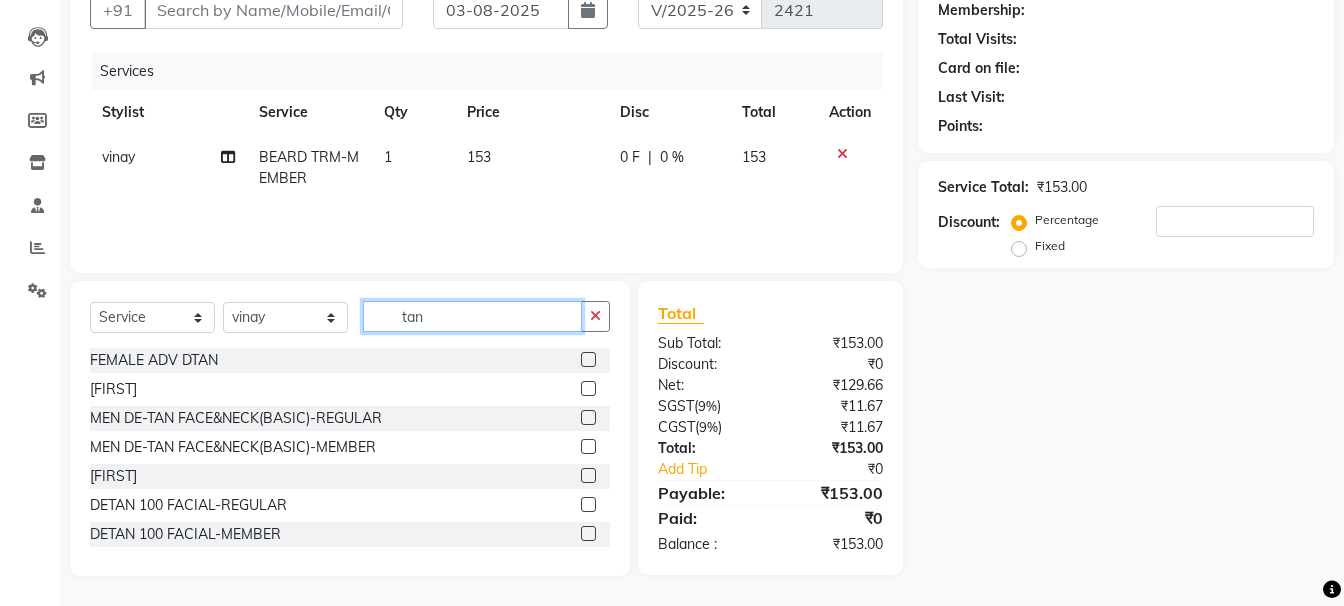 type on "tan" 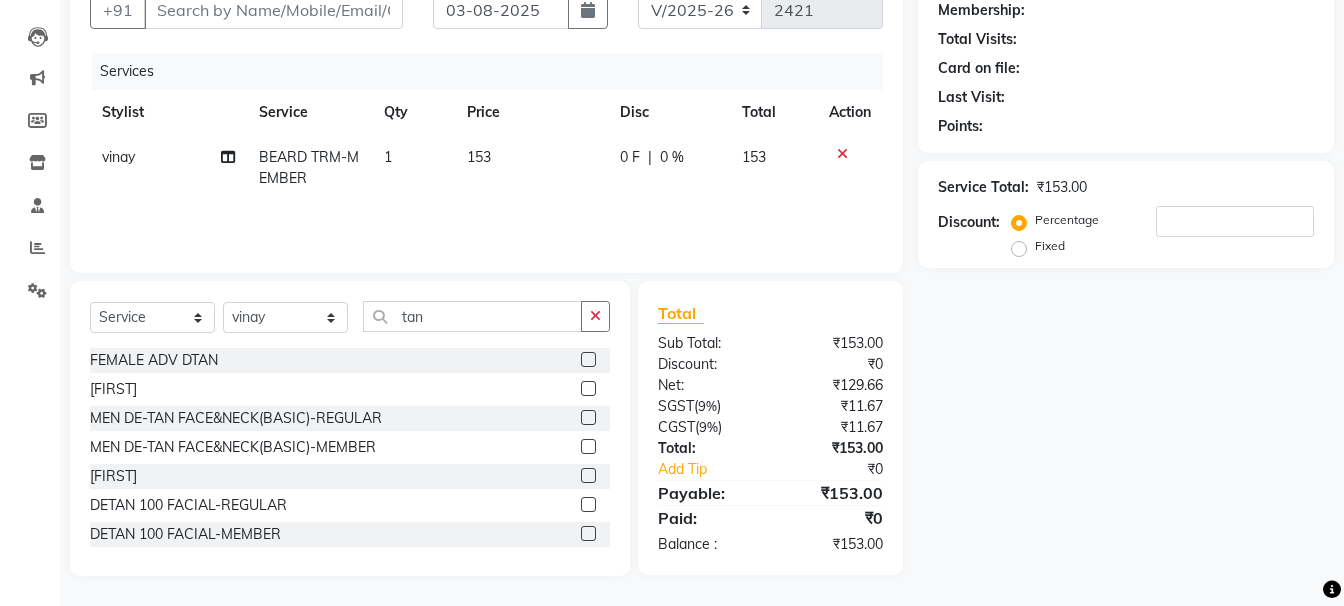 click 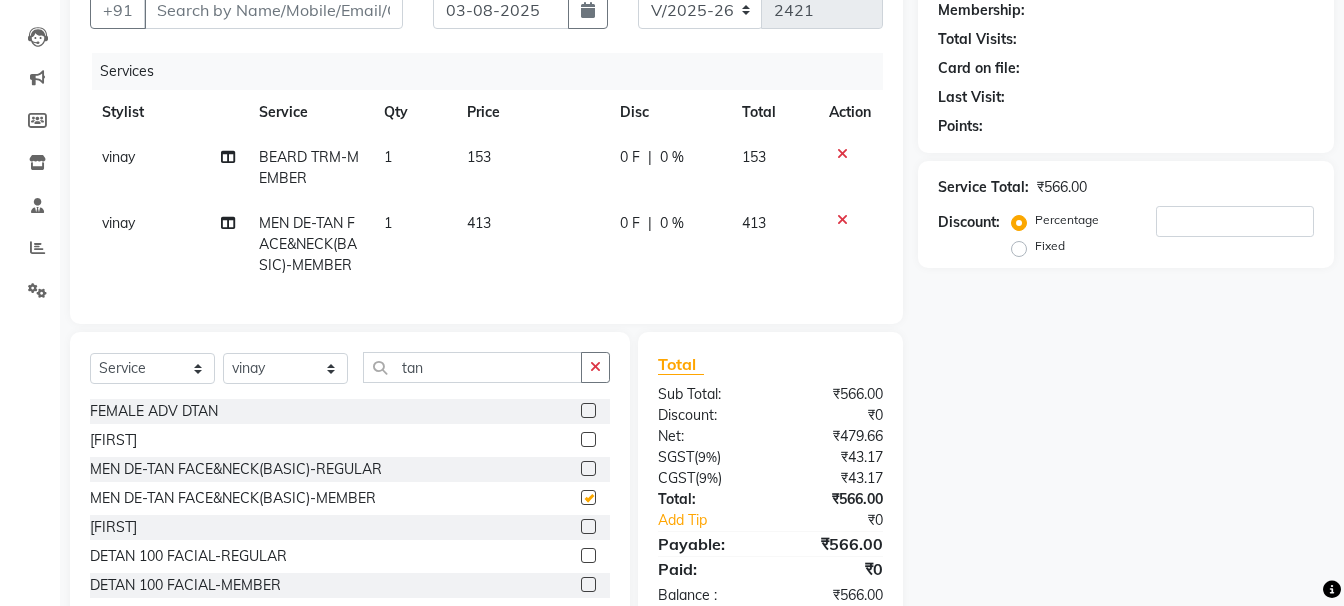 checkbox on "false" 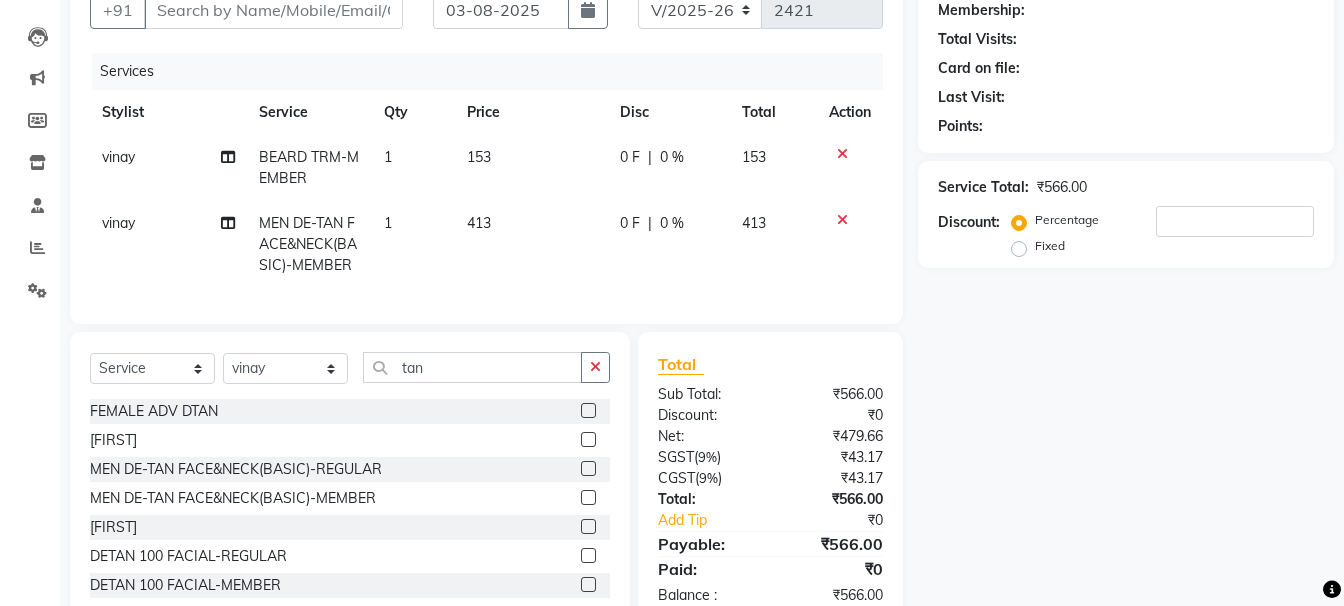 click on "Name: Membership: Total Visits: Card on file: Last Visit:  Points:  Service Total:  [PRICE]  Discount:  Percentage   Fixed" 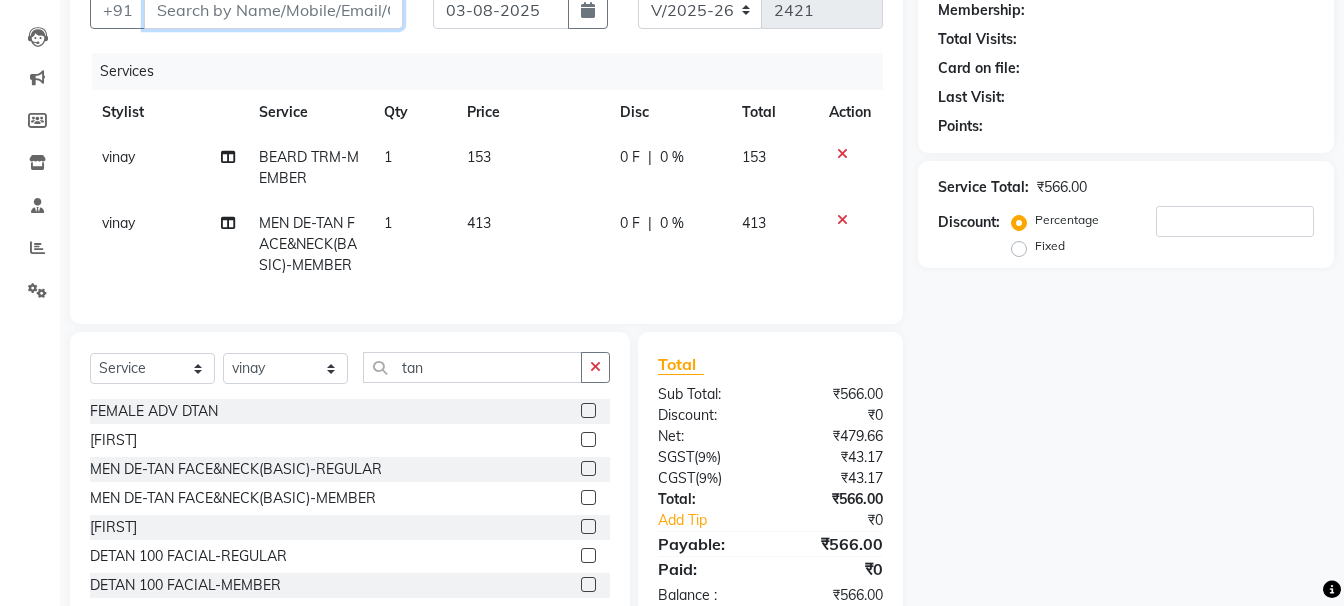 click on "Client" at bounding box center [273, 10] 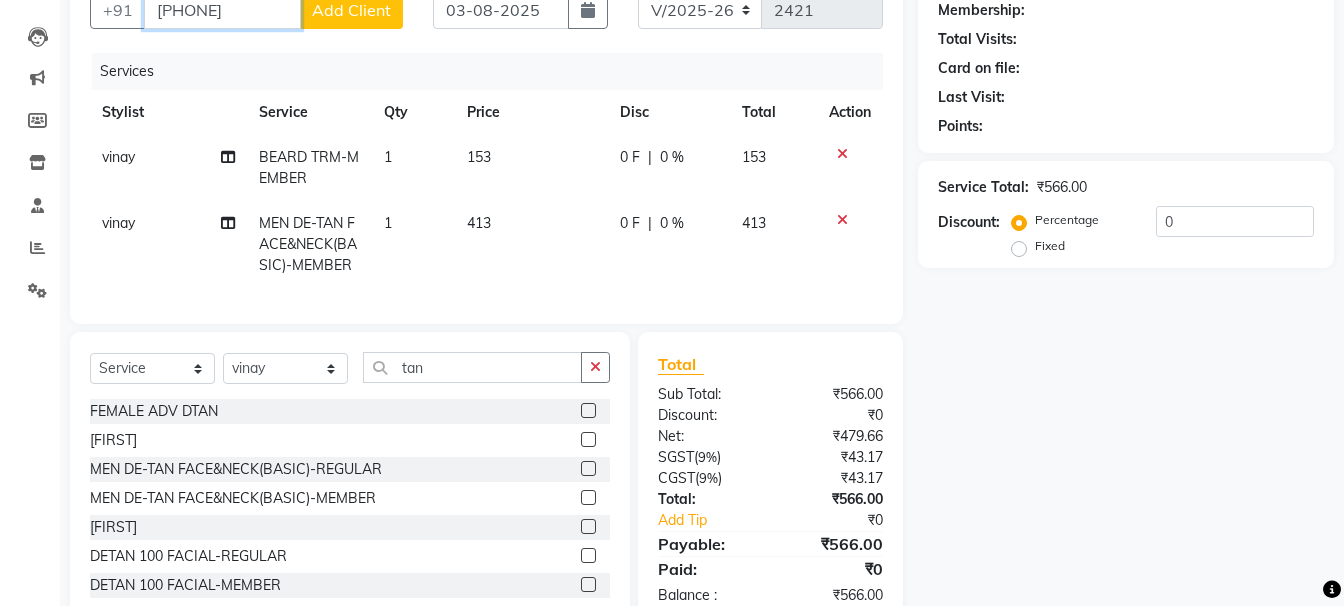 type on "[PHONE]" 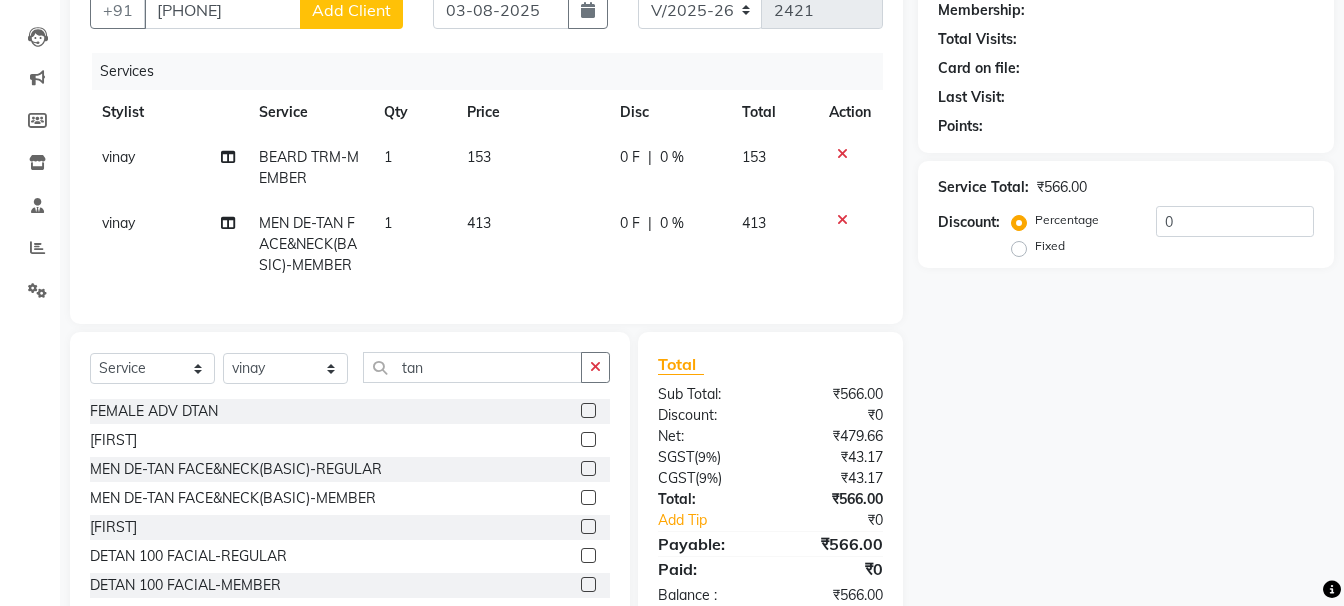 click on "Add Client" 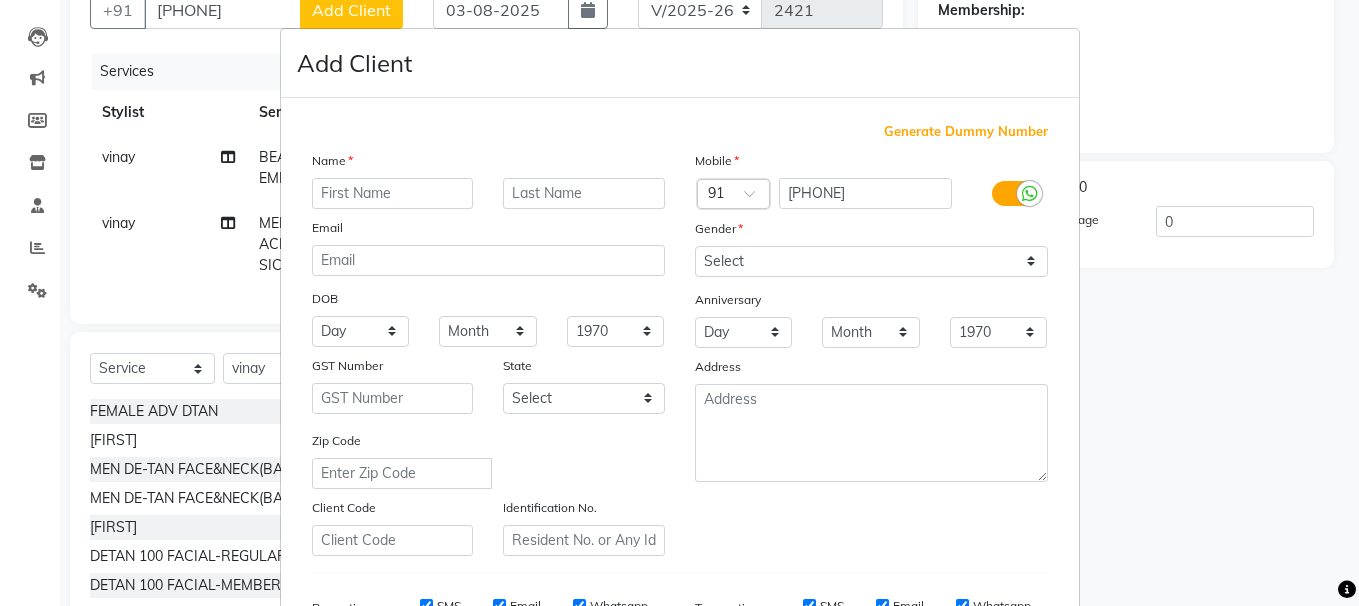 click at bounding box center [393, 193] 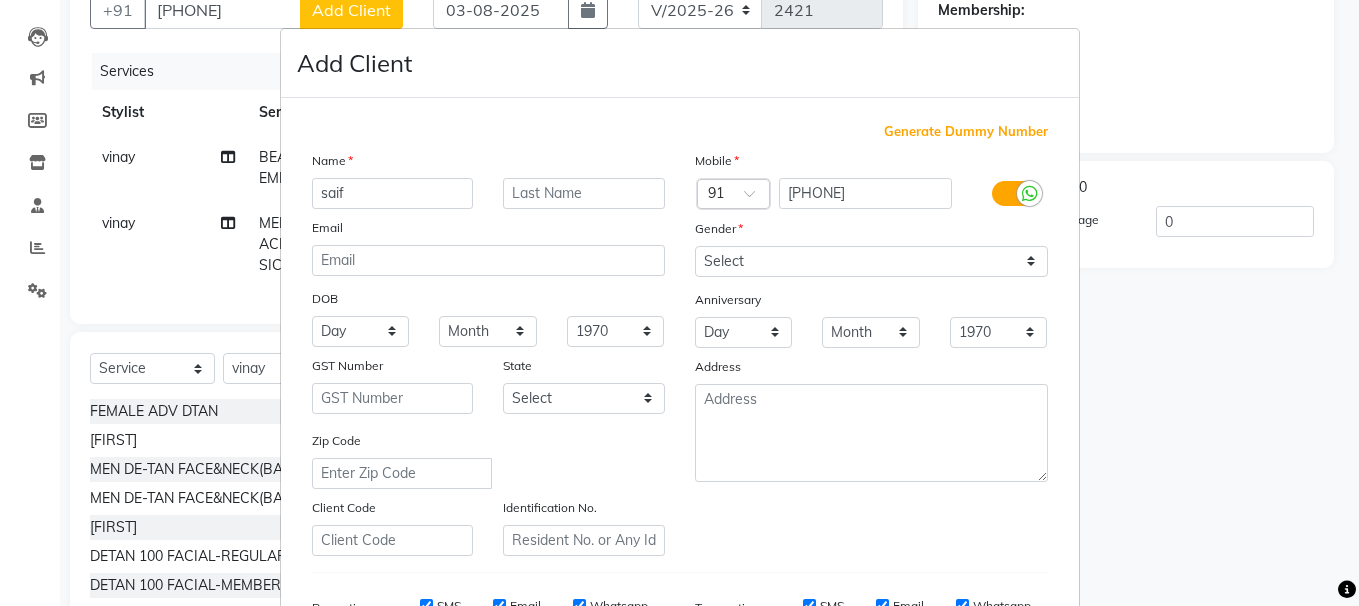 type on "saif" 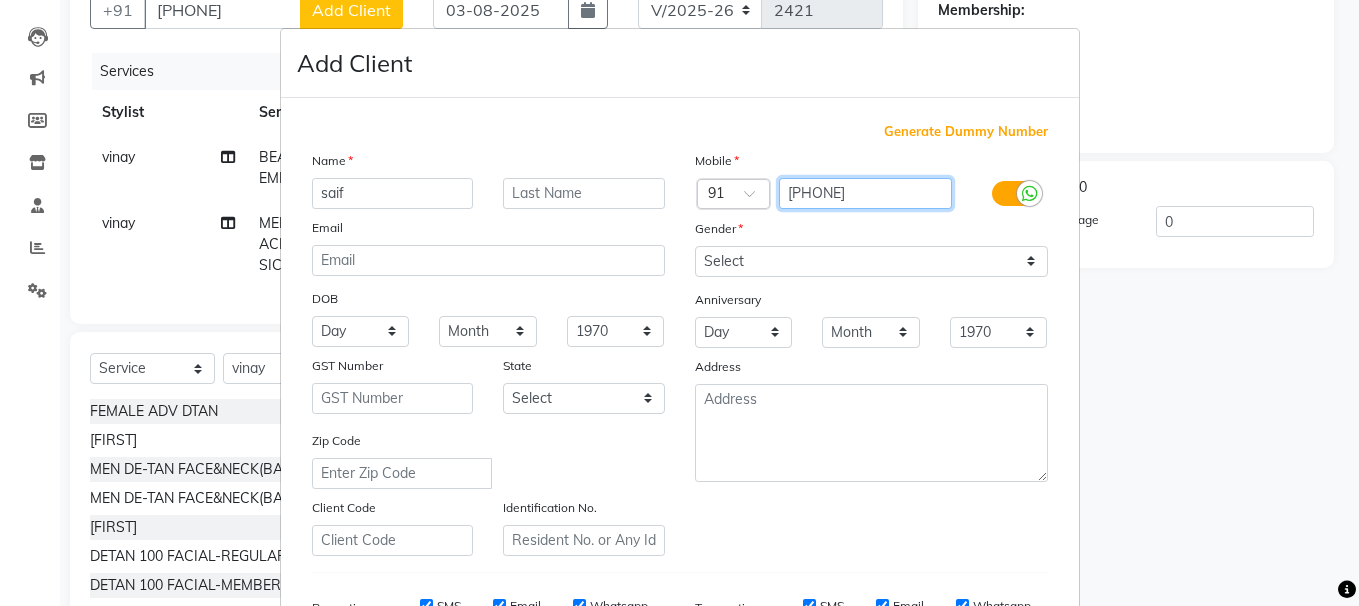 click on "[PHONE]" at bounding box center (865, 193) 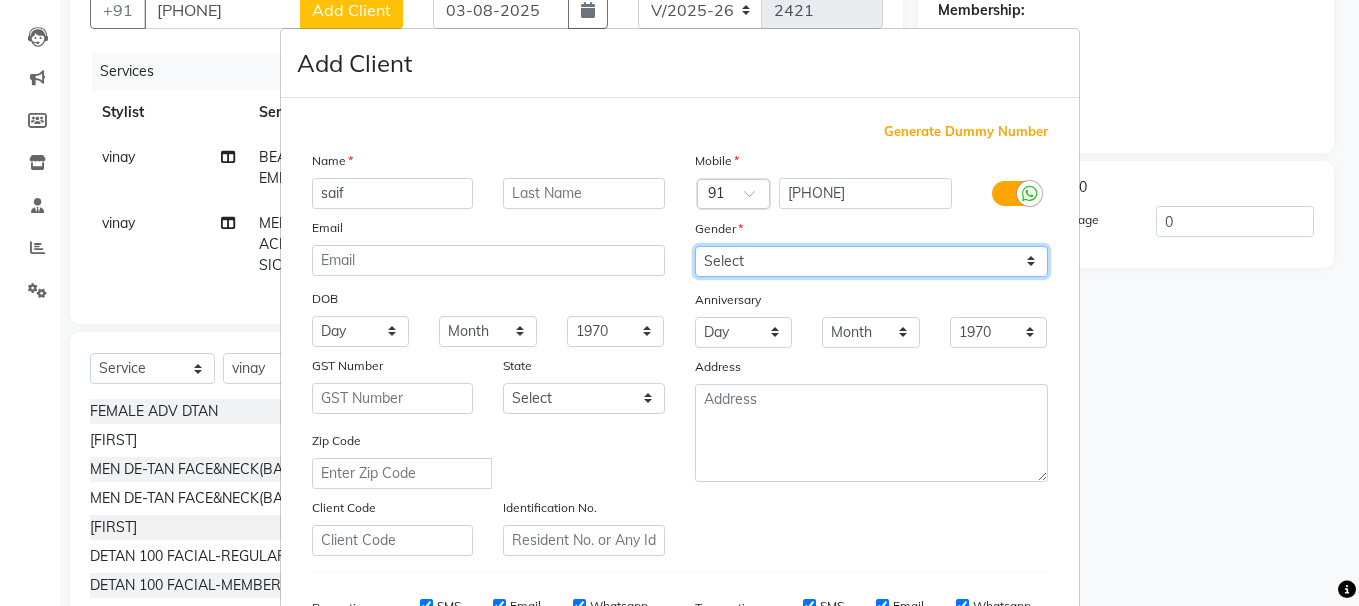drag, startPoint x: 741, startPoint y: 258, endPoint x: 739, endPoint y: 275, distance: 17.117243 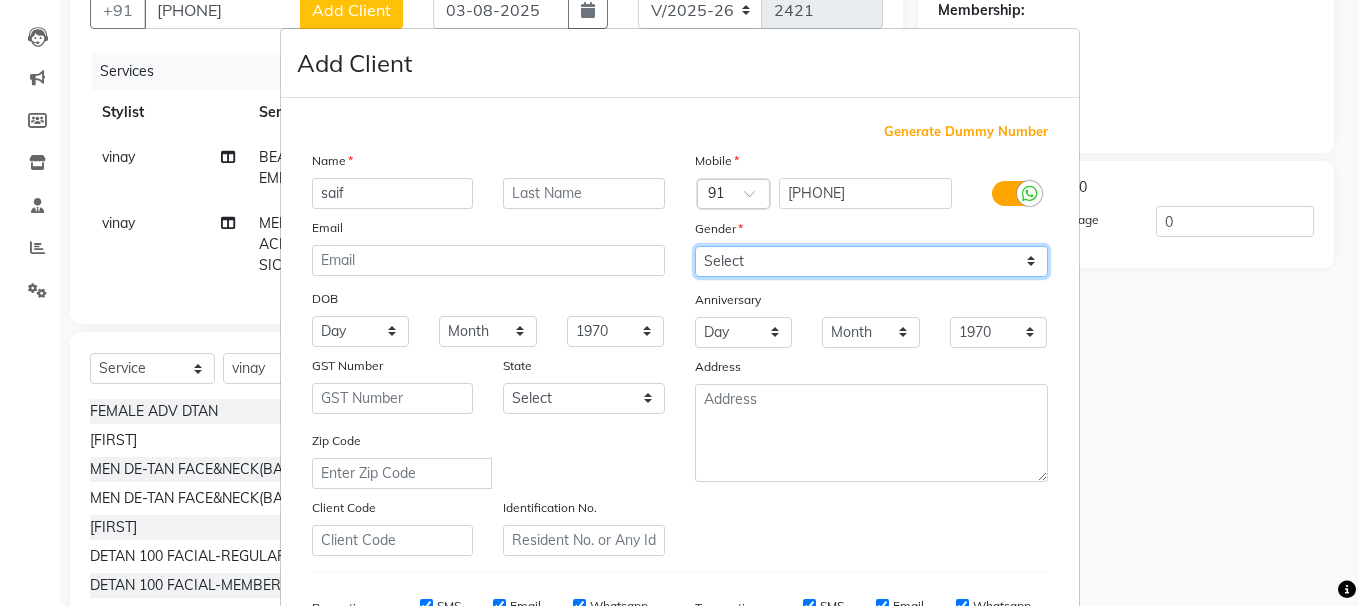 click on "Select Male Female Other Prefer Not To Say" at bounding box center (871, 261) 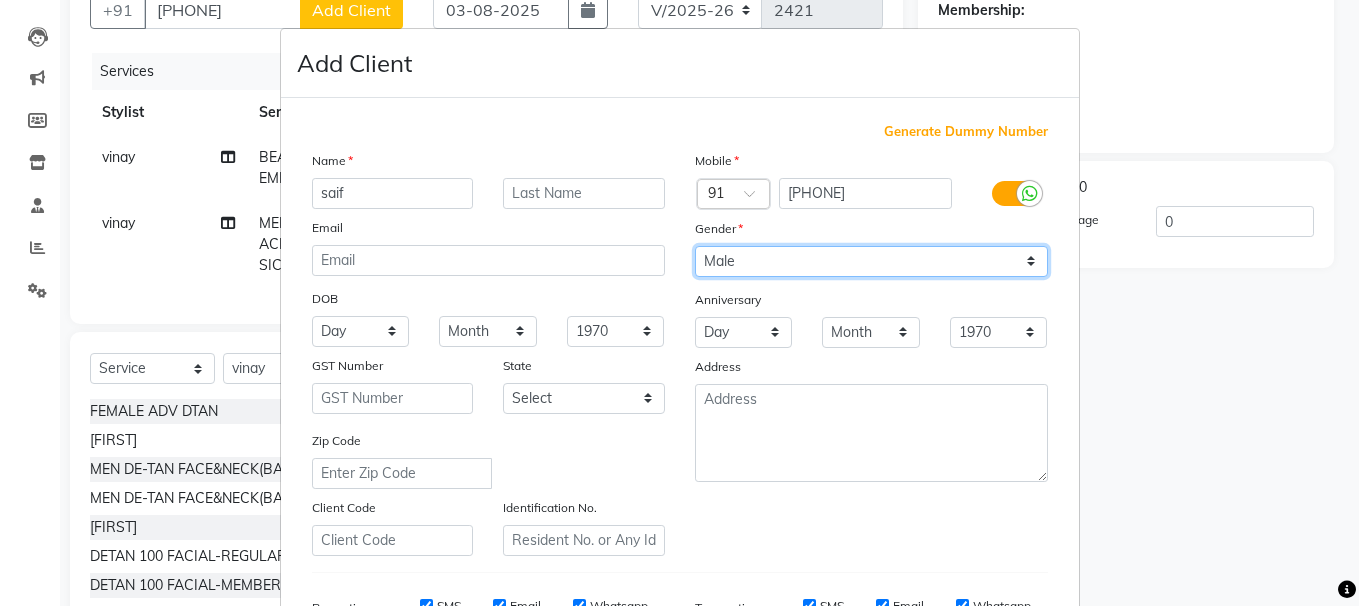 click on "Select Male Female Other Prefer Not To Say" at bounding box center [871, 261] 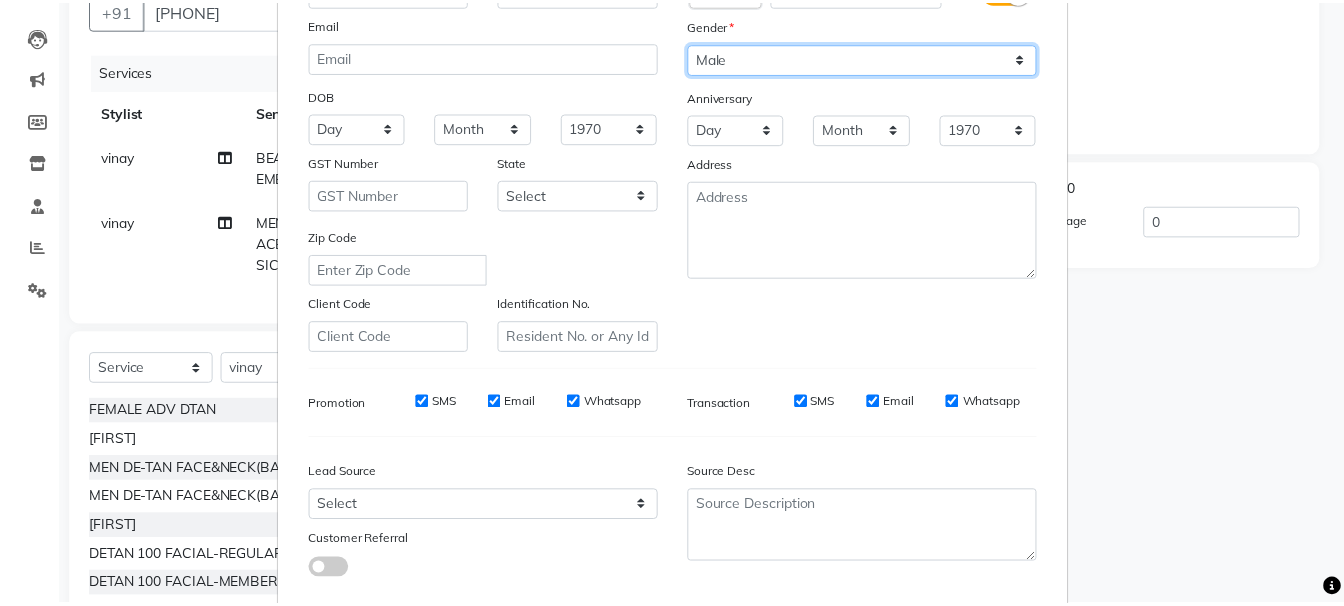 scroll, scrollTop: 317, scrollLeft: 0, axis: vertical 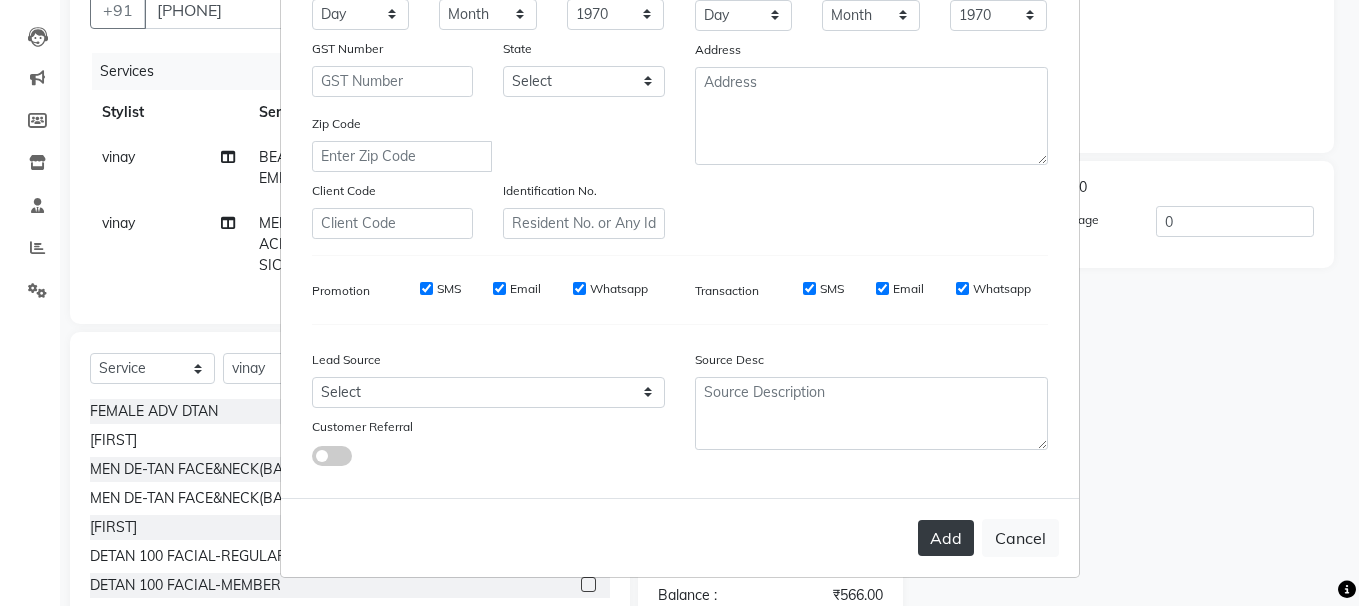 click on "Add" at bounding box center [946, 538] 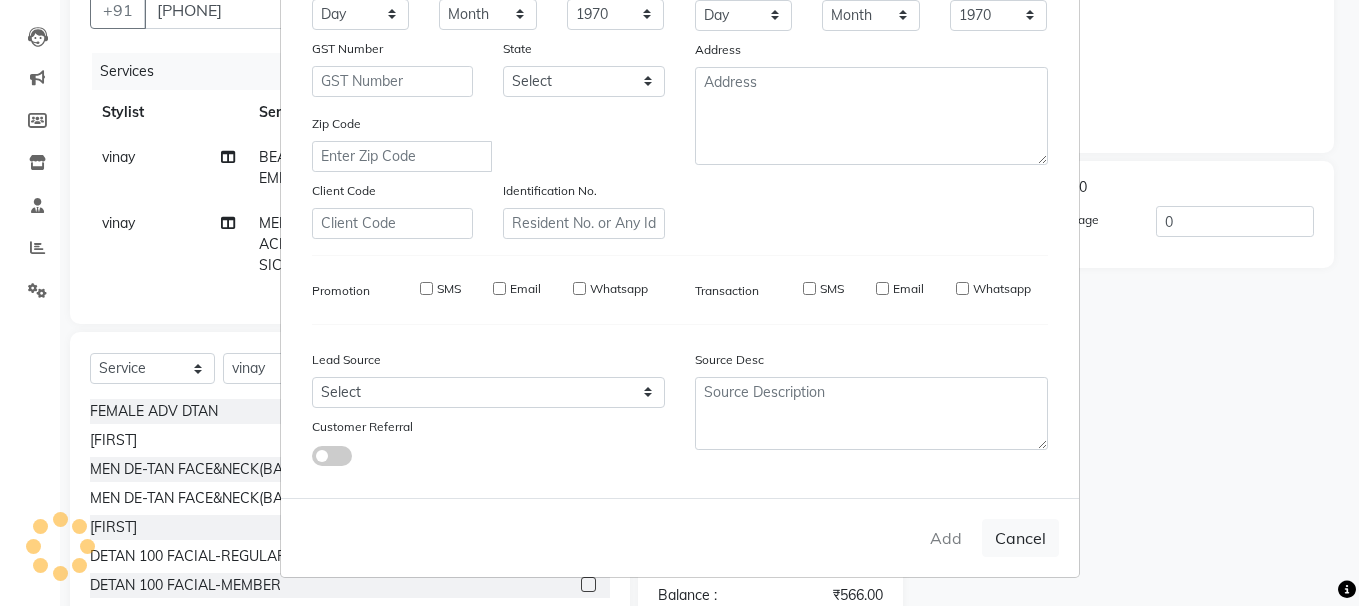 type 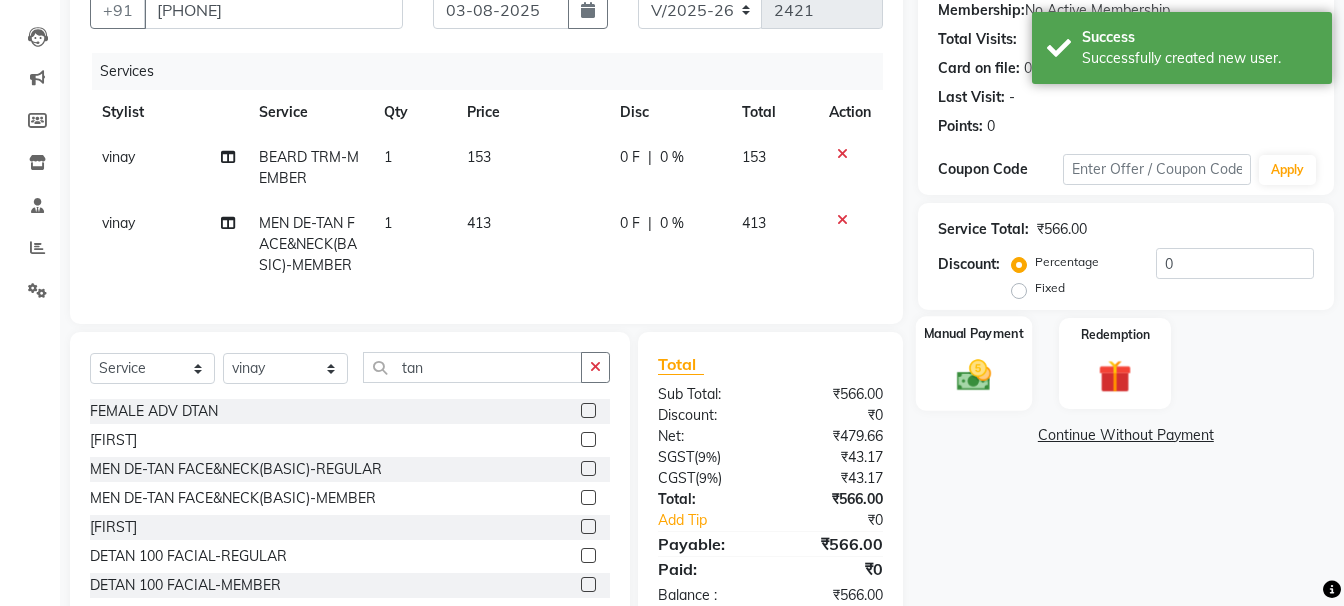 click on "Manual Payment" 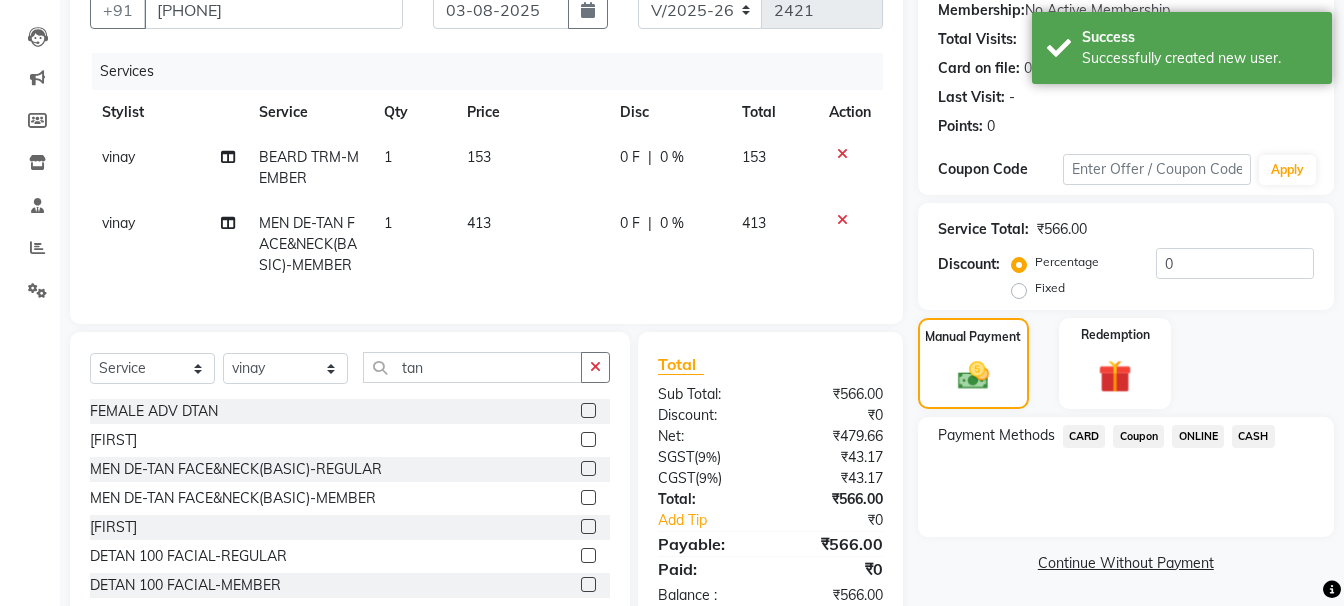 click on "ONLINE" 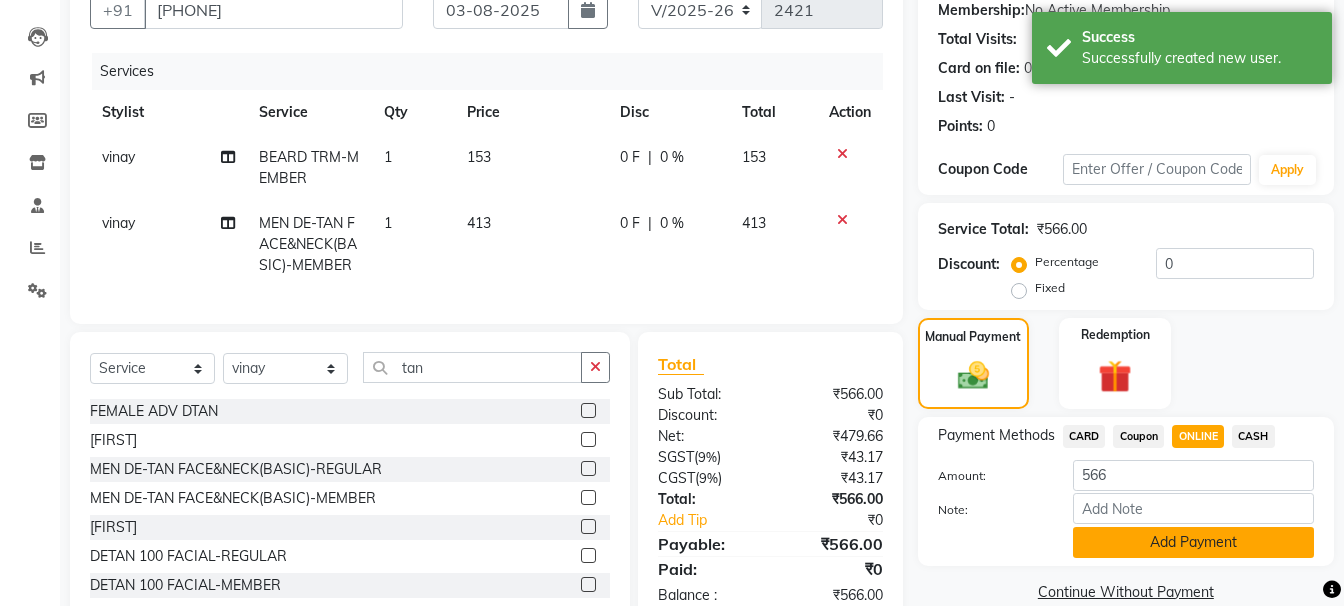 click on "Add Payment" 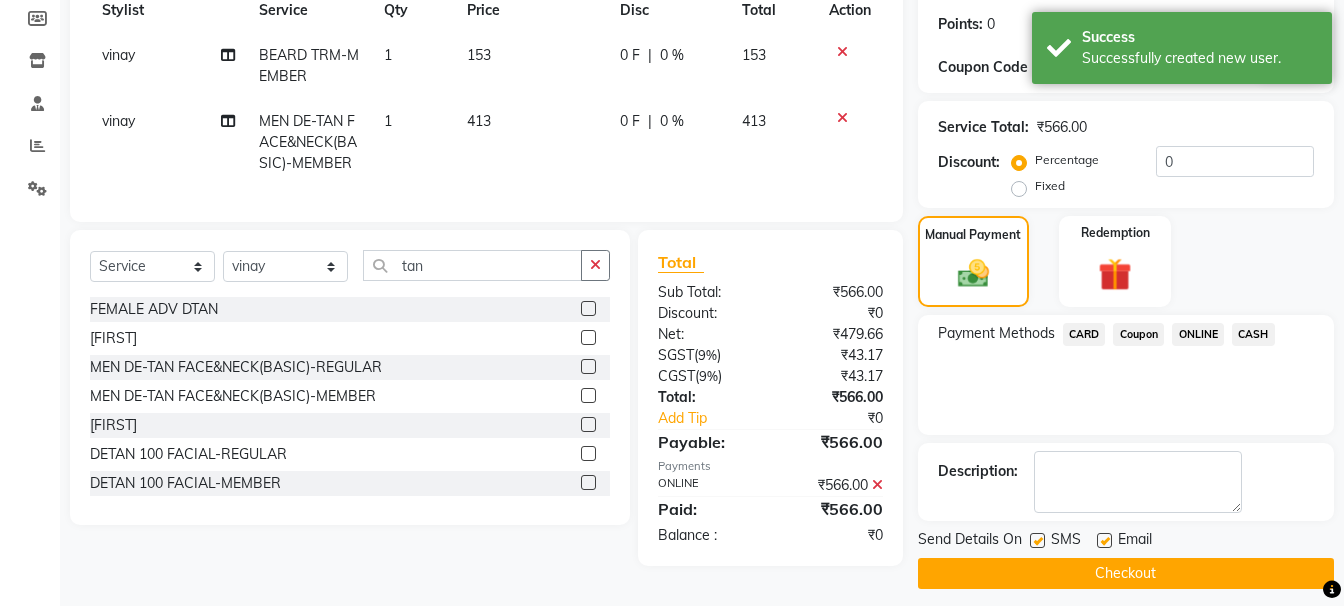 scroll, scrollTop: 310, scrollLeft: 0, axis: vertical 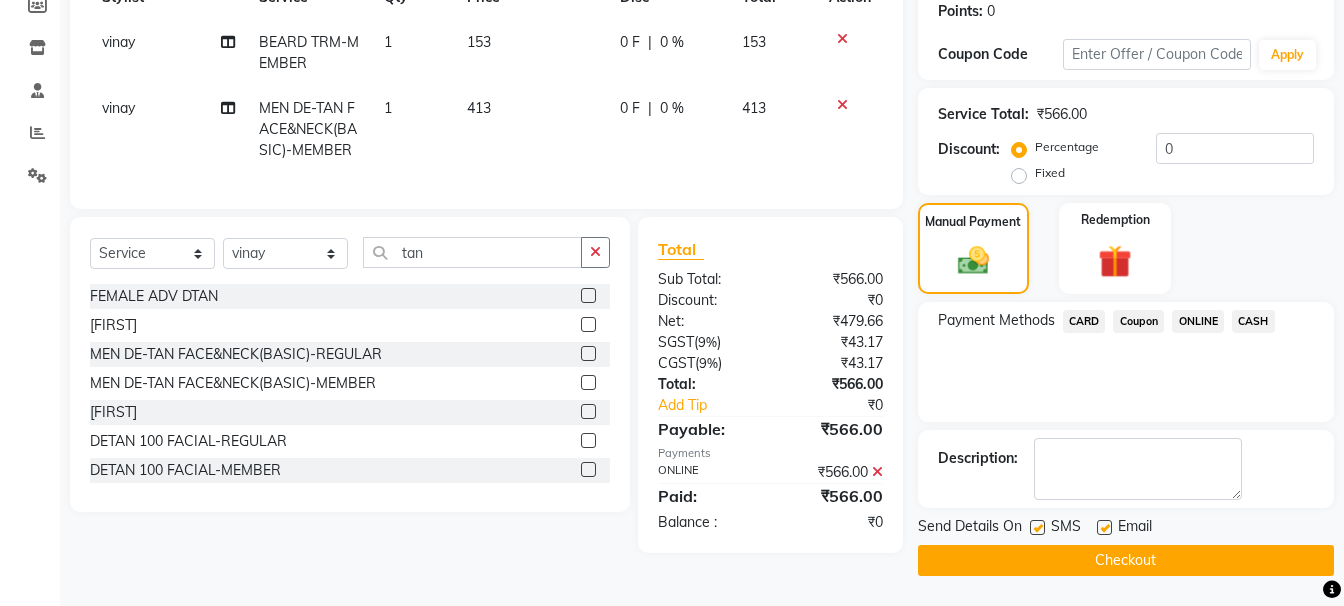 click on "Checkout" 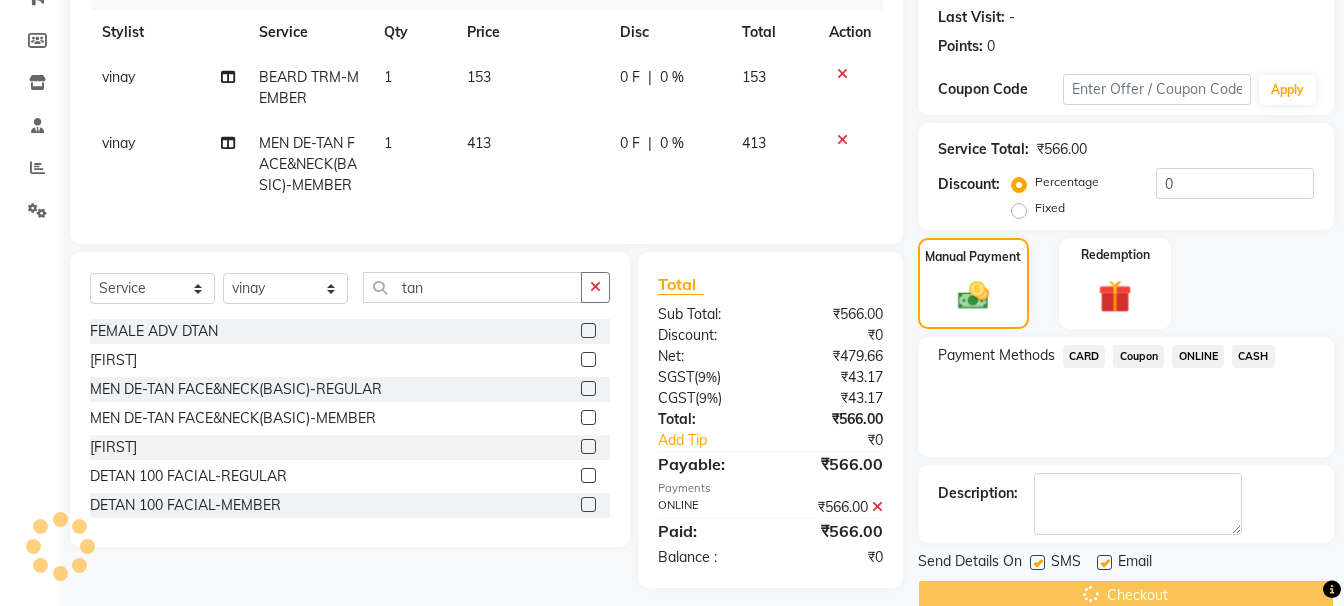 scroll, scrollTop: 310, scrollLeft: 0, axis: vertical 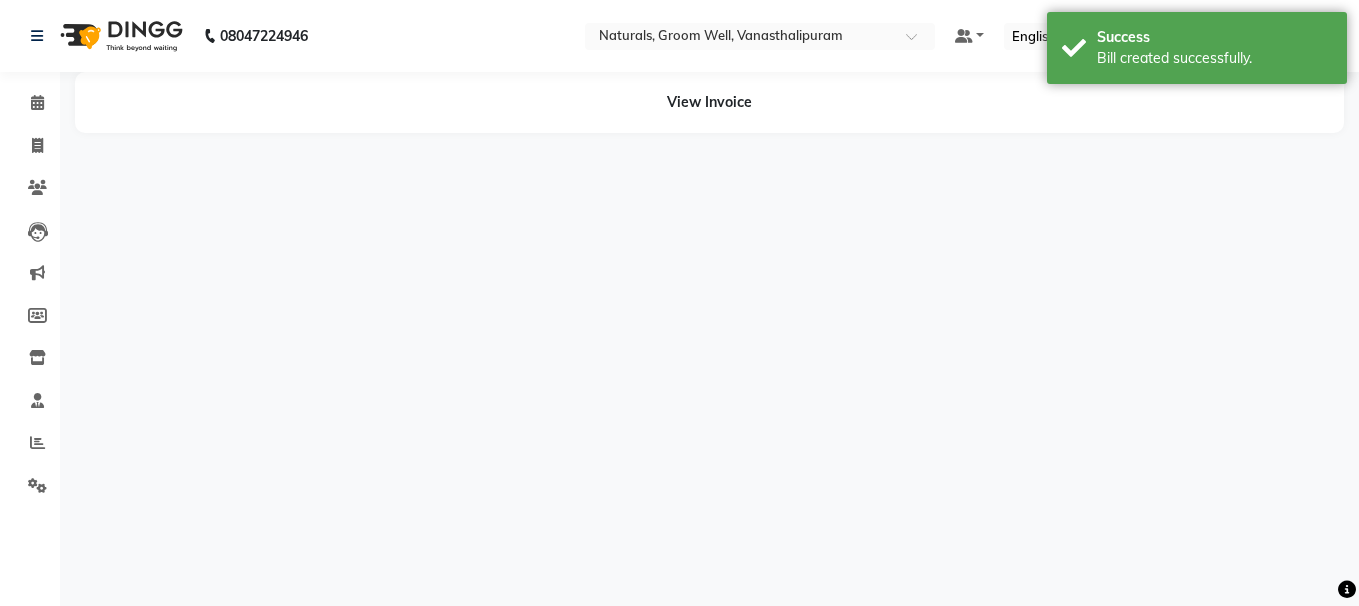 click on "[PHONE] Select Location × Naturals, Groom Well, Vanasthalipuram Default Panel My Panel English ENGLISH Español العربية मराठी हिंदी ગુજરાતી தமிழ் 中文 Notifications nothing to show Vanasthalipuram Manager Manage Profile Change Password Sign out Version:[VERSION] ☀ Naturals, groom well, Vanasthalipuram Calendar Invoice Clients Leads Marketing Members Inventory Staff Reports Settings Completed InProgress Upcoming Dropped Tentative Check-In Confirm Bookings Generate Report Segments Page Builder View Invoice" at bounding box center [679, 303] 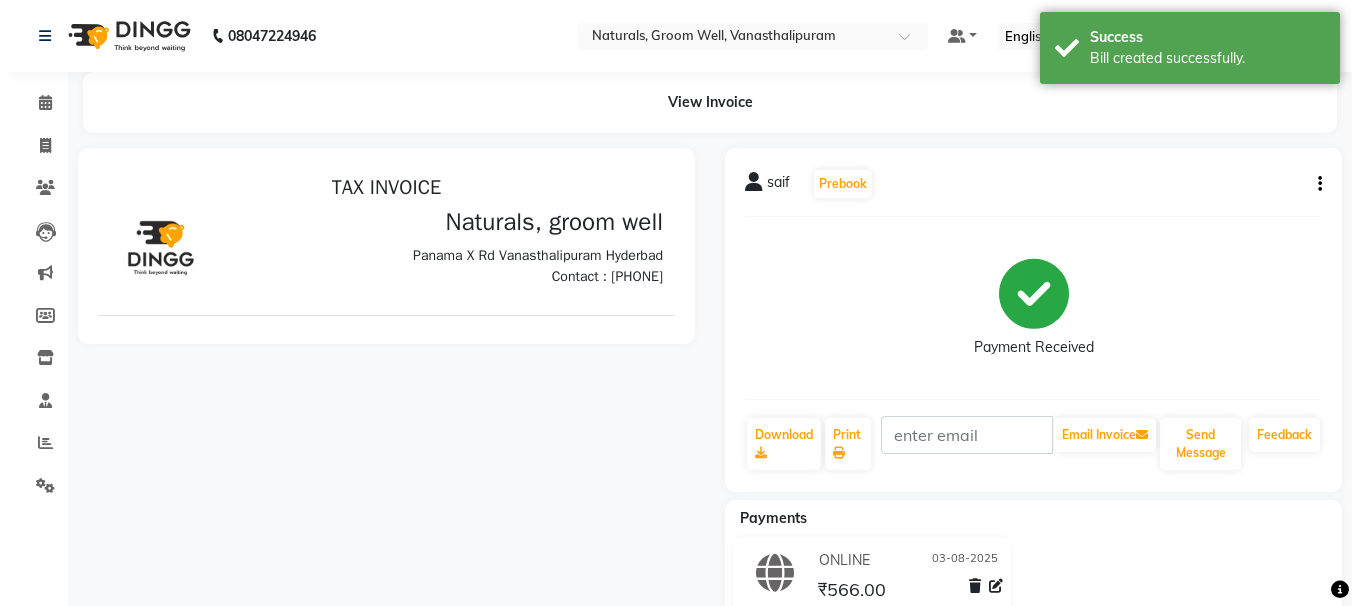 scroll, scrollTop: 0, scrollLeft: 0, axis: both 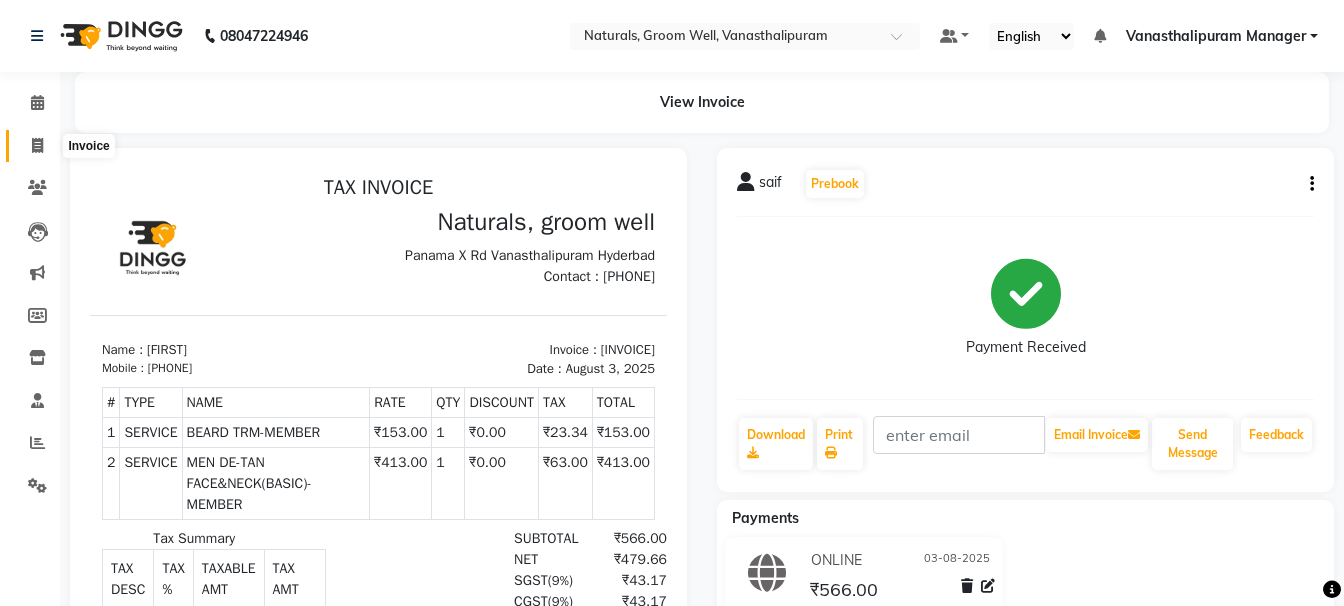 click 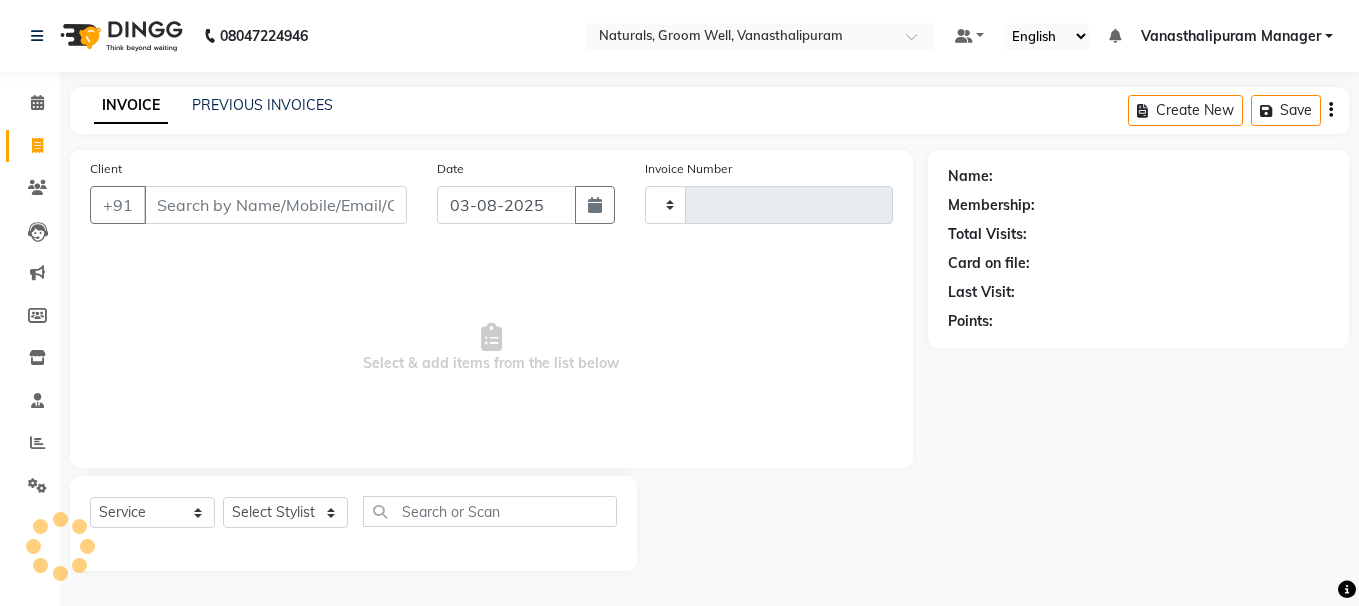 type on "2422" 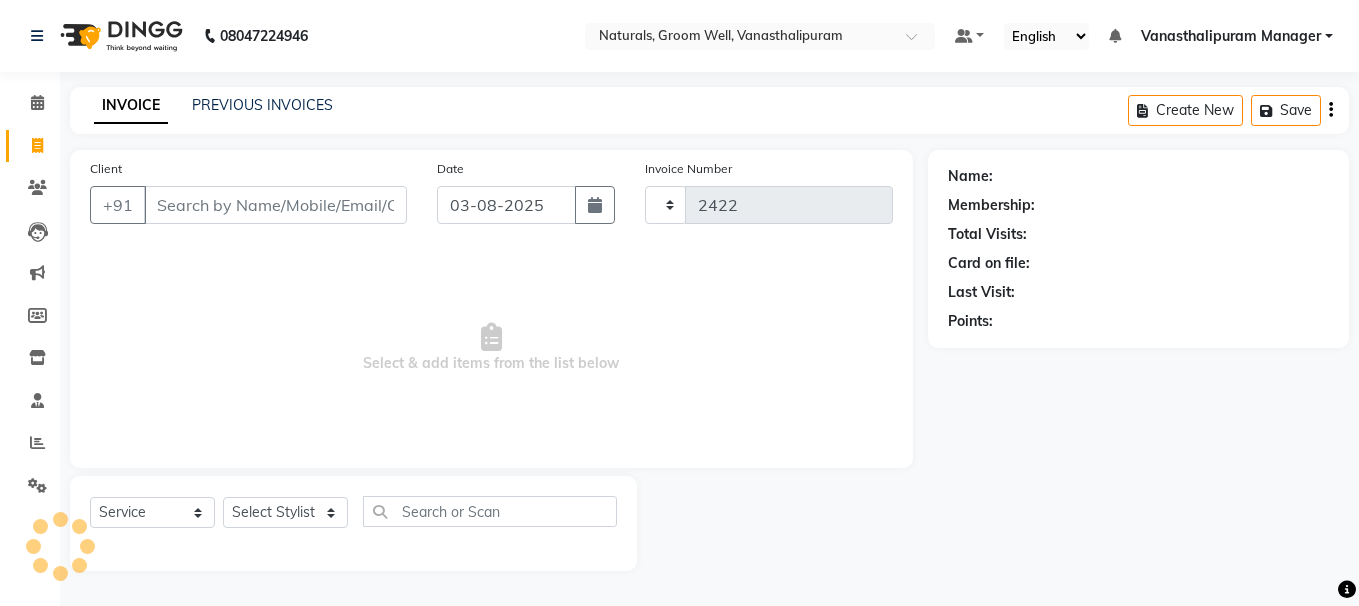 select on "5859" 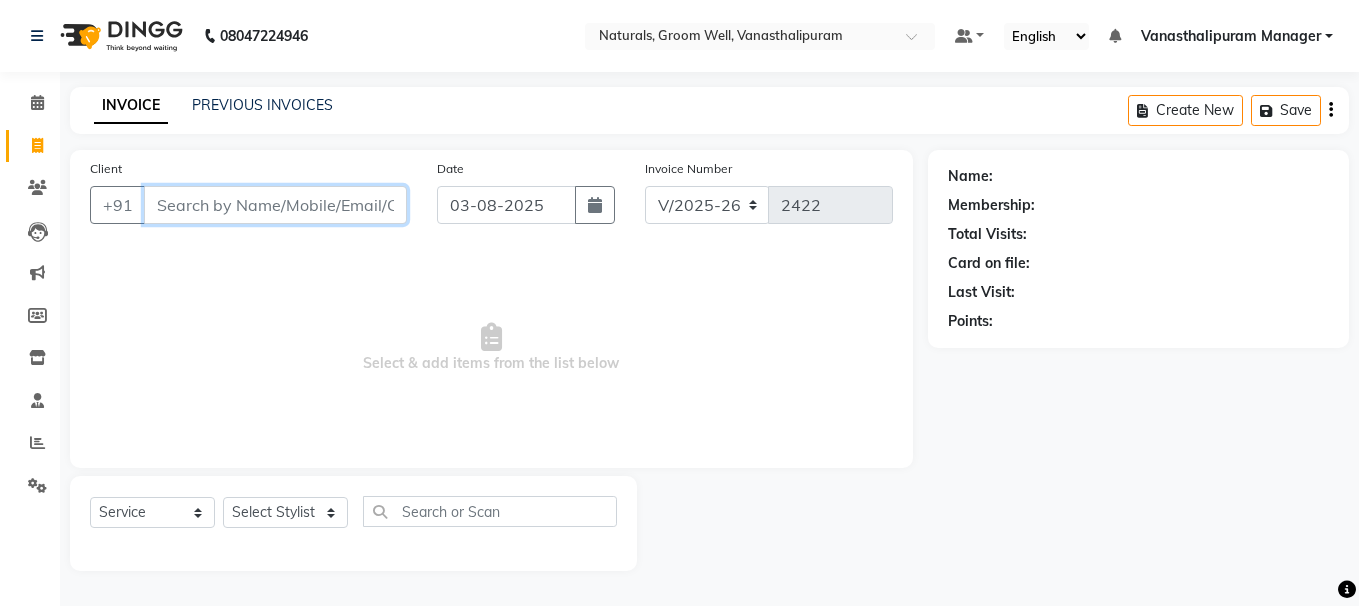click on "Client" at bounding box center [275, 205] 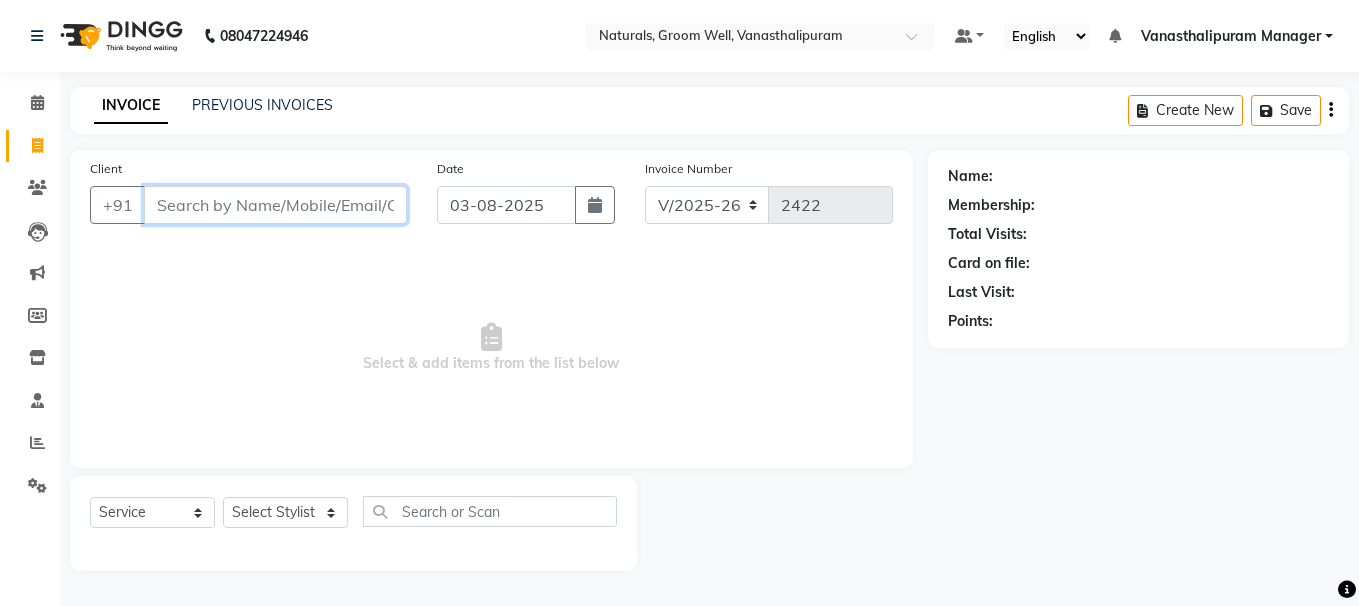click on "Client" at bounding box center [275, 205] 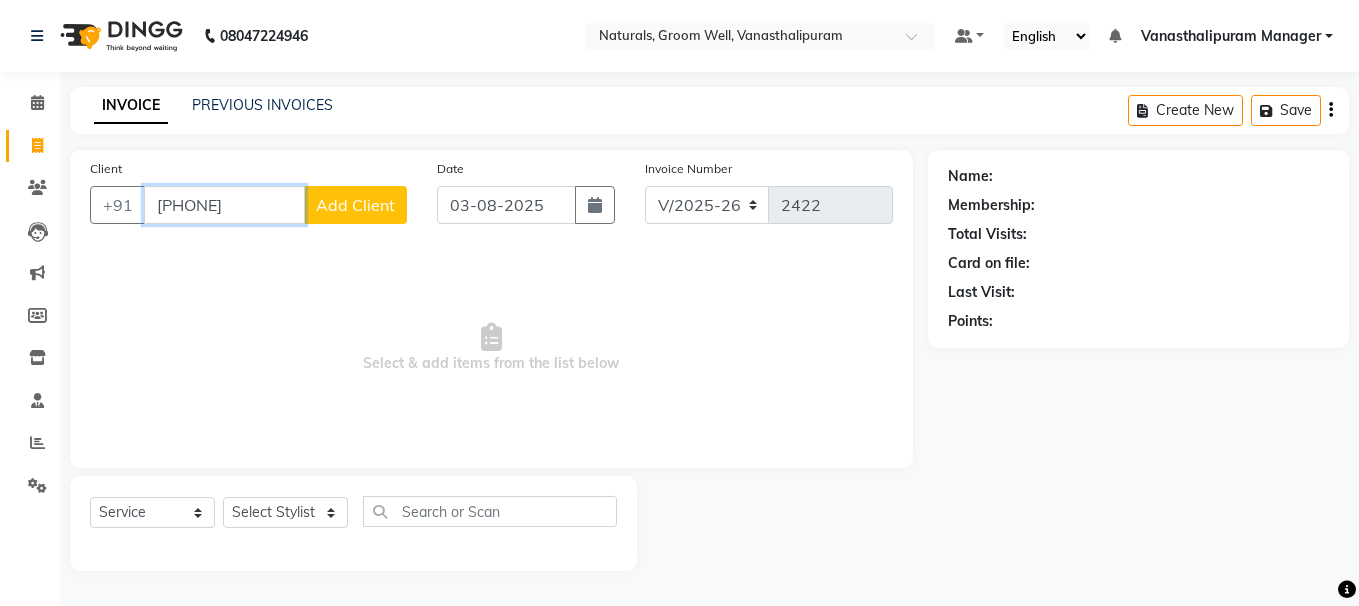 type on "[PHONE]" 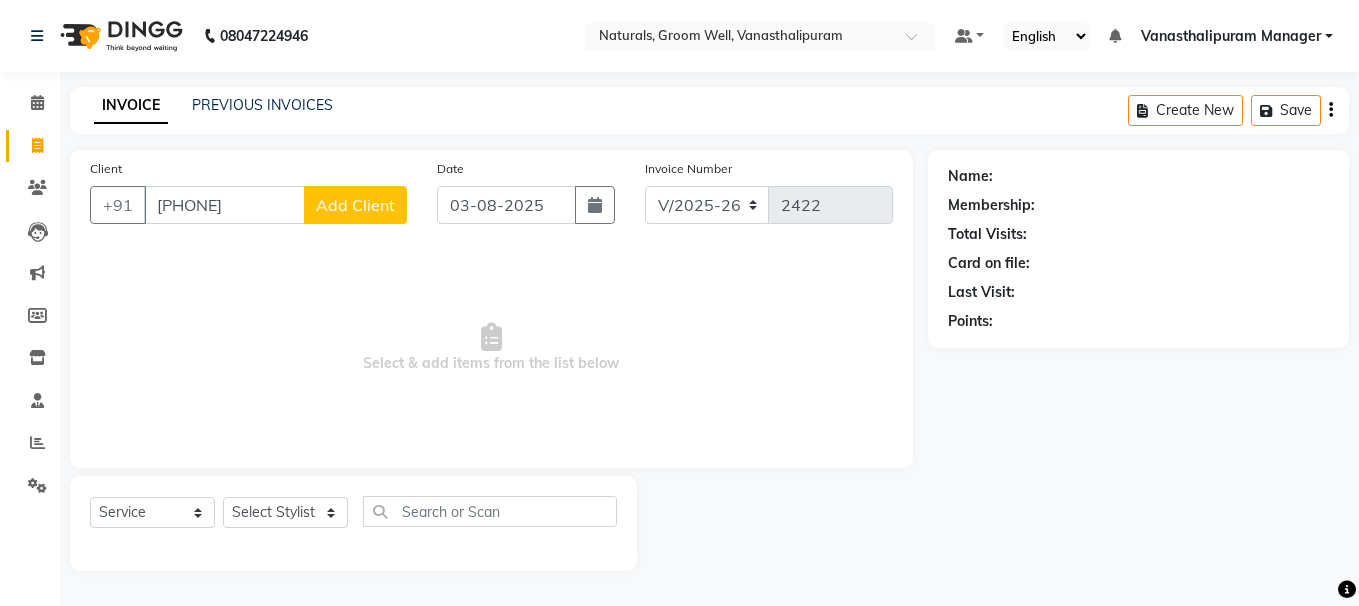 click on "Add Client" 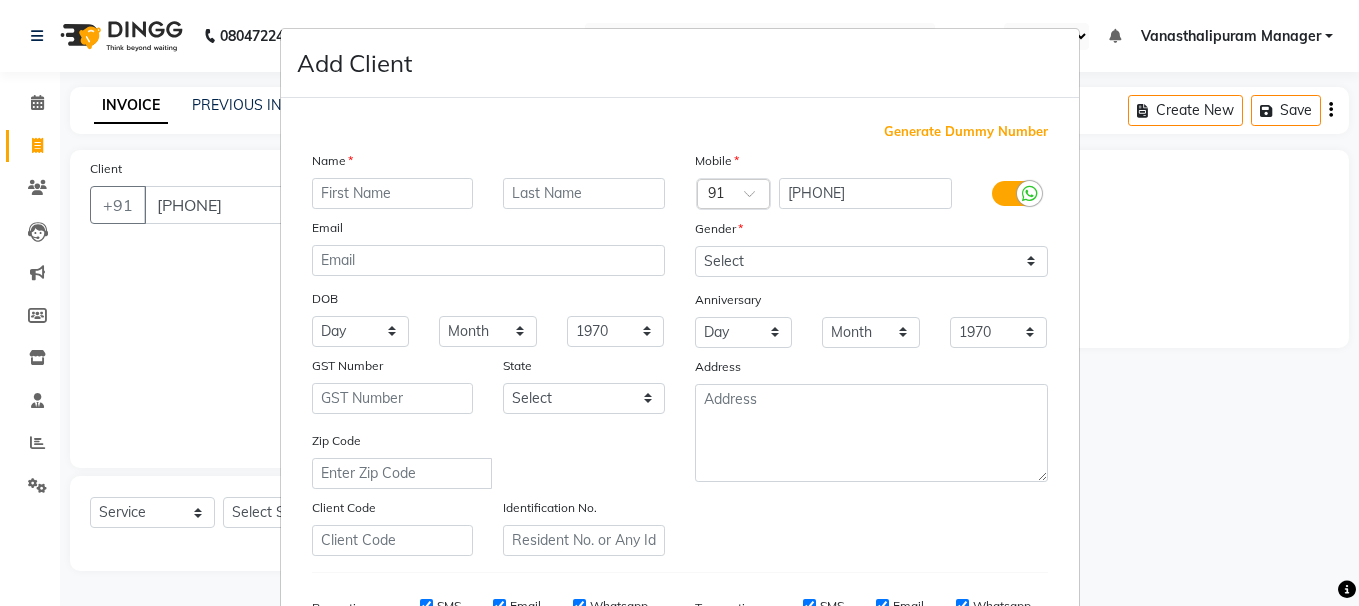 click at bounding box center [393, 193] 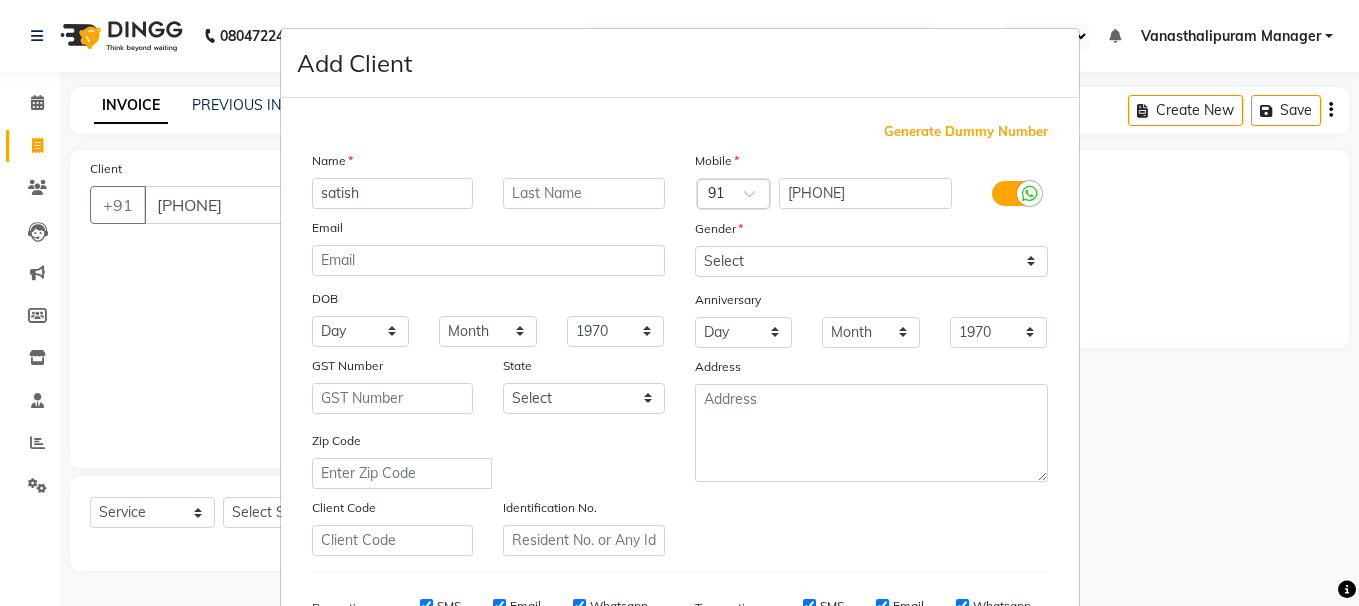 type on "satish" 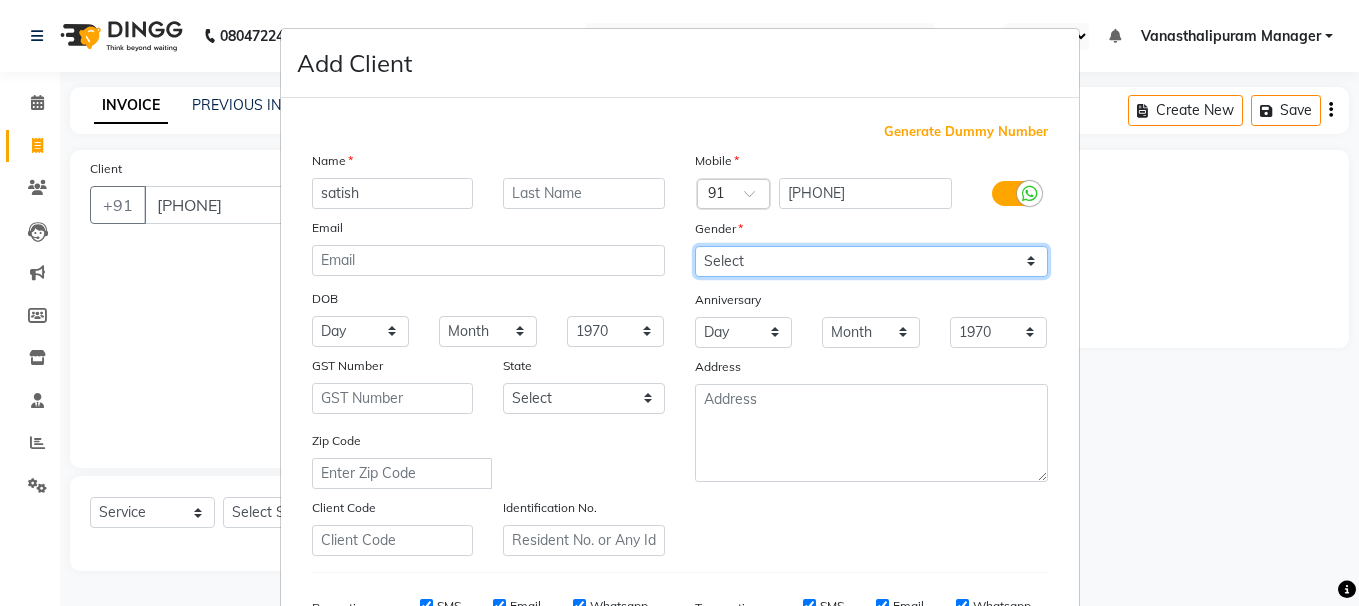 click on "Select Male Female Other Prefer Not To Say" at bounding box center (871, 261) 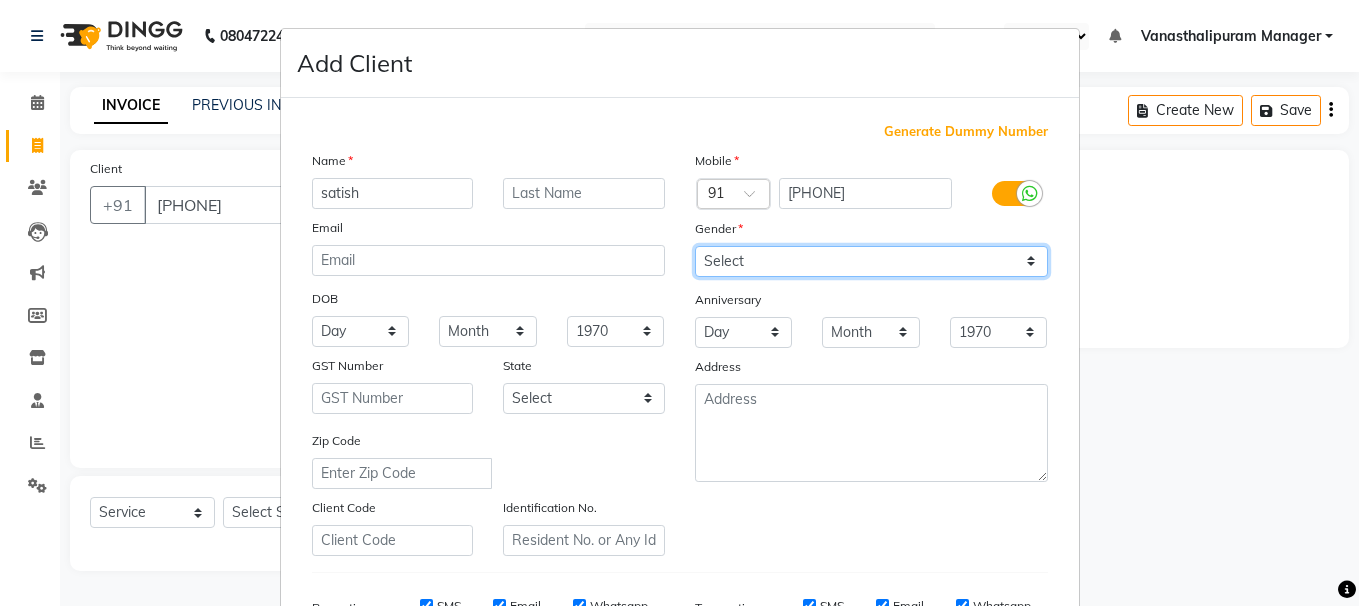 select on "male" 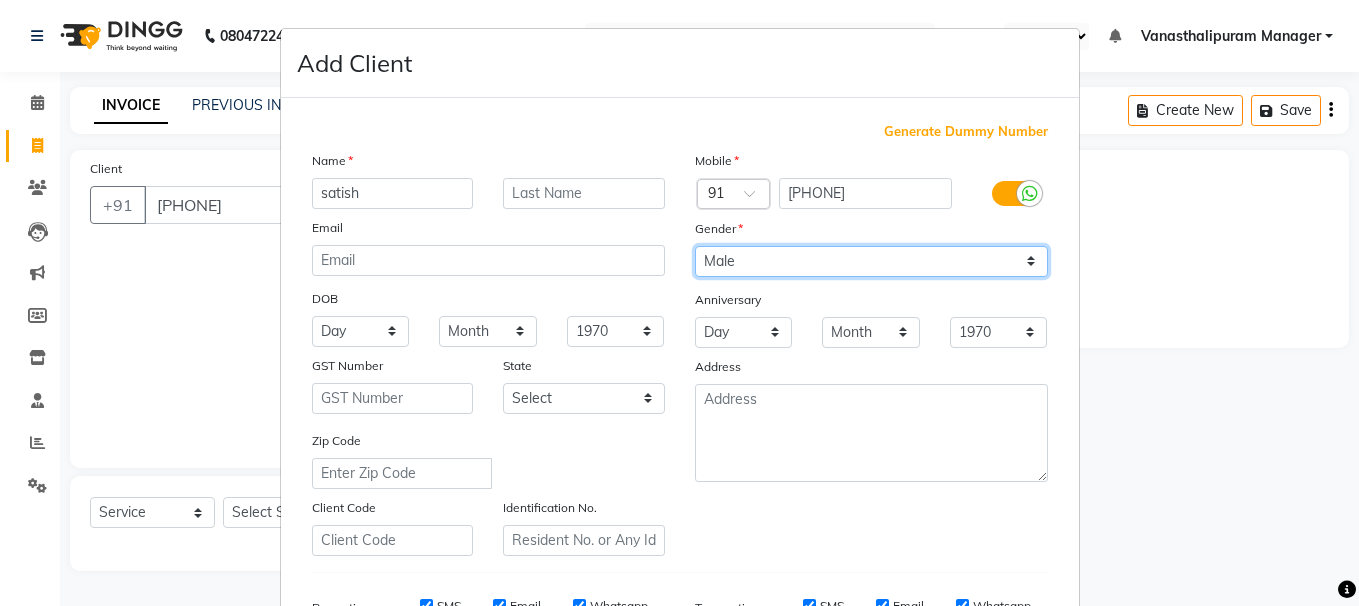 click on "Select Male Female Other Prefer Not To Say" at bounding box center [871, 261] 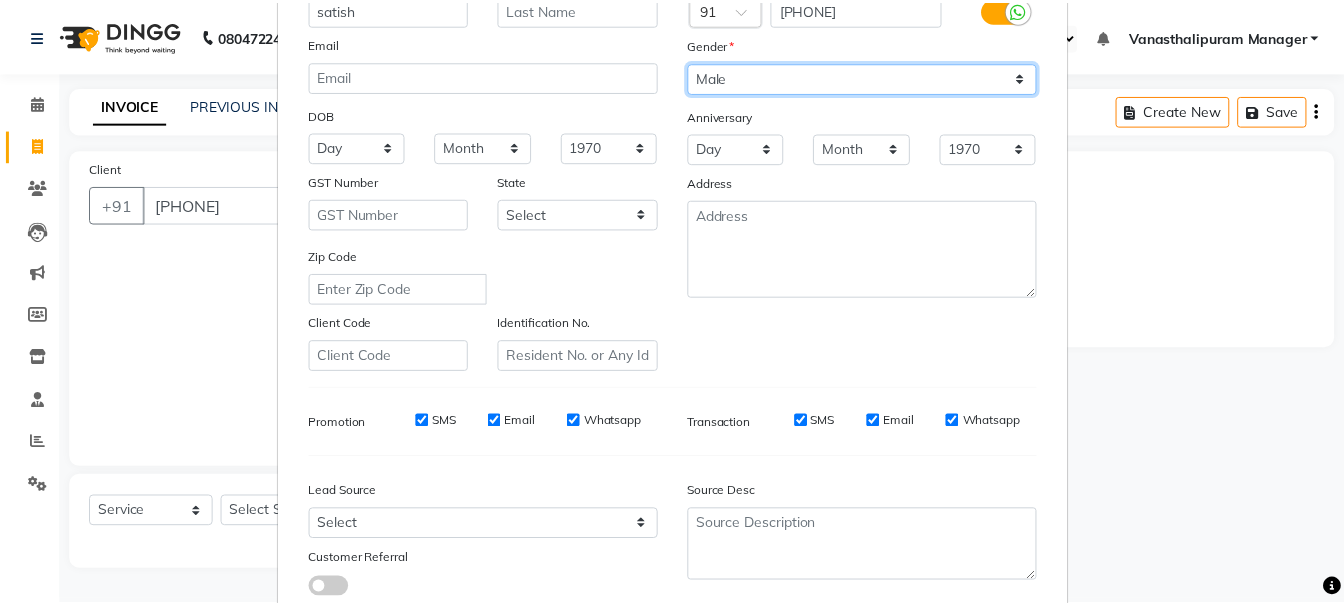scroll, scrollTop: 317, scrollLeft: 0, axis: vertical 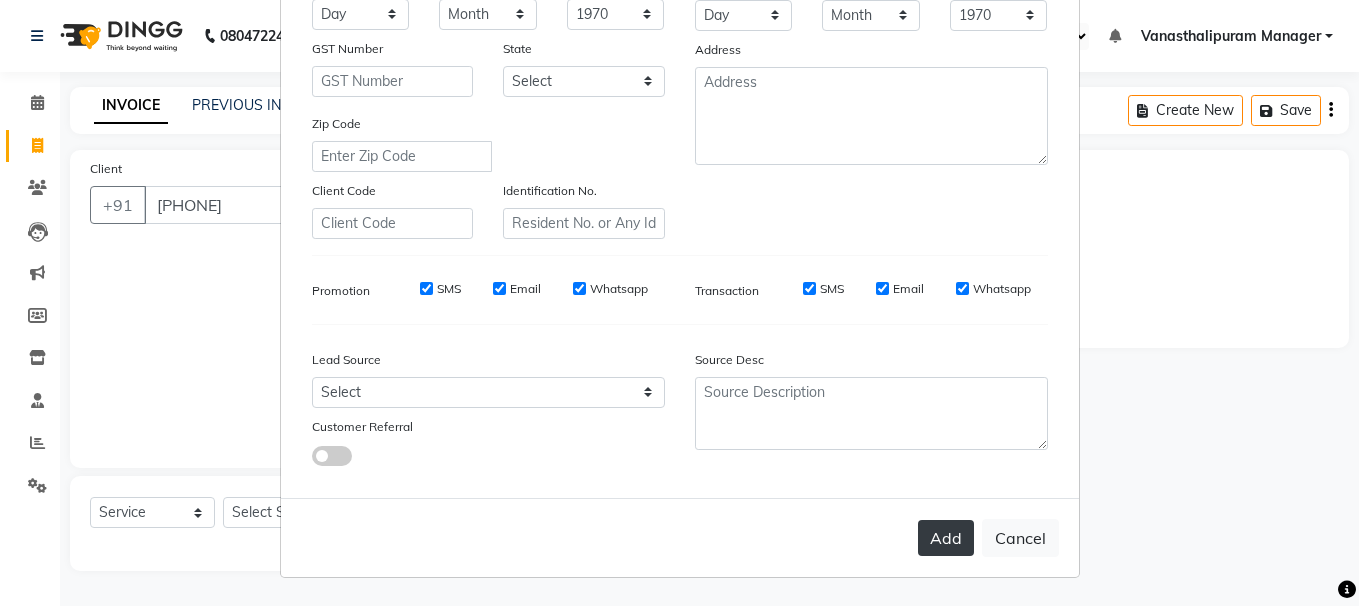 drag, startPoint x: 941, startPoint y: 536, endPoint x: 947, endPoint y: 522, distance: 15.231546 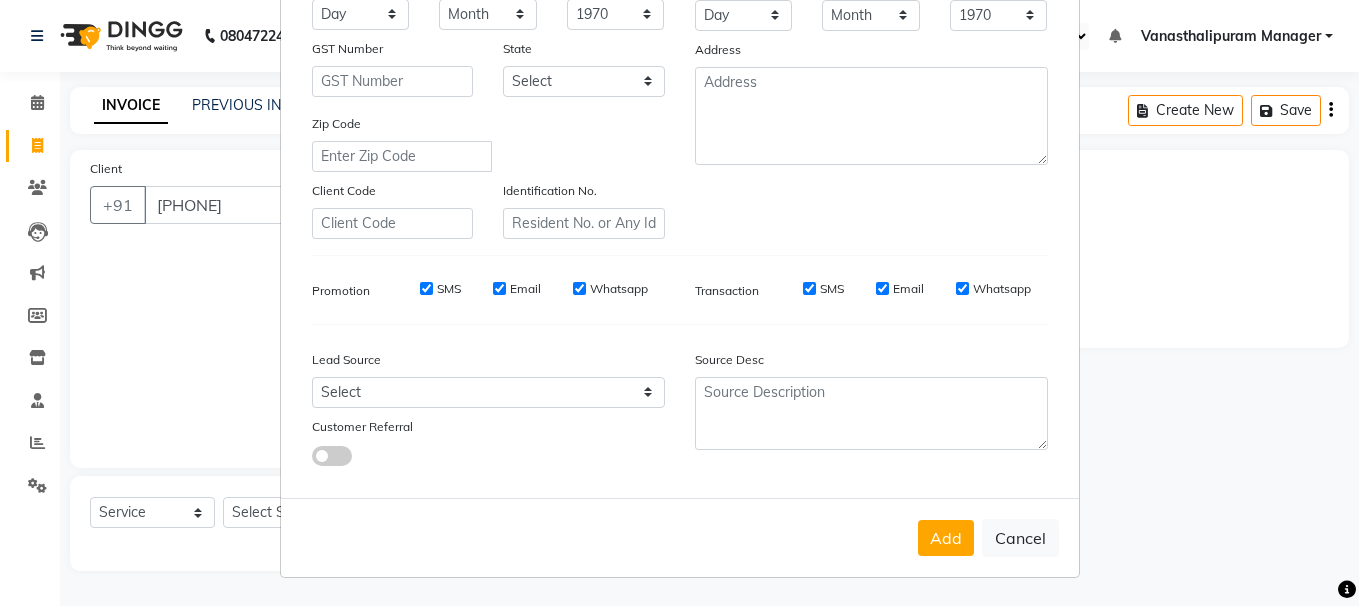 click on "Add" at bounding box center [946, 538] 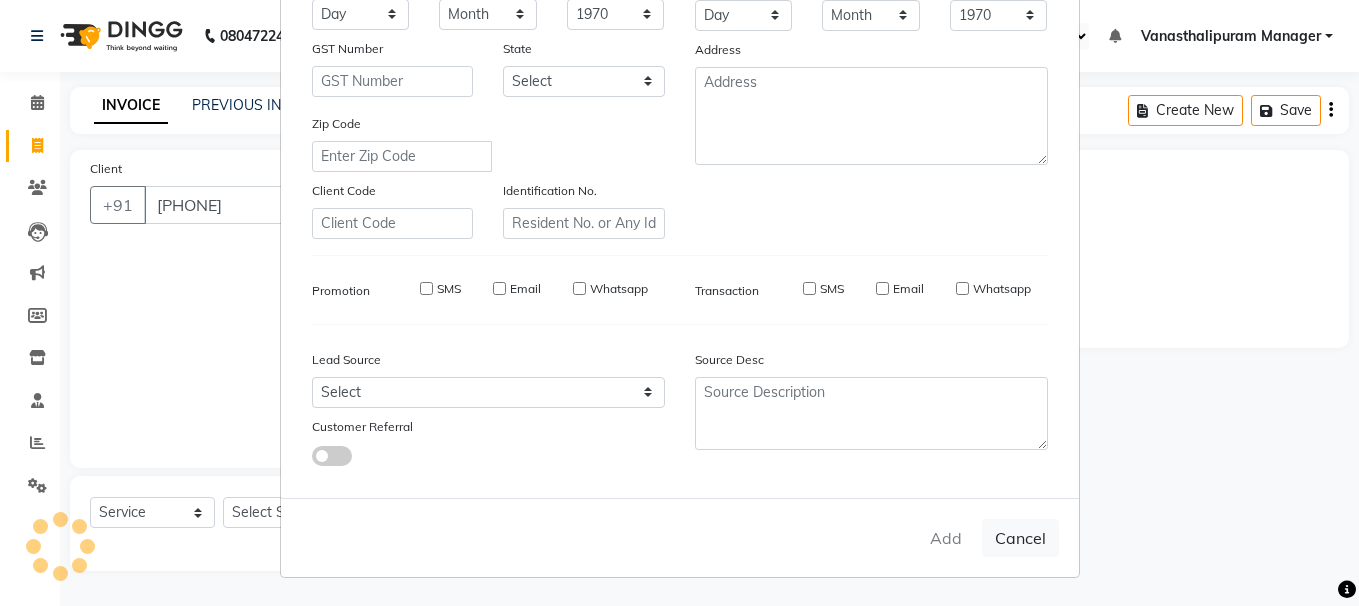 type 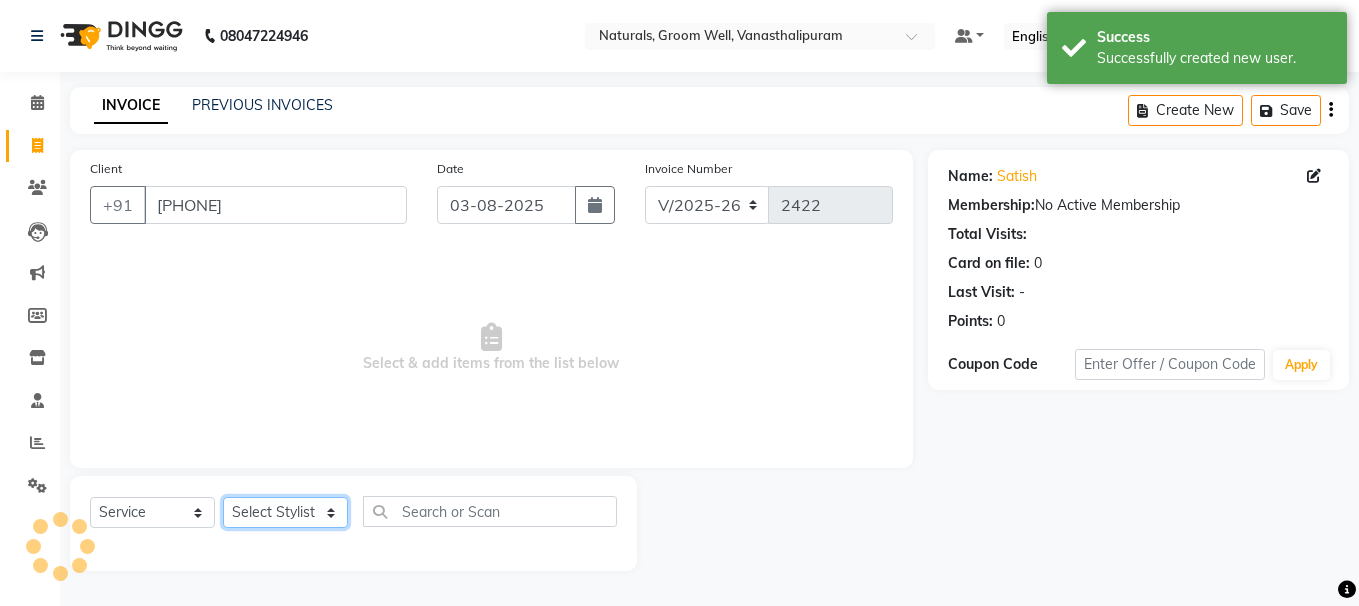 click on "Select Stylist [NAME] [NAME] [NAME] [NAME] [NAME] [NAME] [NAME] [NAME] [NAME] [NAME] [NAME] [NAME] [NAME]" 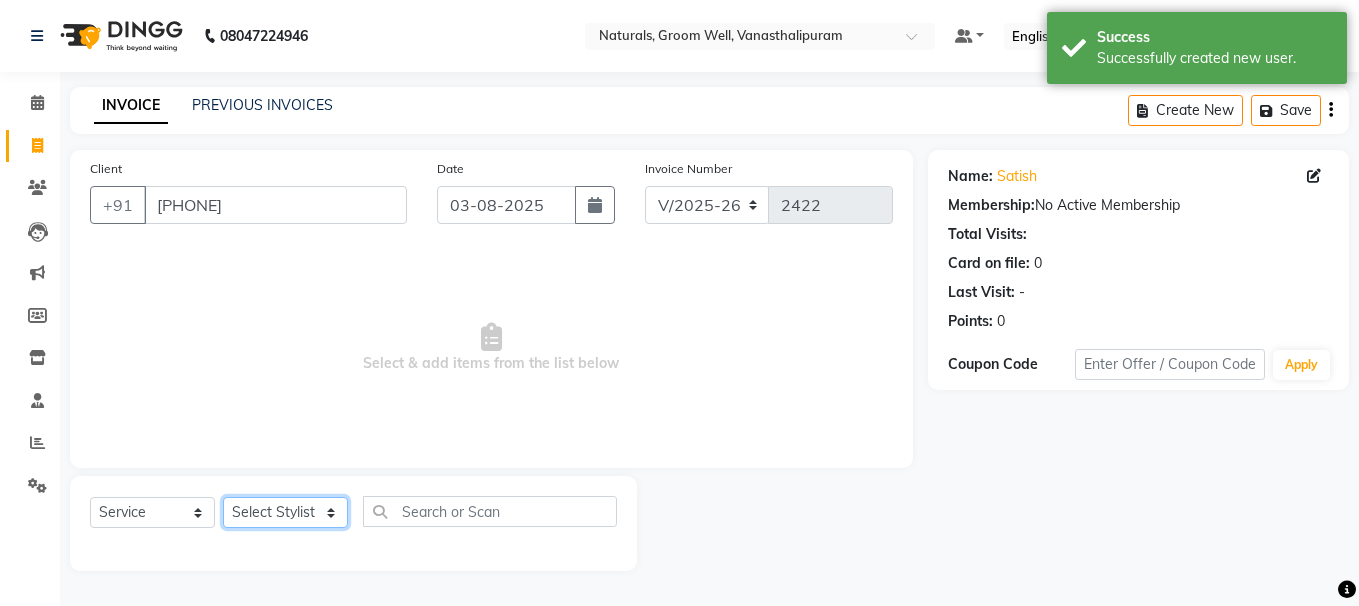 select on "84994" 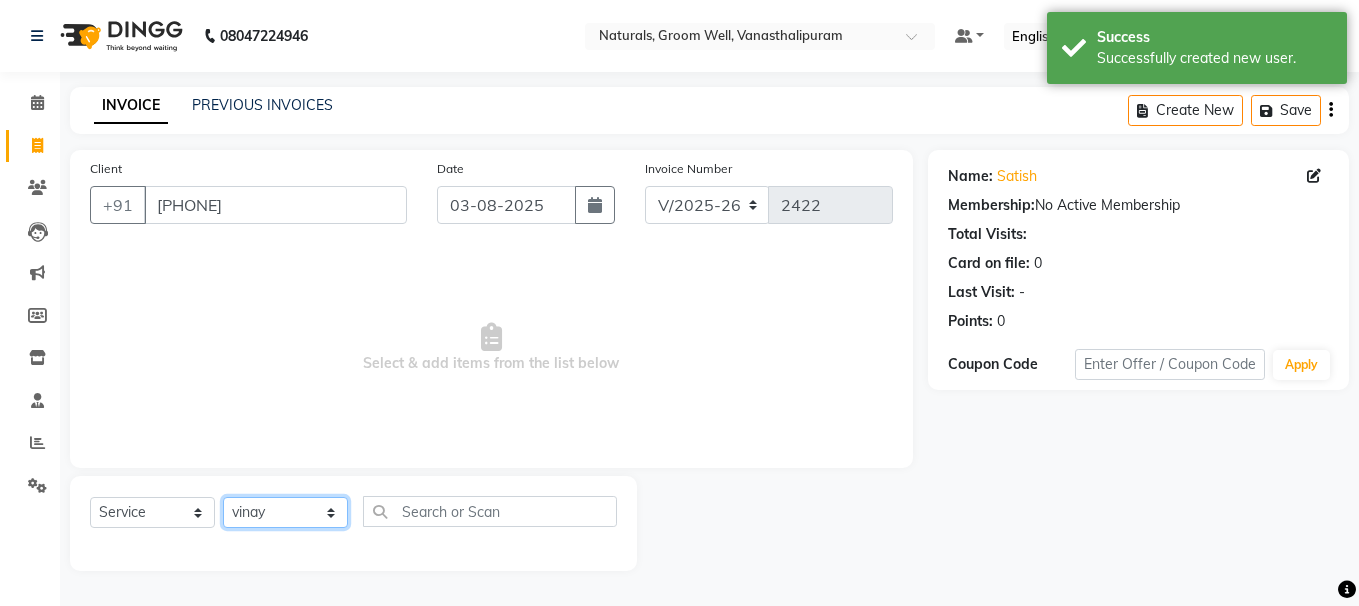 click on "Select Stylist [NAME] [NAME] [NAME] [NAME] [NAME] [NAME] [NAME] [NAME] [NAME] [NAME] [NAME] [NAME] [NAME]" 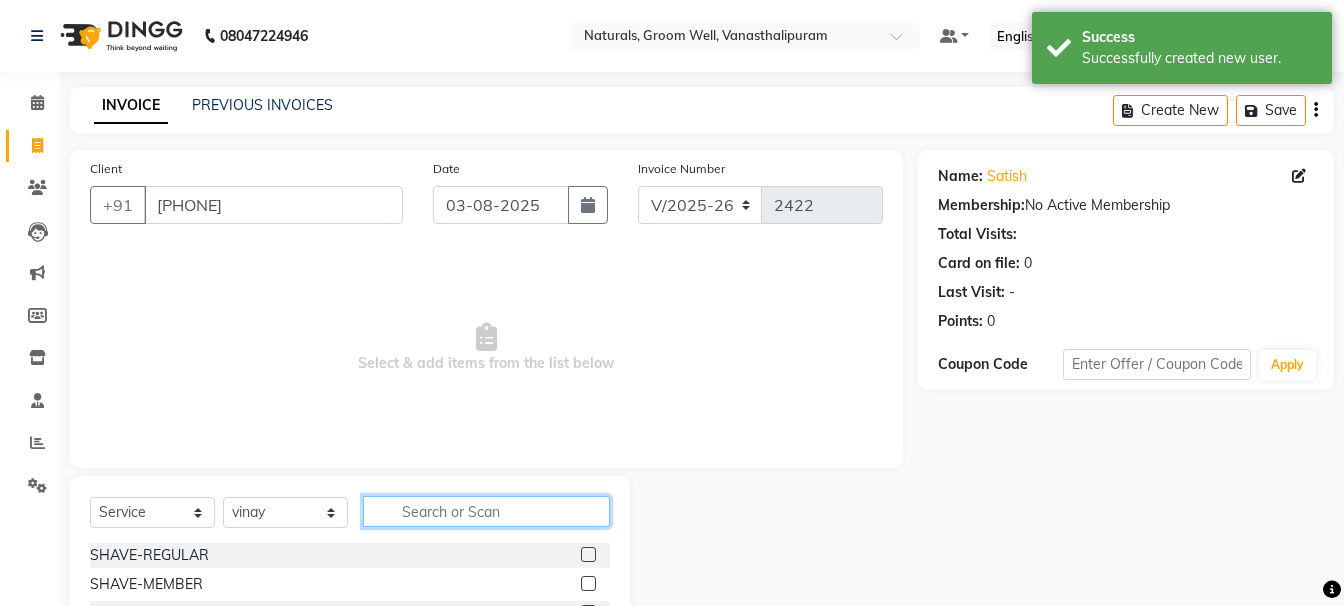 click 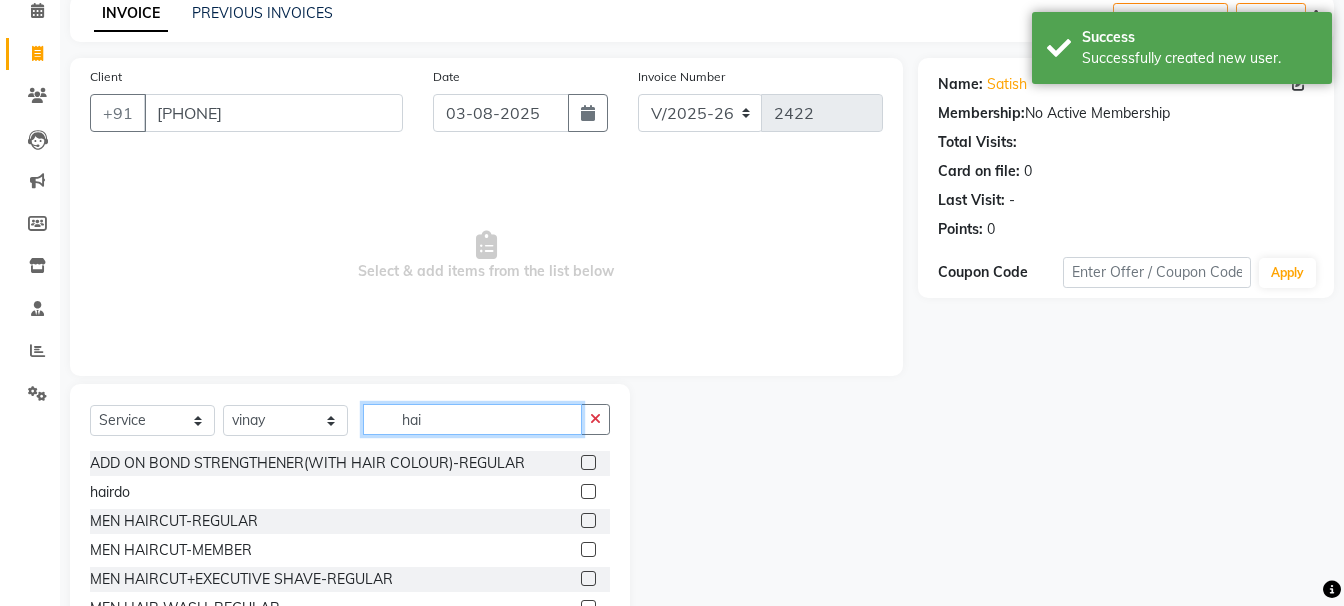 scroll, scrollTop: 195, scrollLeft: 0, axis: vertical 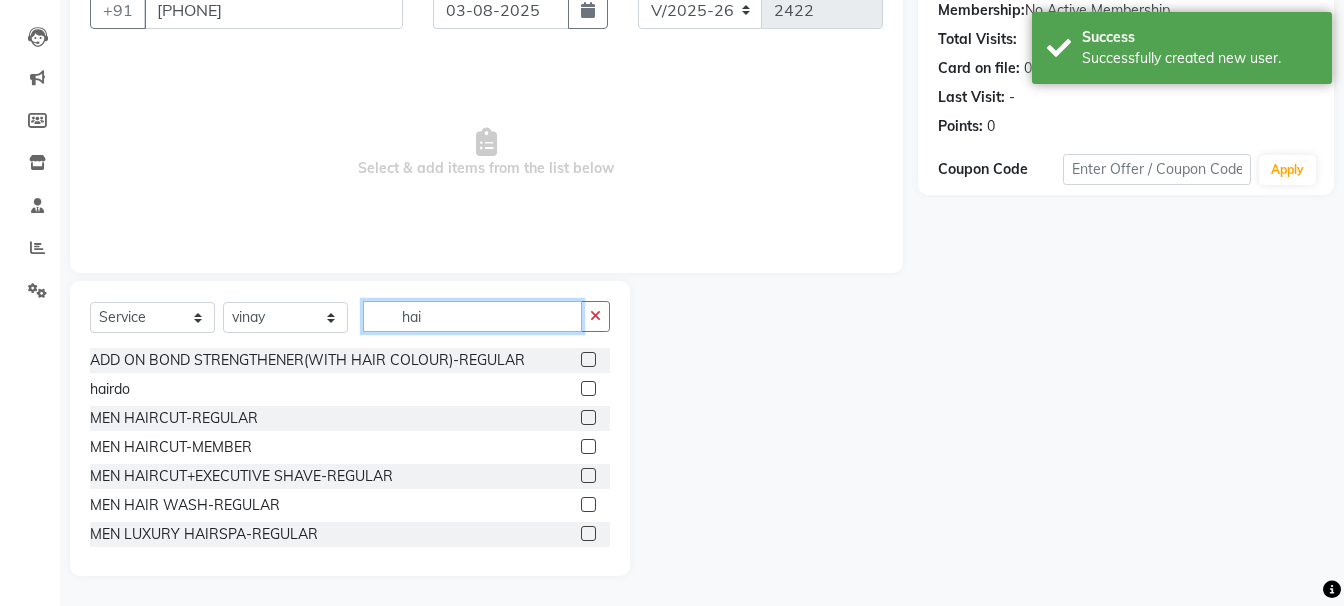 type on "hai" 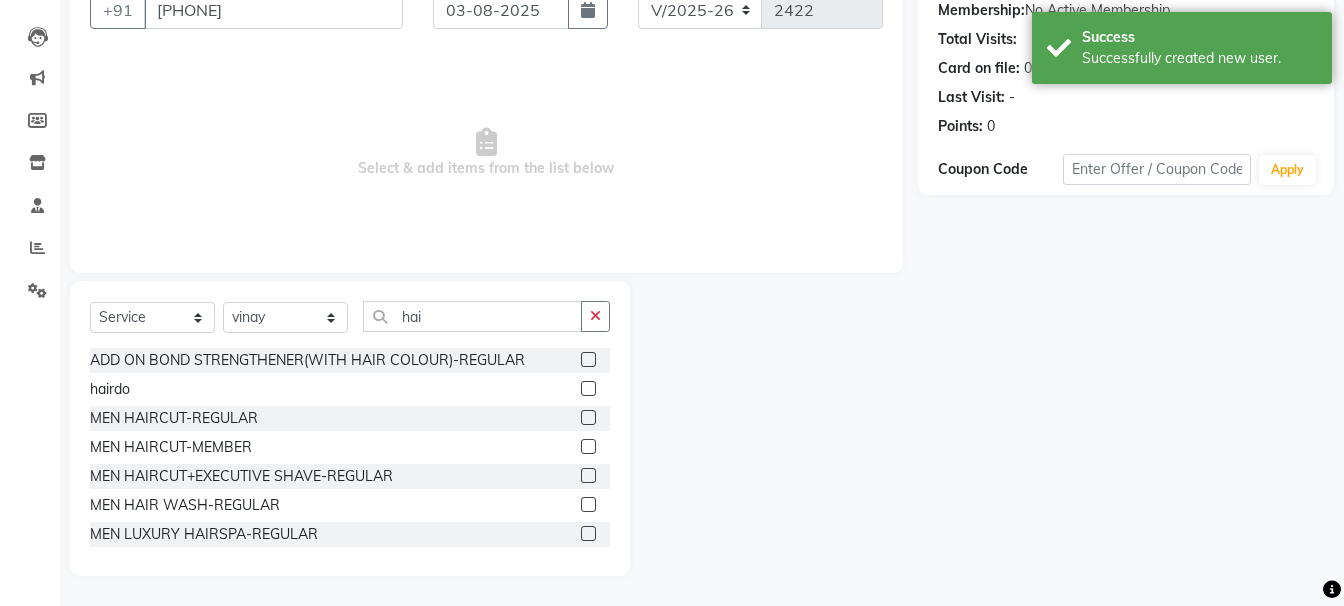 click 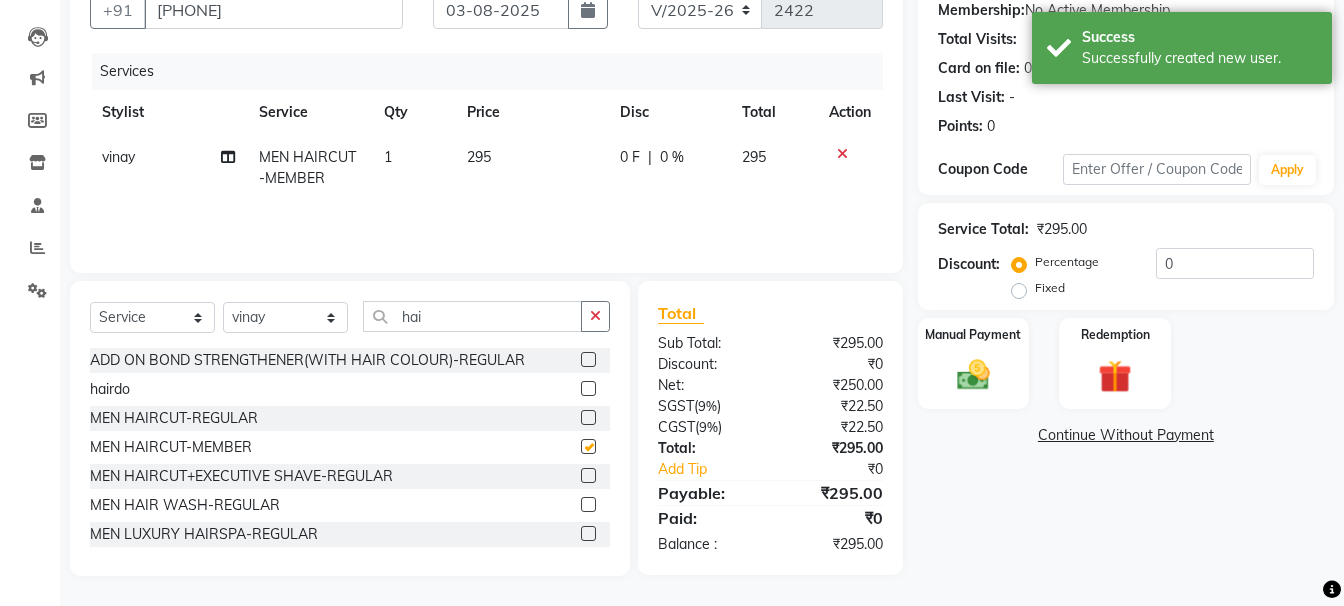 checkbox on "false" 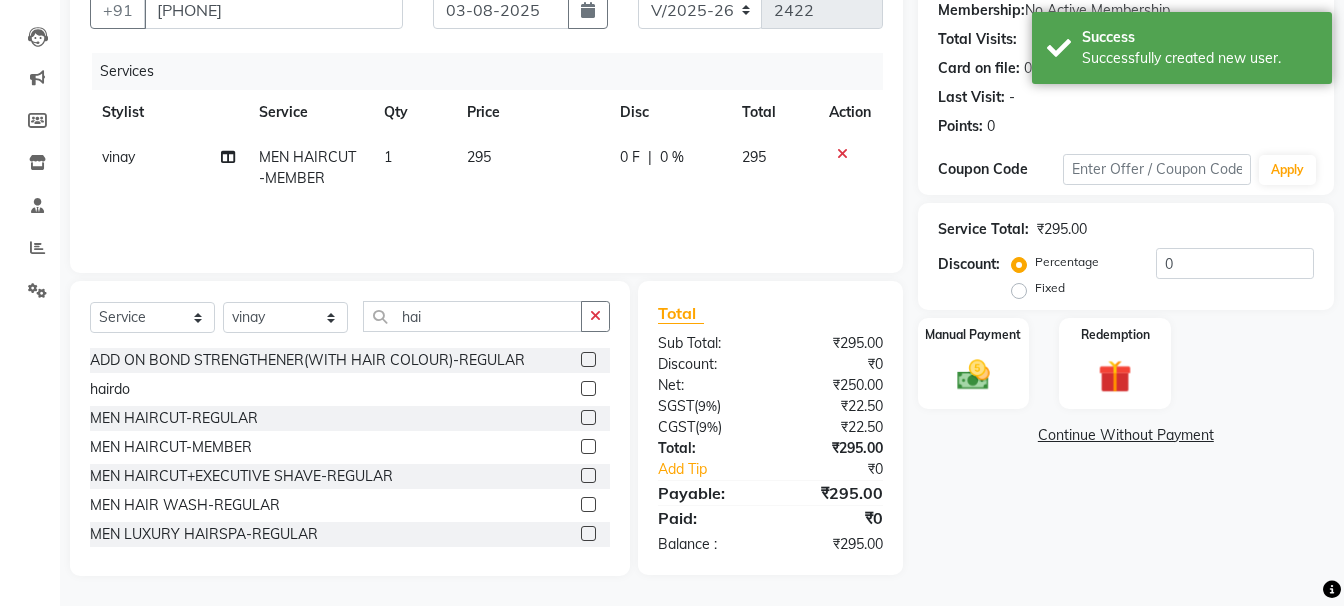 click 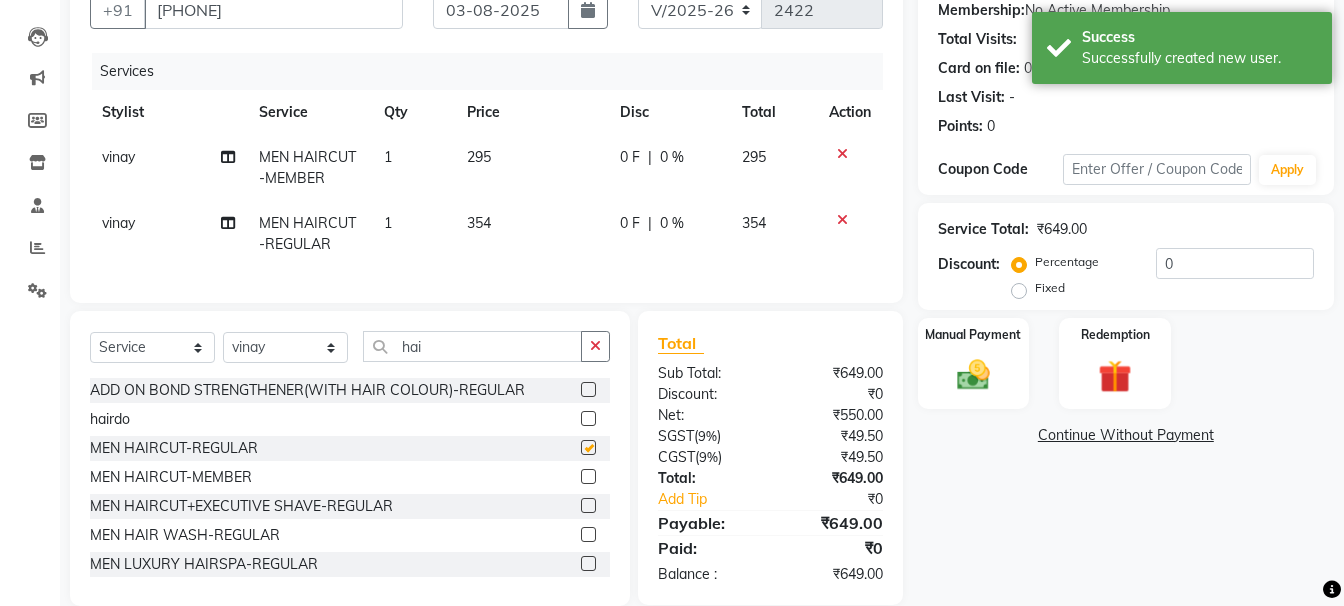 checkbox on "false" 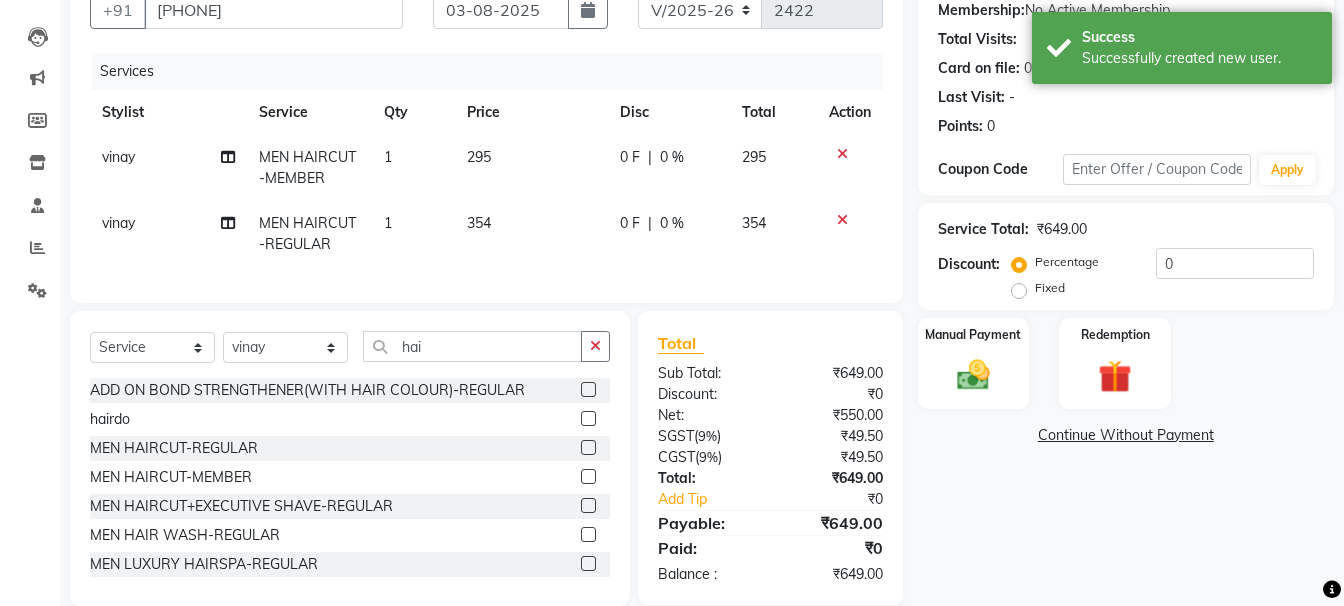 click 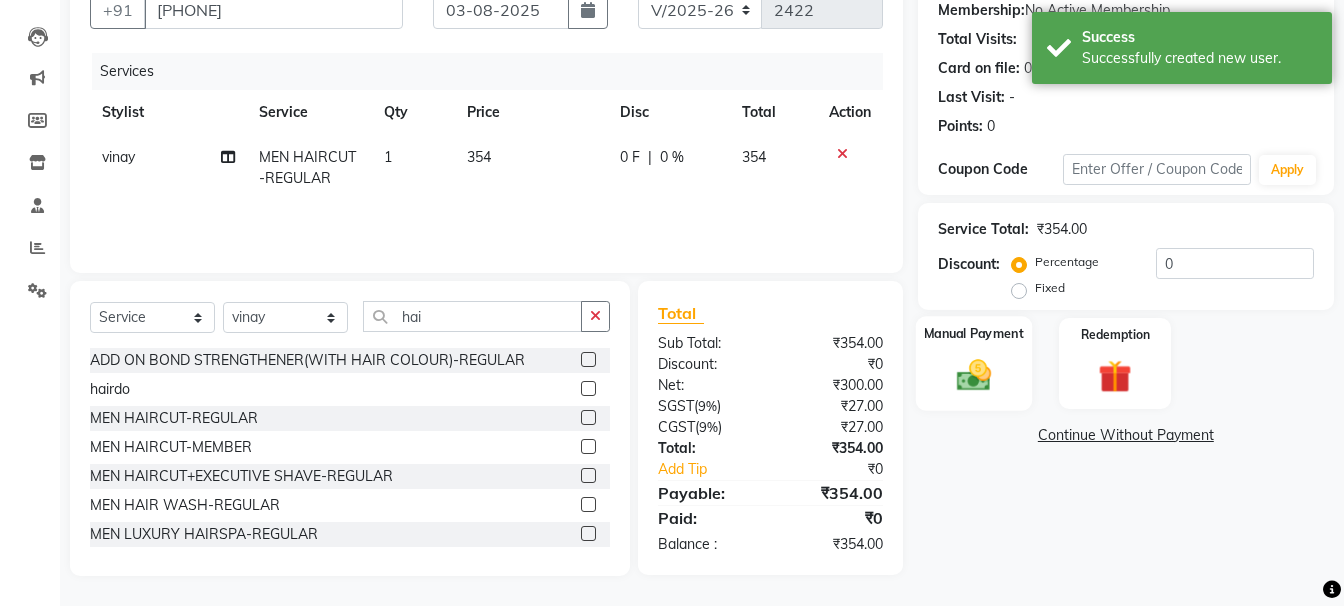 click 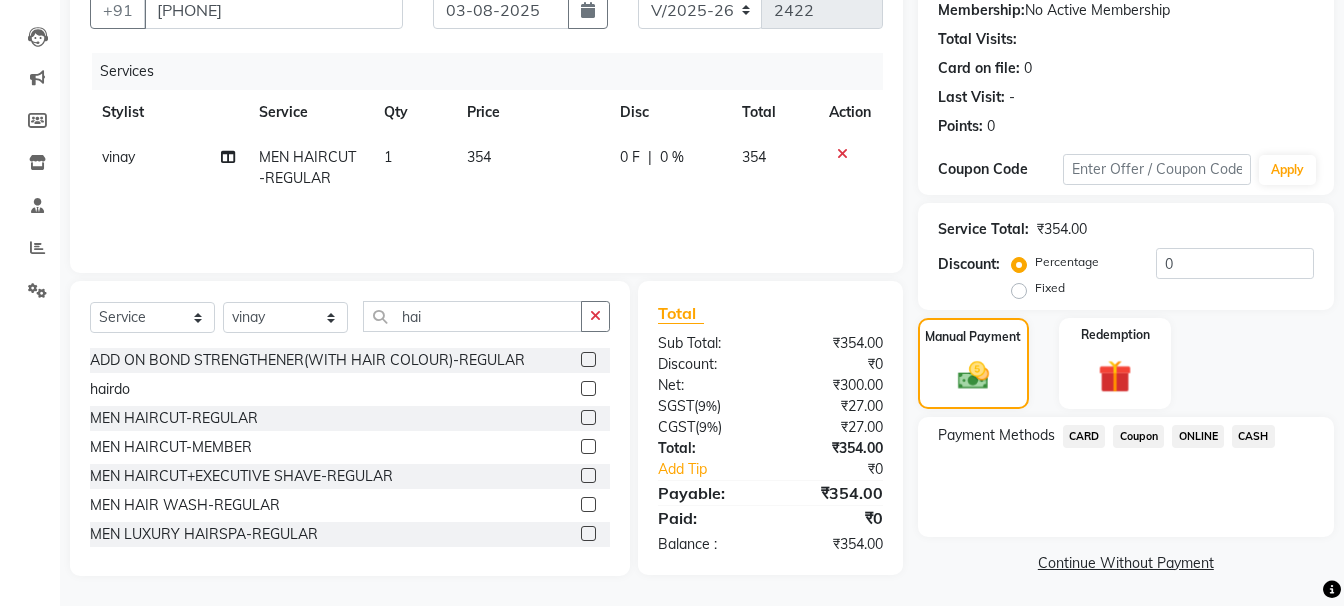 click on "CASH" 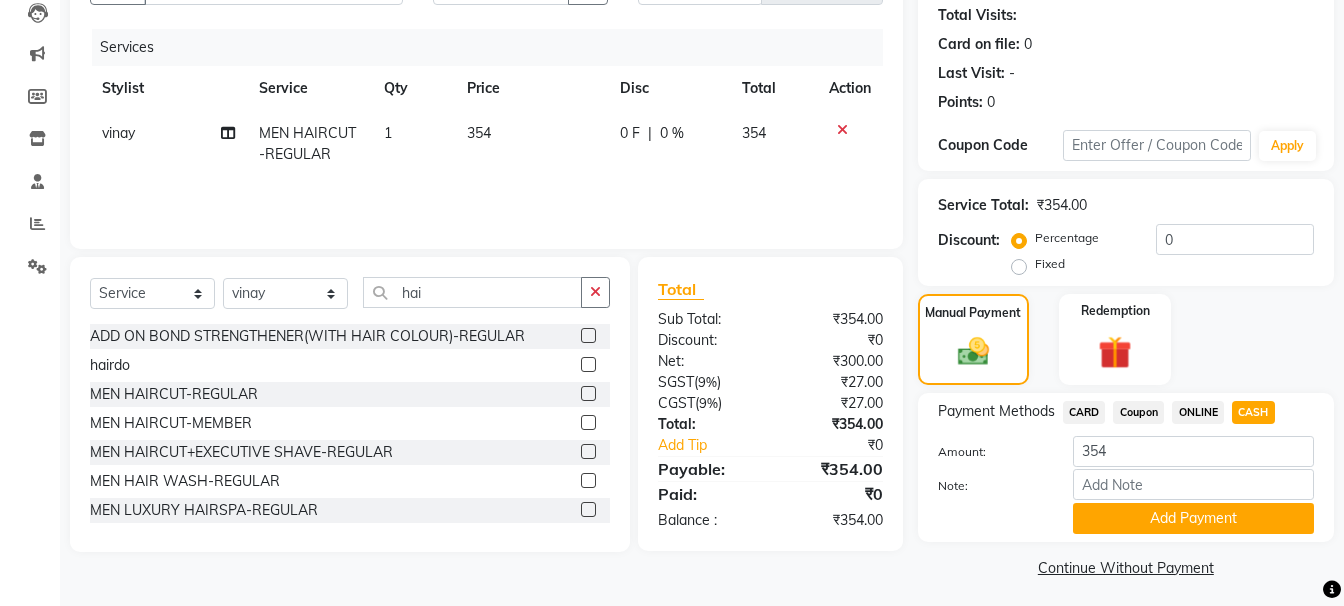 scroll, scrollTop: 226, scrollLeft: 0, axis: vertical 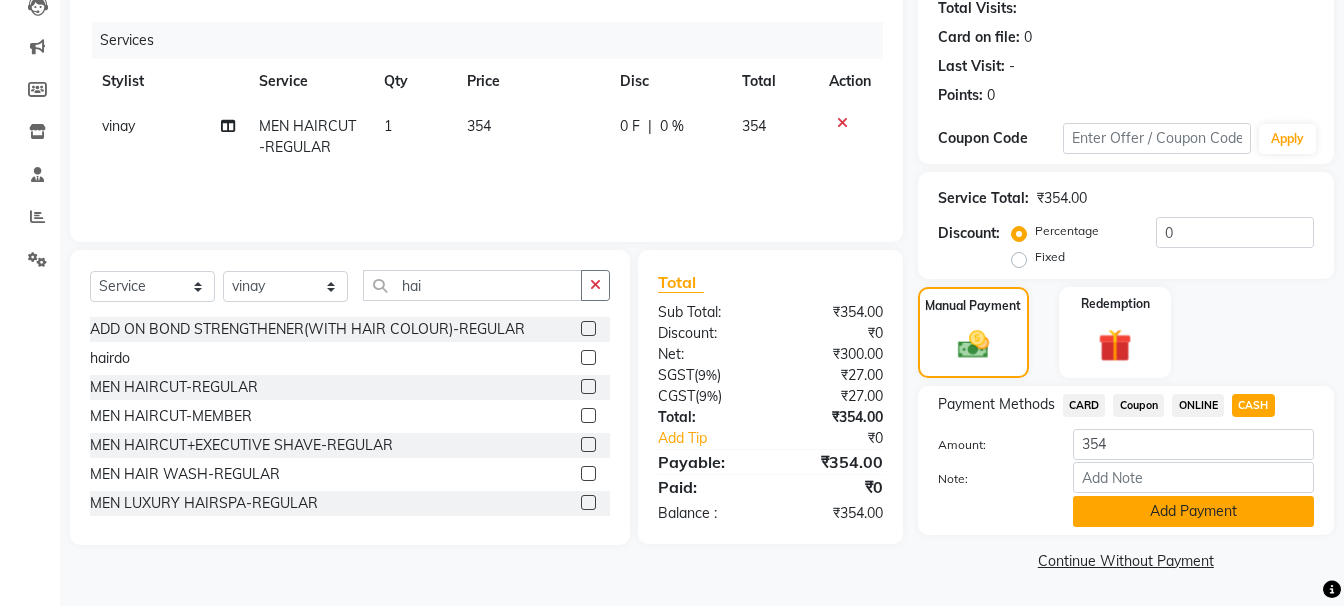 click on "Add Payment" 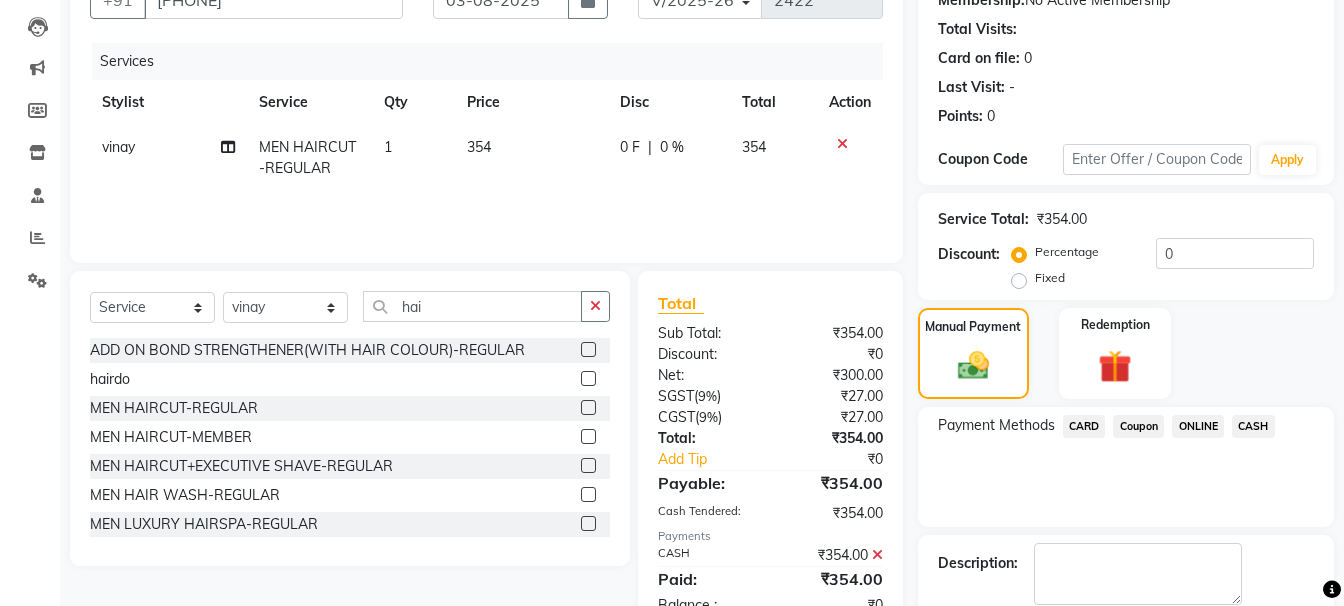 scroll, scrollTop: 310, scrollLeft: 0, axis: vertical 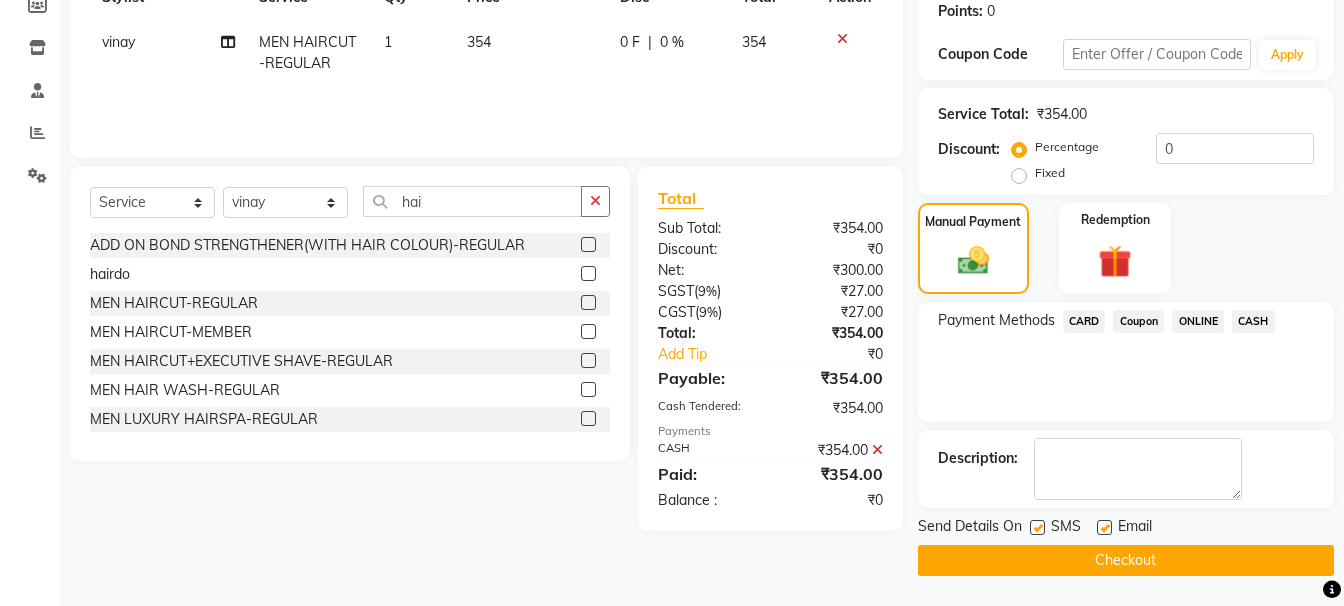 click on "Checkout" 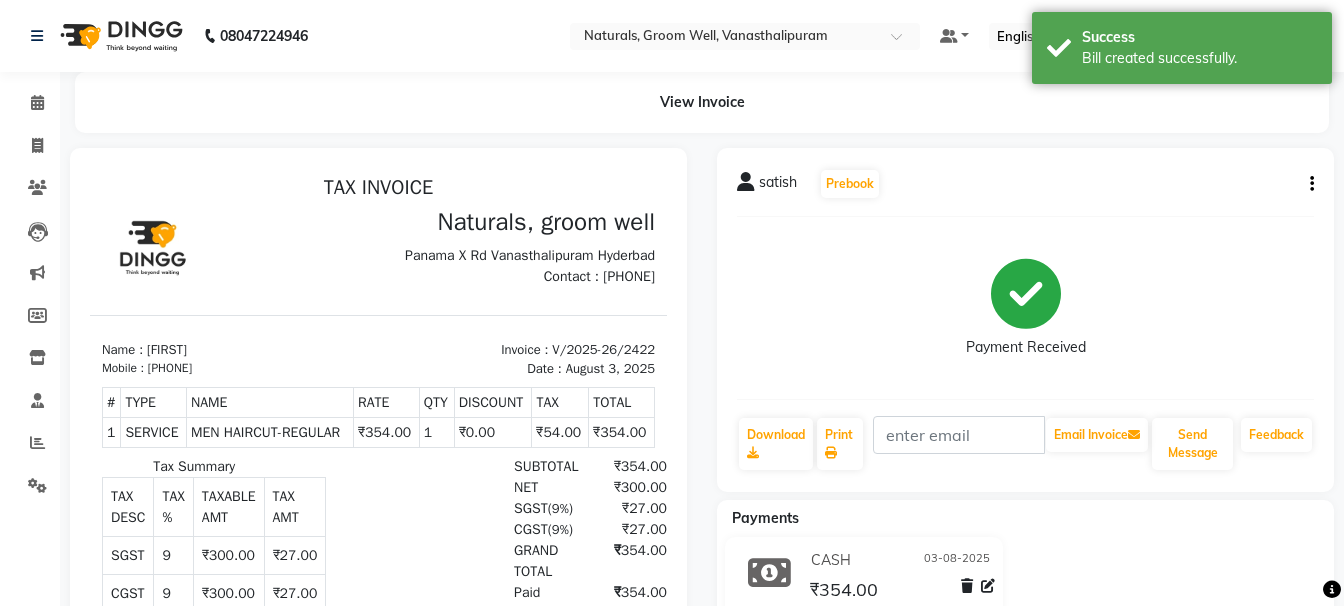 scroll, scrollTop: 0, scrollLeft: 0, axis: both 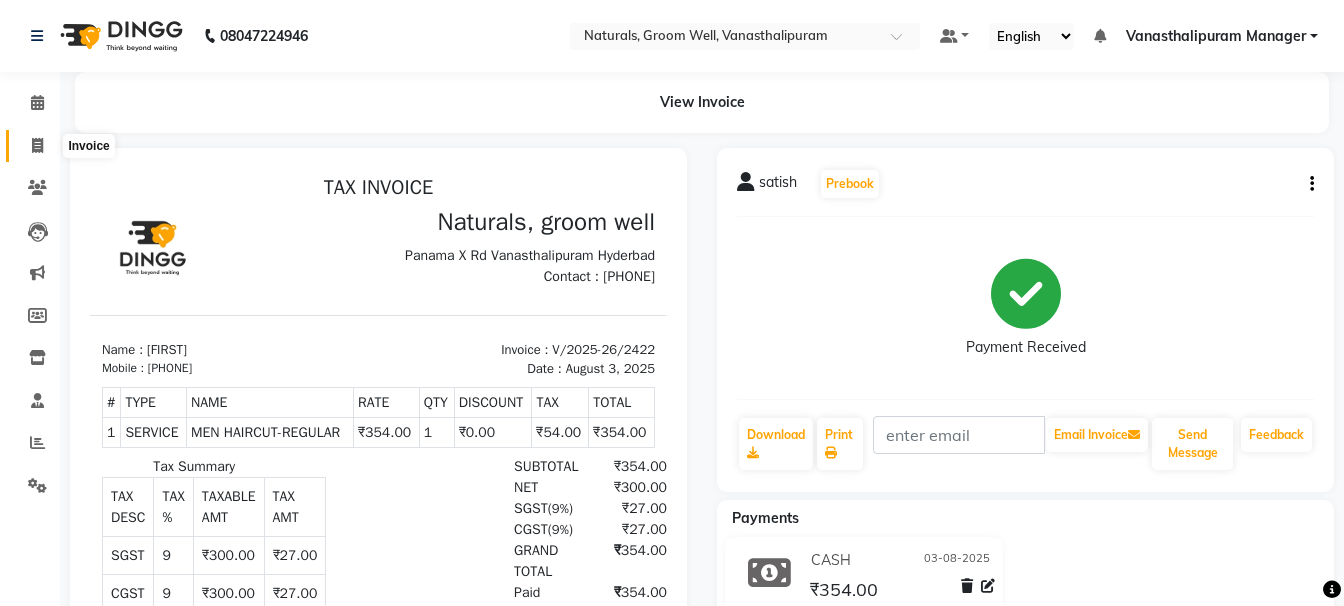click 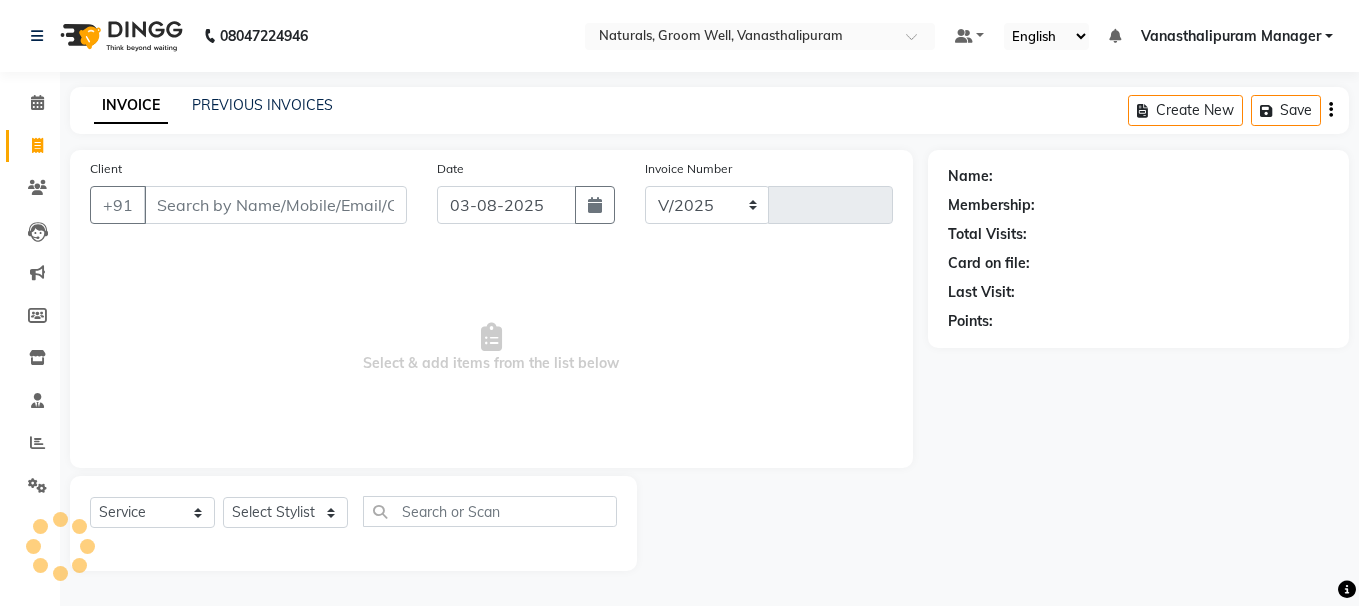select on "5859" 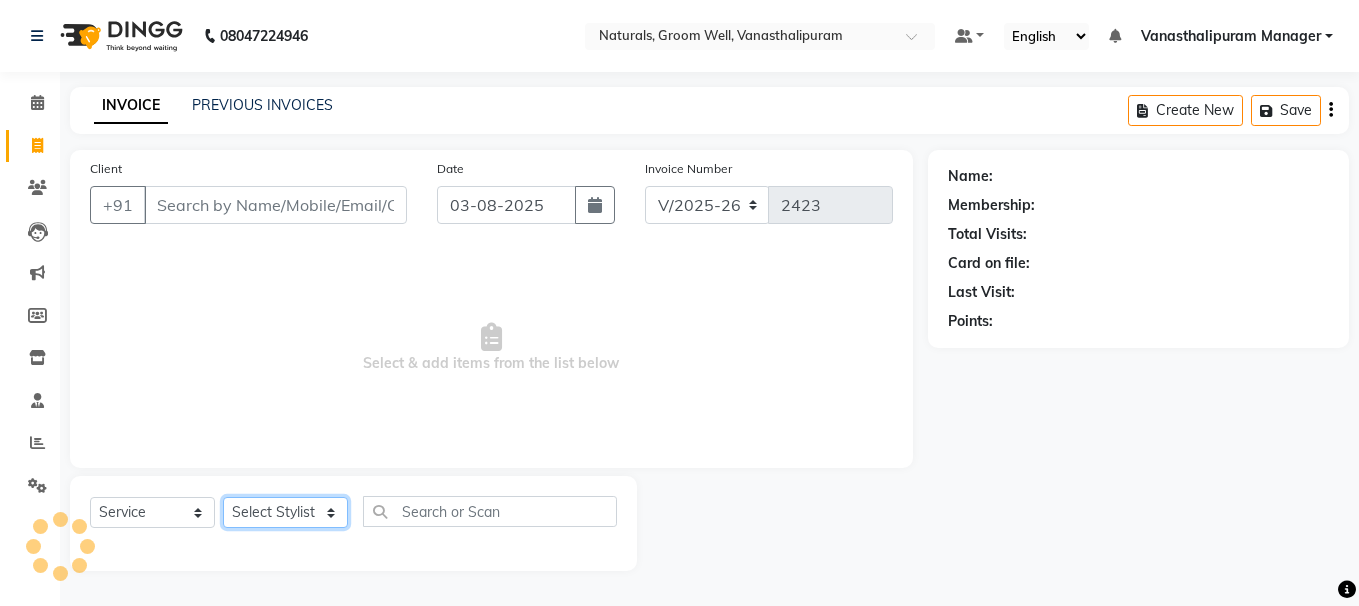 click on "Select Stylist [NAME] [NAME] [NAME] [NAME] [NAME] [NAME] [NAME] [NAME] [NAME] [NAME] [NAME] [NAME] [NAME]" 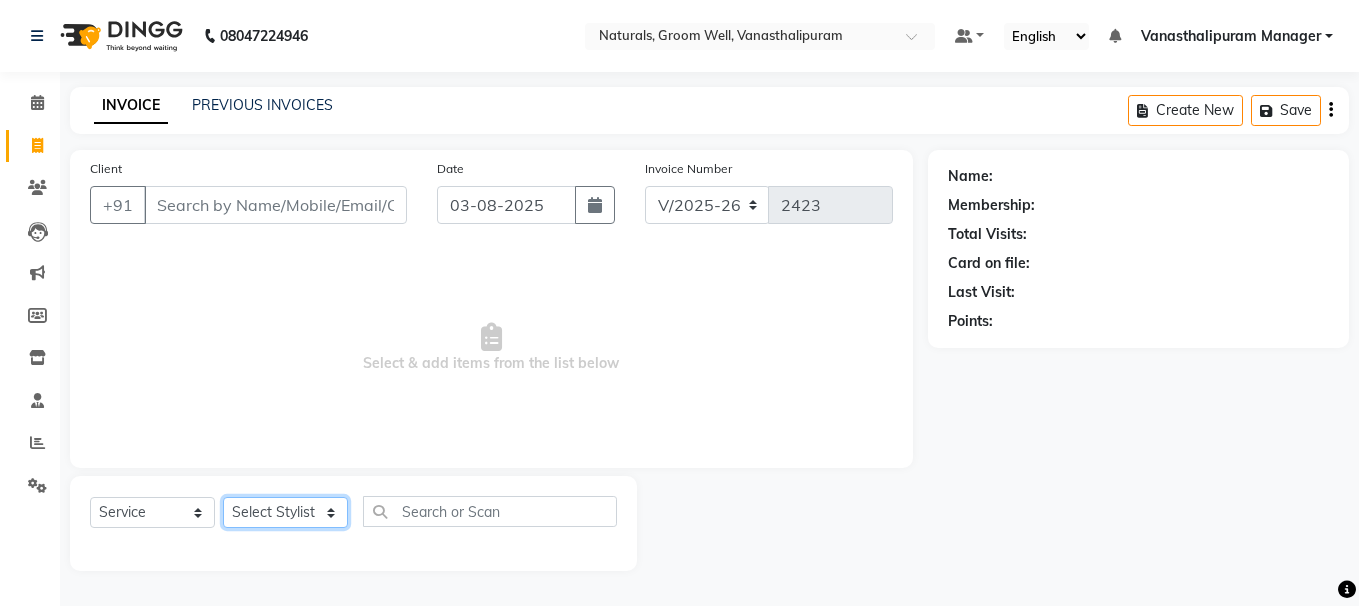 select on "41446" 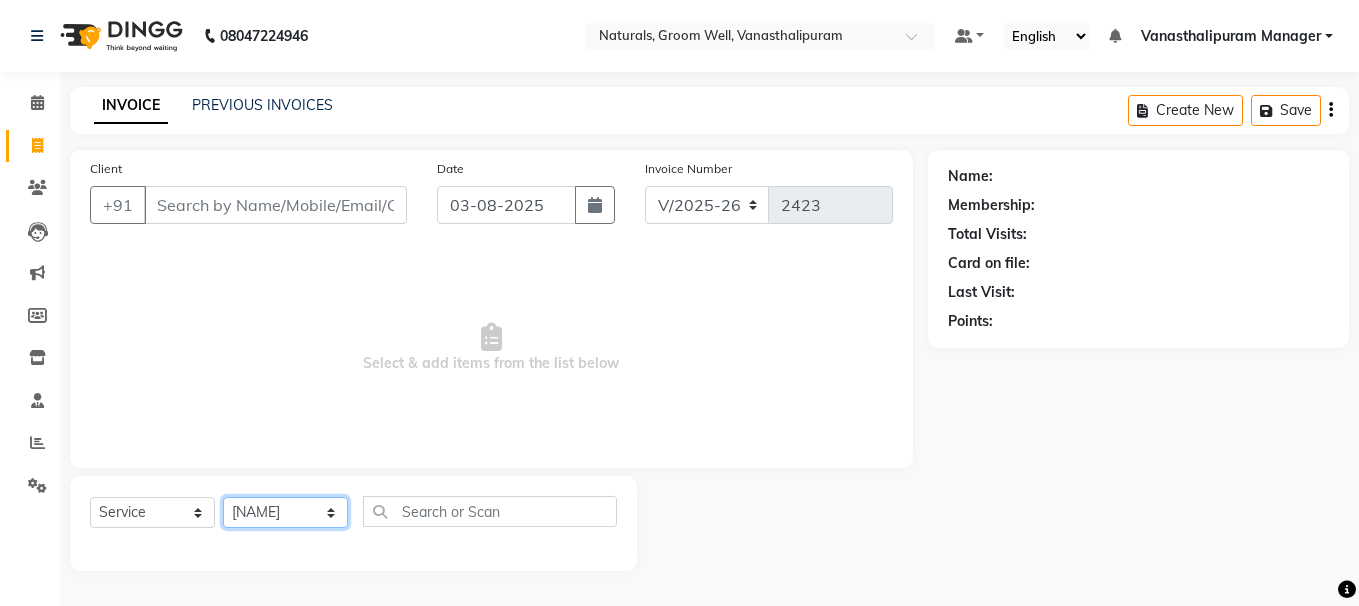 click on "Select Stylist [NAME] [NAME] [NAME] [NAME] [NAME] [NAME] [NAME] [NAME] [NAME] [NAME] [NAME] [NAME] [NAME]" 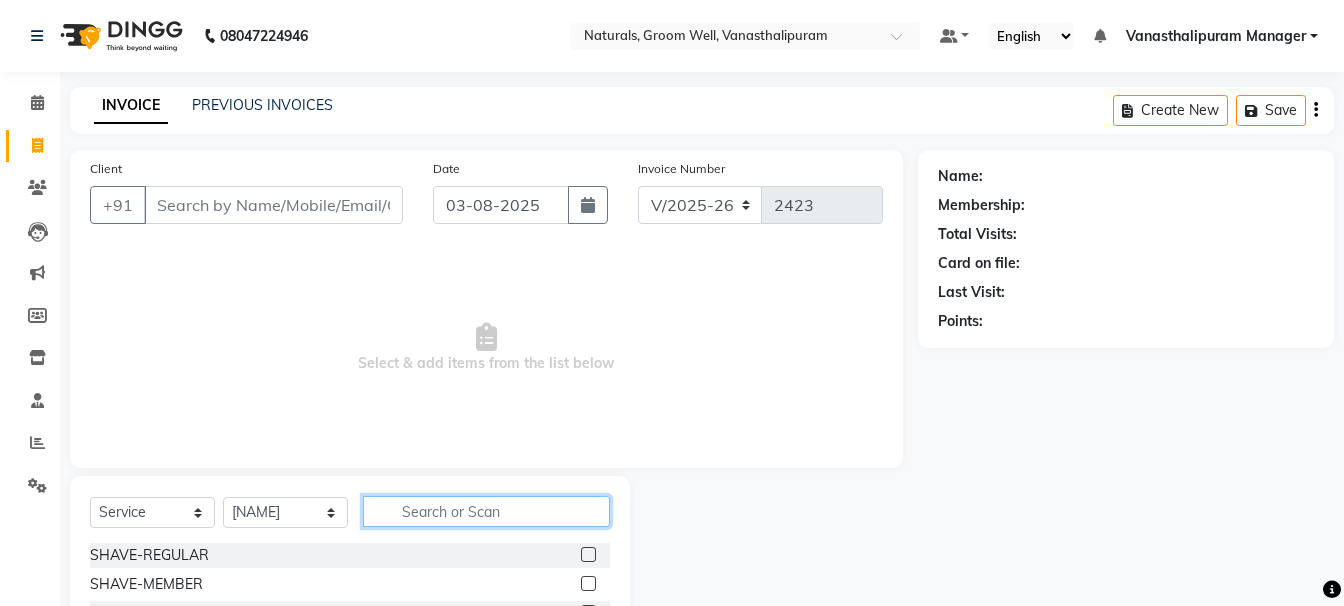 click 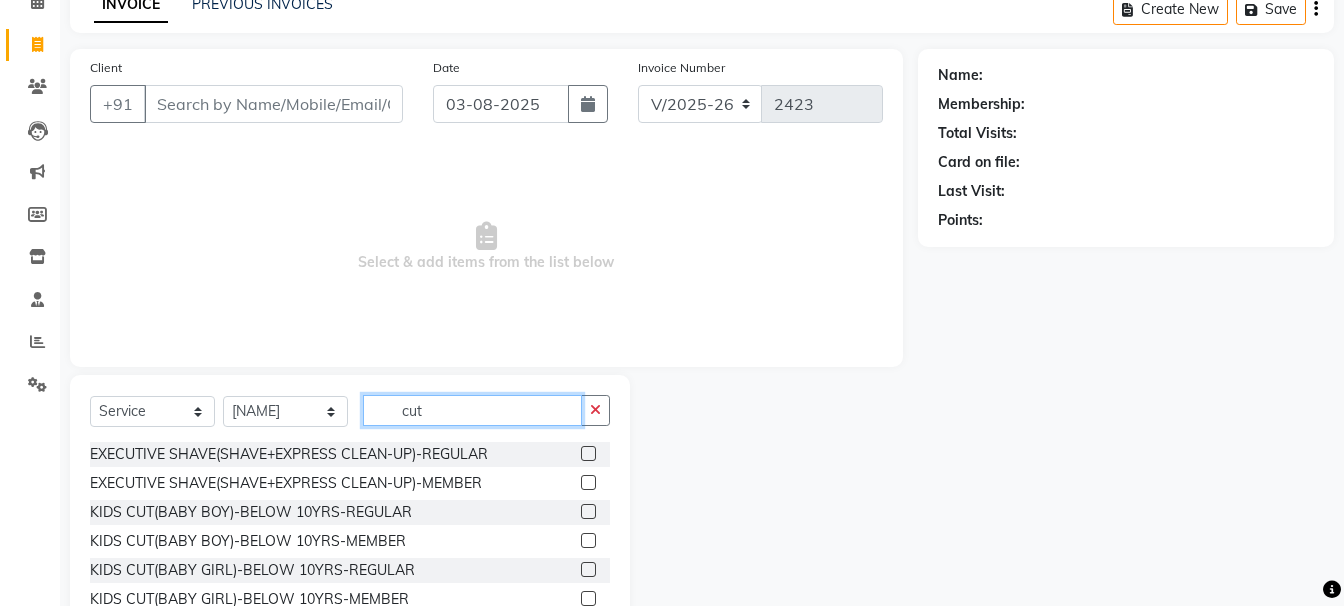 scroll, scrollTop: 195, scrollLeft: 0, axis: vertical 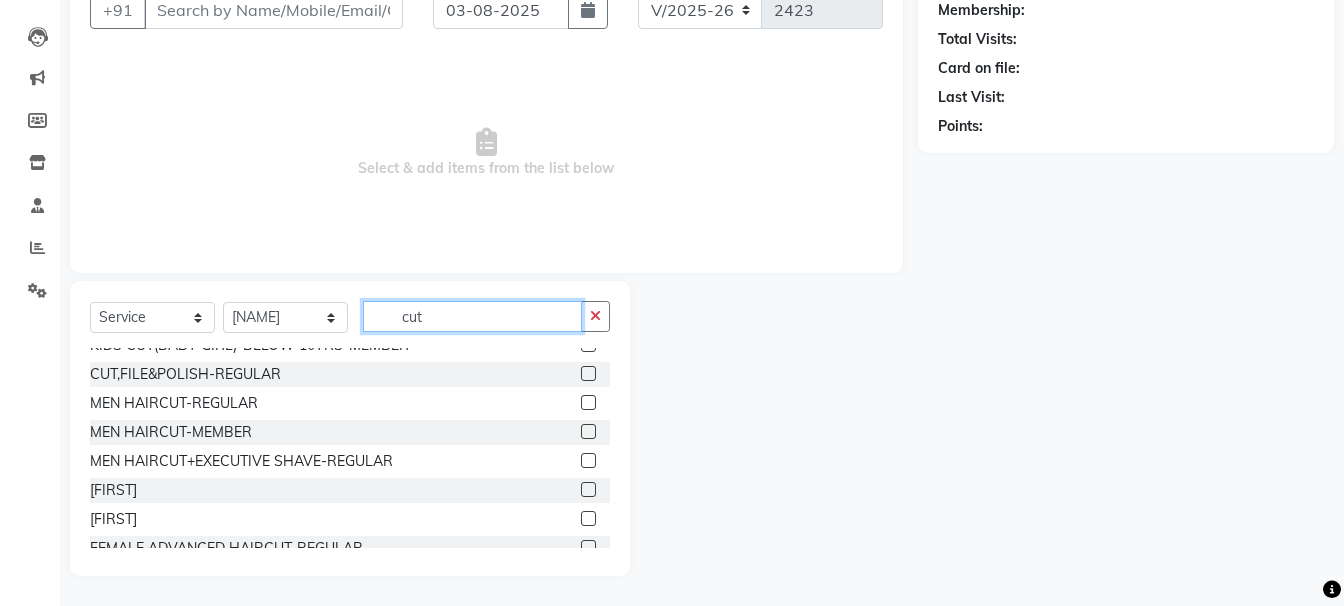 type on "cut" 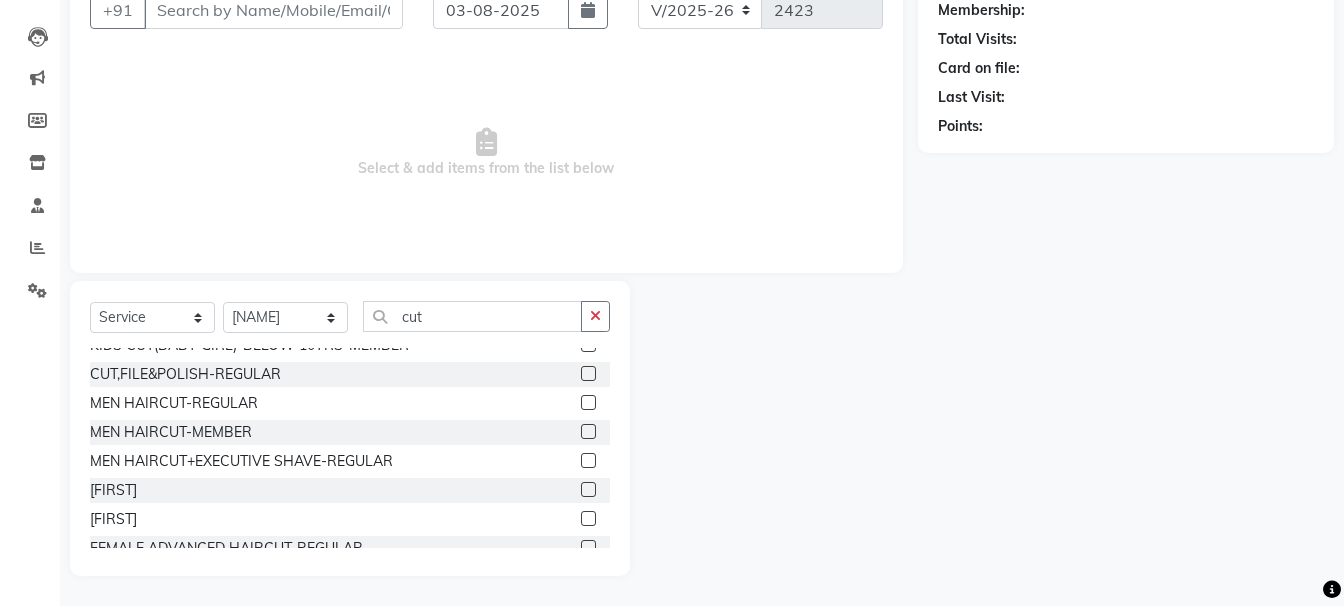 click 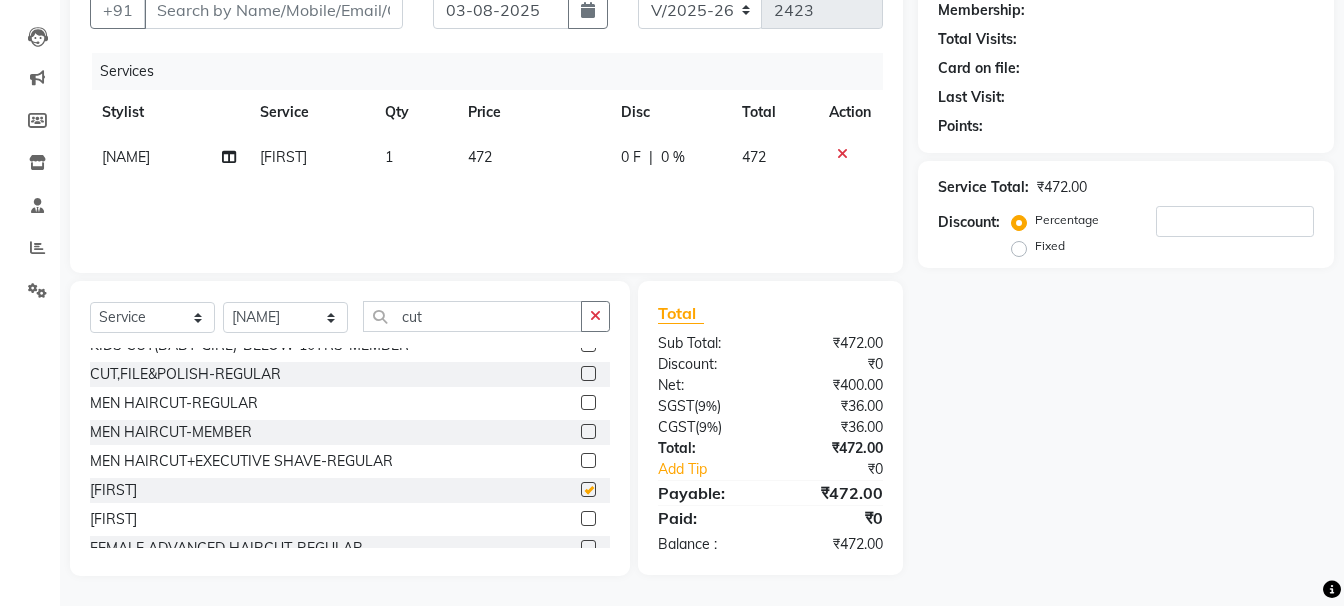 checkbox on "false" 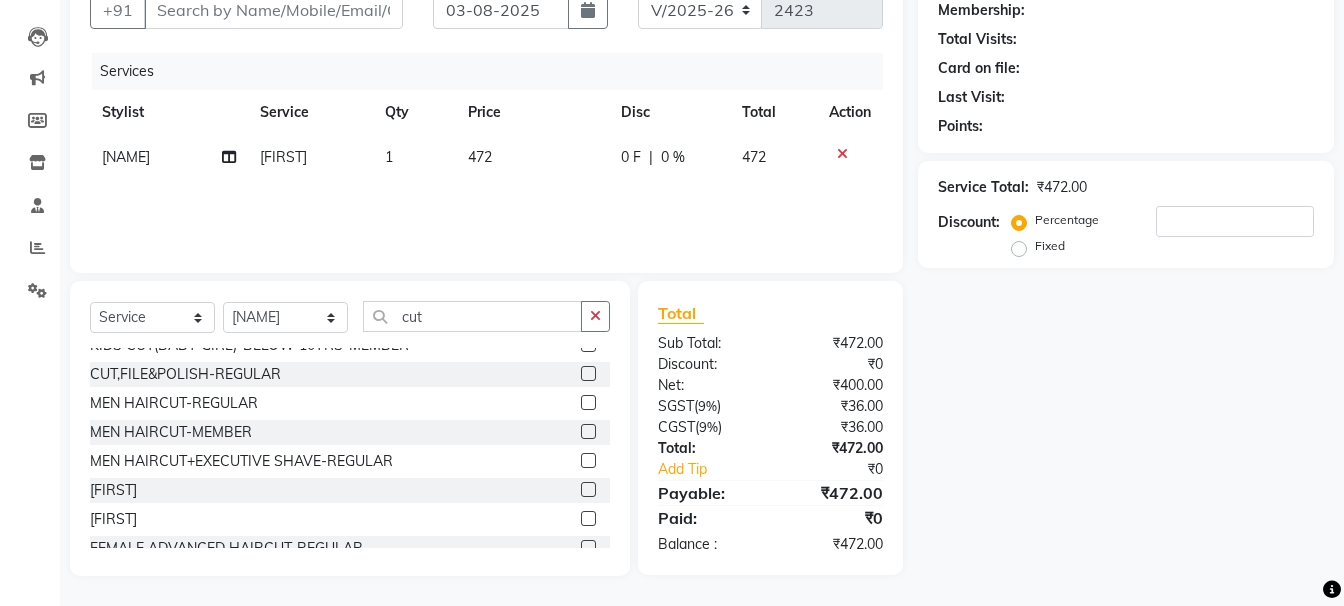 click on "Select  Service  Product  Membership  Package Voucher Prepaid Gift Card  Select Stylist [NAME] [NAME] [NAME] [NAME] [NAME] [NAME] [NAME] [NAME] [NAME] [NAME] [NAME] [NAME] [NAME] cut" 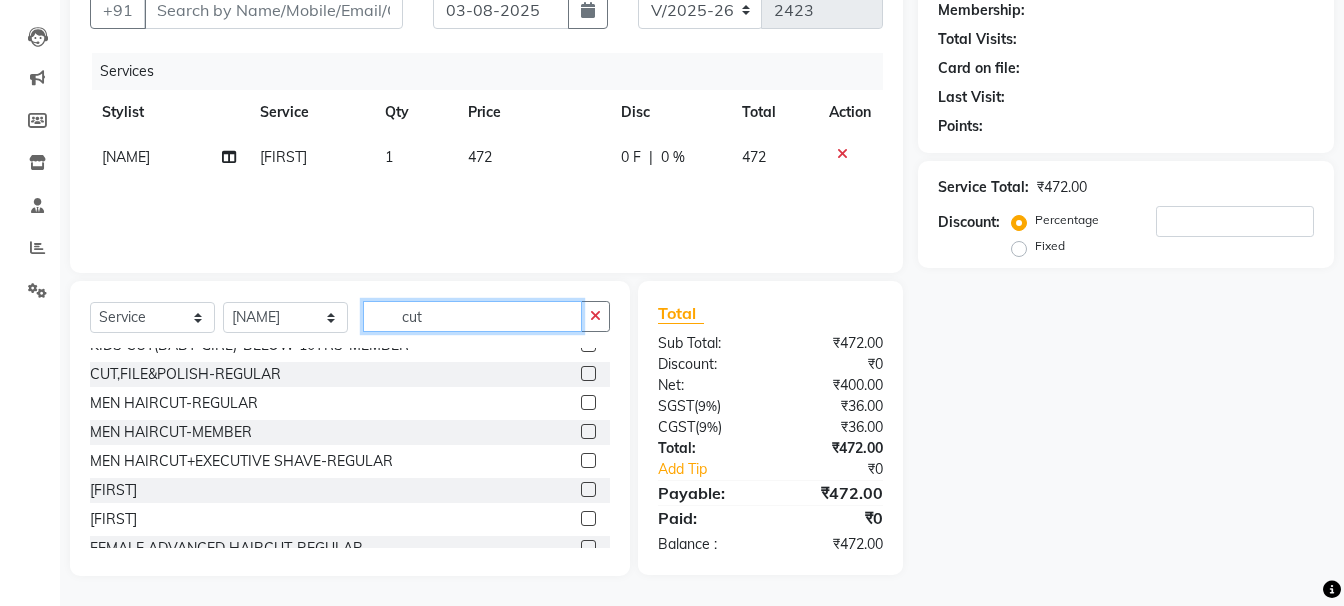click on "cut" 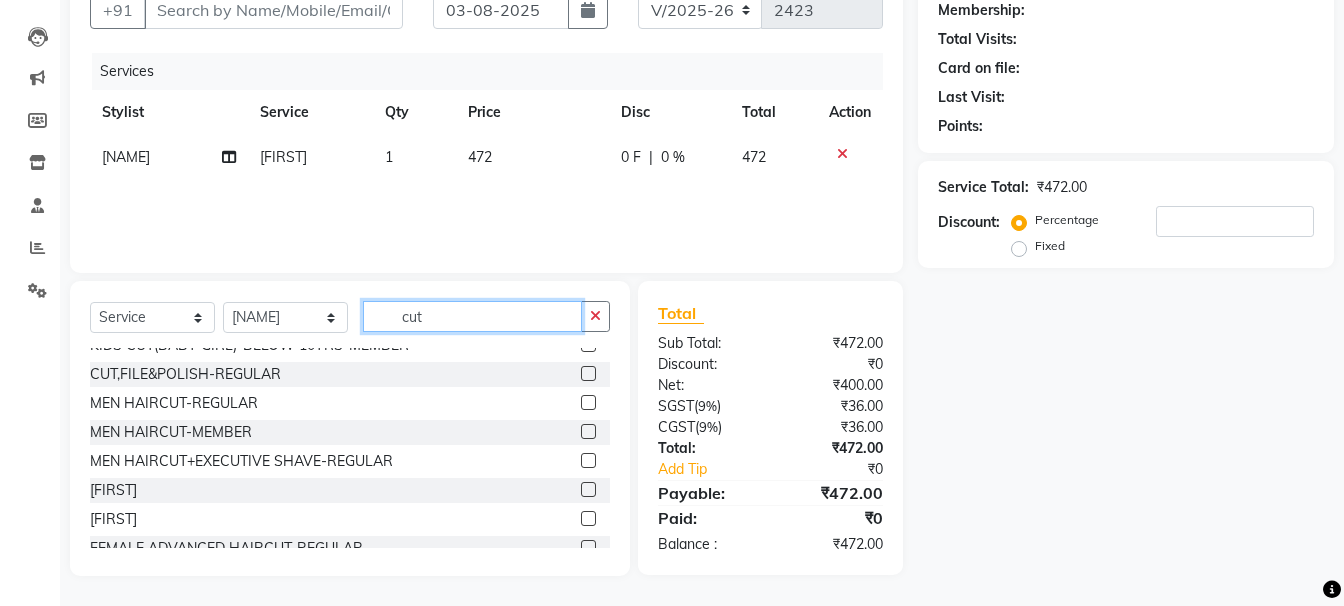 click on "cut" 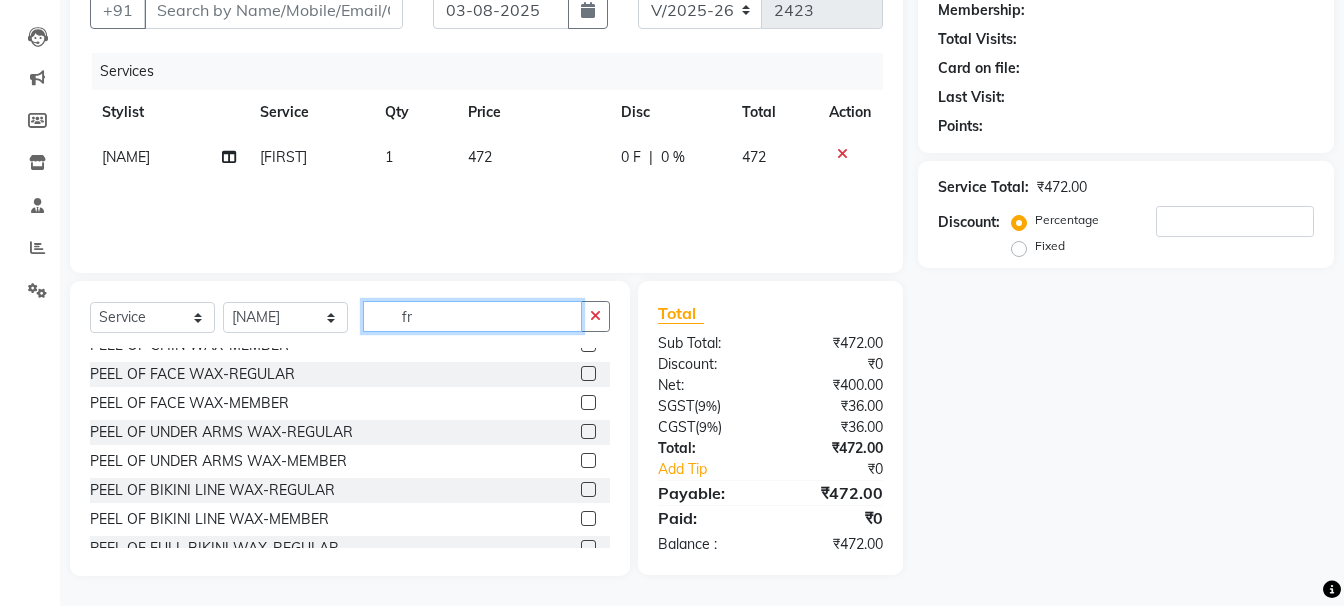 scroll, scrollTop: 0, scrollLeft: 0, axis: both 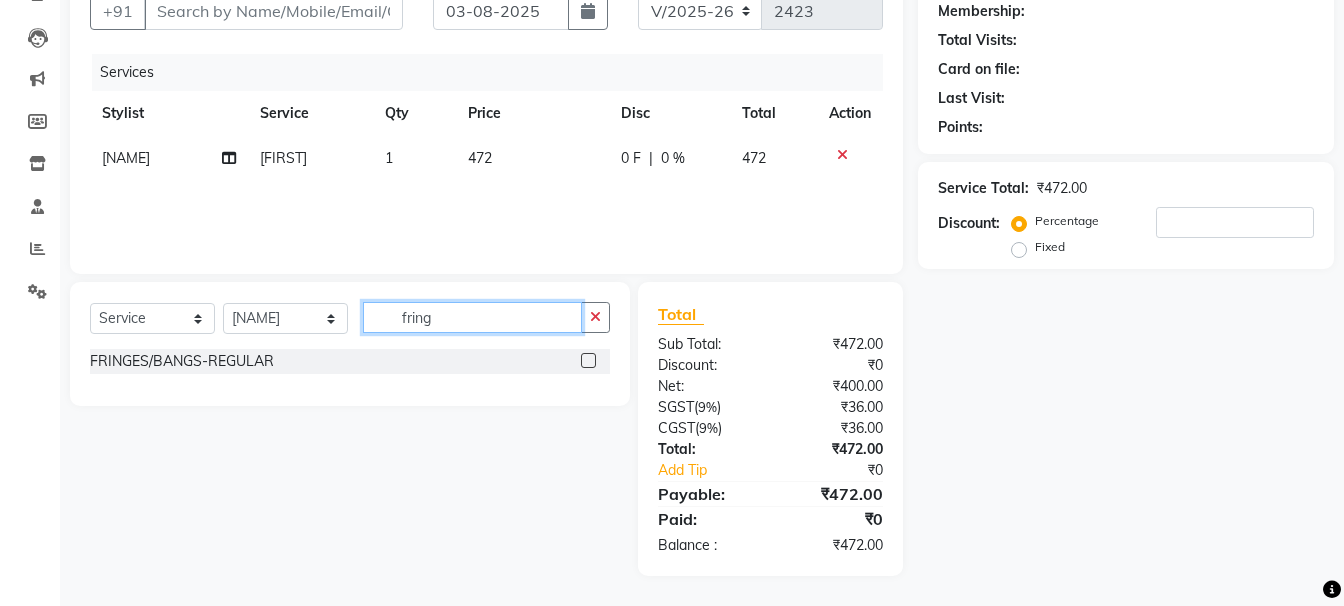 type on "fring" 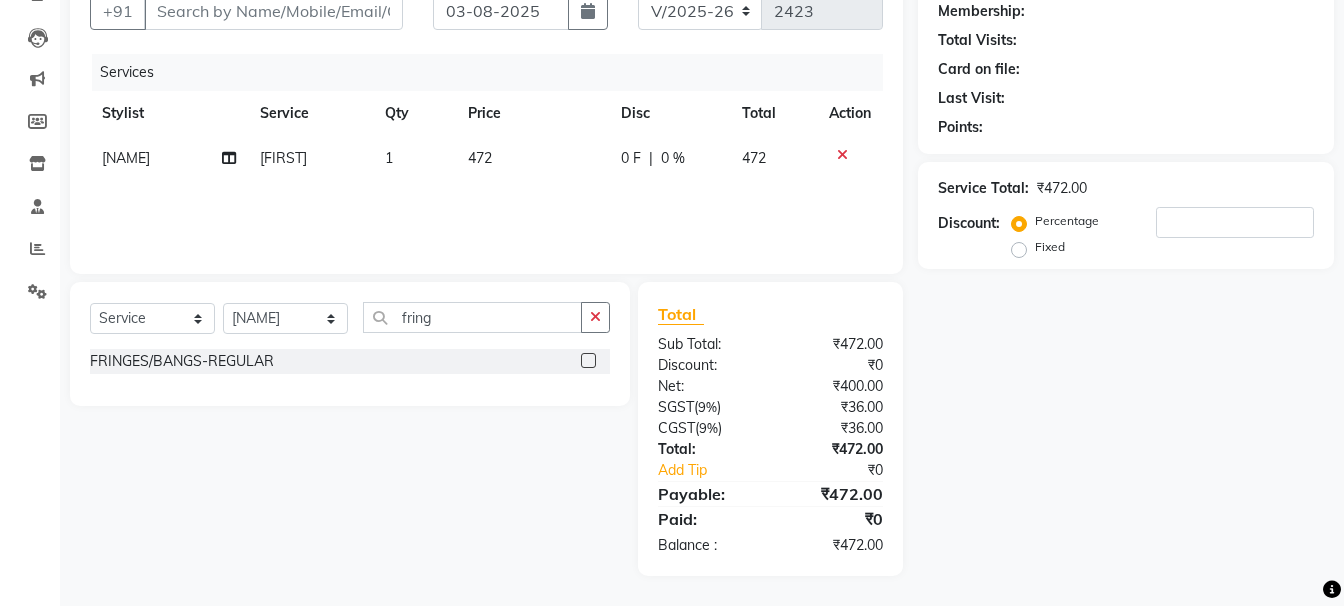 drag, startPoint x: 592, startPoint y: 381, endPoint x: 539, endPoint y: 381, distance: 53 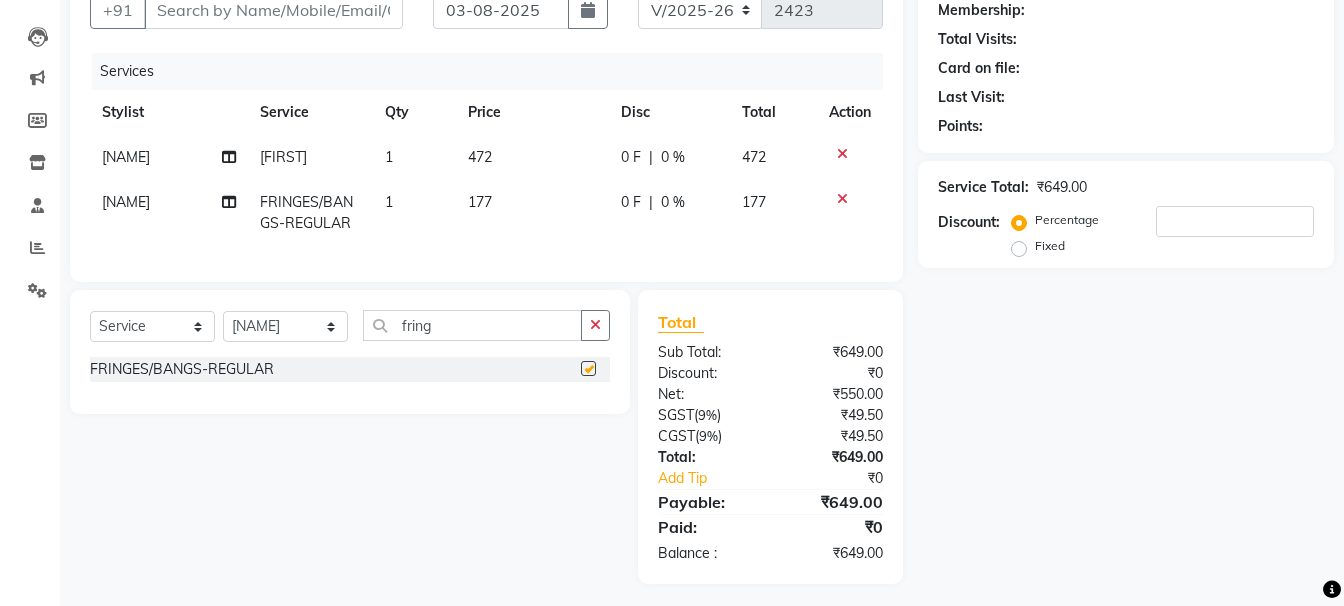 checkbox on "false" 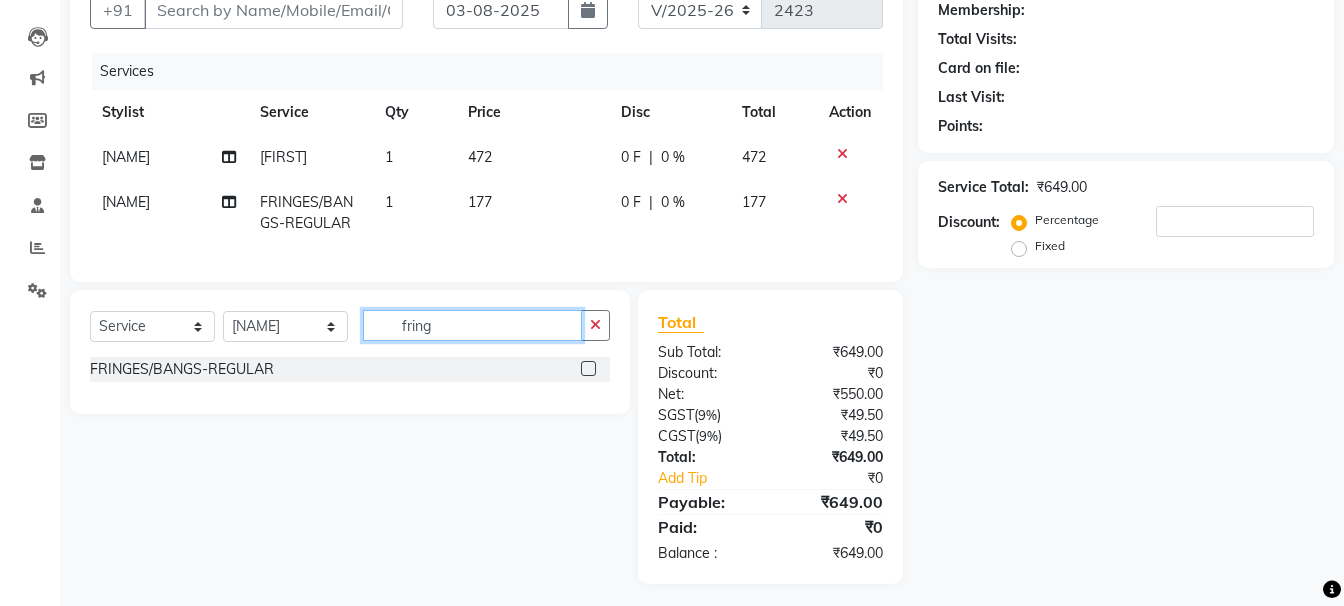 click on "fring" 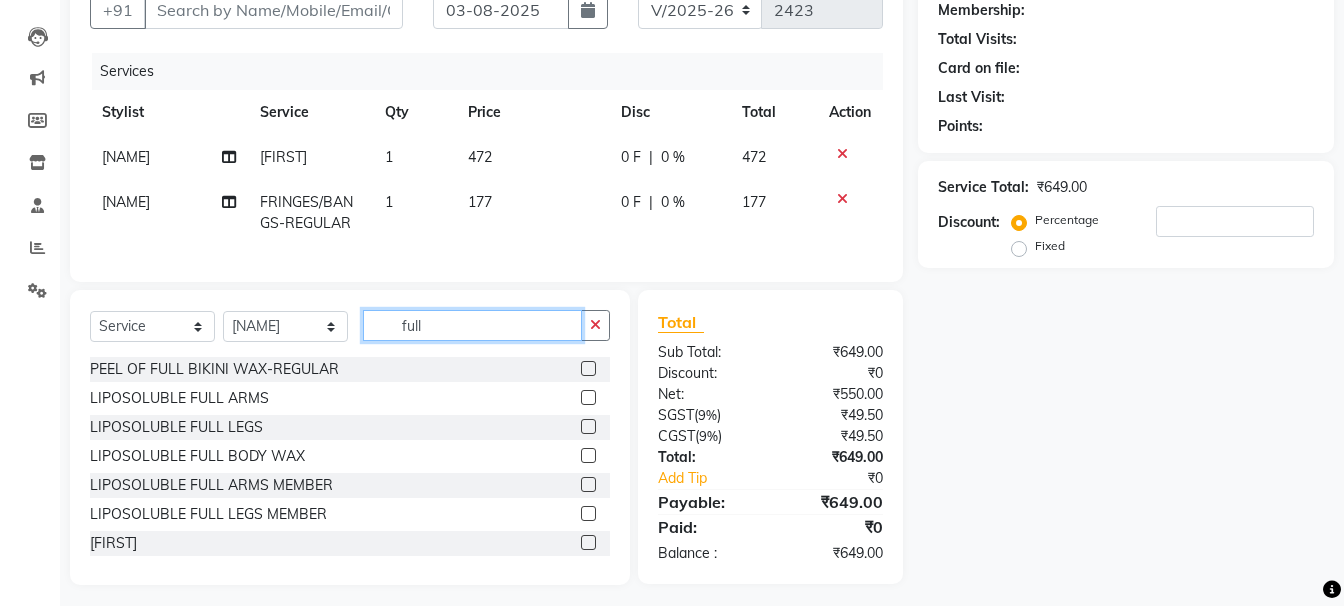 type on "full" 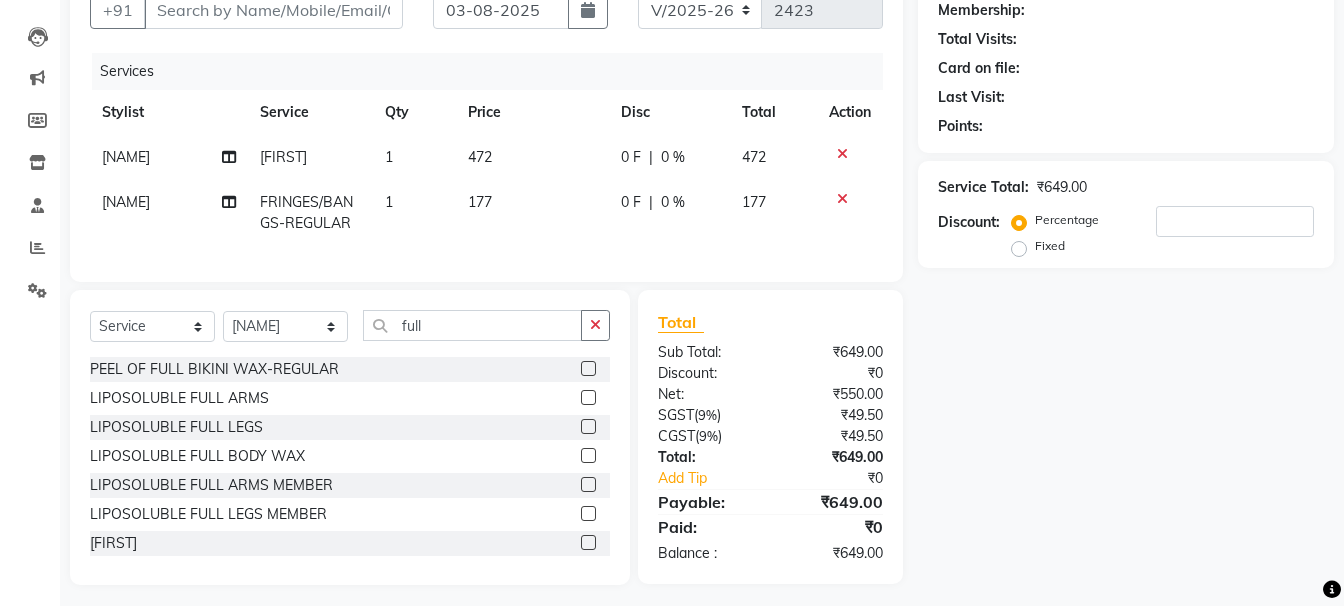 click 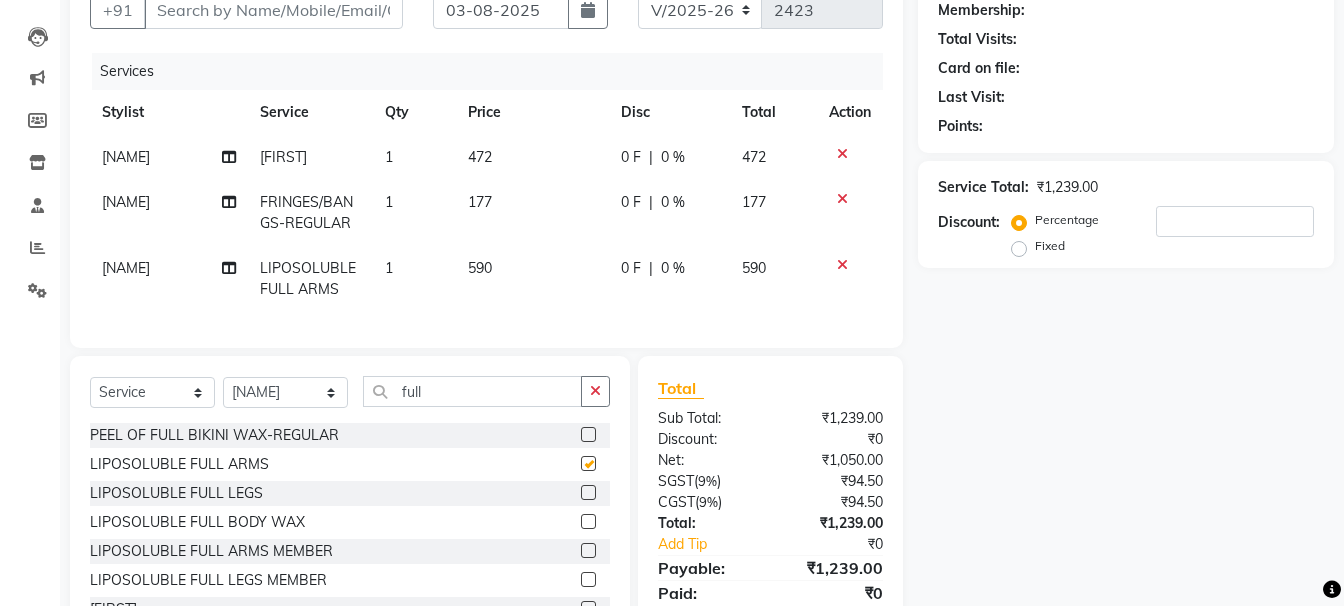 checkbox on "false" 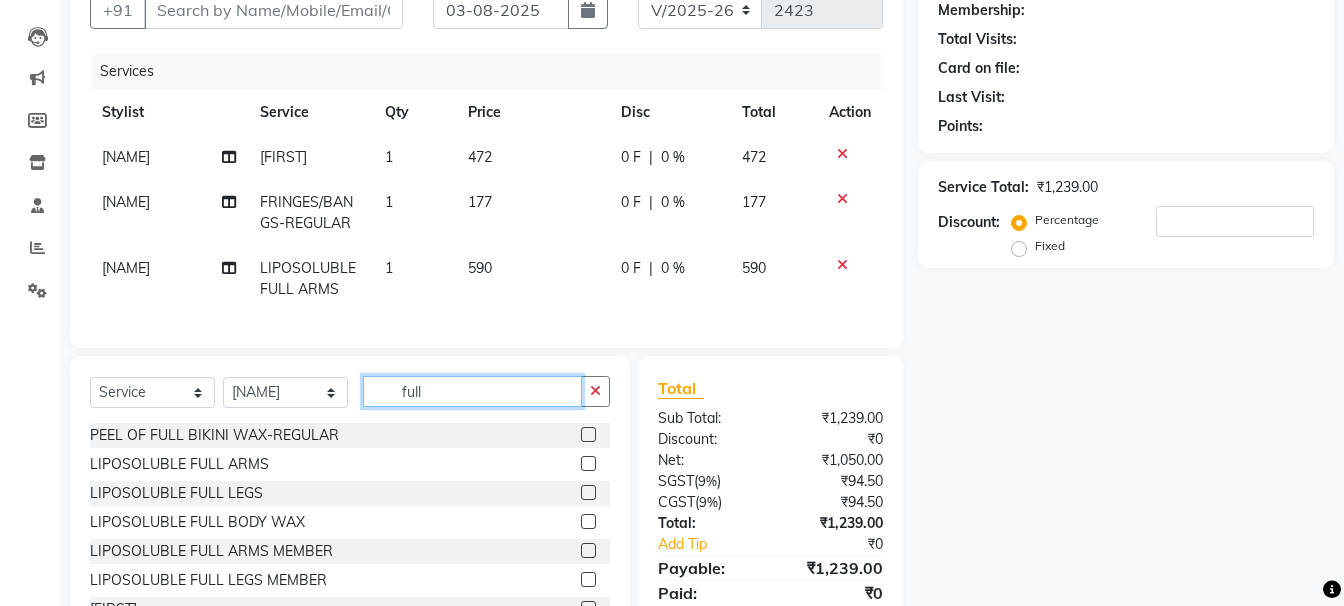 click on "full" 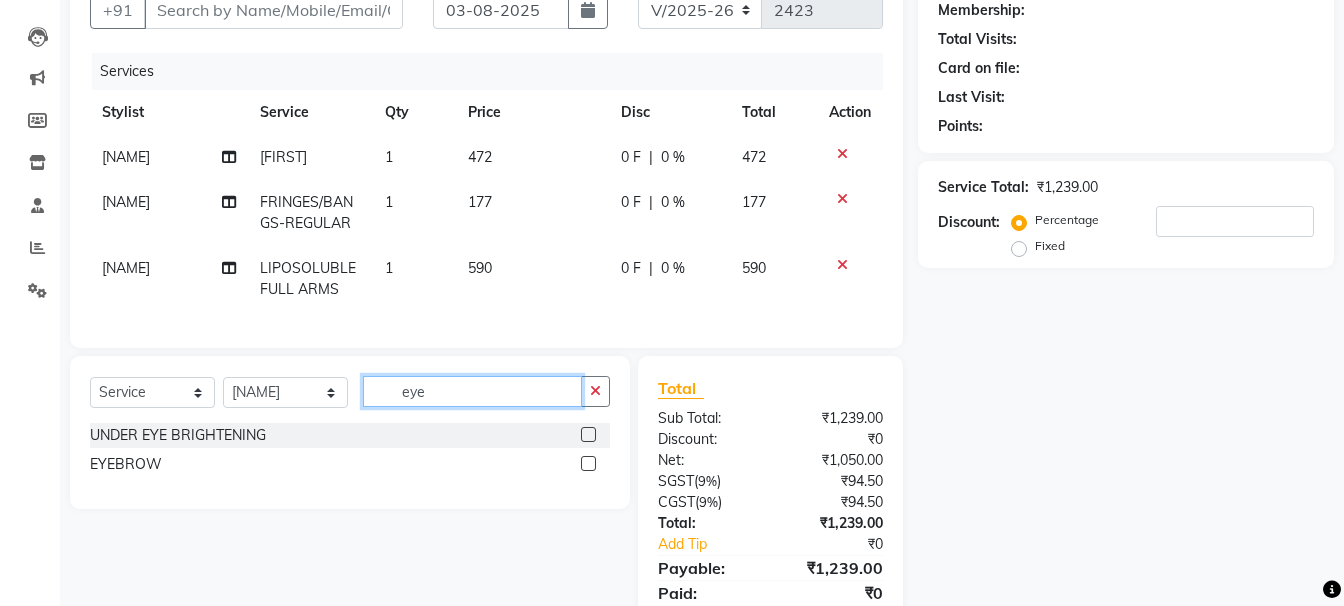 type on "eye" 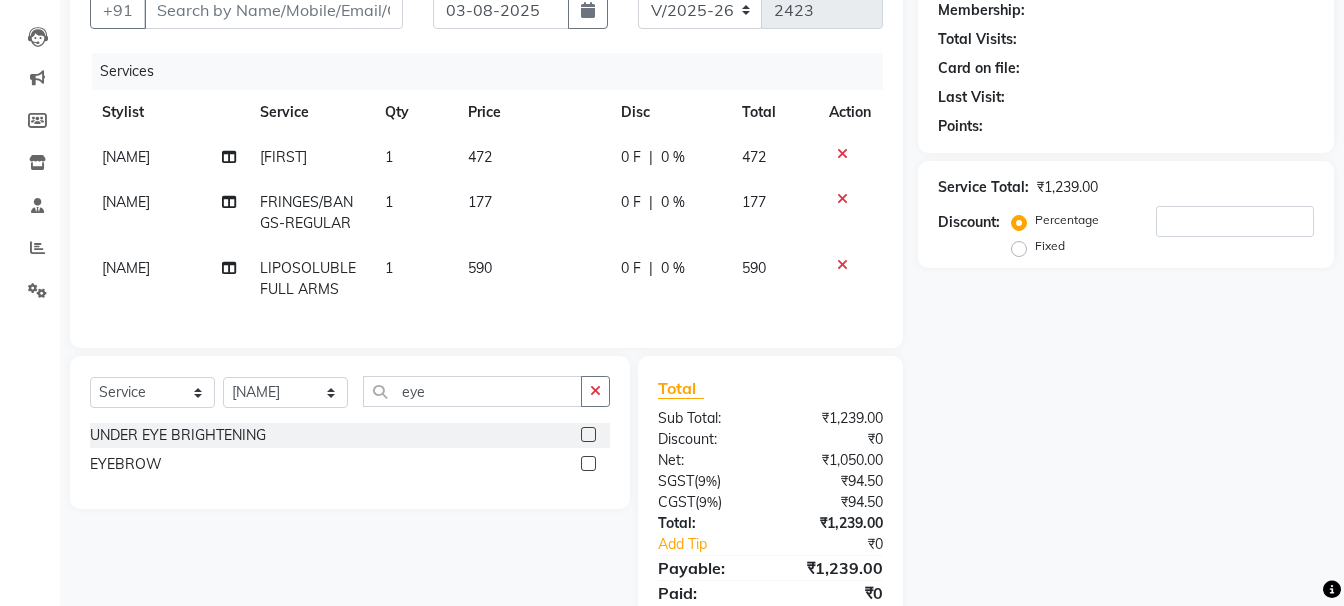 click 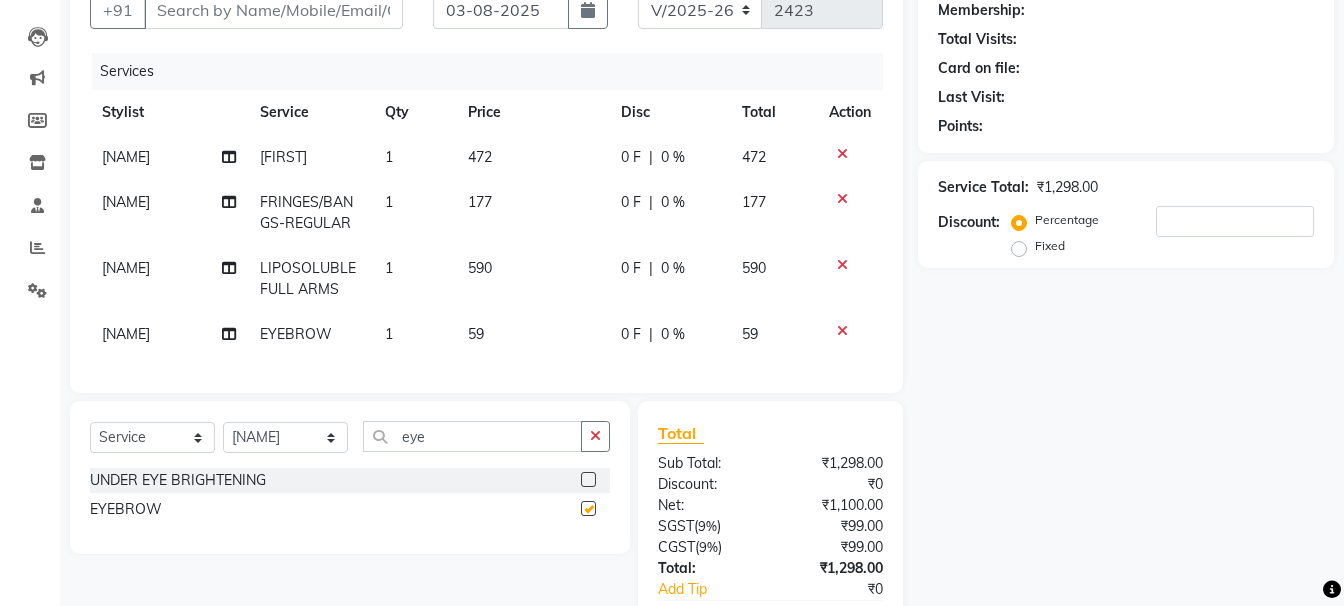 checkbox on "false" 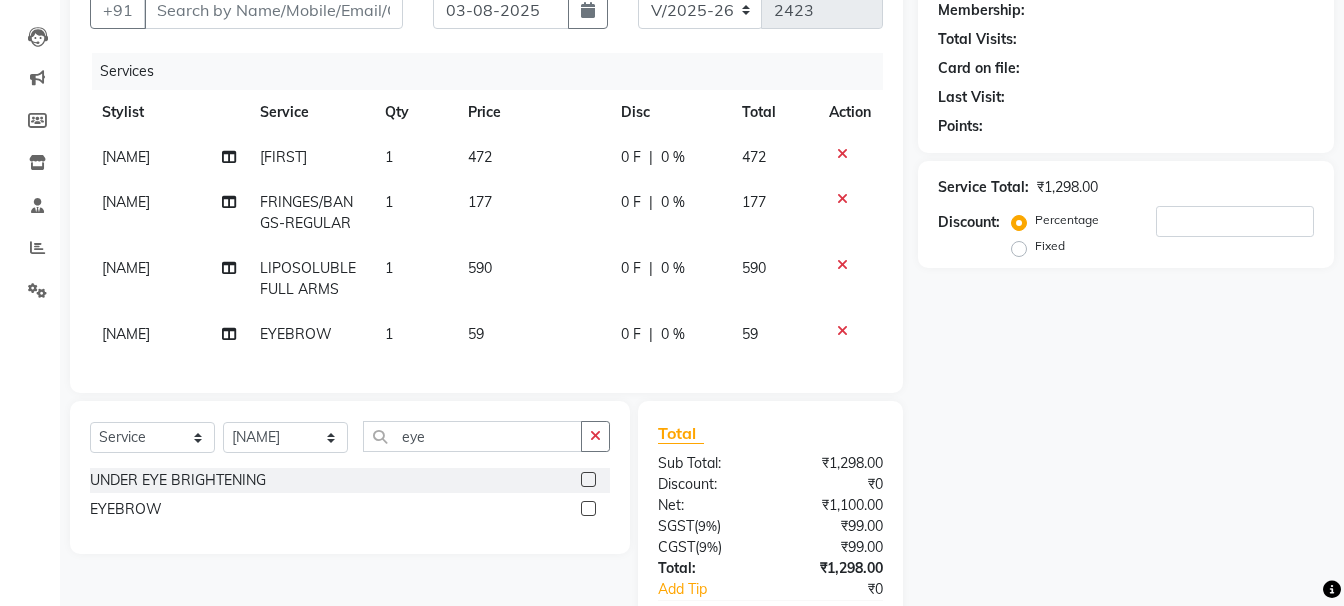 click on "590" 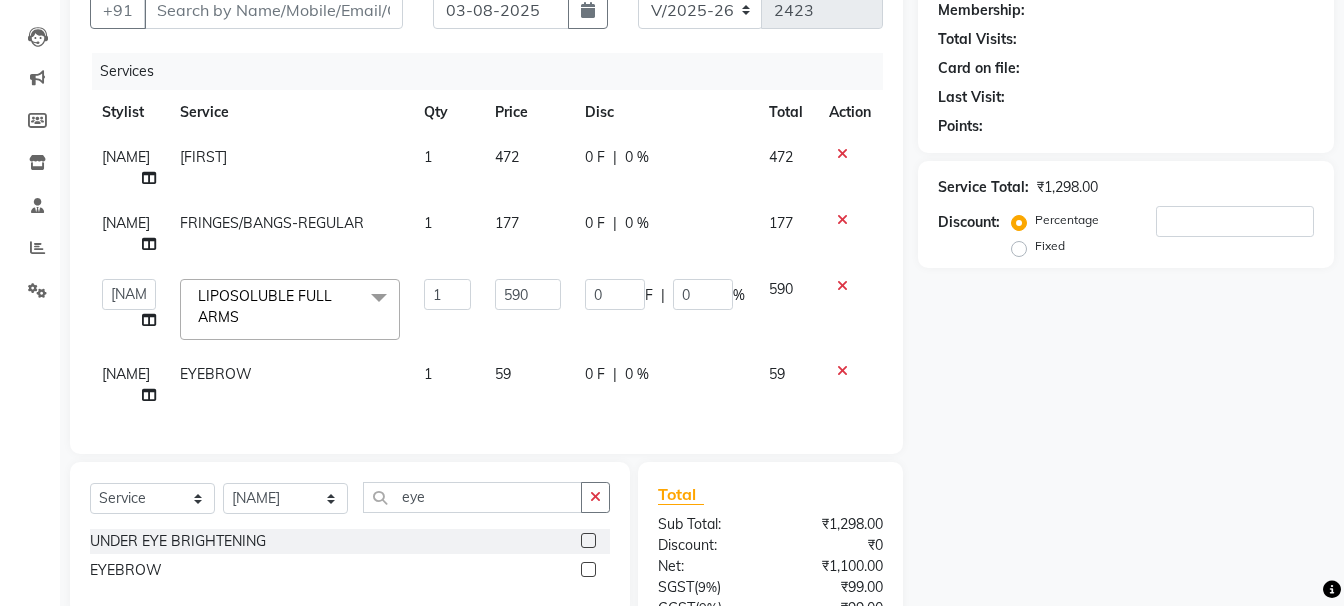 click on "590" 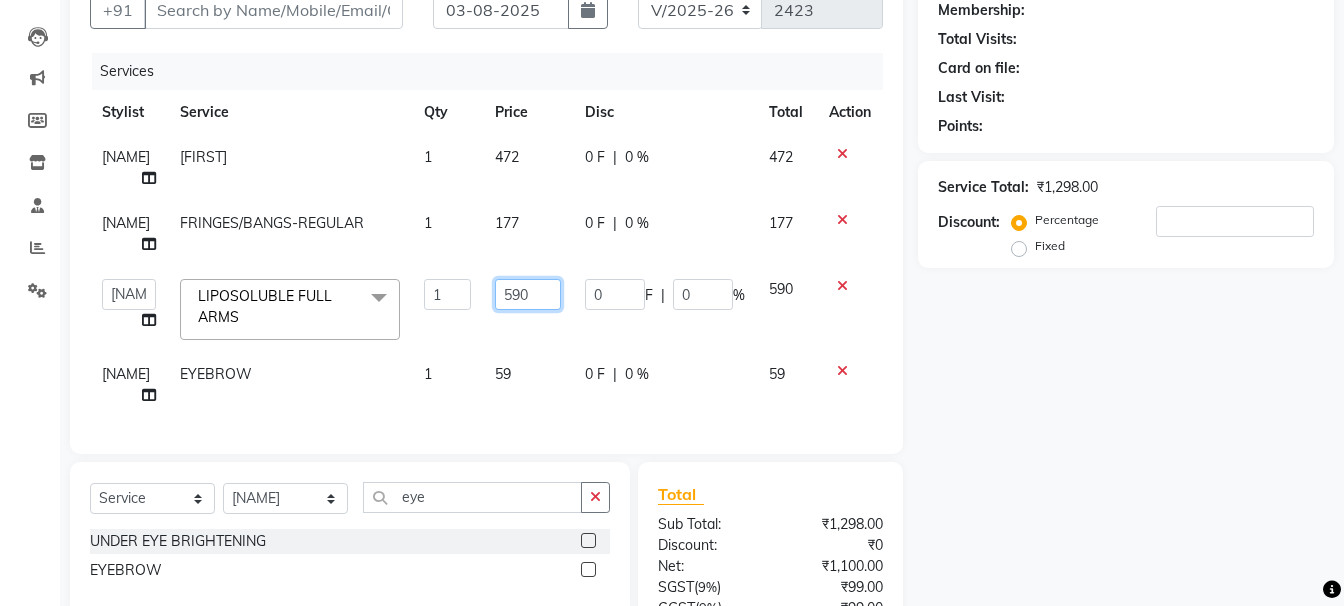 click on "590" 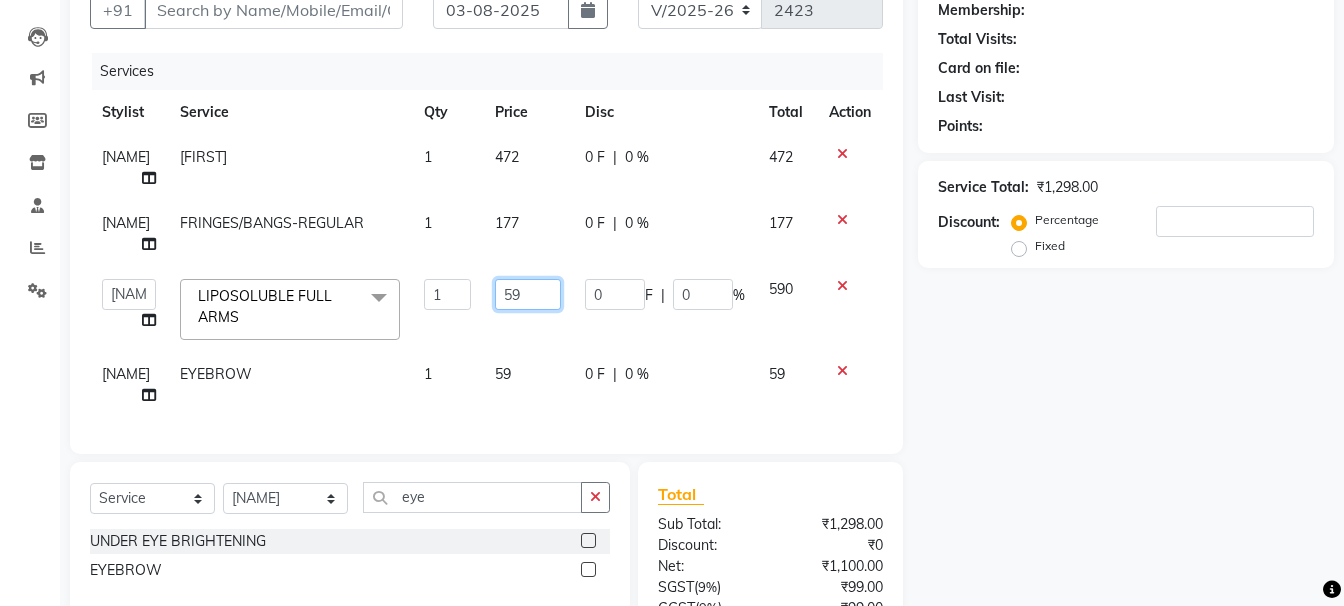 type on "5" 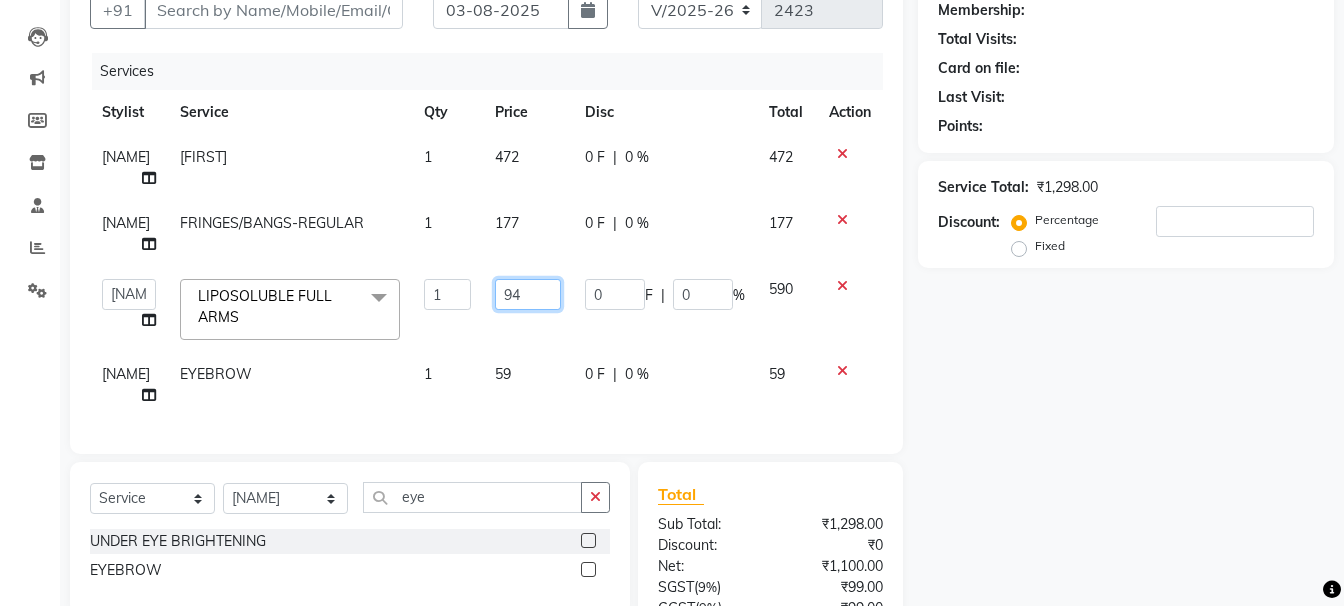 type on "944" 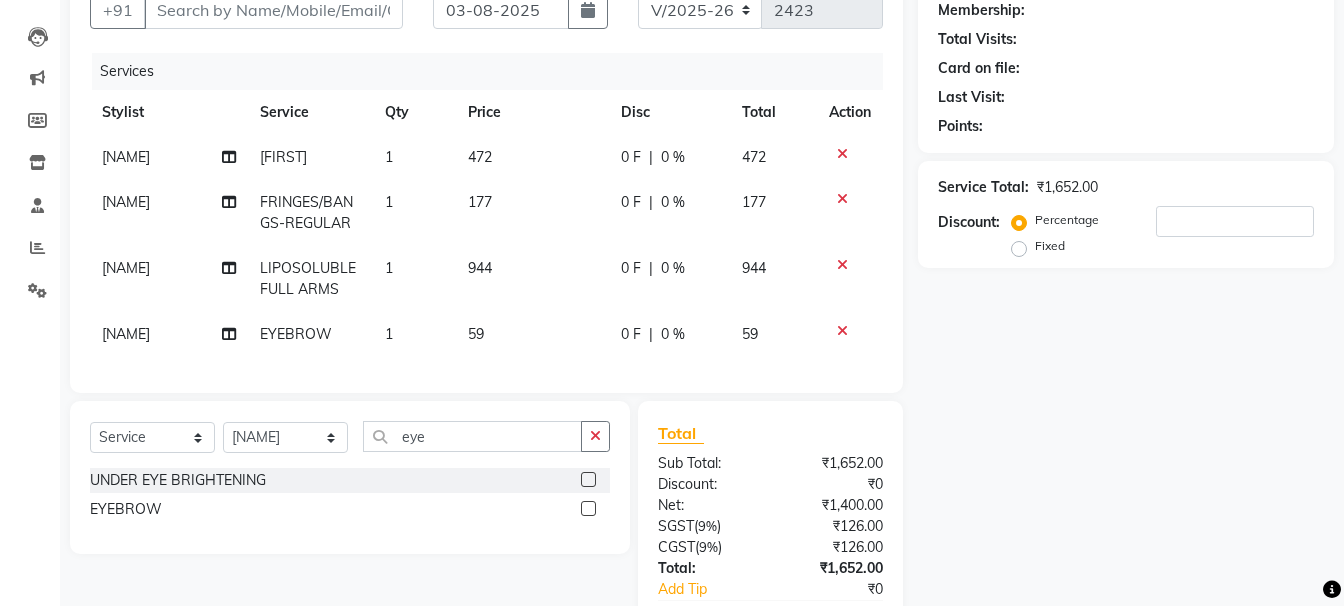 drag, startPoint x: 533, startPoint y: 120, endPoint x: 533, endPoint y: 143, distance: 23 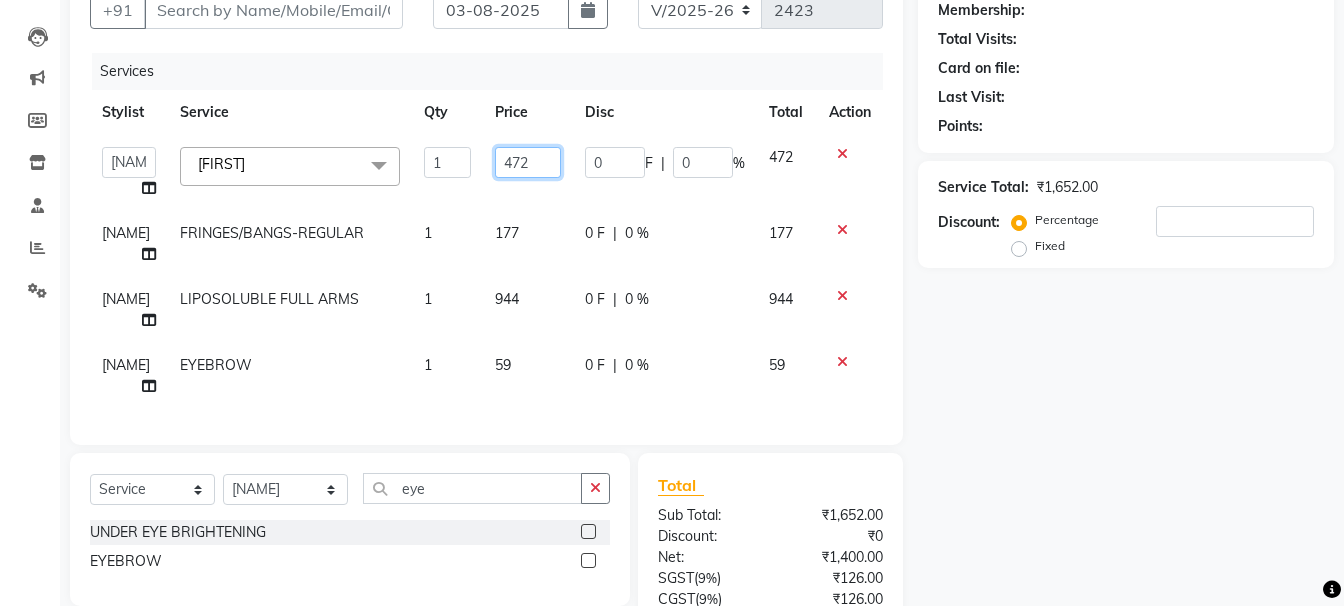 click on "472" 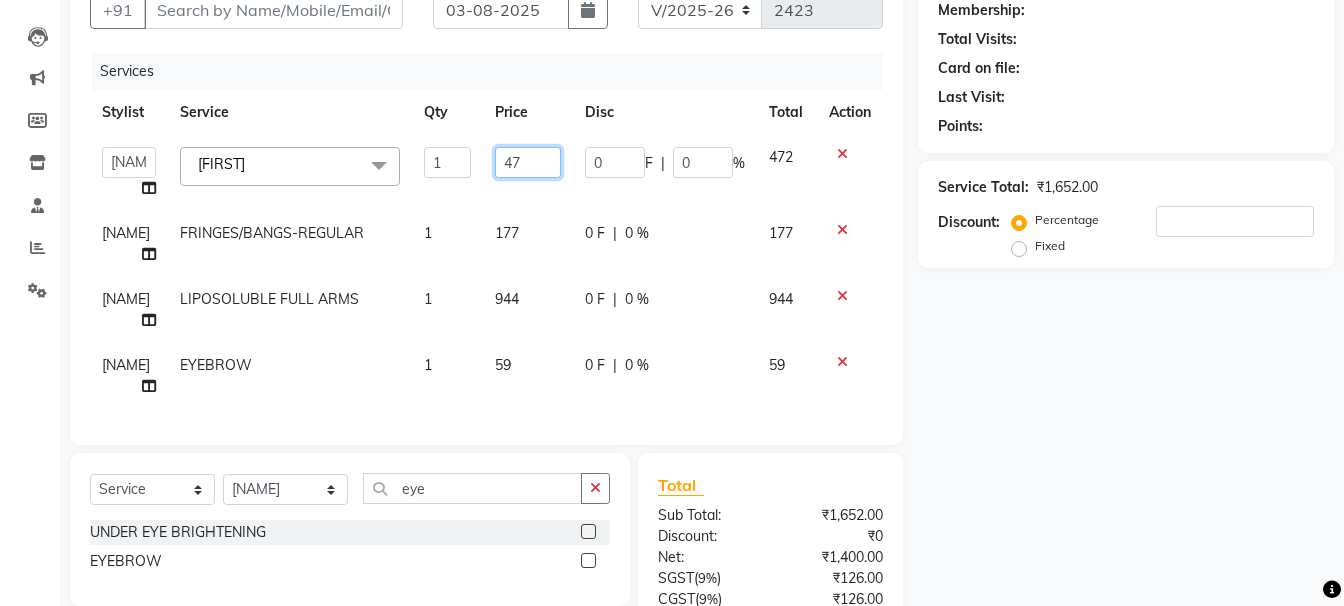 type on "4" 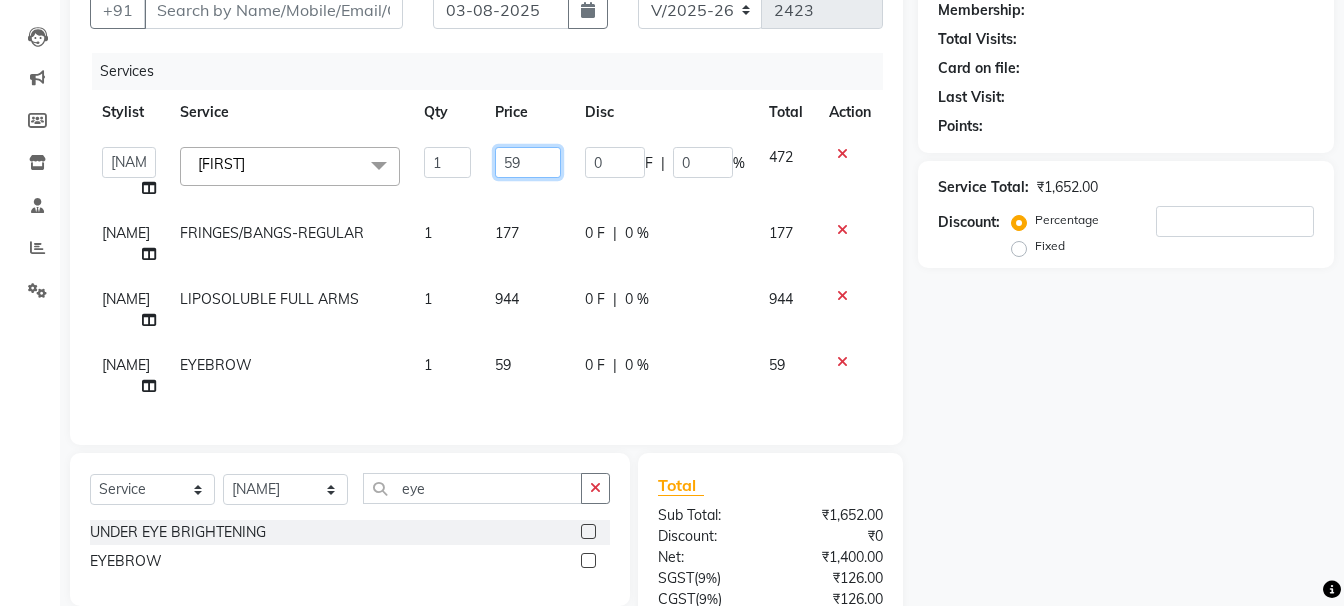 type on "590" 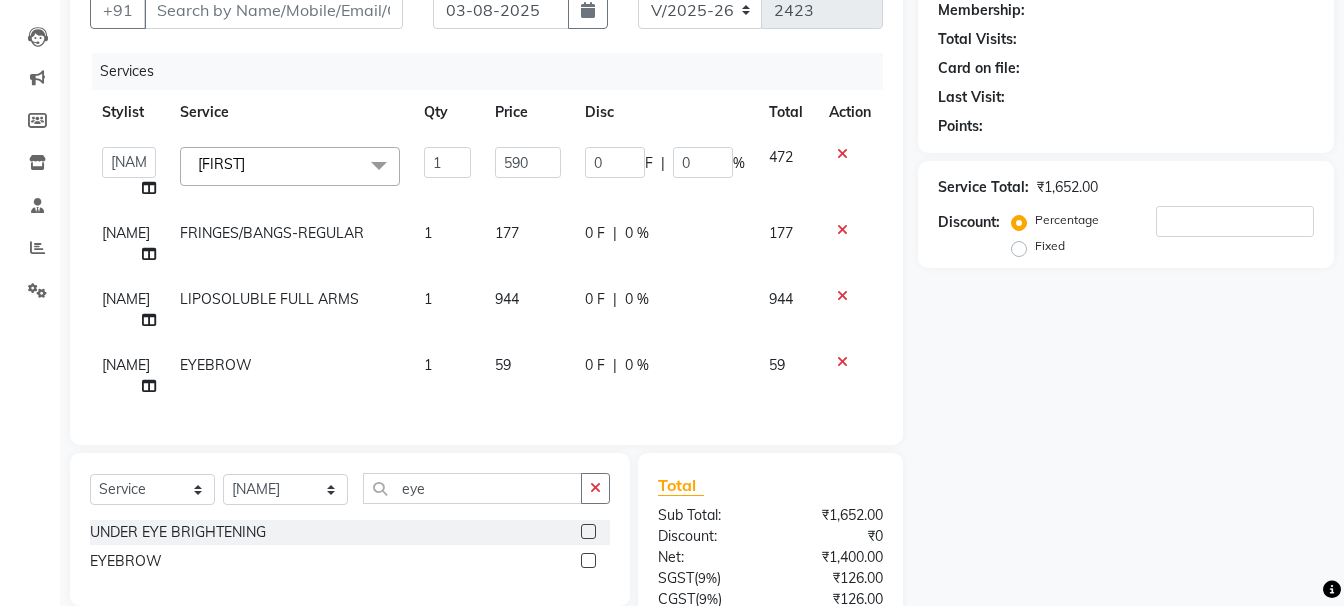 click on "944" 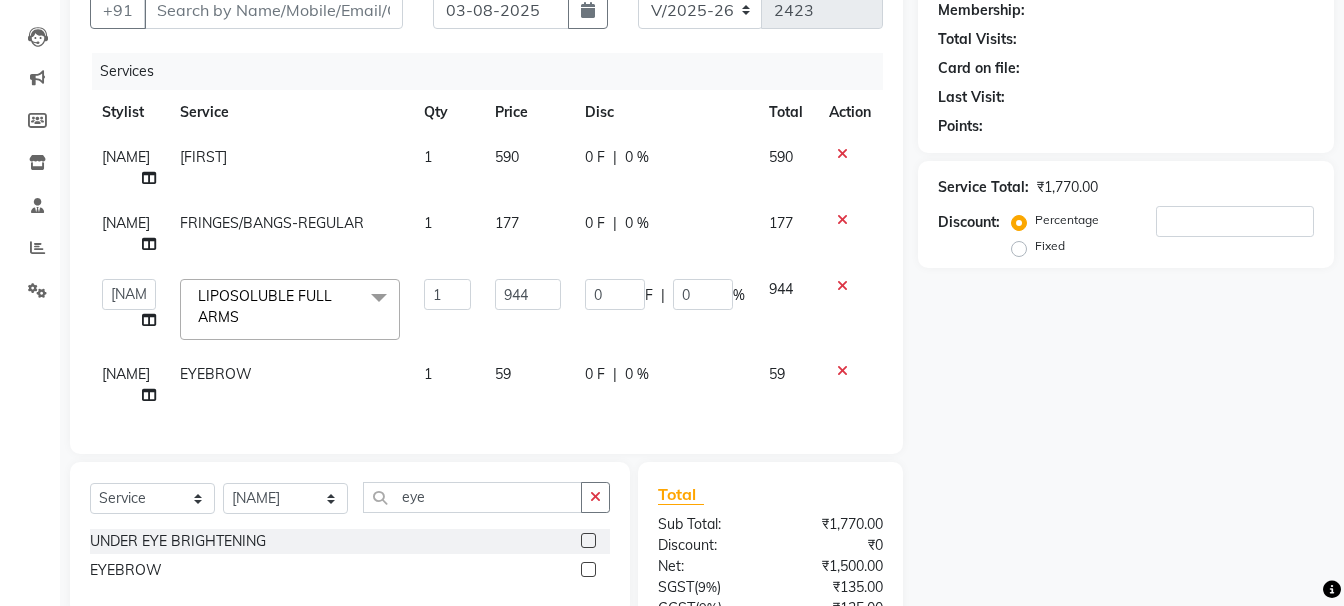 click on "59" 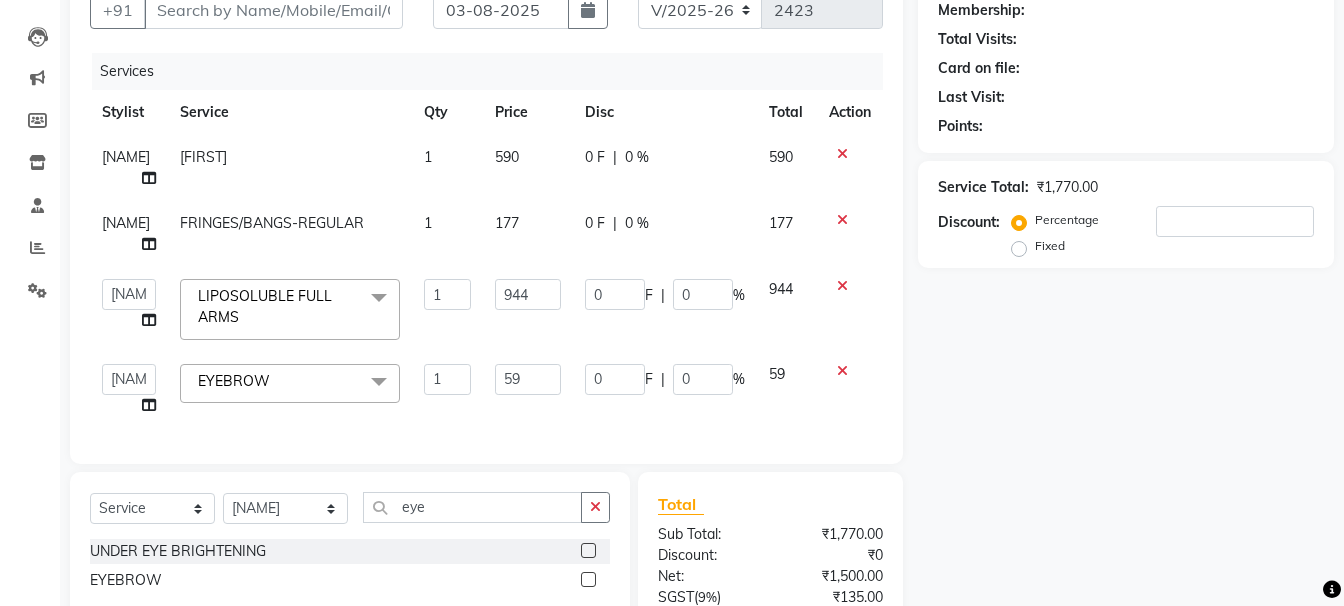 click on "59" 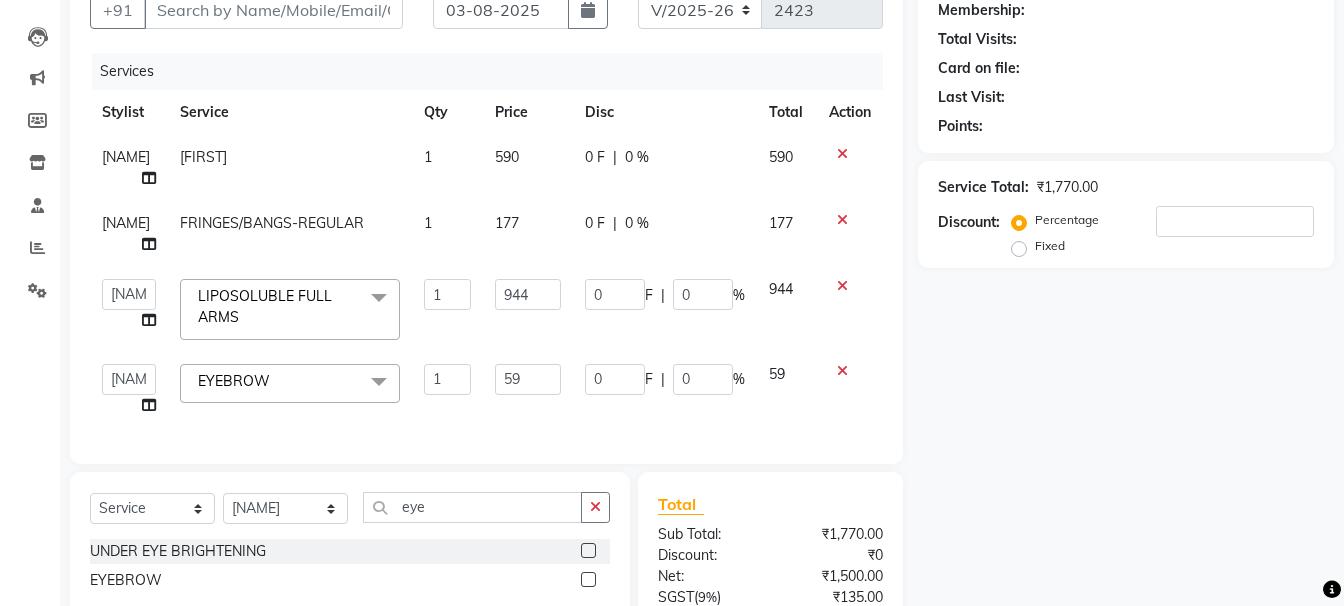 type on "5" 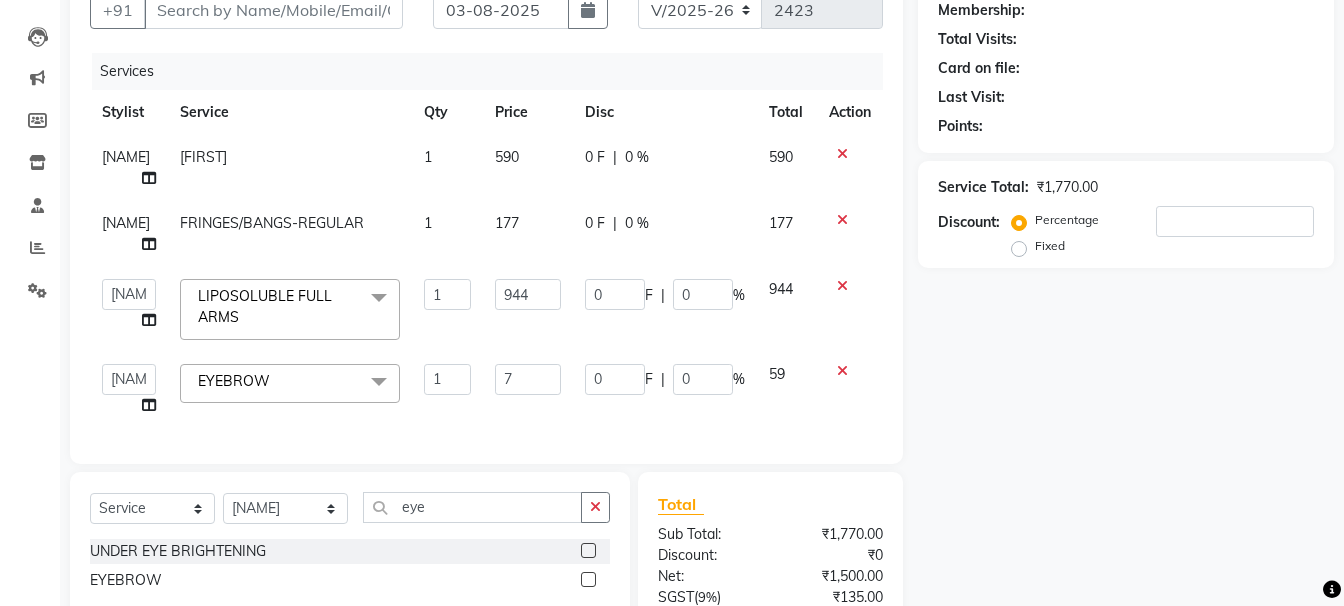 type on "71" 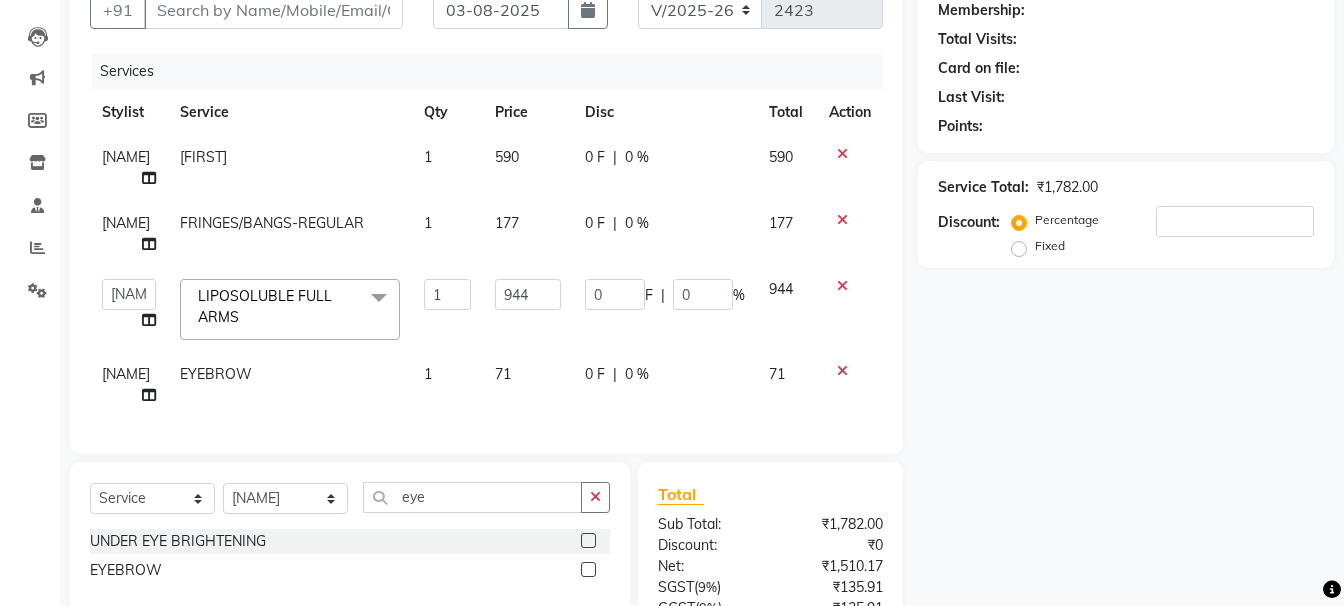 click on "1" 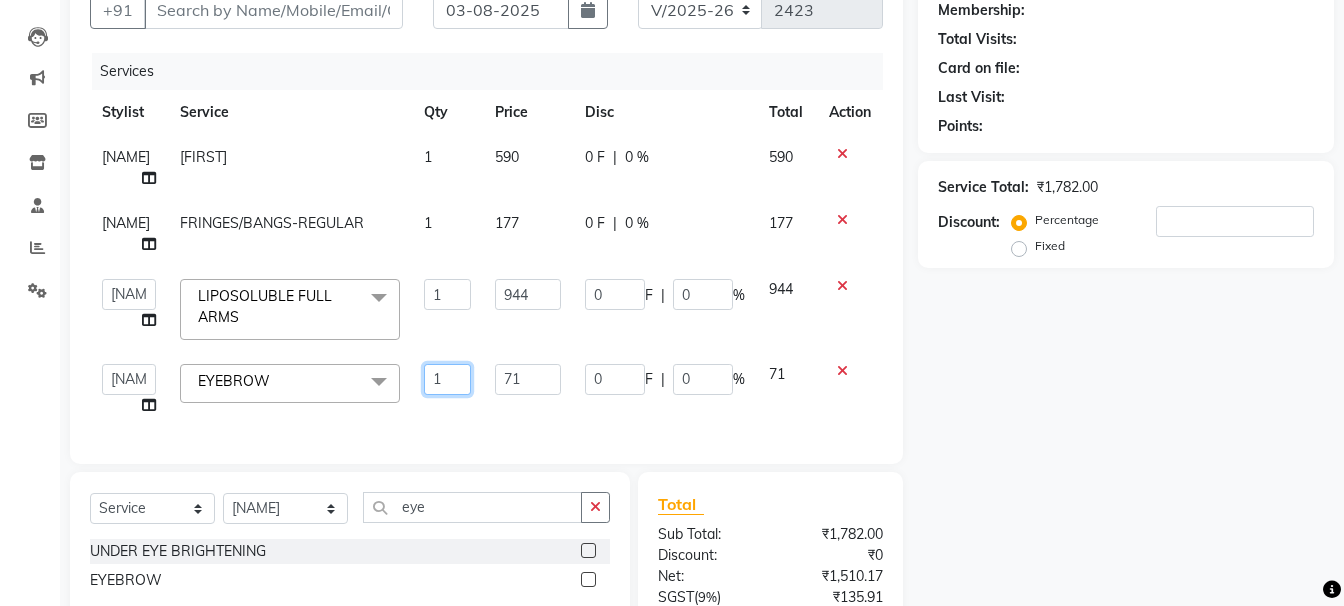 click on "1" 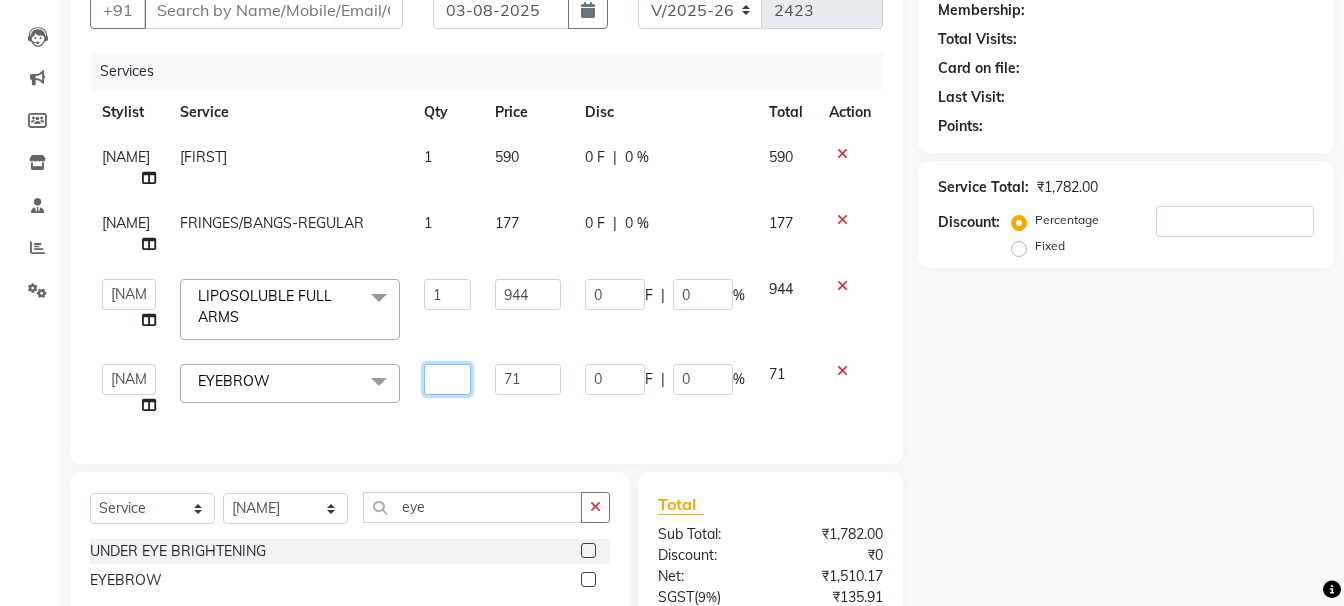 type on "2" 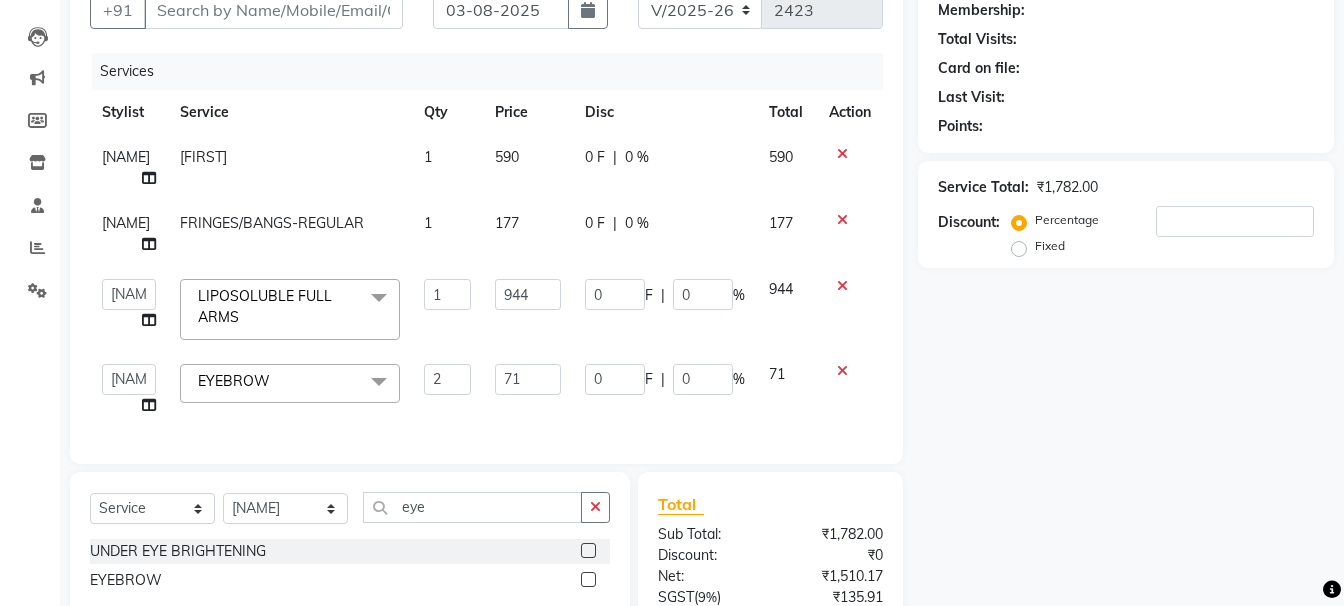 click on "Name: Membership: Total Visits: Card on file: Last Visit: Points: Service Total: ₹1,782.00 Discount: Percentage Fixed" 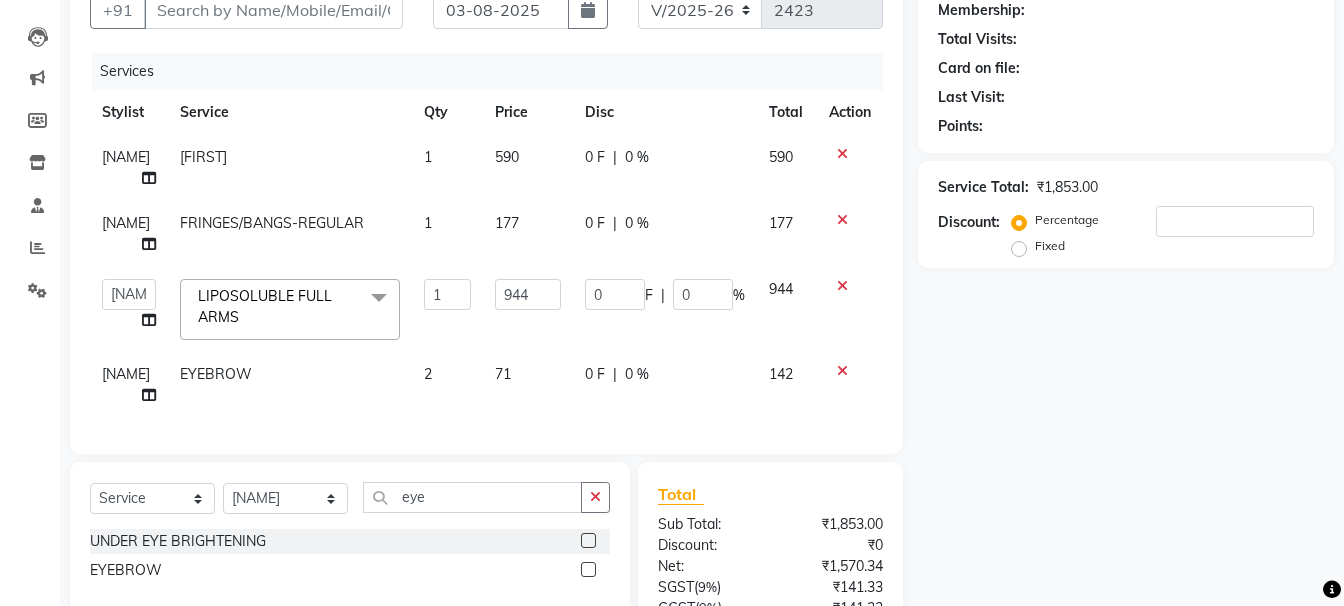 click on "Client +91" 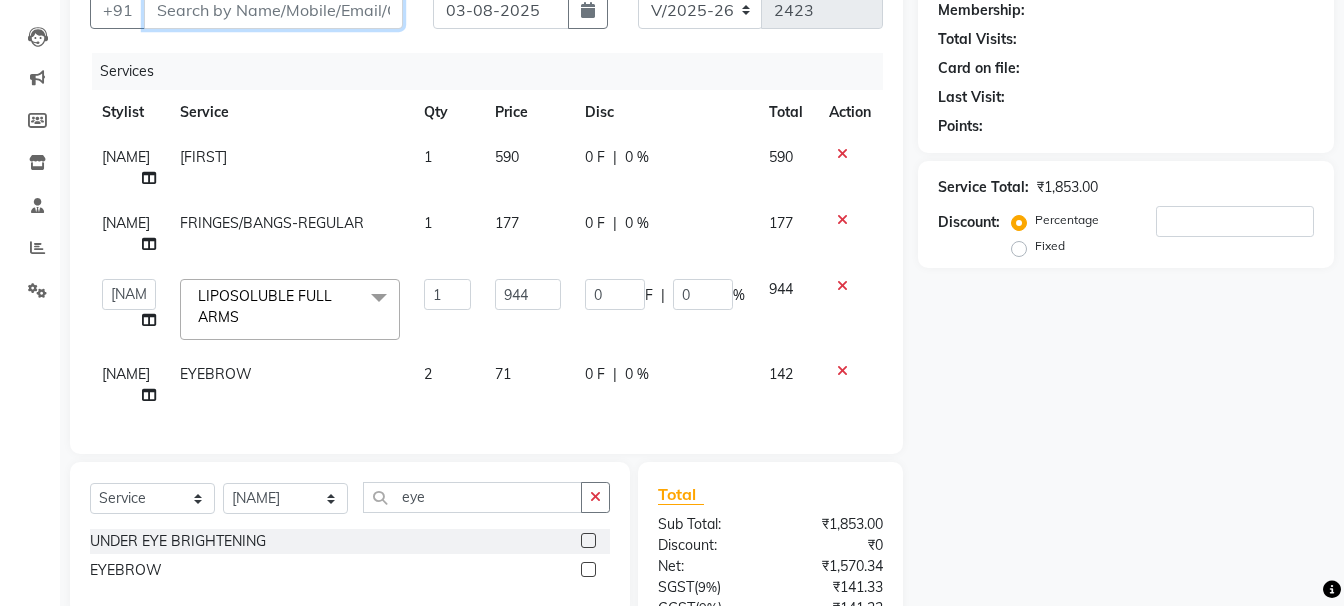 click on "Client" at bounding box center (273, 10) 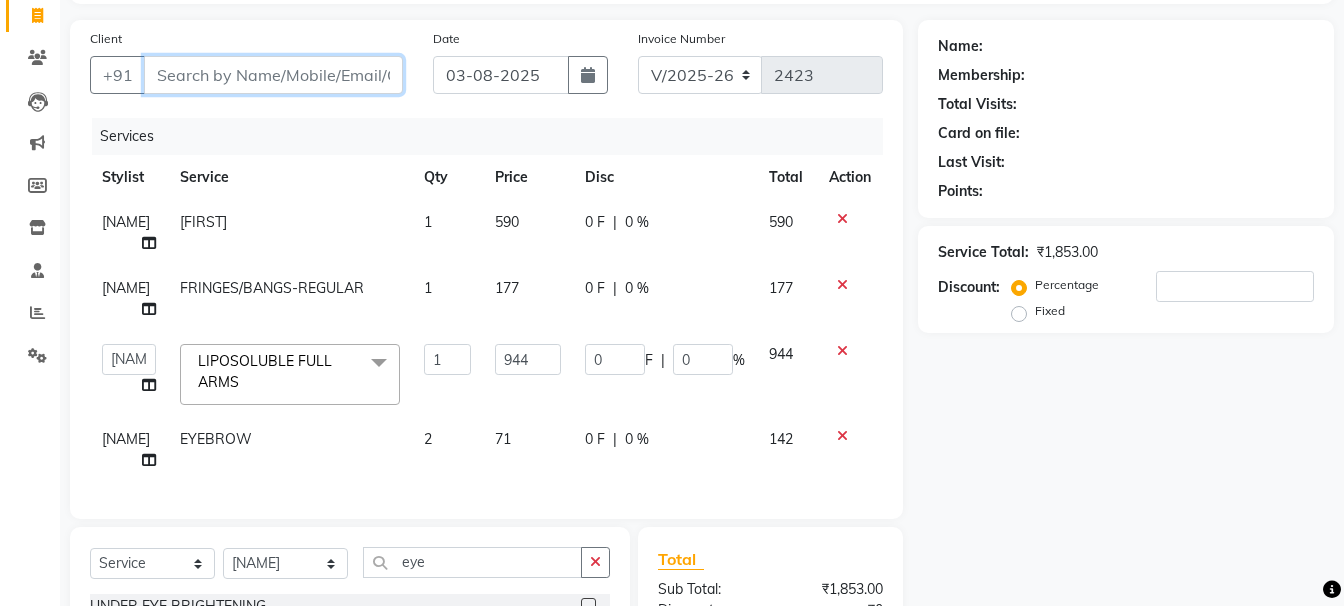 scroll, scrollTop: 95, scrollLeft: 0, axis: vertical 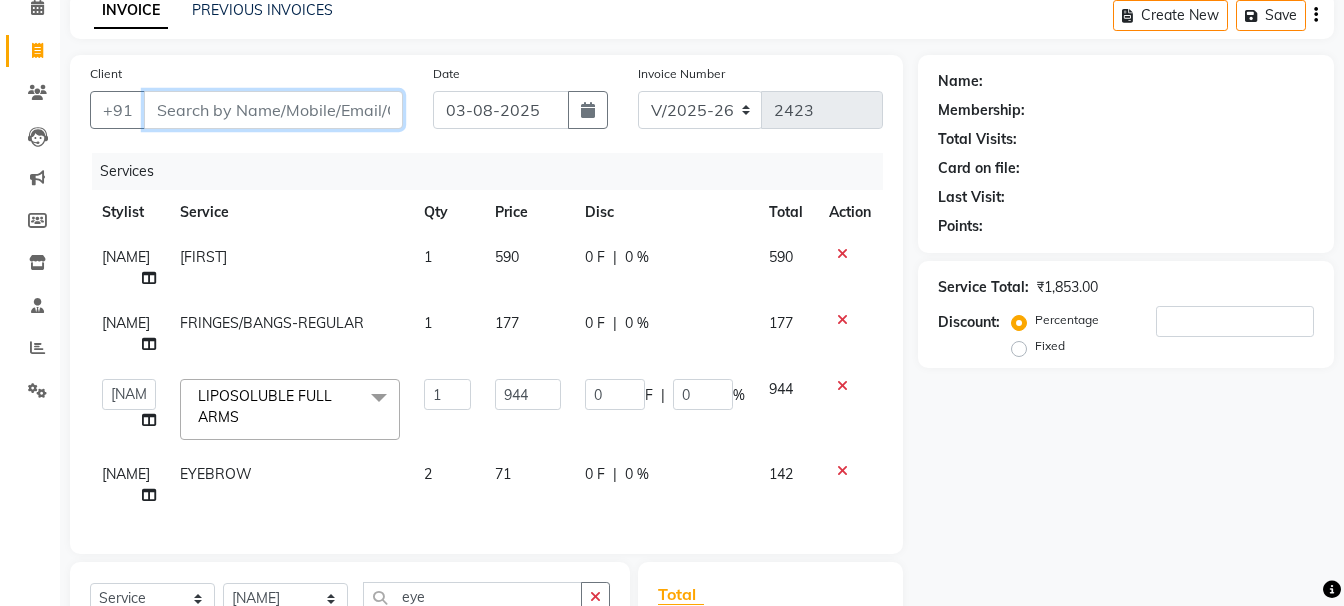 click on "Client" at bounding box center [273, 110] 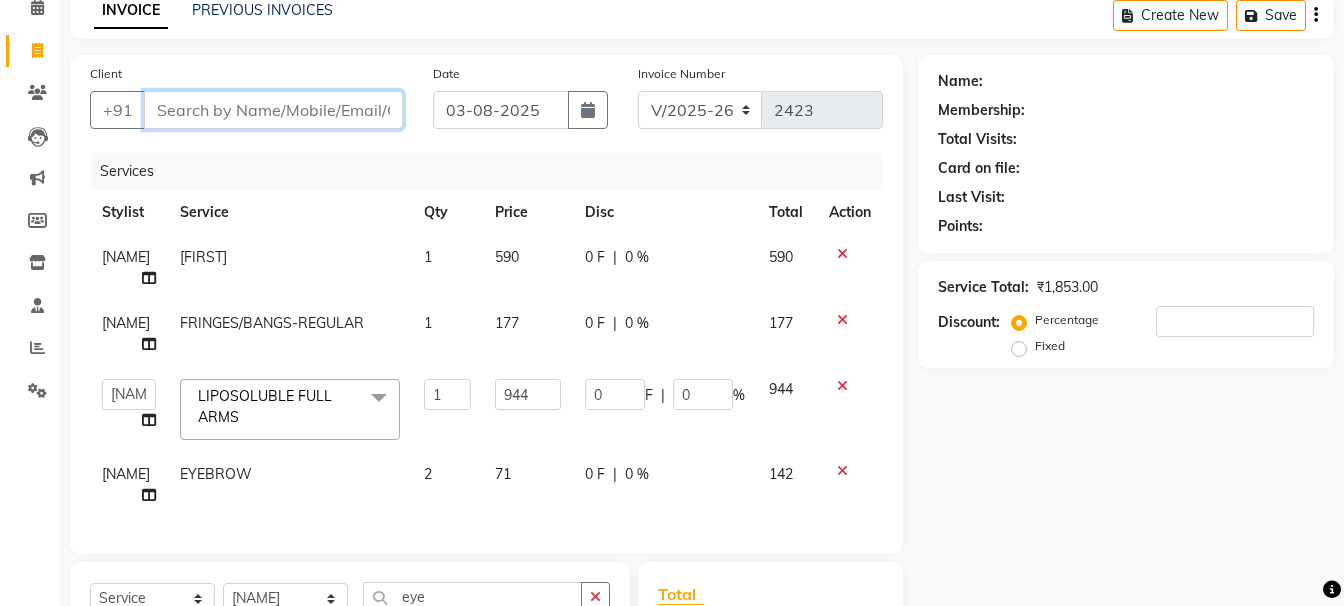 type on "9" 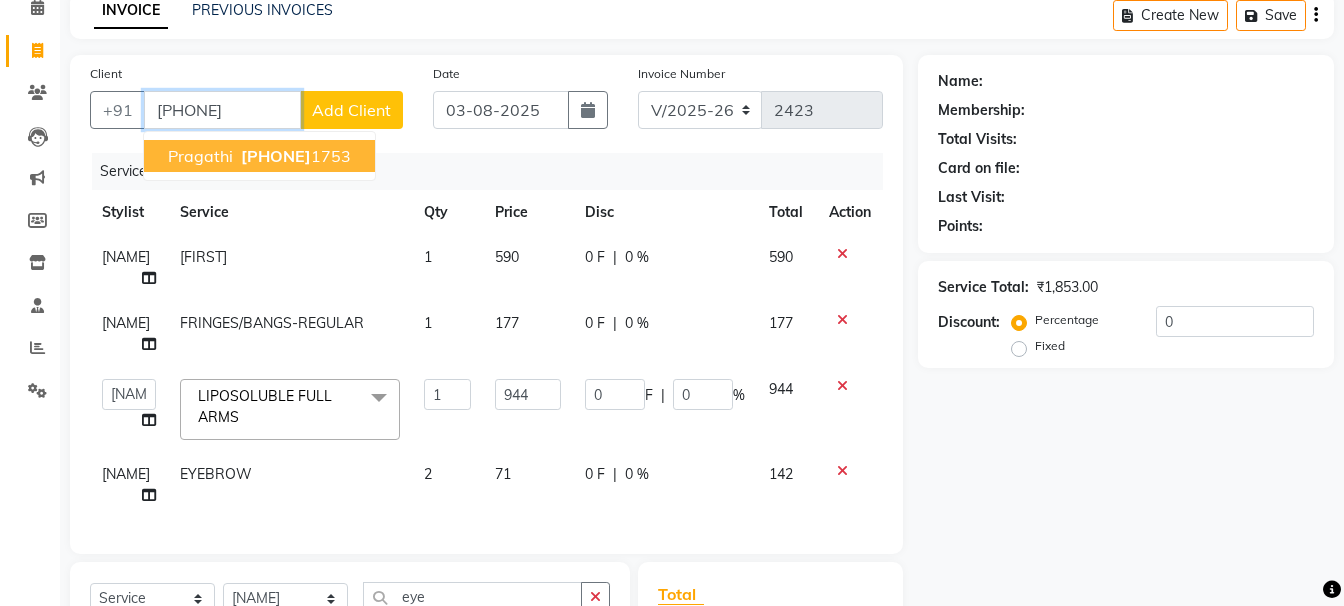 click on "[PHONE]" at bounding box center [276, 156] 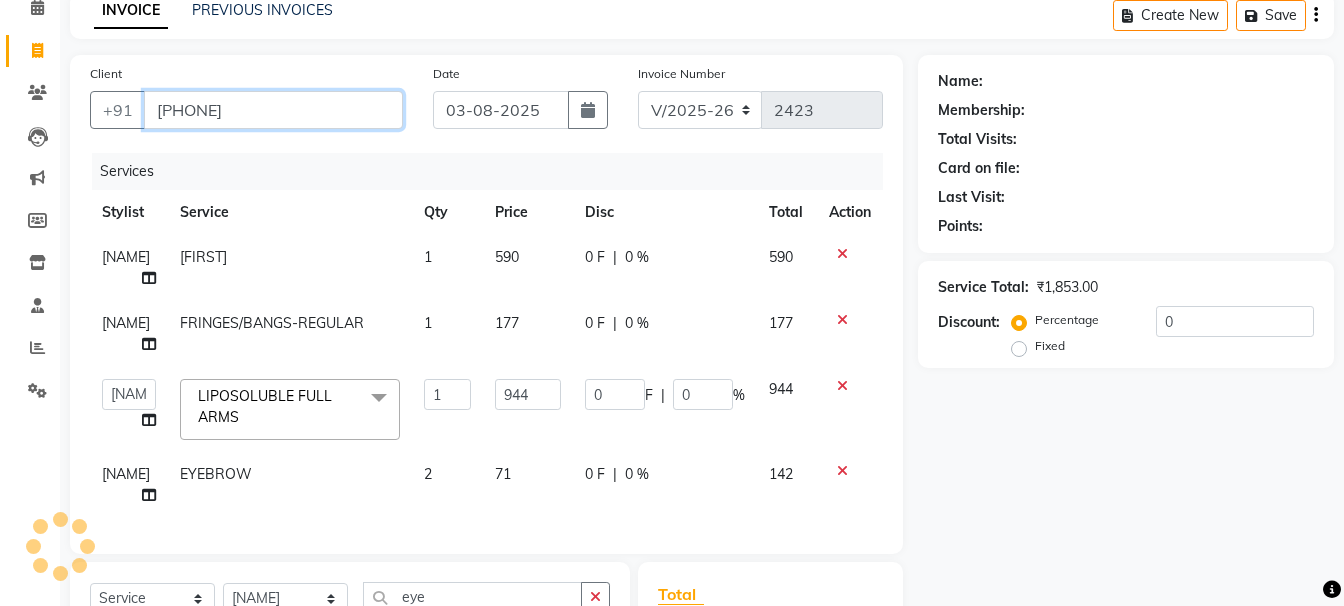 type on "[PHONE]" 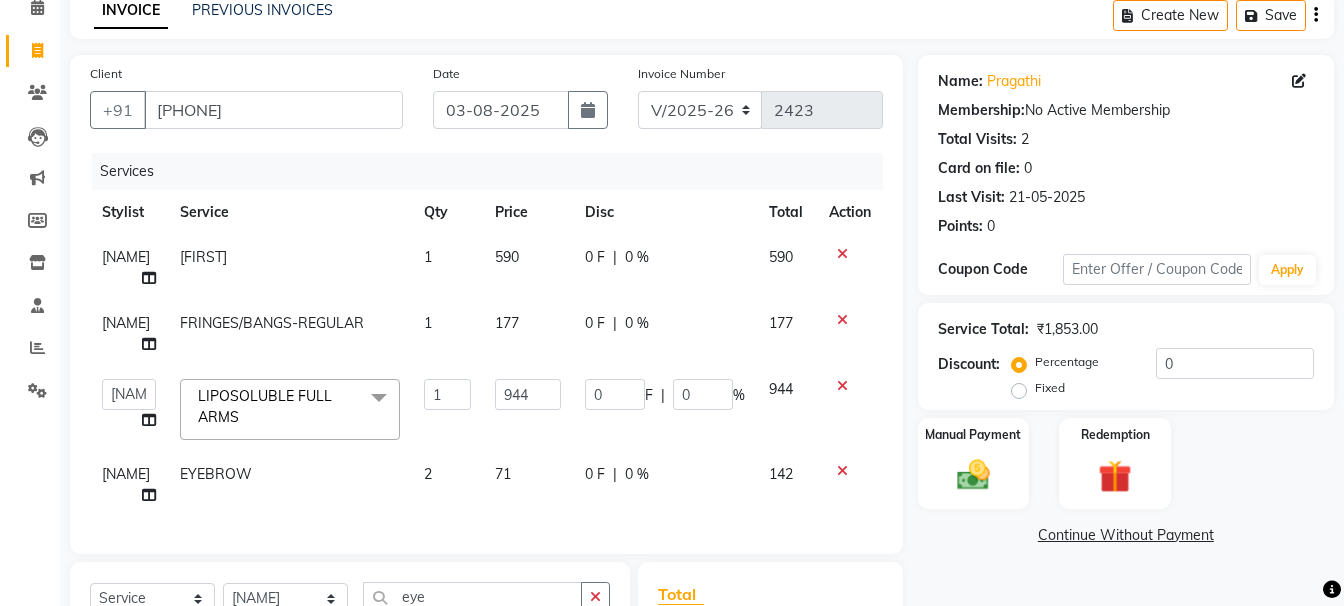 drag, startPoint x: 1021, startPoint y: 391, endPoint x: 1159, endPoint y: 384, distance: 138.17743 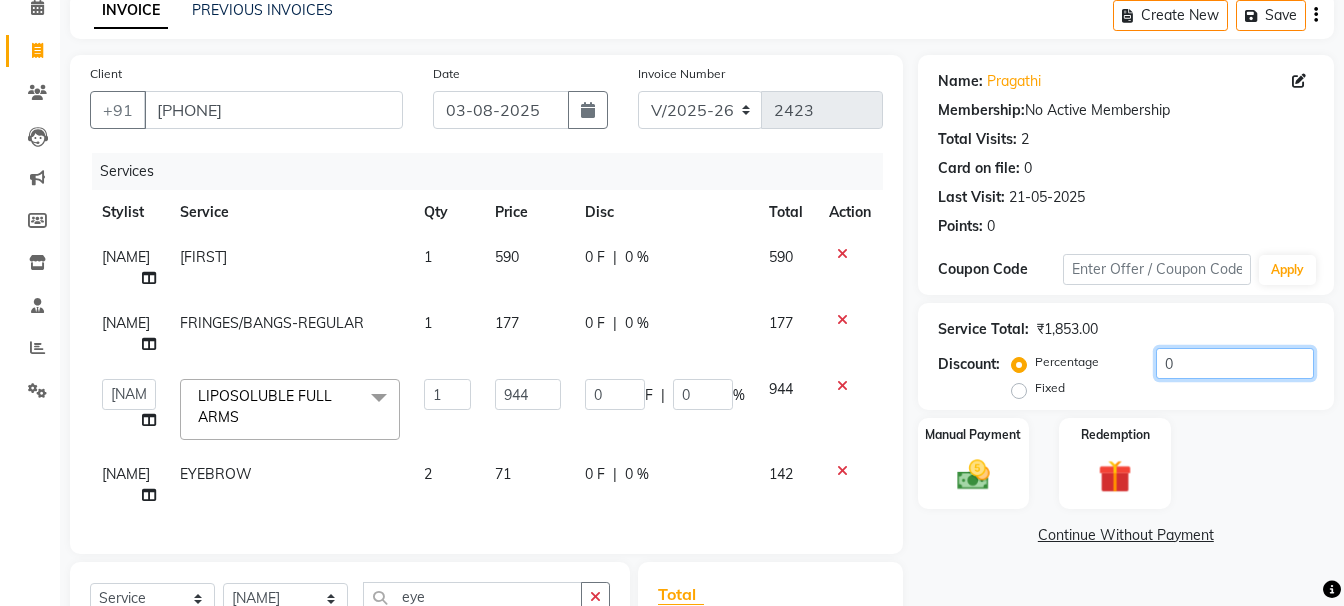click on "0" 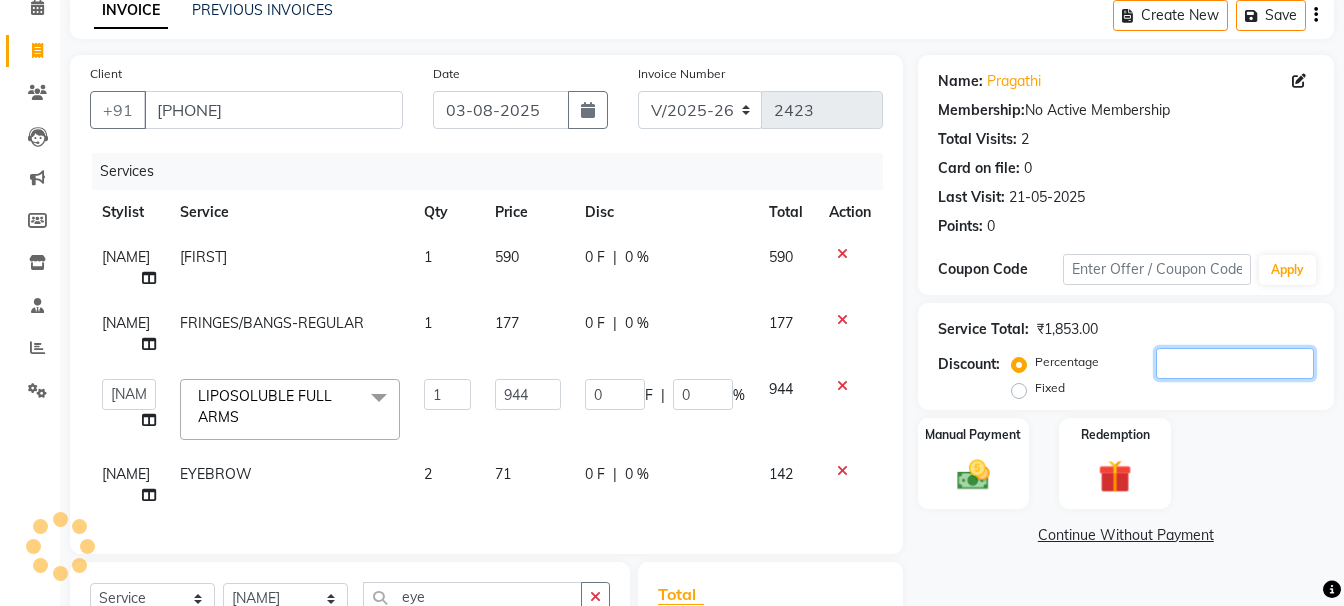 type on "5" 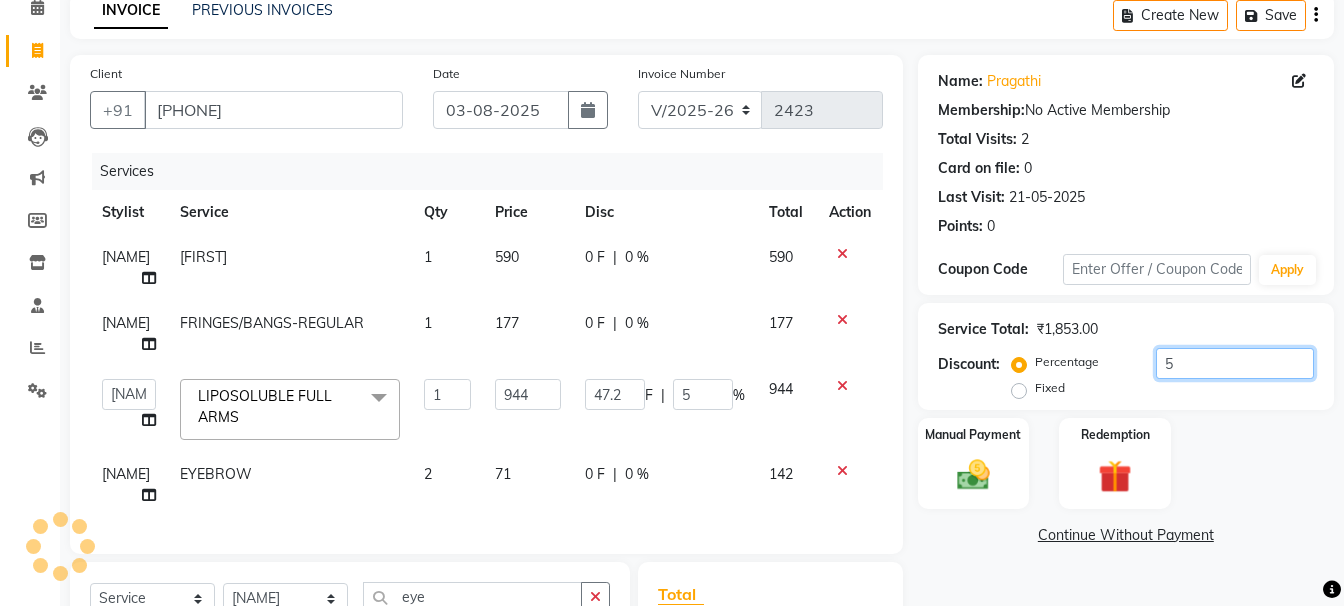 type on "53" 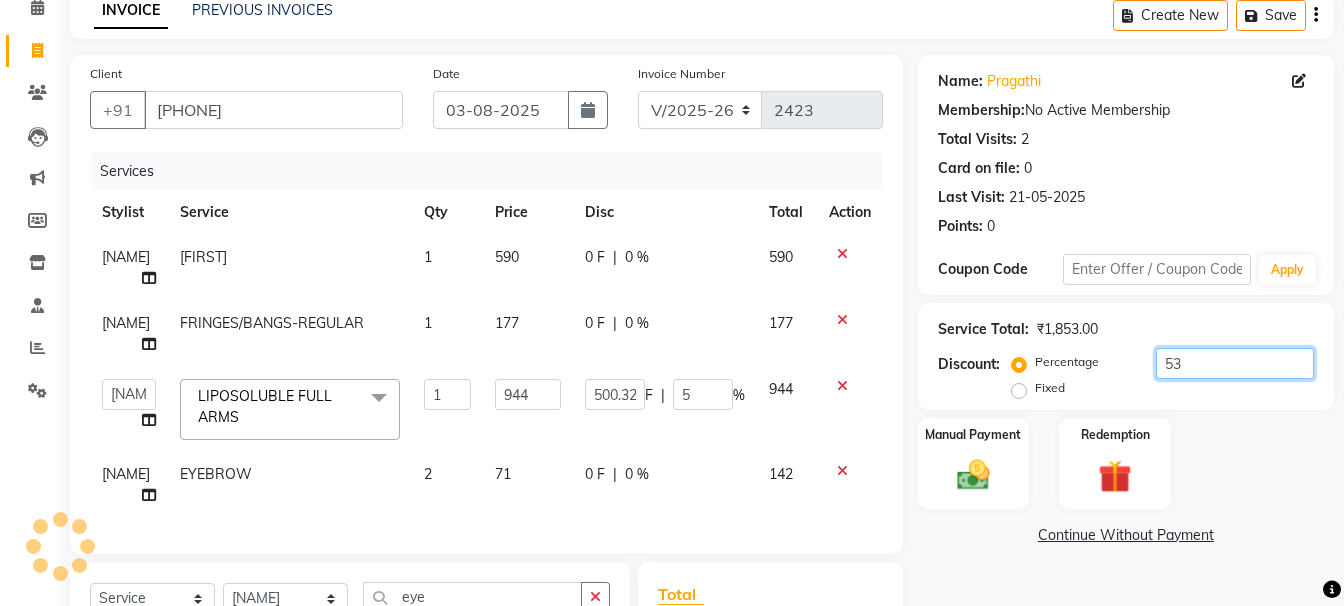 type on "53" 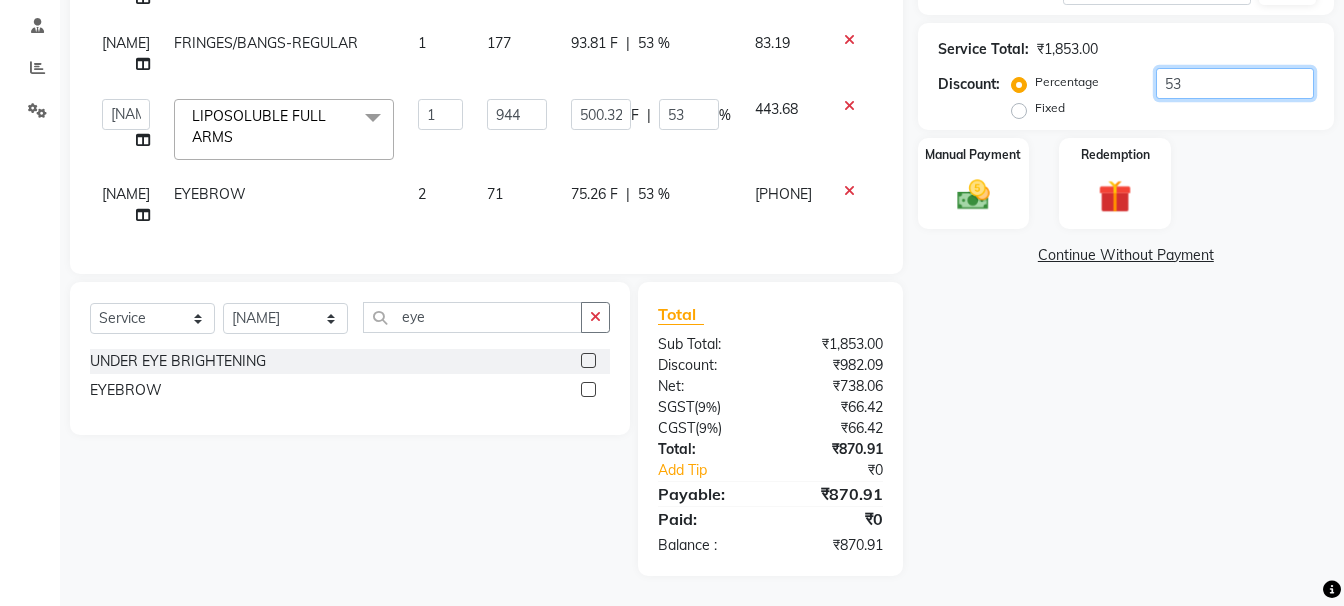 scroll, scrollTop: 290, scrollLeft: 0, axis: vertical 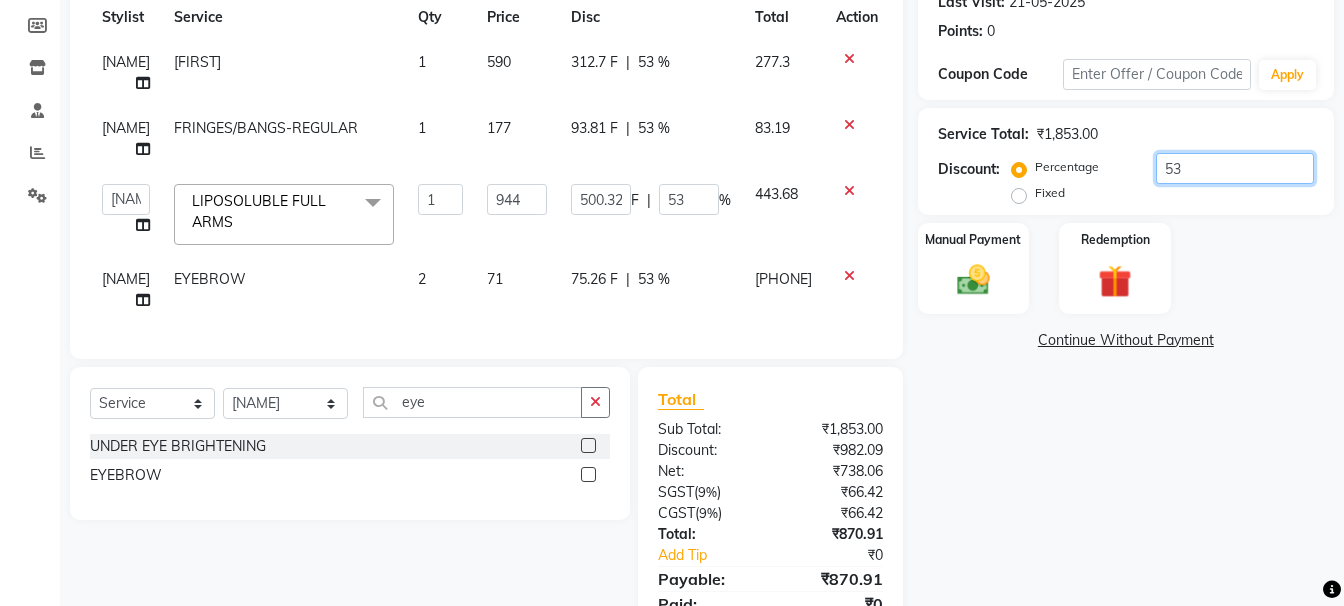 type on "5" 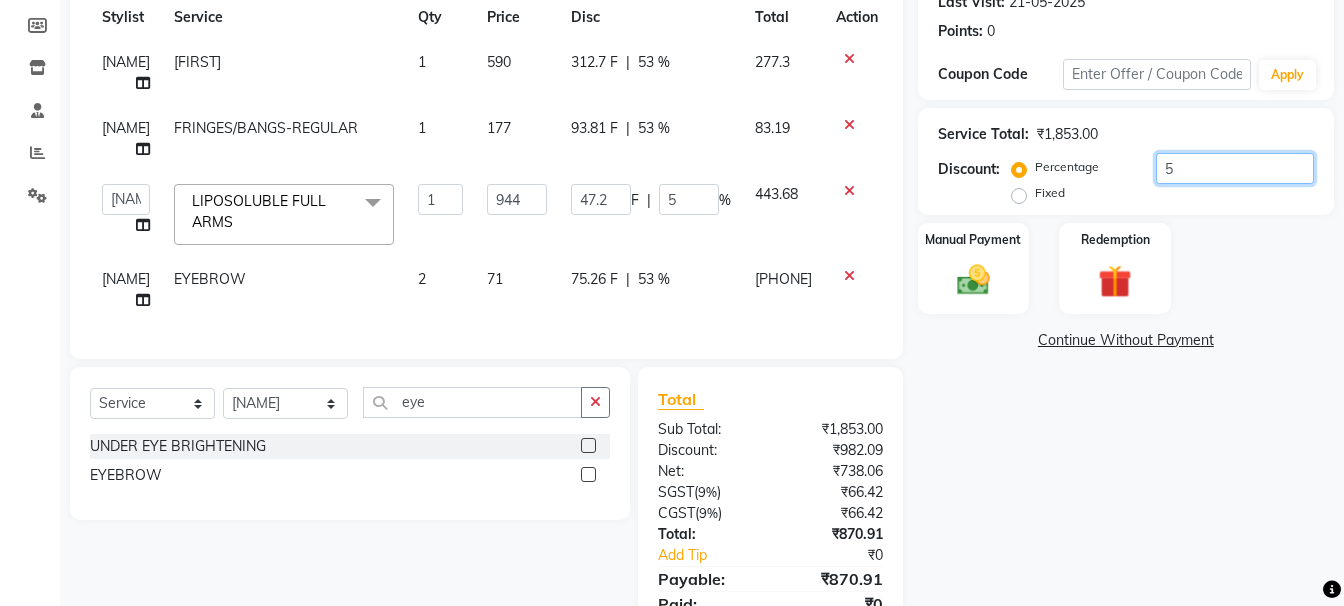 type 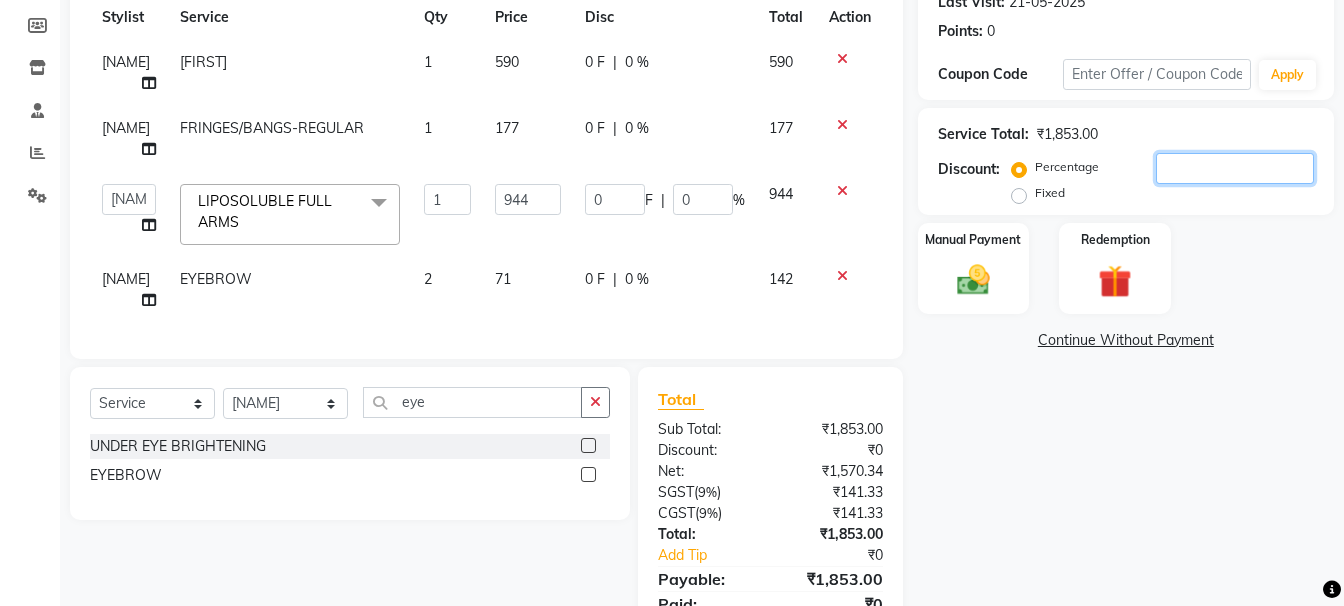 type 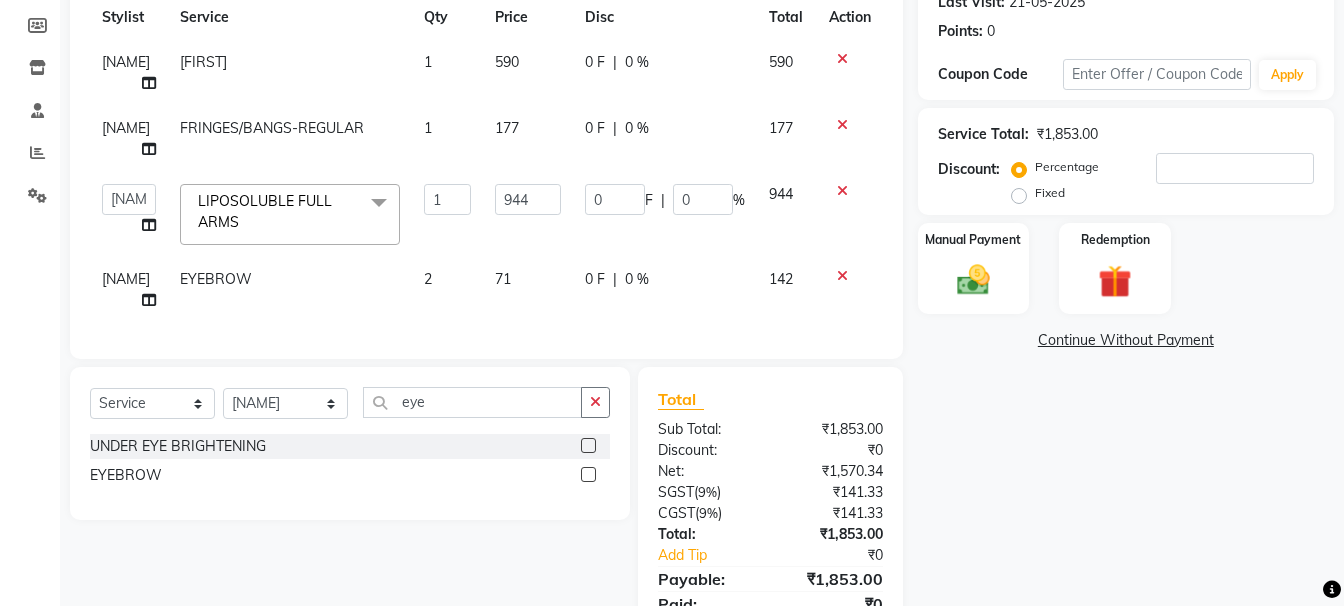 click on "Fixed" 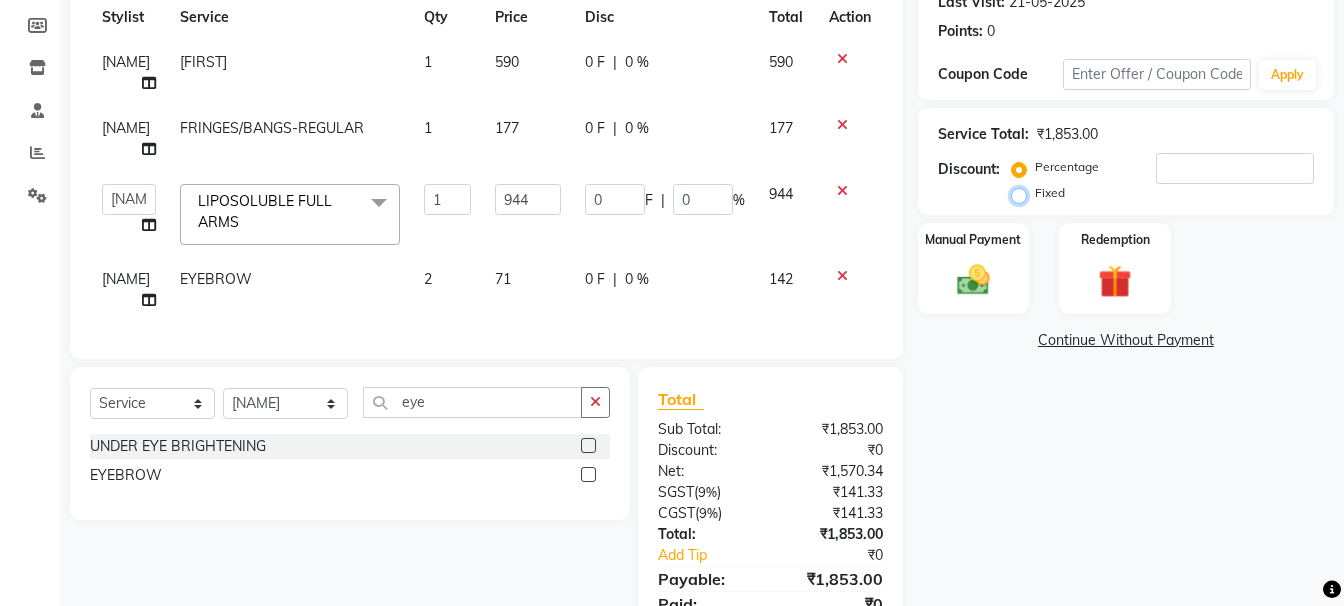 click on "Fixed" at bounding box center [1023, 193] 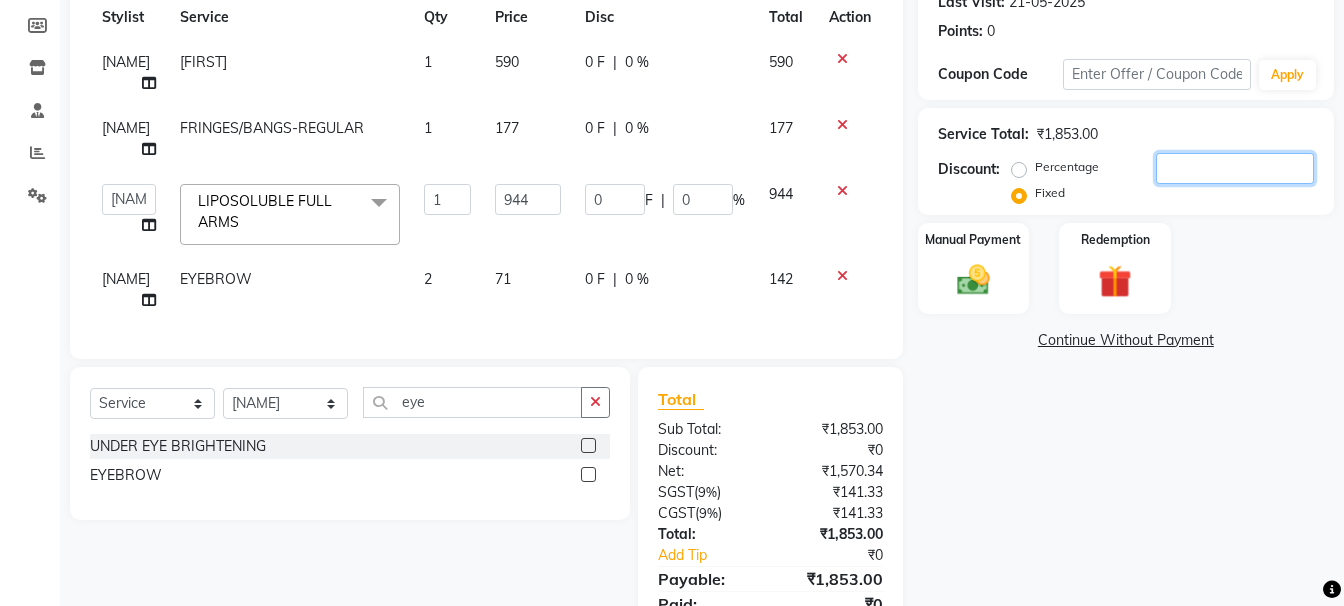 click 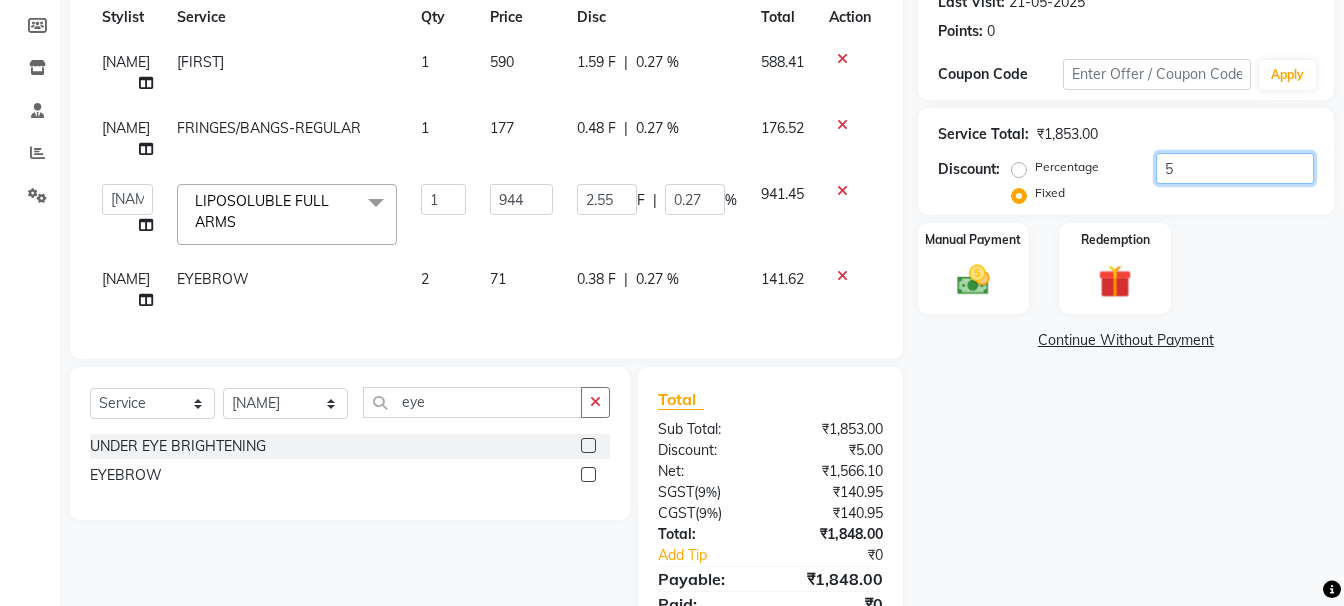 type on "53" 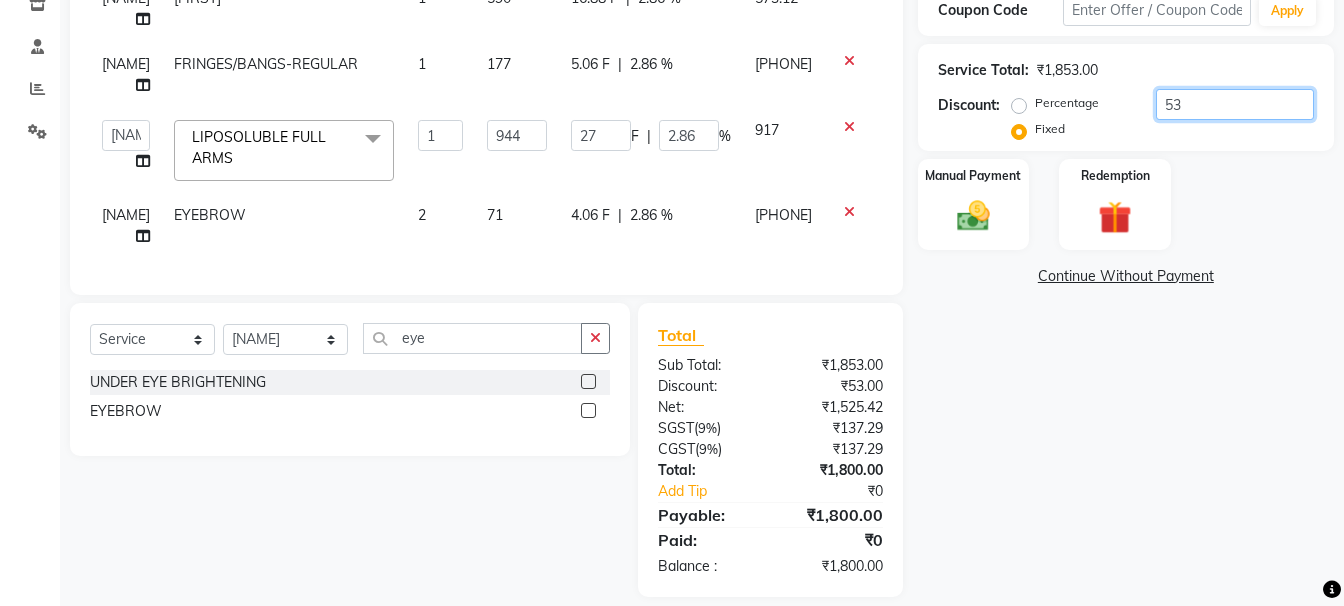 scroll, scrollTop: 390, scrollLeft: 0, axis: vertical 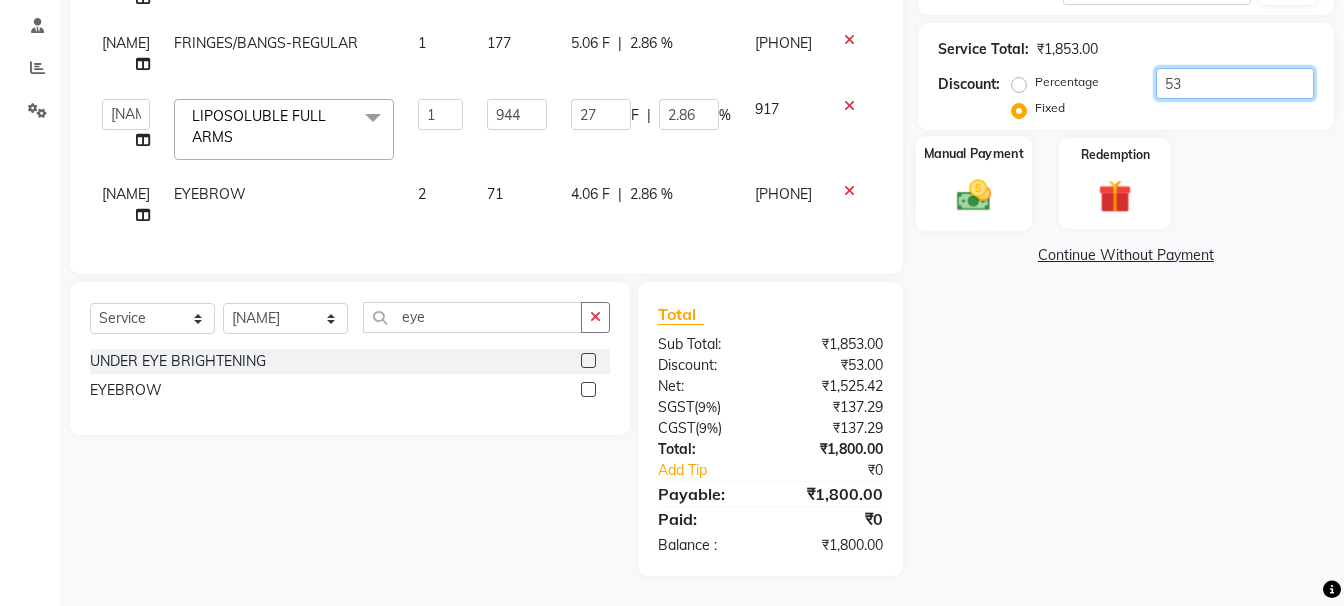 type on "53" 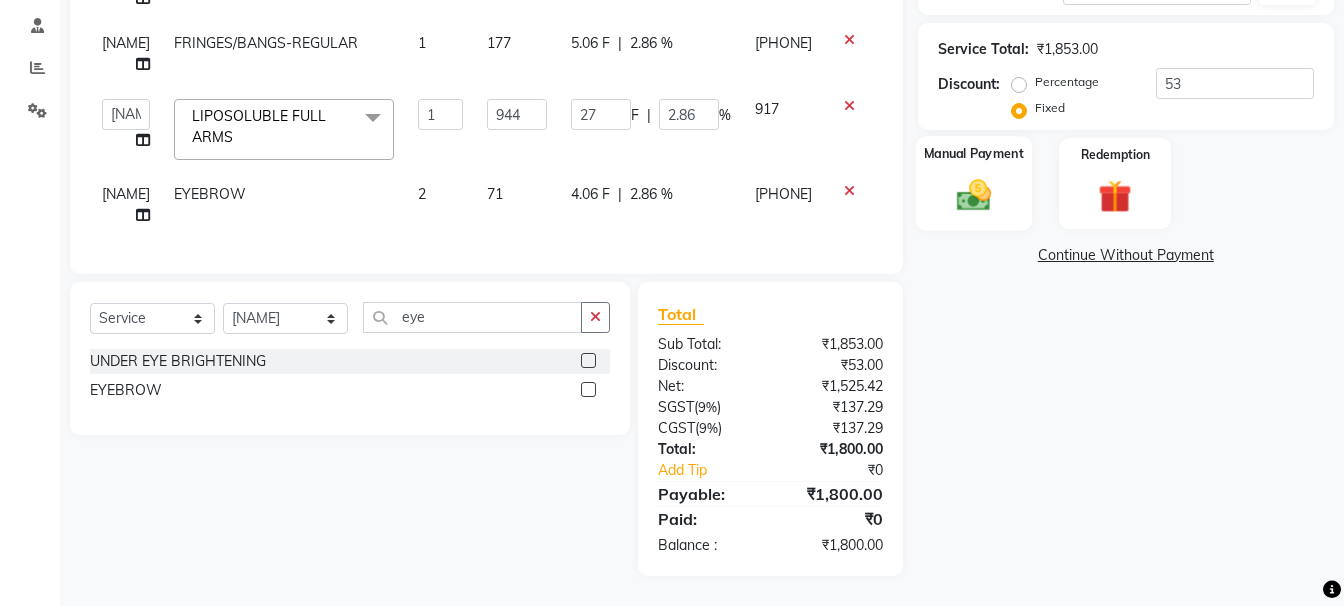 click 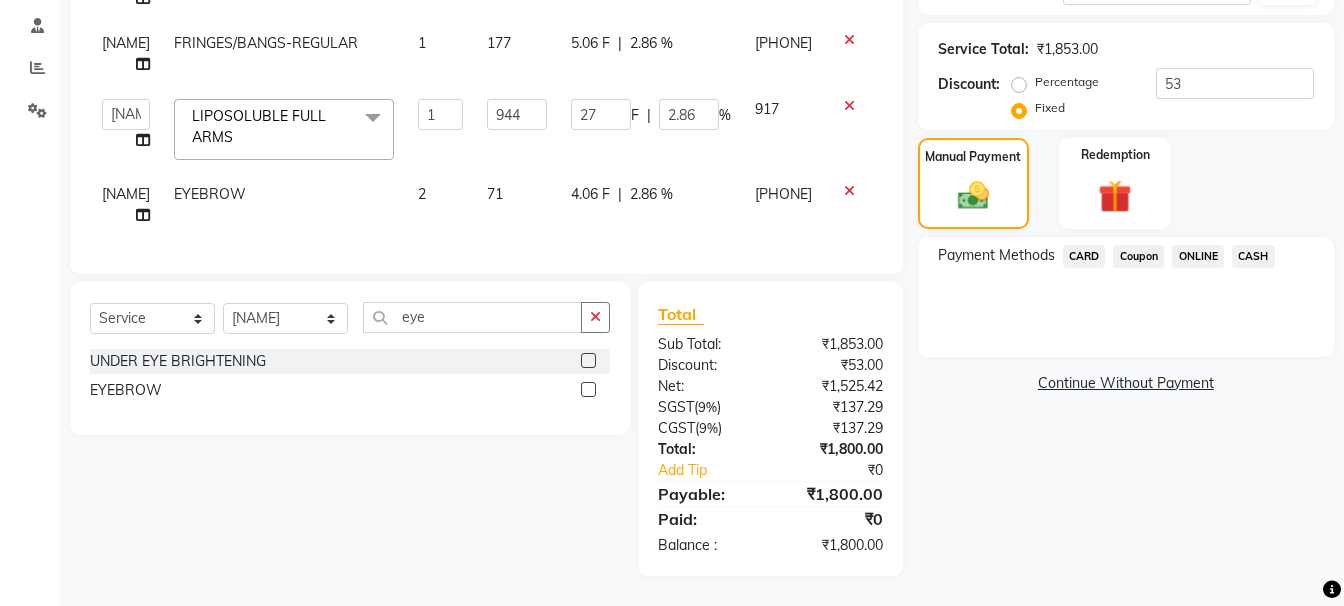 click on "ONLINE" 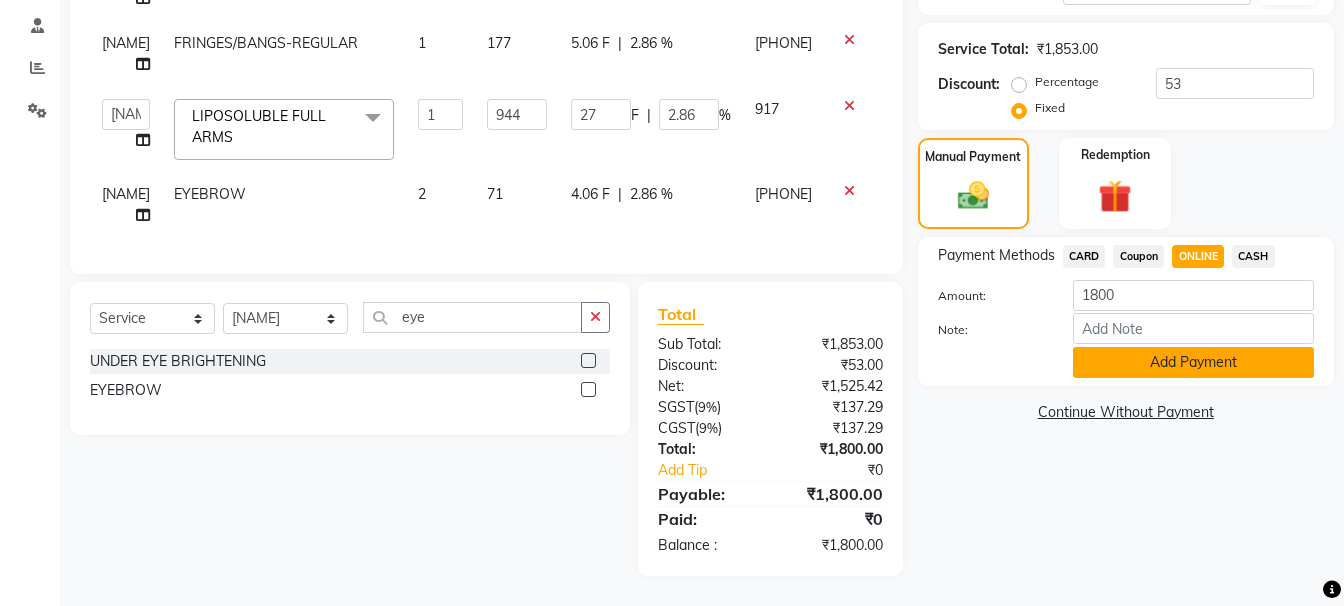 click on "Add Payment" 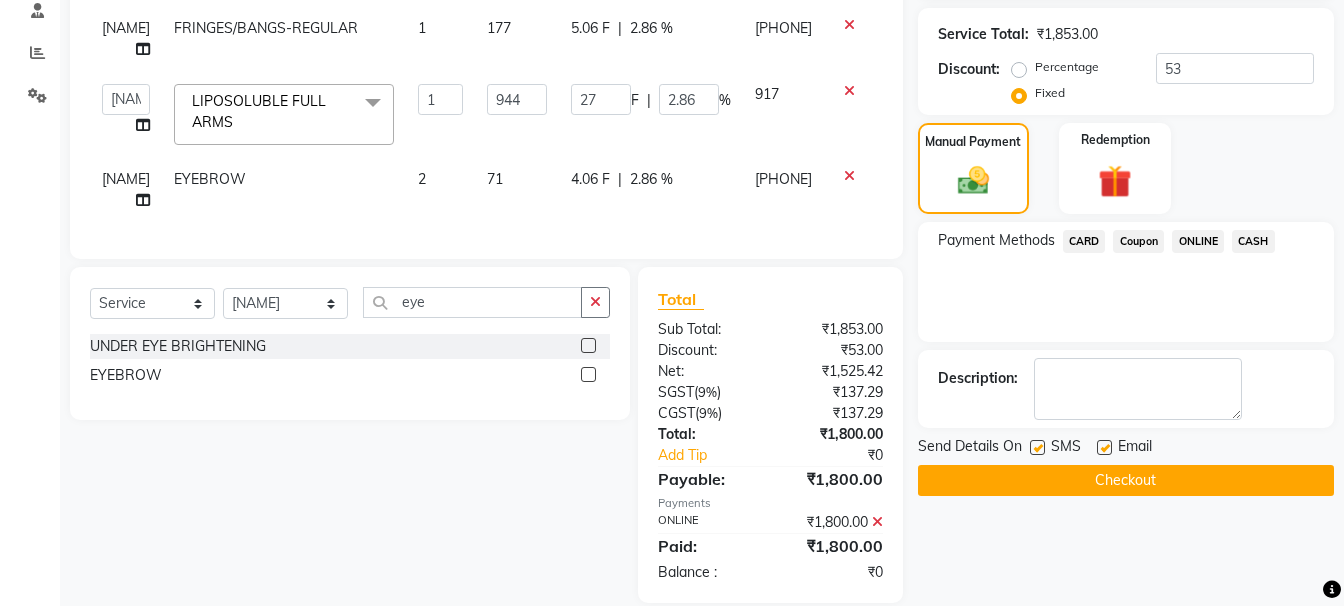 click on "Checkout" 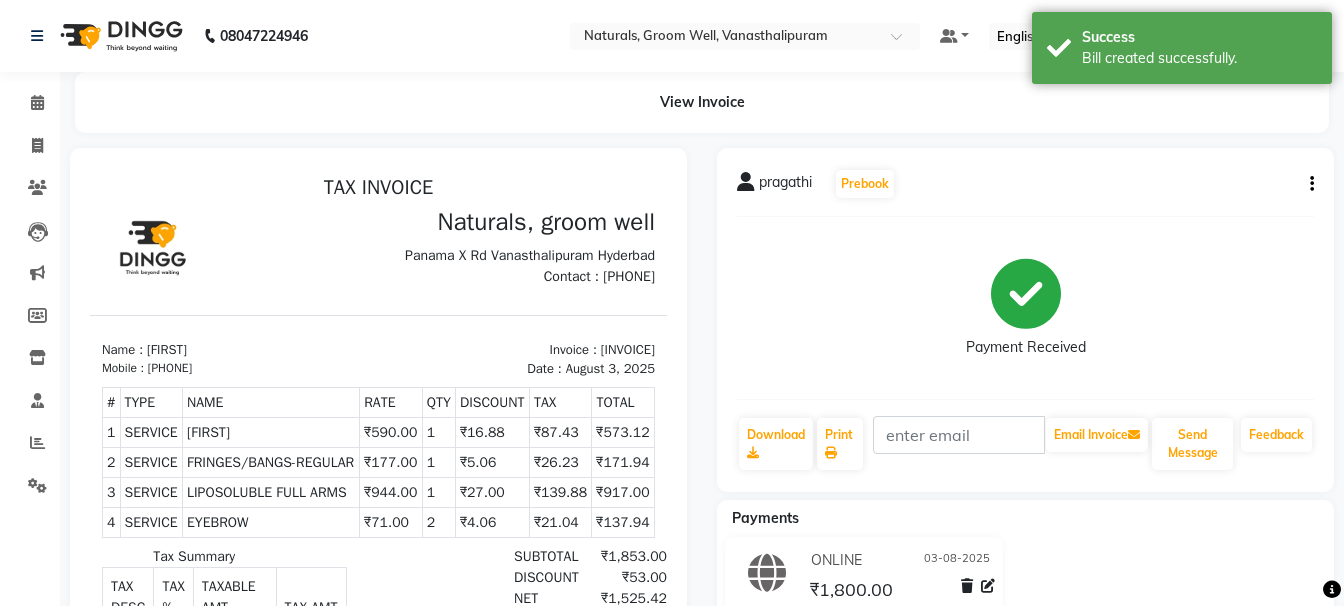 scroll, scrollTop: 0, scrollLeft: 0, axis: both 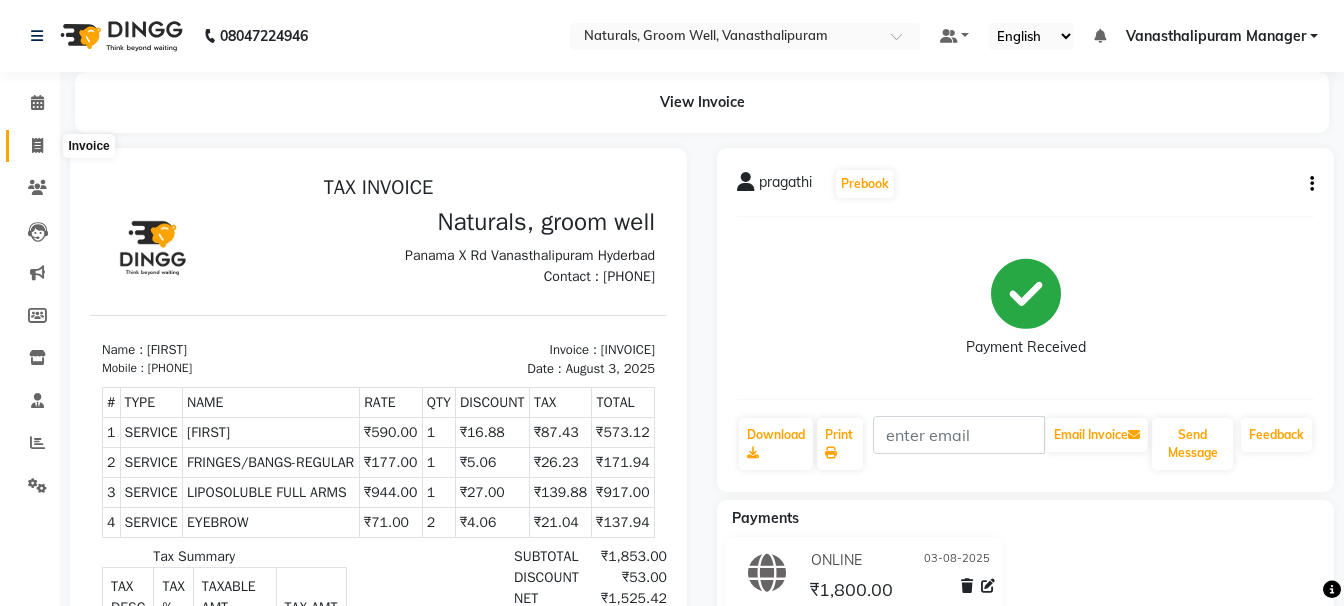 click 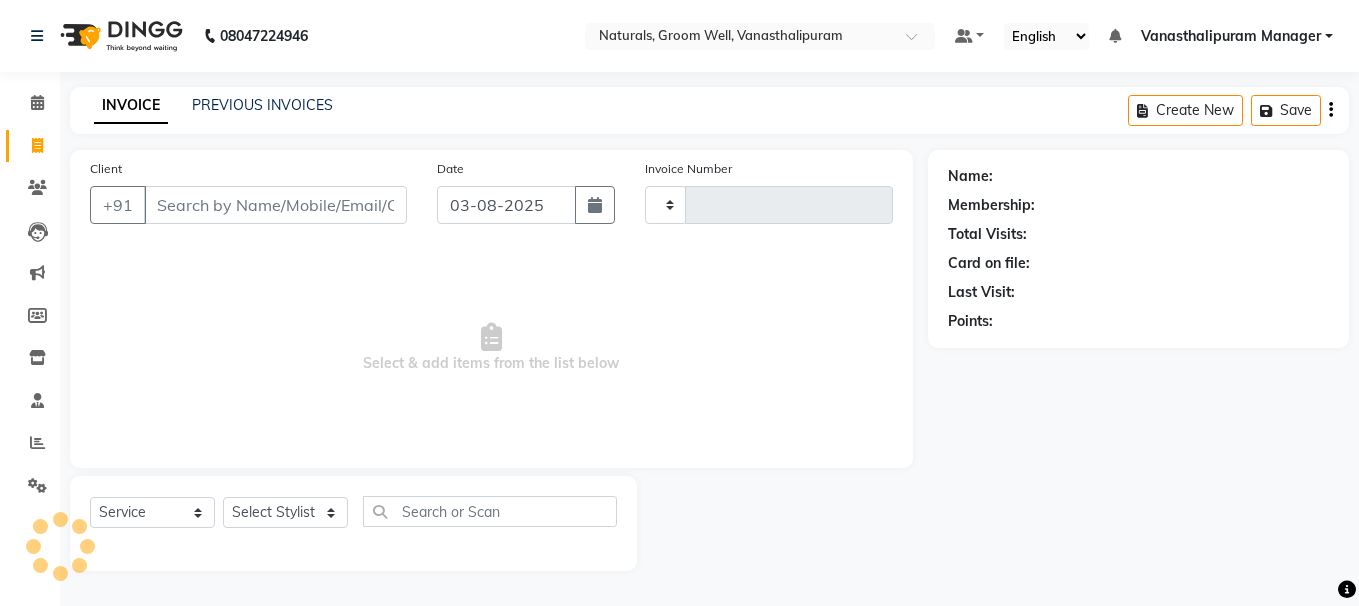 type on "2424" 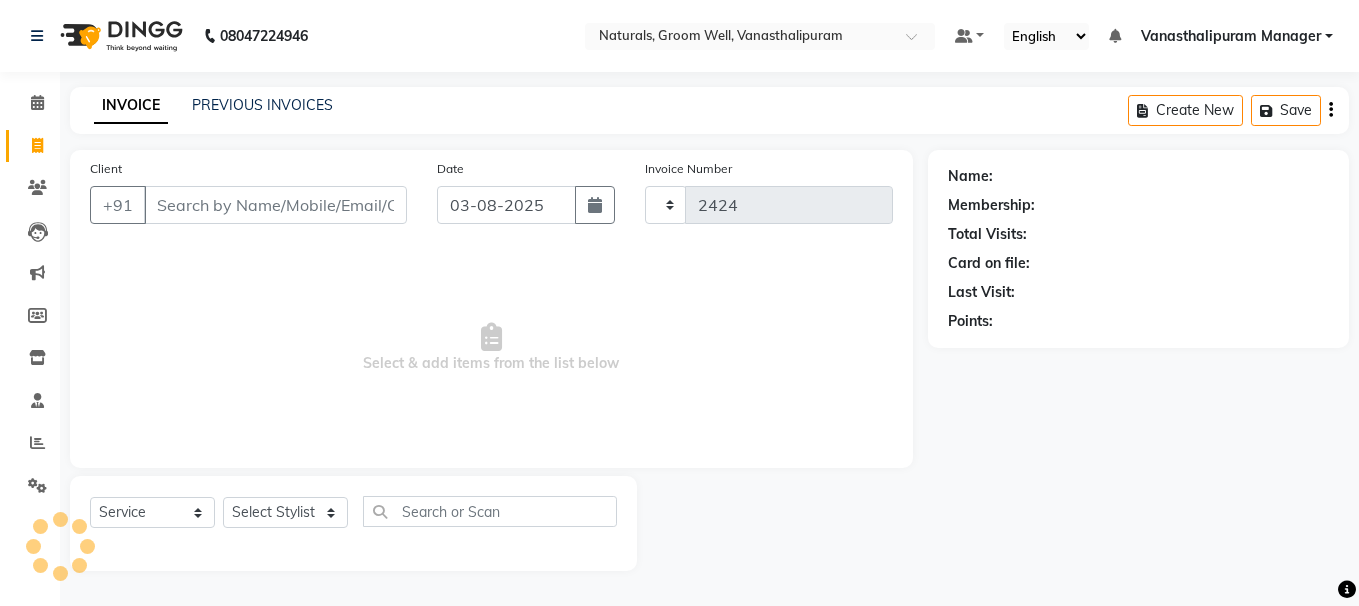 select on "5859" 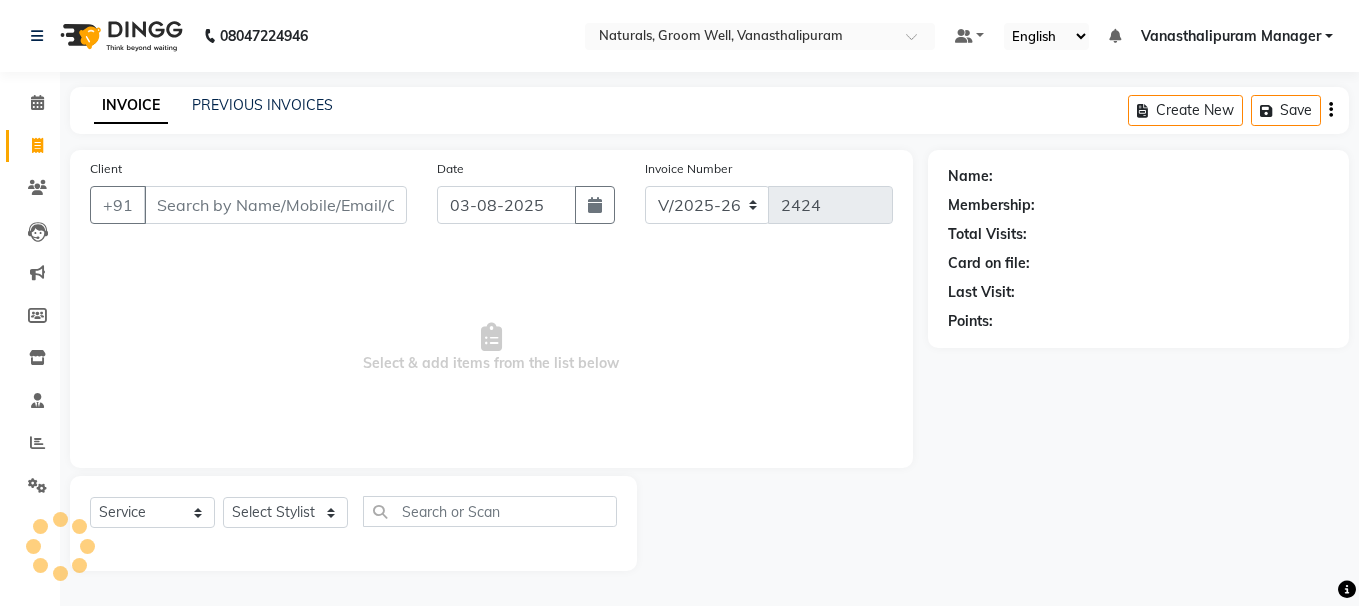 click on "Client" at bounding box center [275, 205] 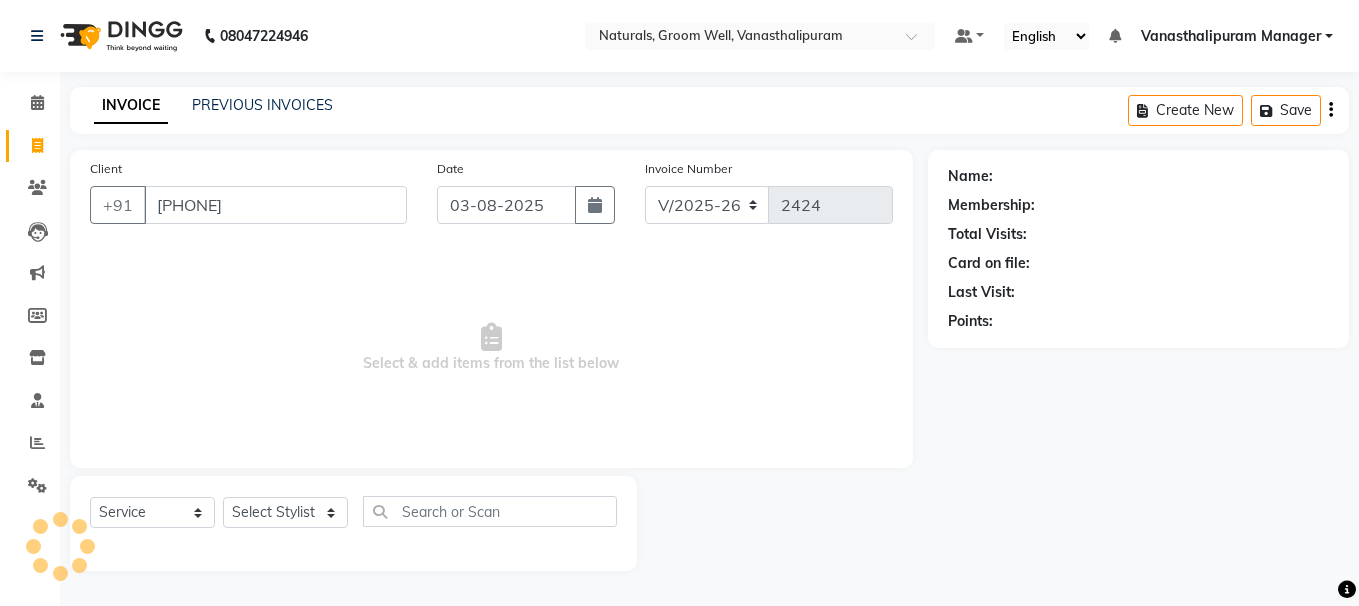 type on "[PHONE]" 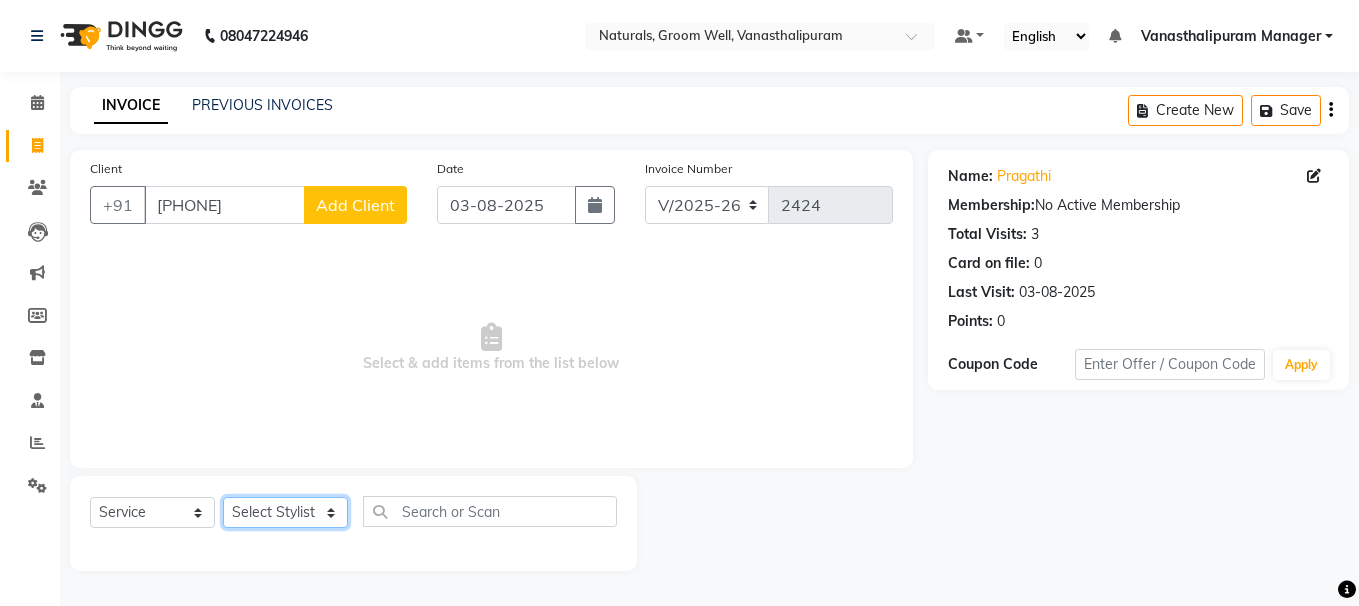 click on "Select Stylist [NAME] [NAME] [NAME] [NAME] [NAME] [NAME] [NAME] [NAME] [NAME] [NAME] [NAME] [NAME] [NAME]" 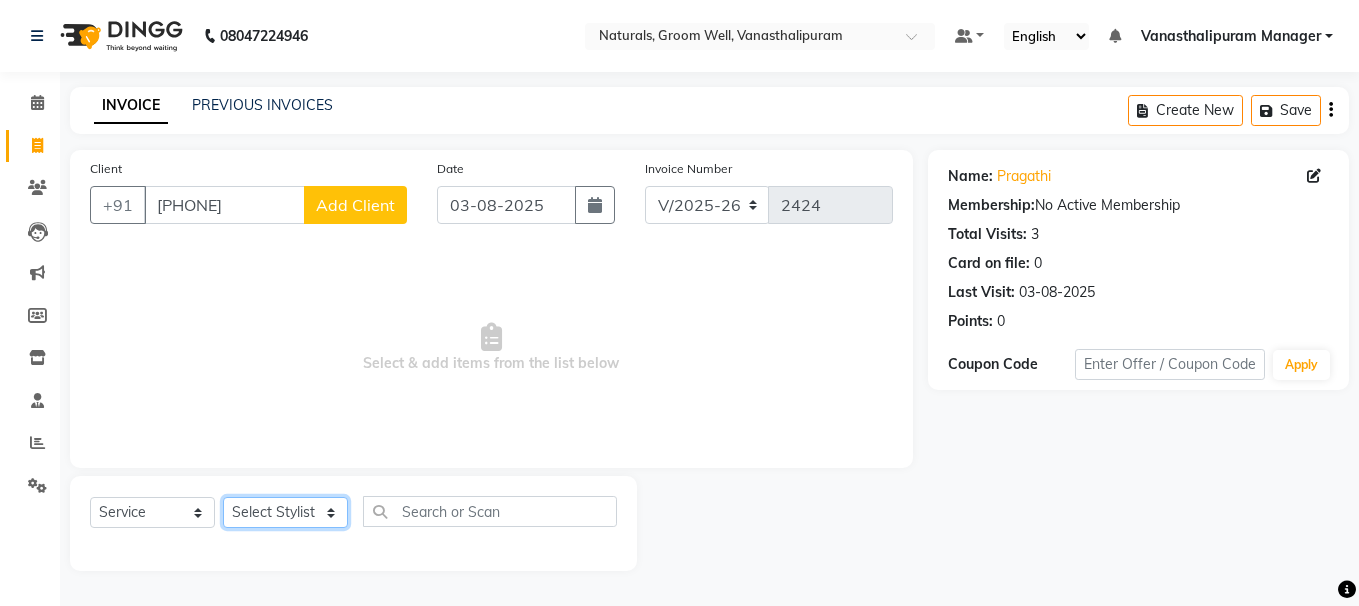 select on "41446" 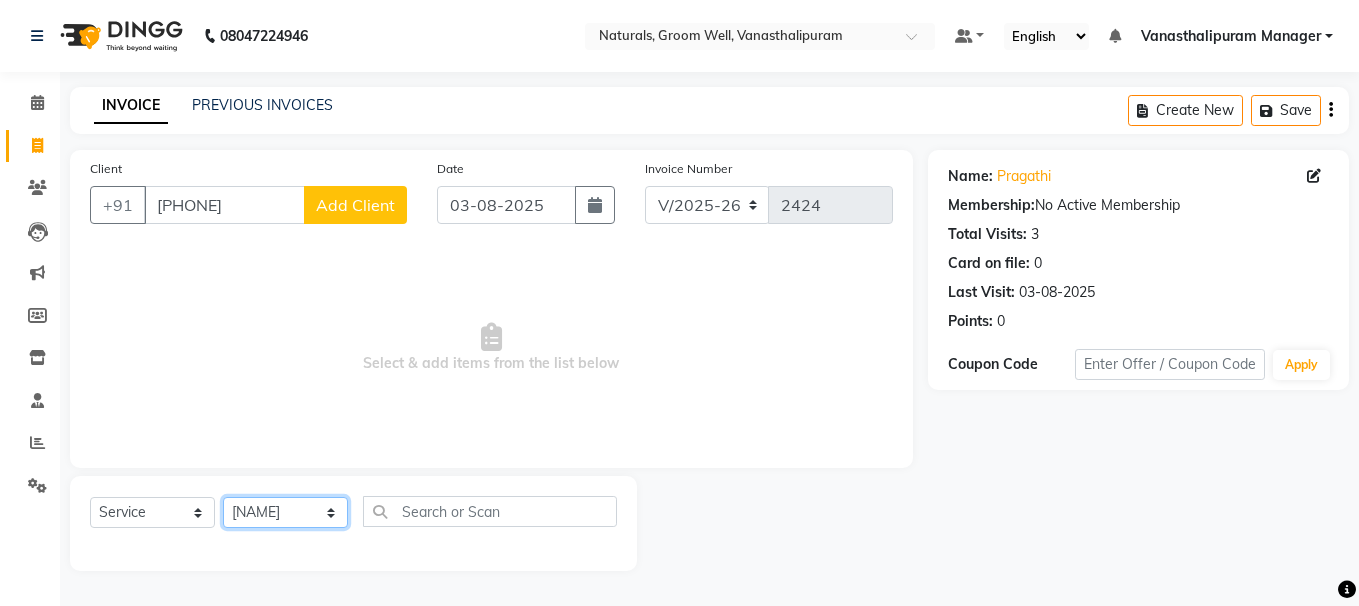 click on "Select Stylist [NAME] [NAME] [NAME] [NAME] [NAME] [NAME] [NAME] [NAME] [NAME] [NAME] [NAME] [NAME] [NAME]" 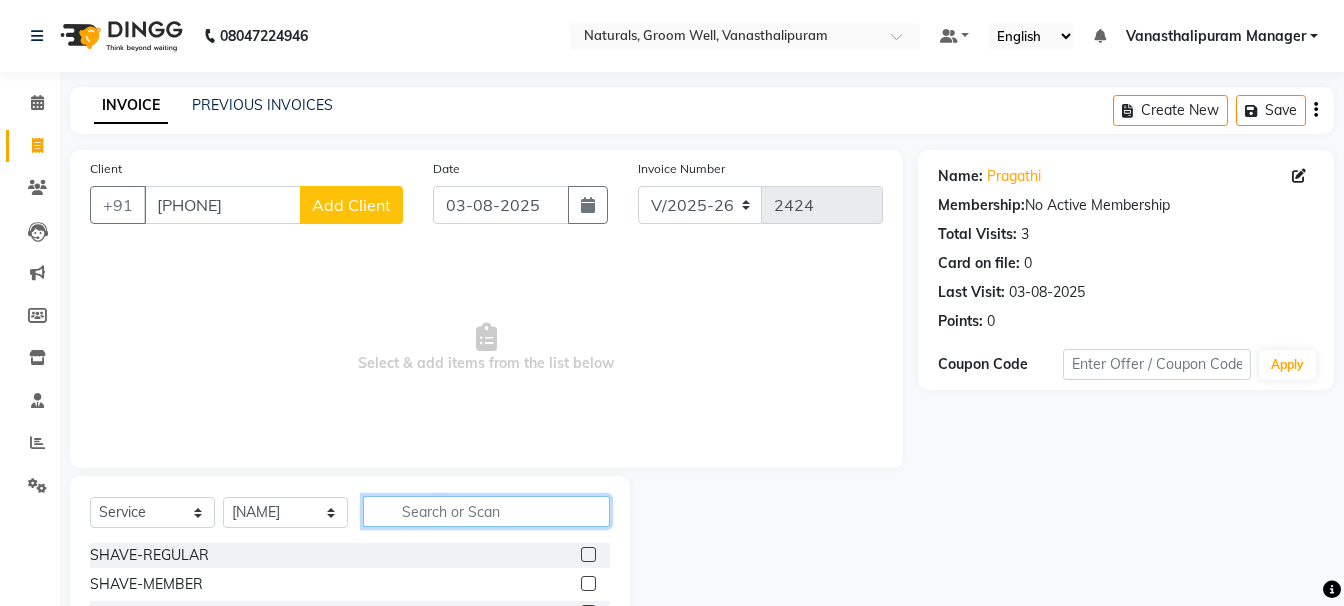 click 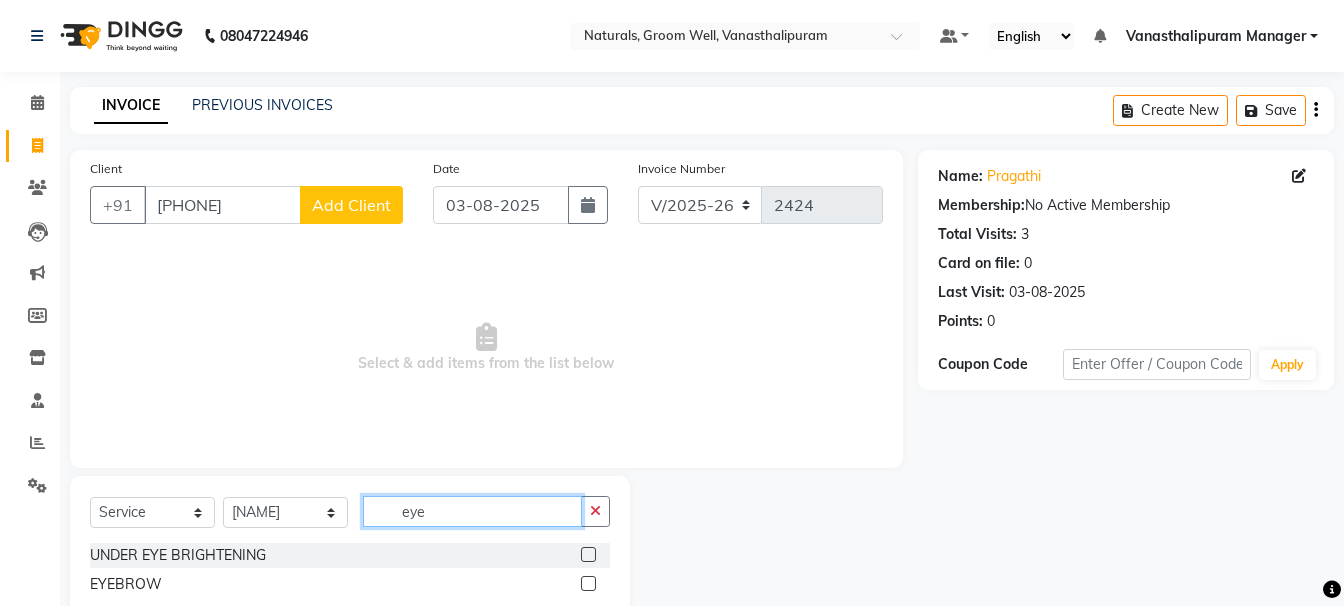 type on "eye" 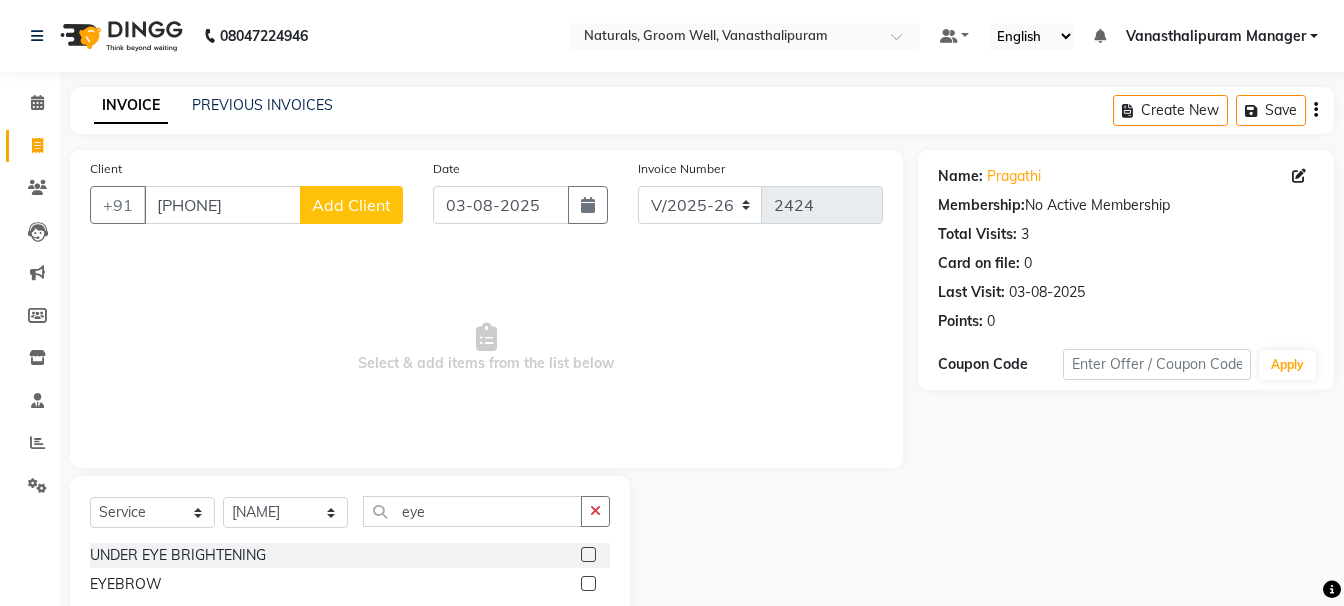 click 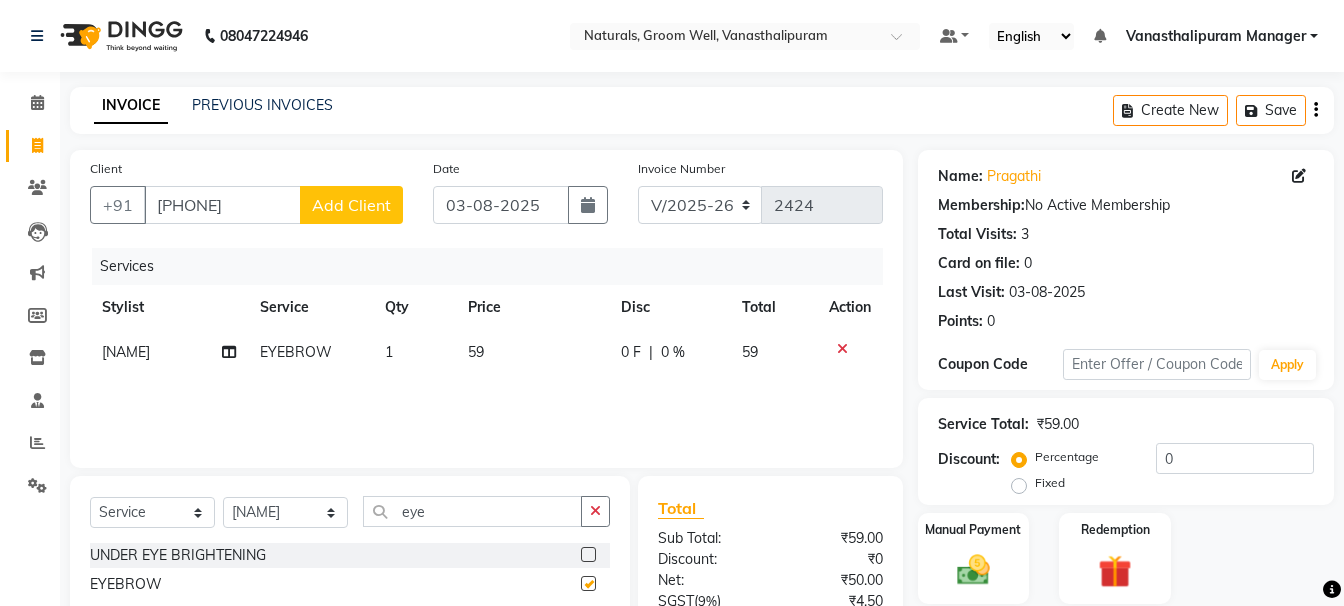 checkbox on "false" 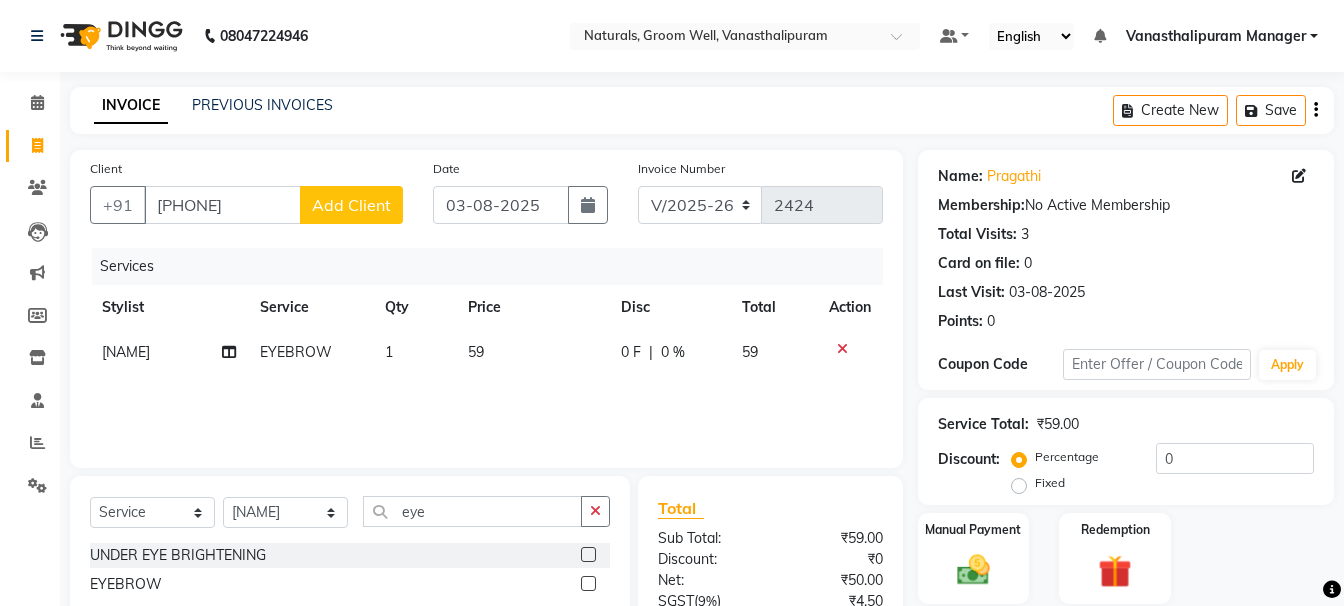 click on "59" 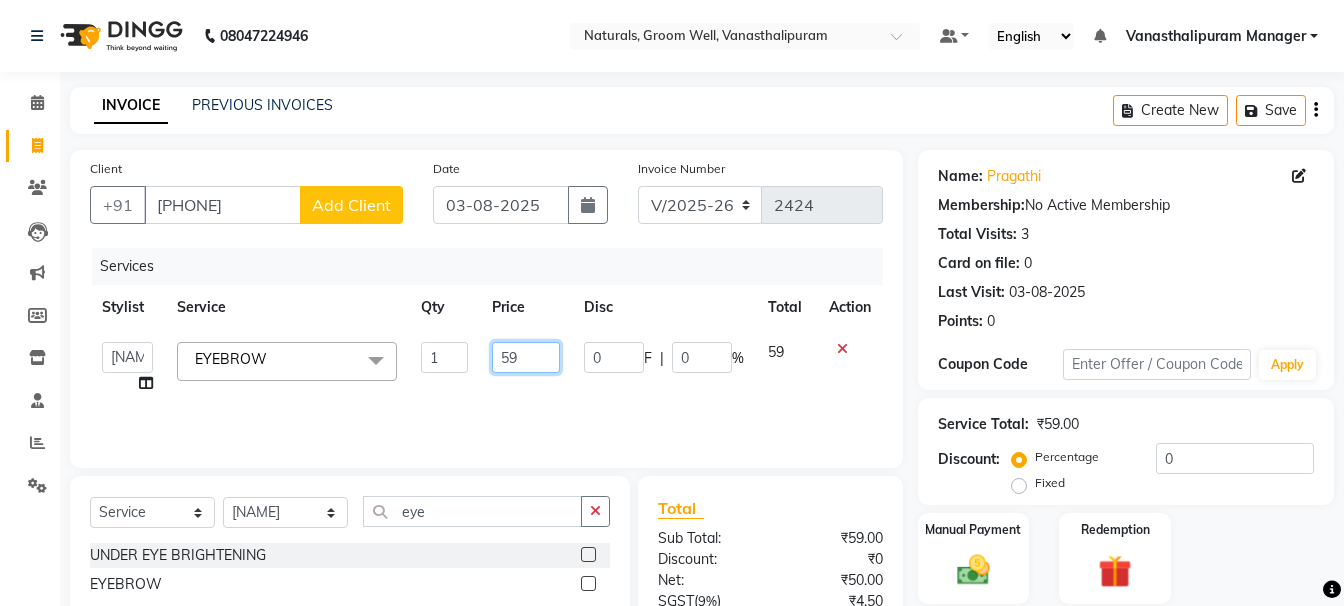 click on "59" 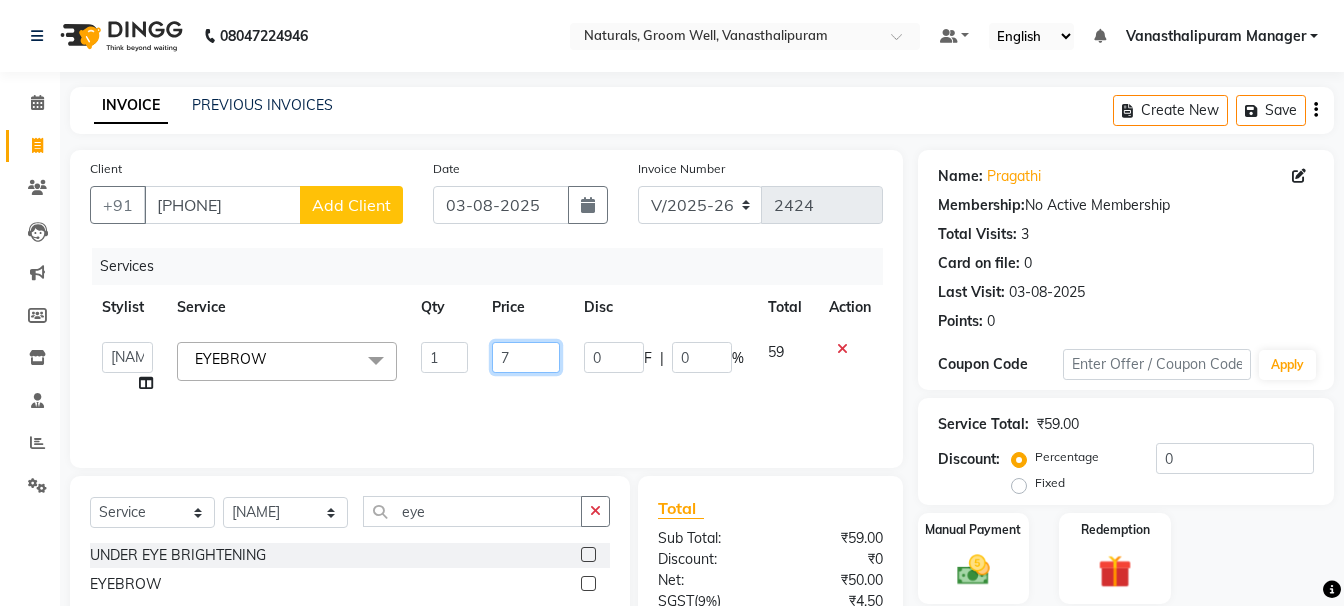 type on "71" 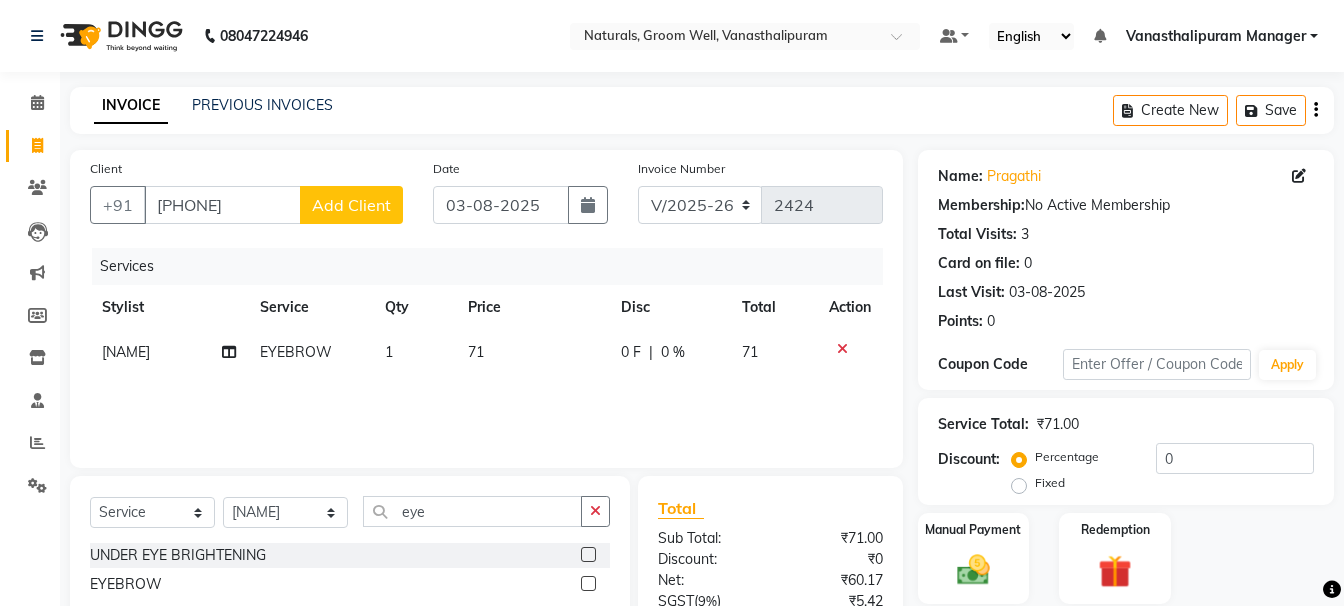 click on "1" 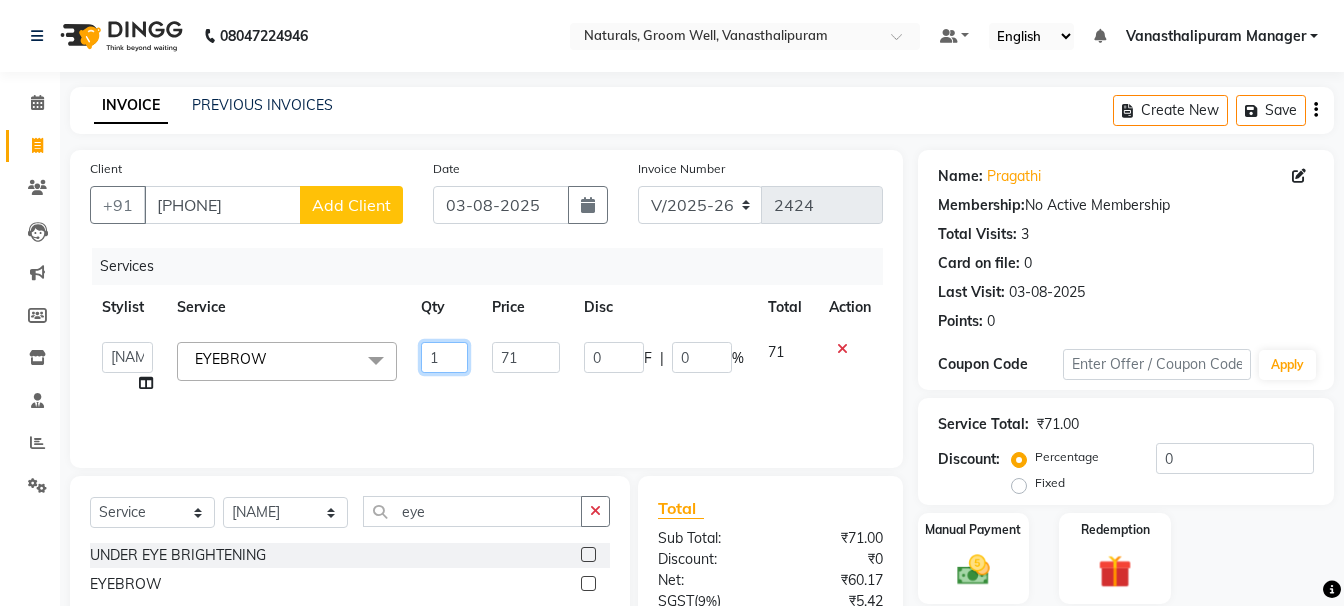 click on "1" 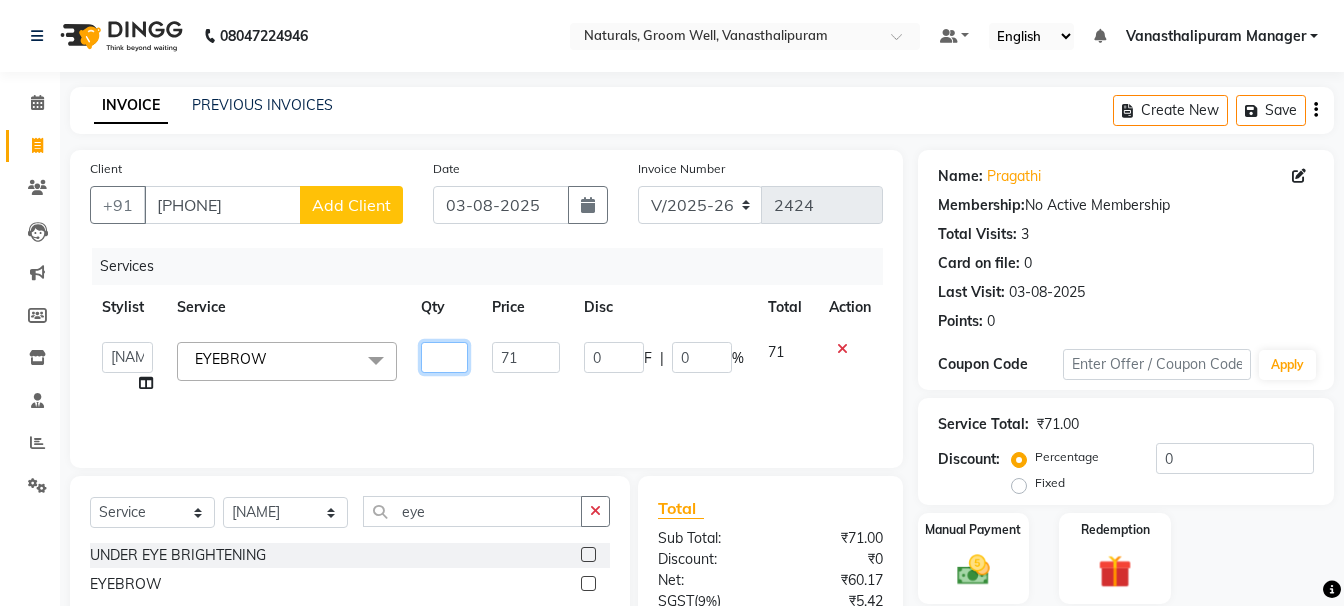 type on "2" 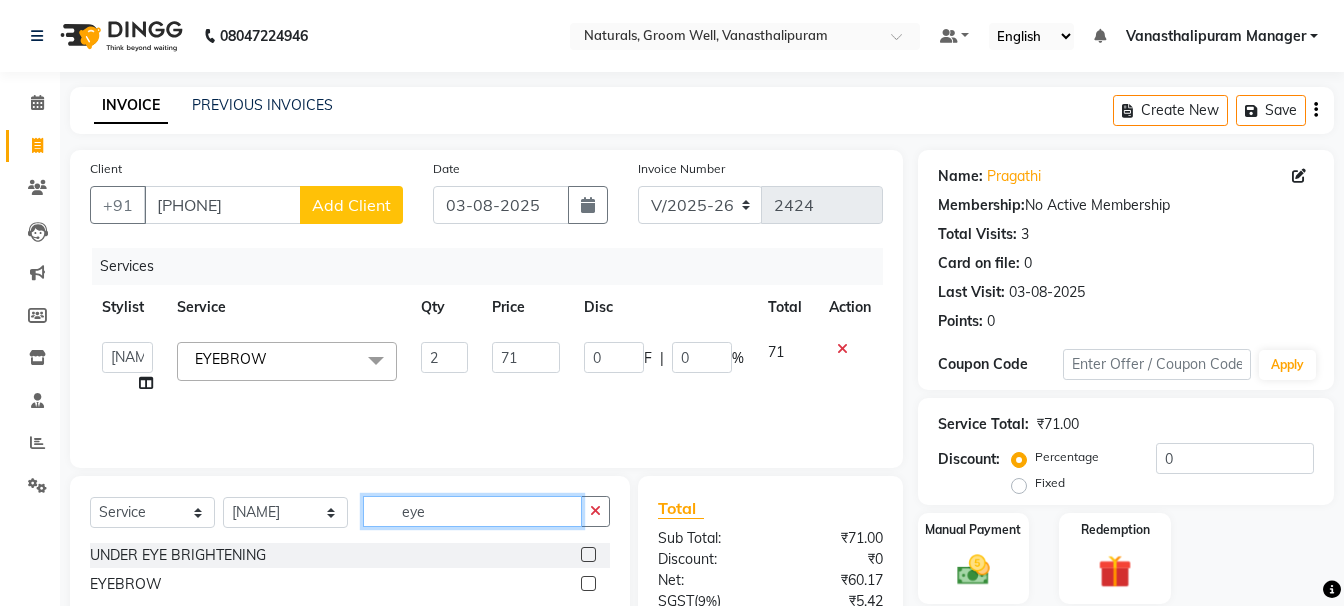 click on "eye" 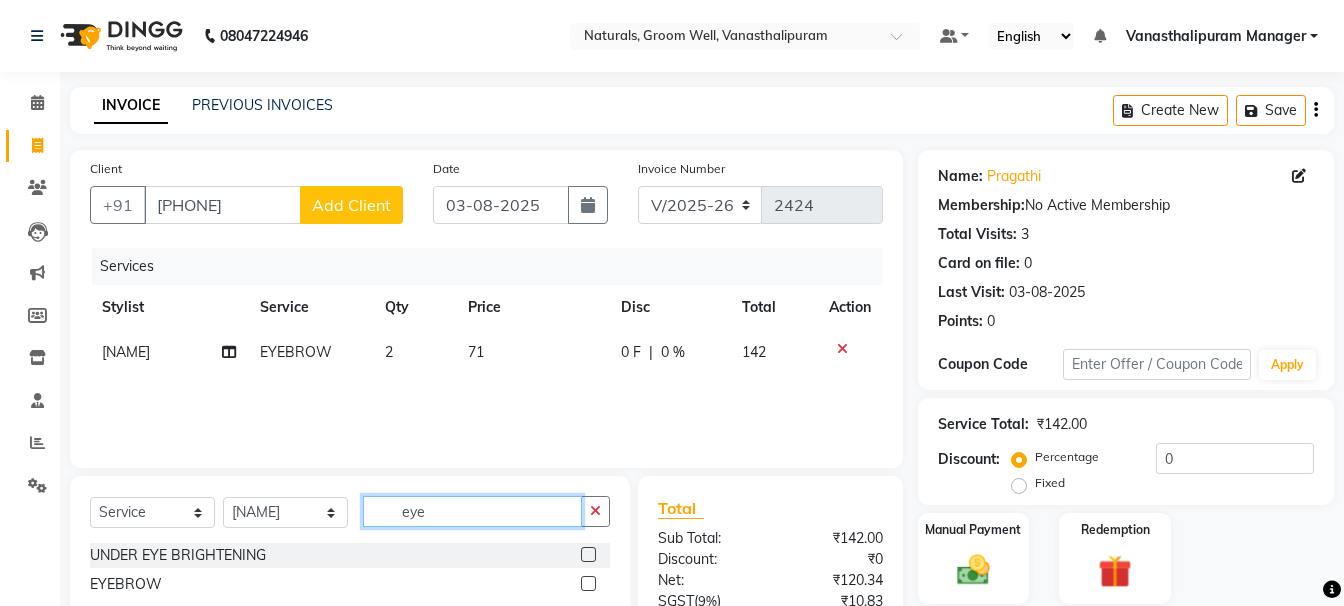 click on "eye" 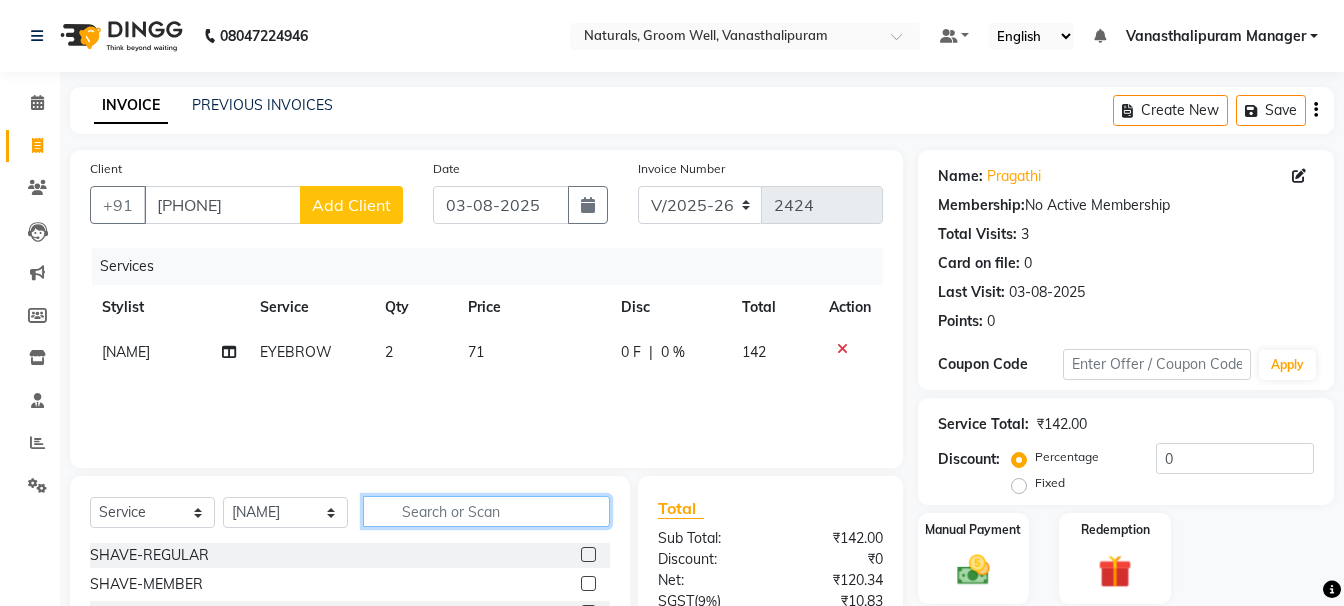 type on "g" 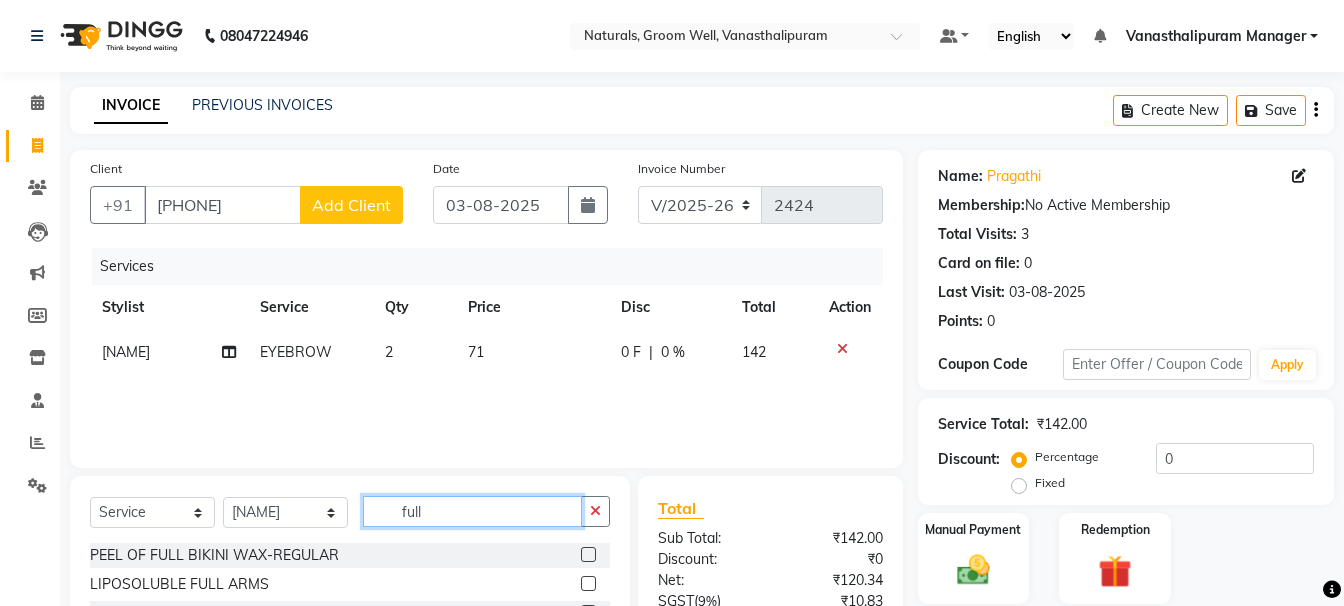 type on "full" 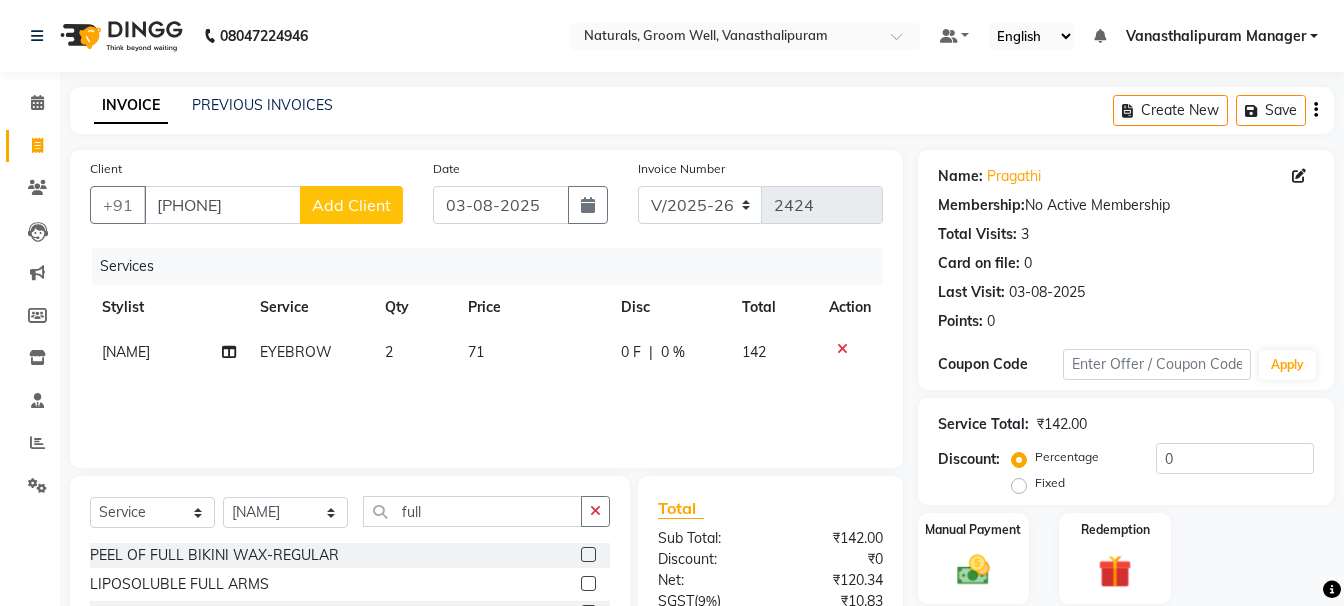 drag, startPoint x: 577, startPoint y: 582, endPoint x: 564, endPoint y: 577, distance: 13.928389 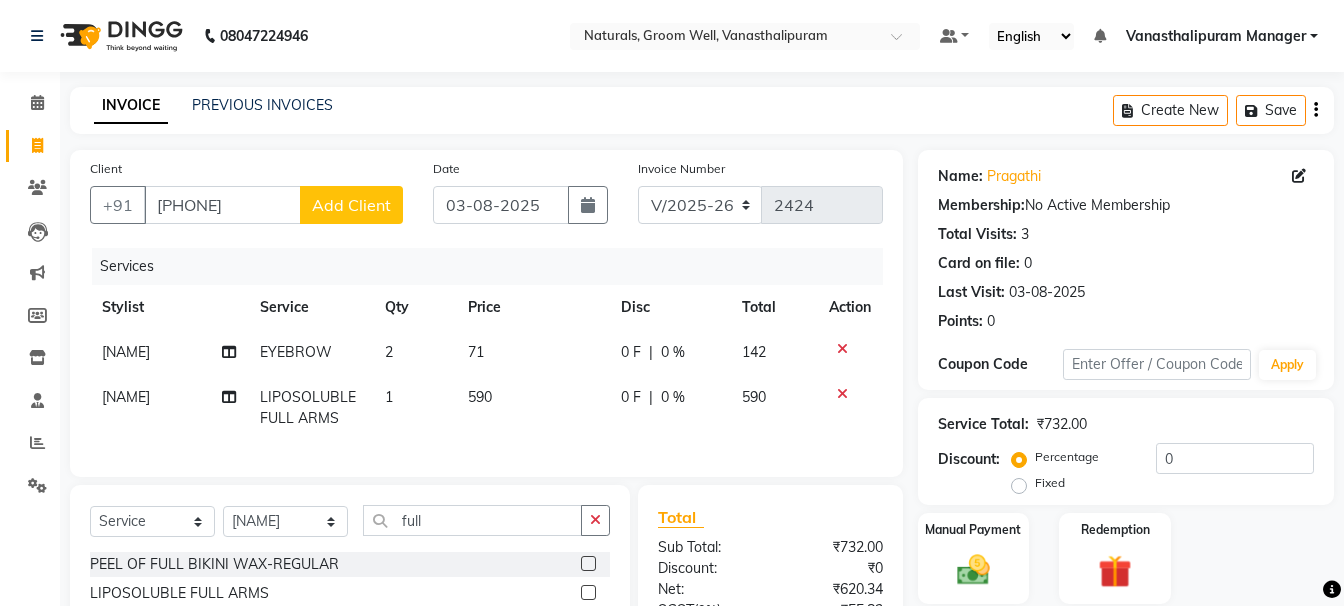 checkbox on "false" 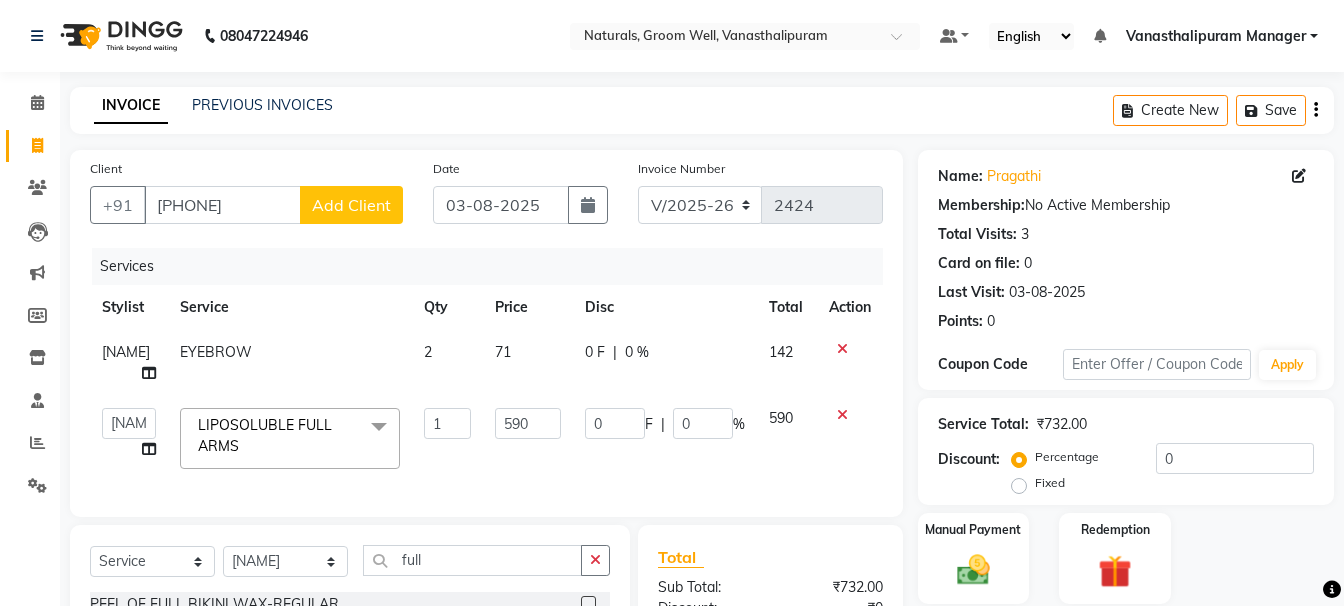 click on "590" 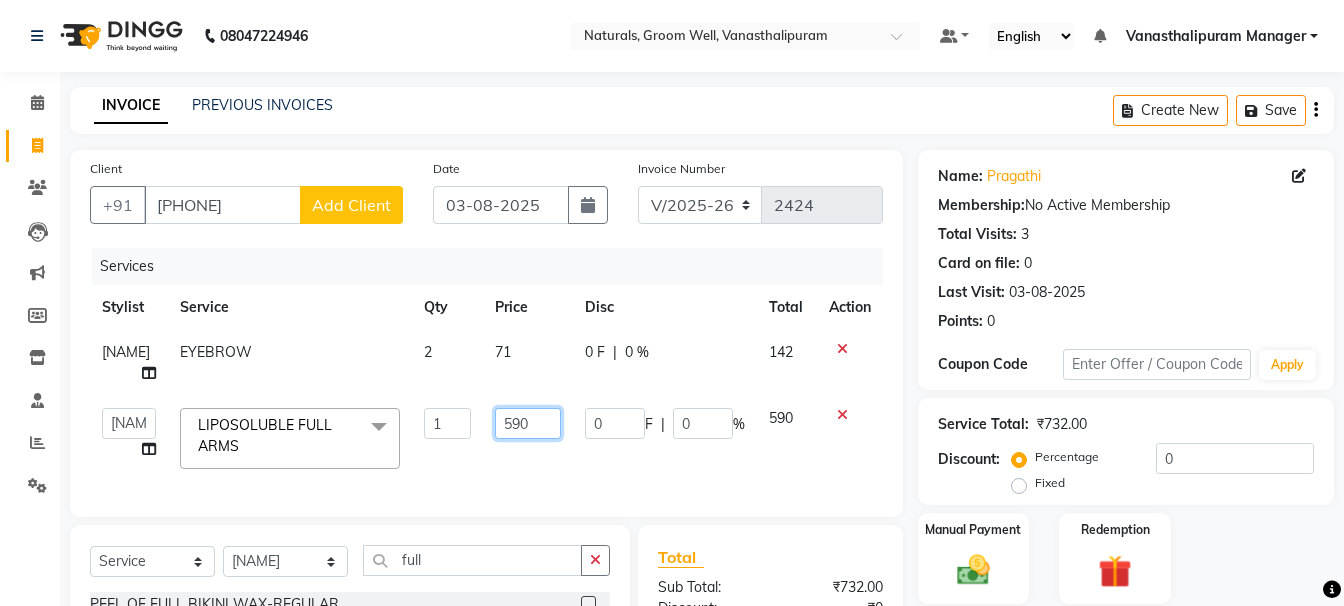 click on "590" 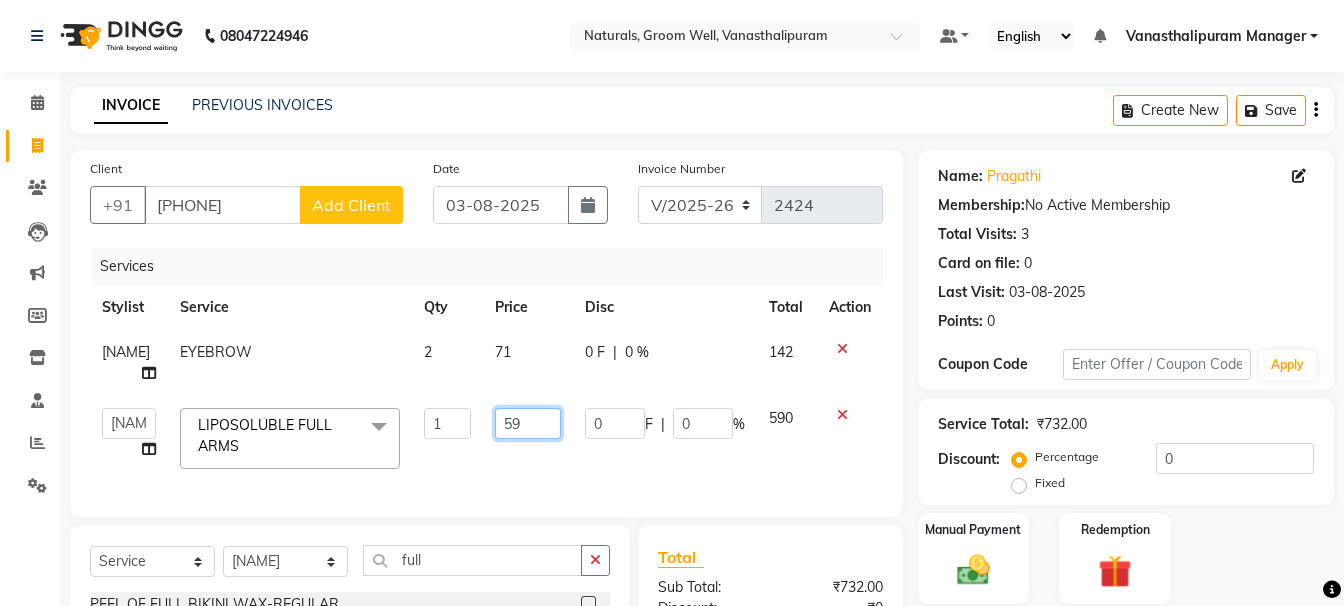 type on "5" 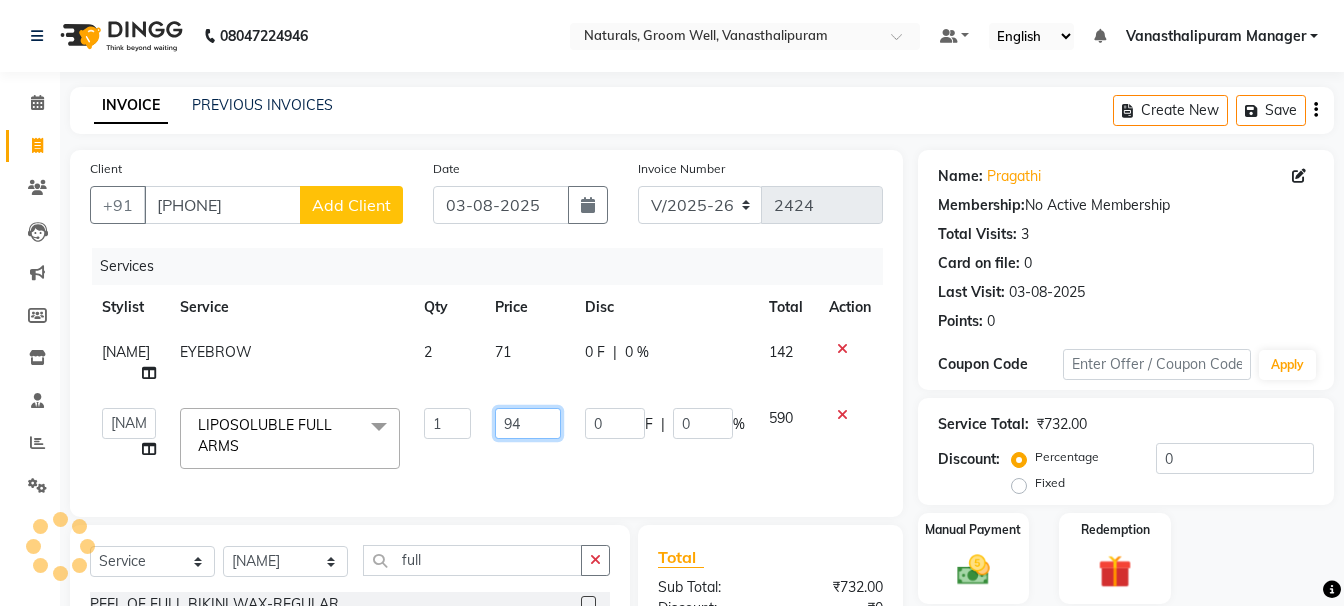 type on "944" 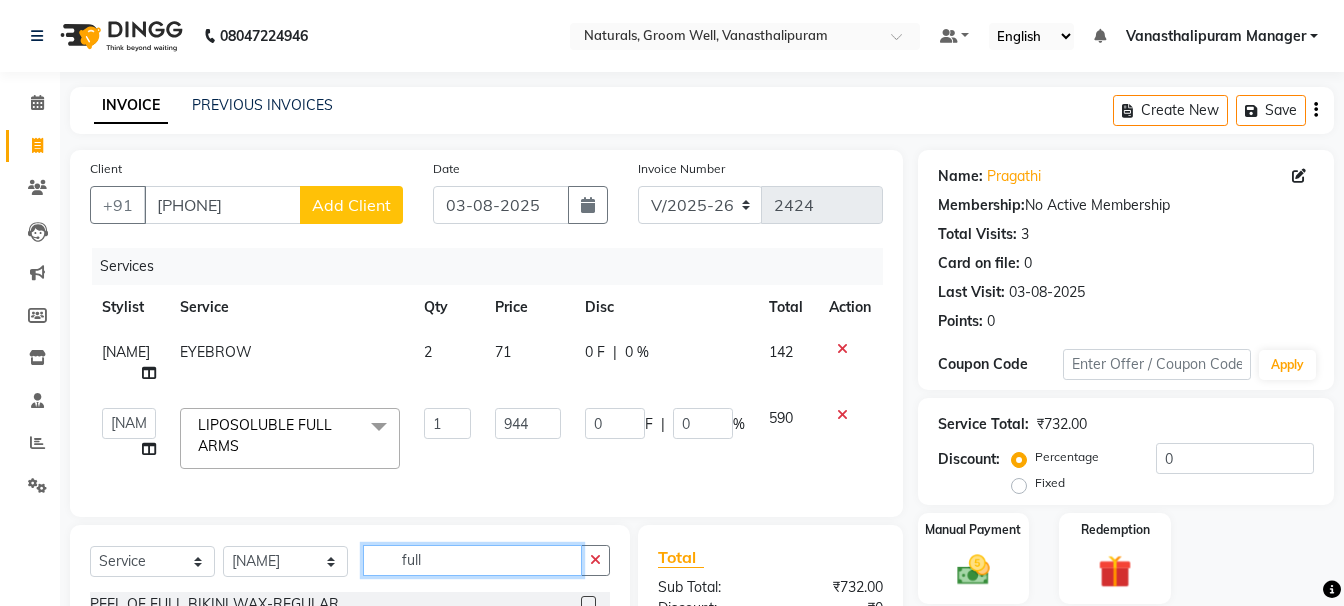 click on "Select Service Product Membership Package Voucher Prepaid Gift Card Select Stylist anil gousiya kiran lavanya maheshwari naresh praveen sameena sandhya Vanasthalipuram Manager vinay full PEEL OF FULL BIKINI WAX-REGULAR LIPOSOLUBLE FULL ARMS LIPOSOLUBLE FULL LEGS LIPOSOLUBLE FULL BODY WAX LIPOSOLUBLE FULL ARMS MEMBER LIPOSOLUBLE FULL LEGS MEMBER FEMALE HIGHLIGHTS FULL-REGULAR FEMALE HIGHLIGHTS FULL-MEMBER FULL FACE THREADING FLAVOURED FULL ARMS WAX-REGULAR FLAVOURED FULL ARMS WAX-MEMBER FLAVOURED FULL LEGS WAX-REGULAR FLAVOURED FULL LEGS WAX-MEMBER FLAVOURED FULL WAXING(FA+FL+UA) FLAVOURED FULL BODY WAX DE-TAN/BLEACH FULL ARMS-REGULAR DE-TAN/BLEACH FULL ARMS-MEMBER DE-TAN/BLEACH FULL LEGS-REGULAR DE-TAN/BLEACH FULL LEGS-MEMBER DE-TAN FULL BODY-REGULAR" 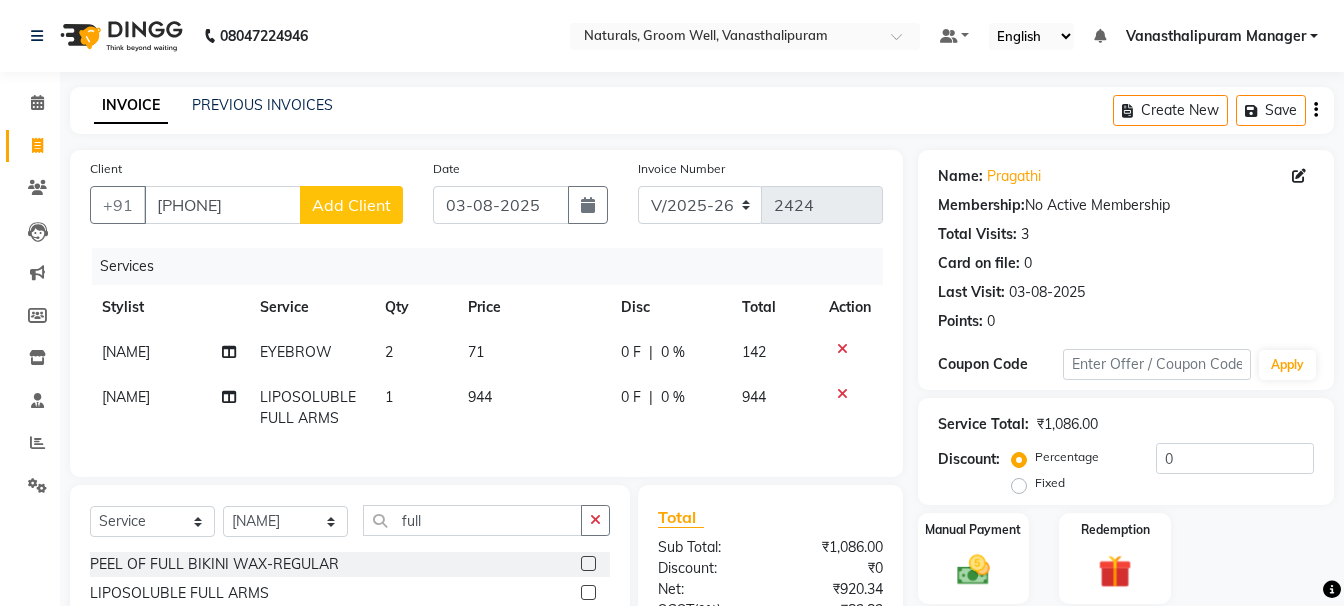 click on "PEEL OF FULL BIKINI WAX-REGULAR" 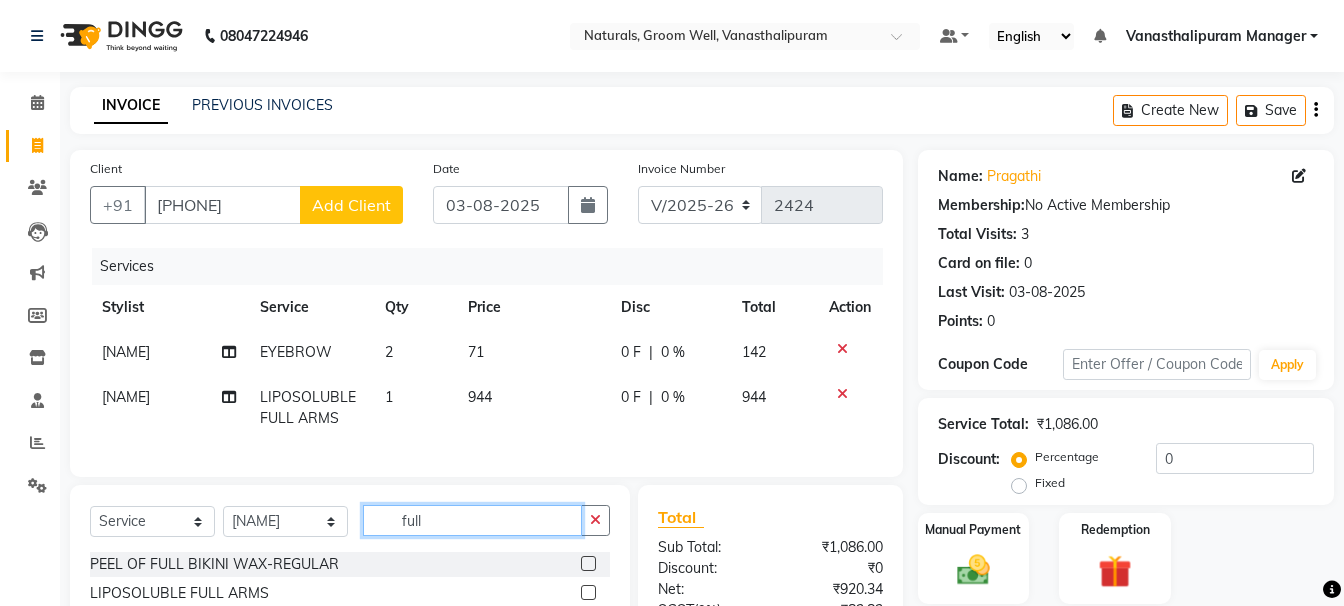 click on "full" 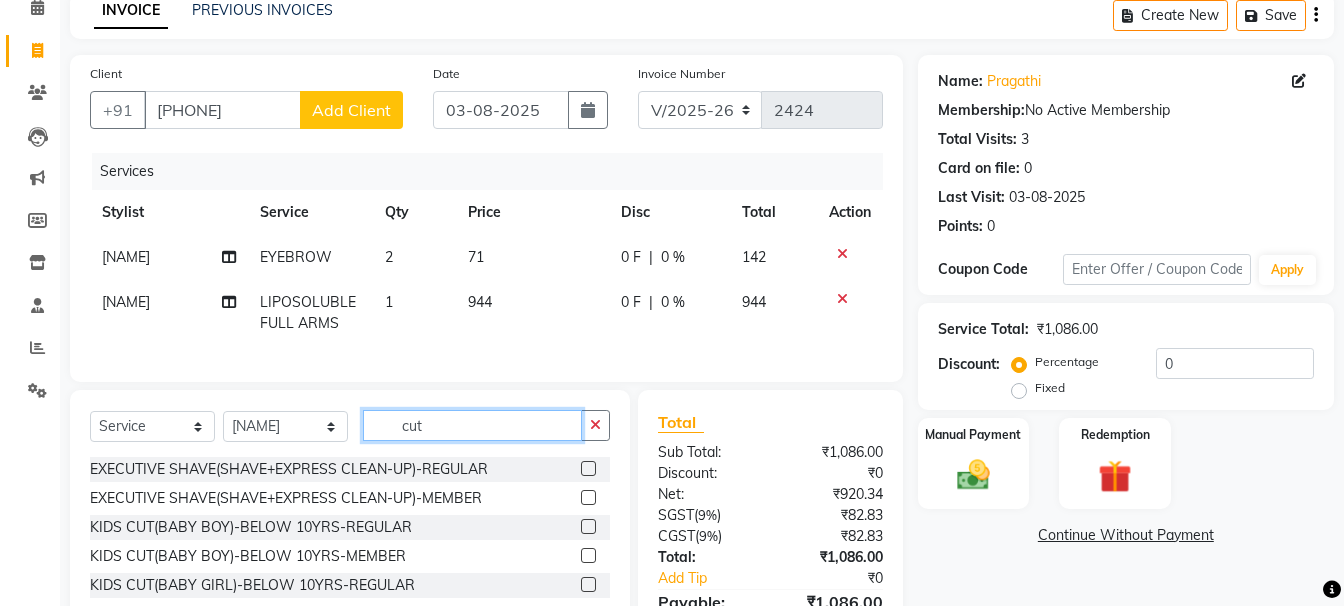 scroll, scrollTop: 200, scrollLeft: 0, axis: vertical 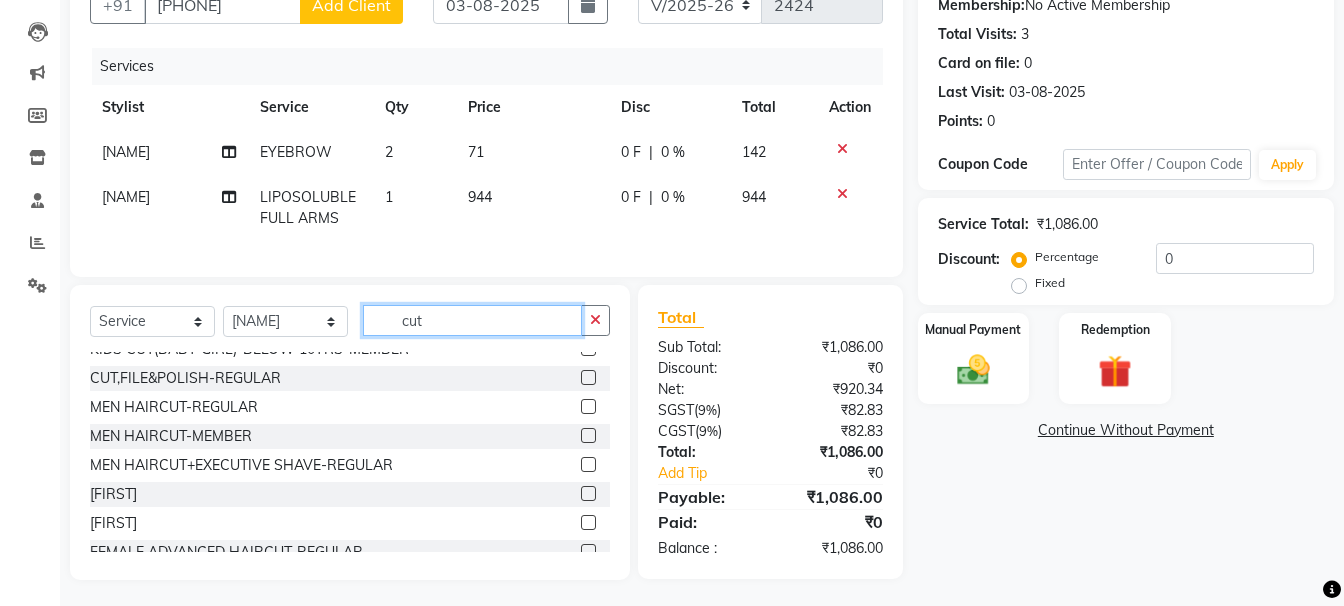 type on "cut" 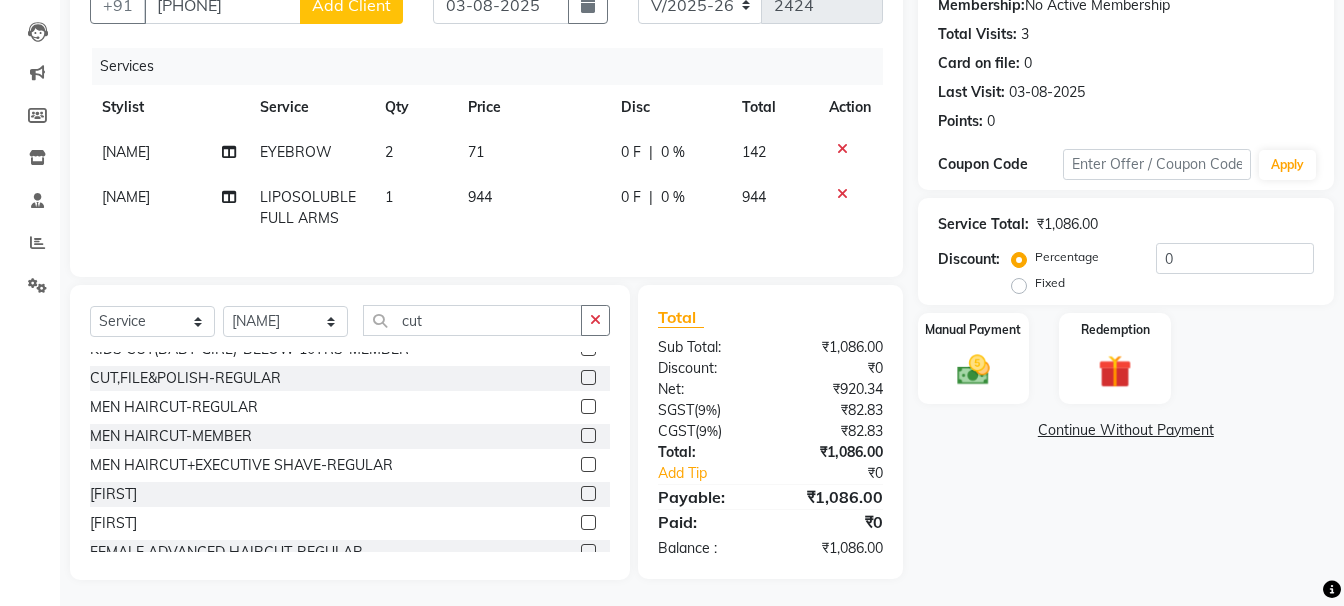 click 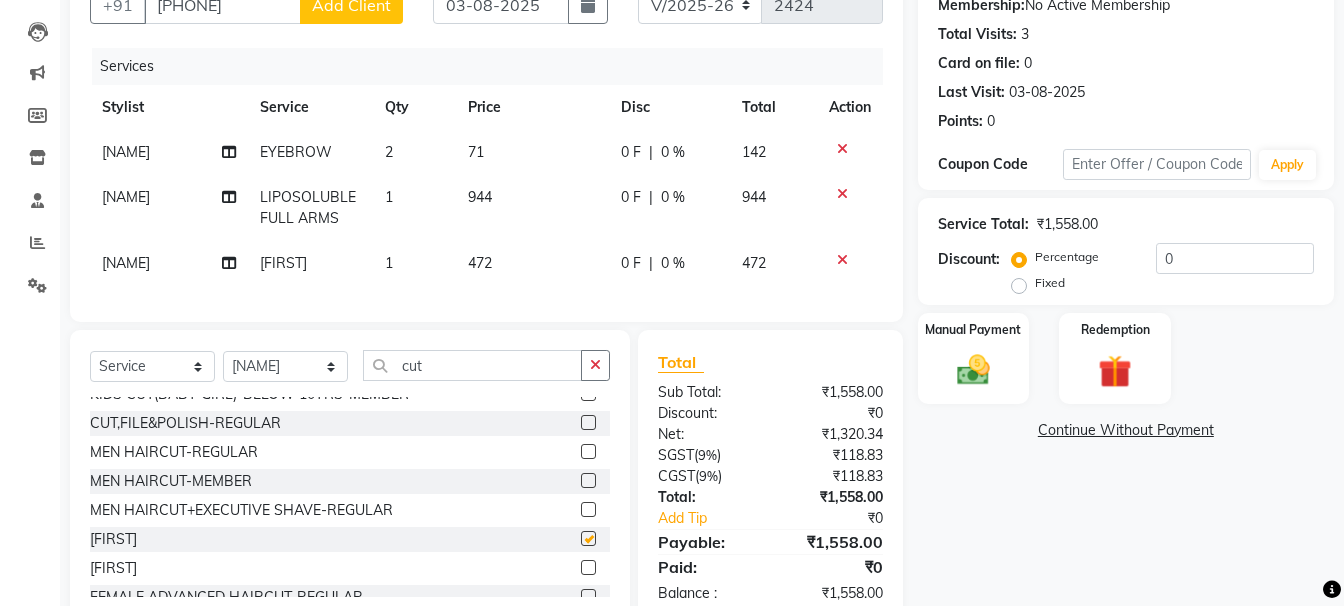 checkbox on "false" 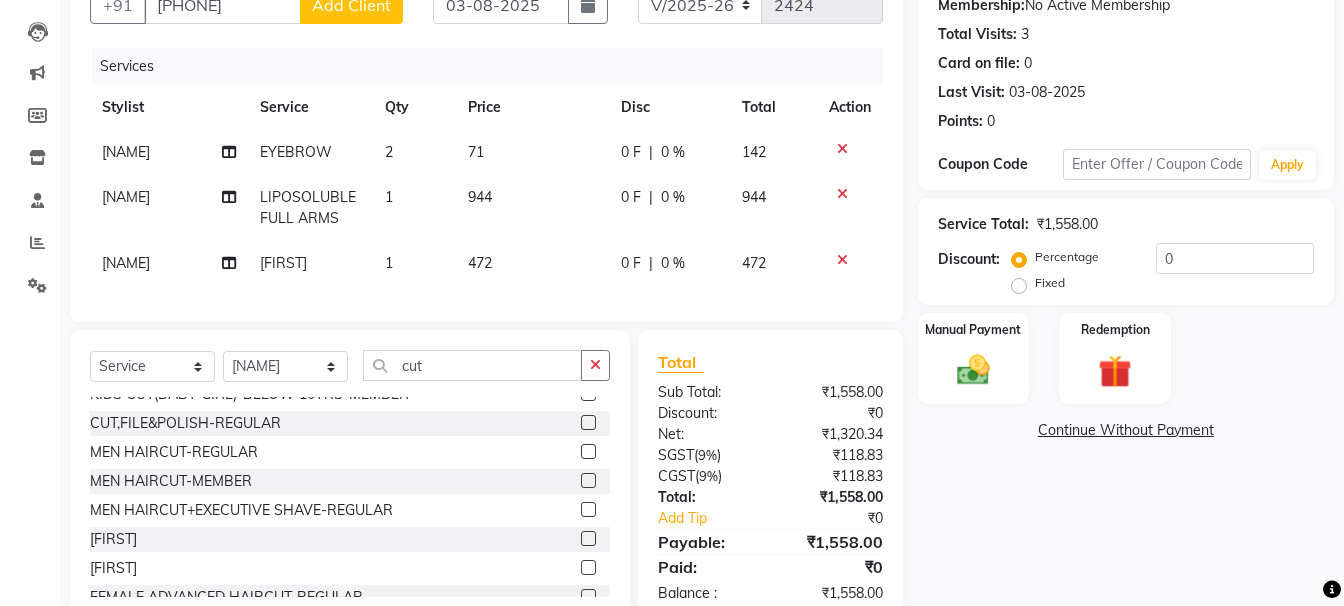 click on "472" 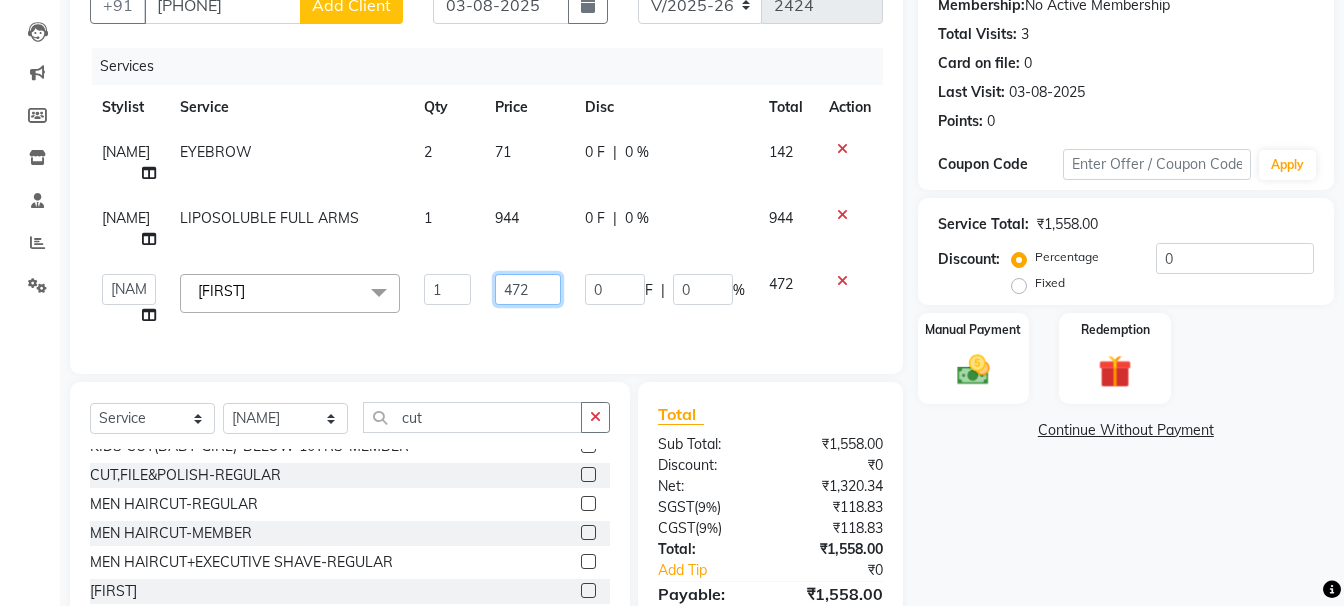 click on "472" 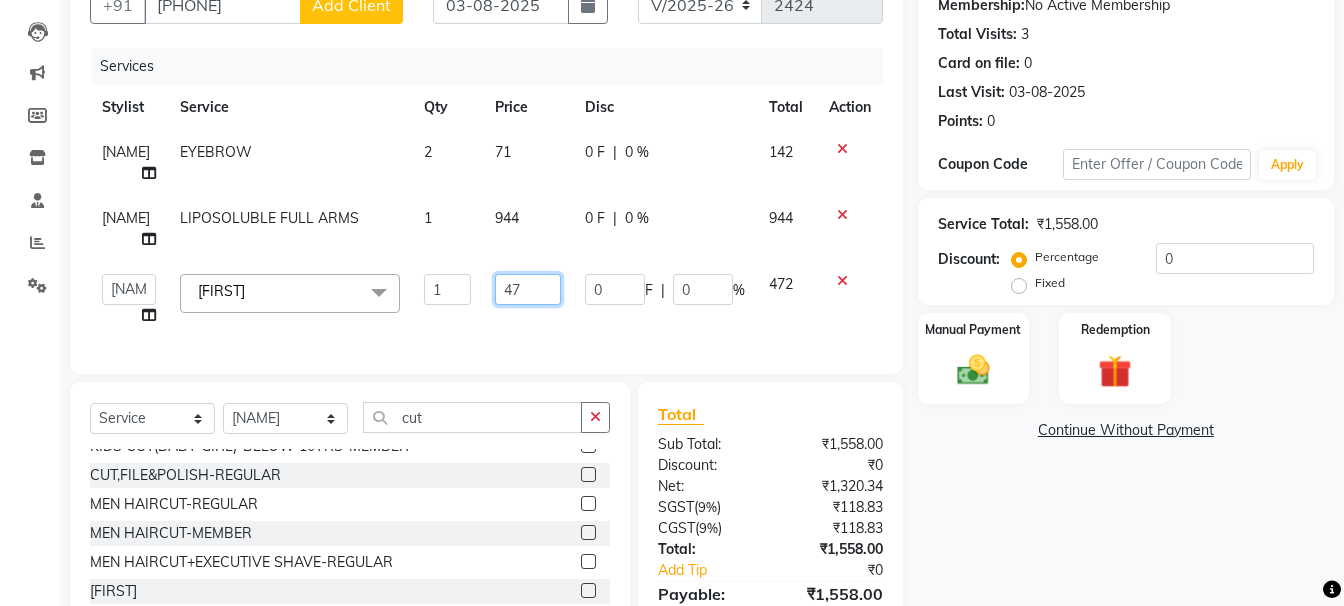 type on "4" 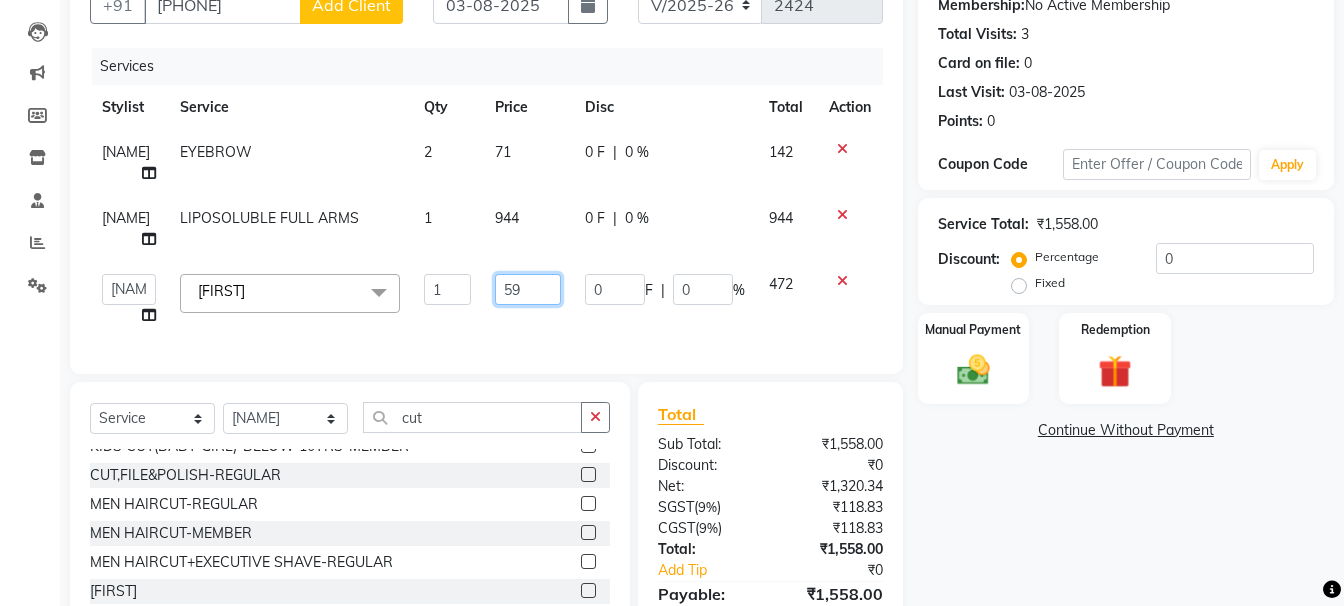 type on "590" 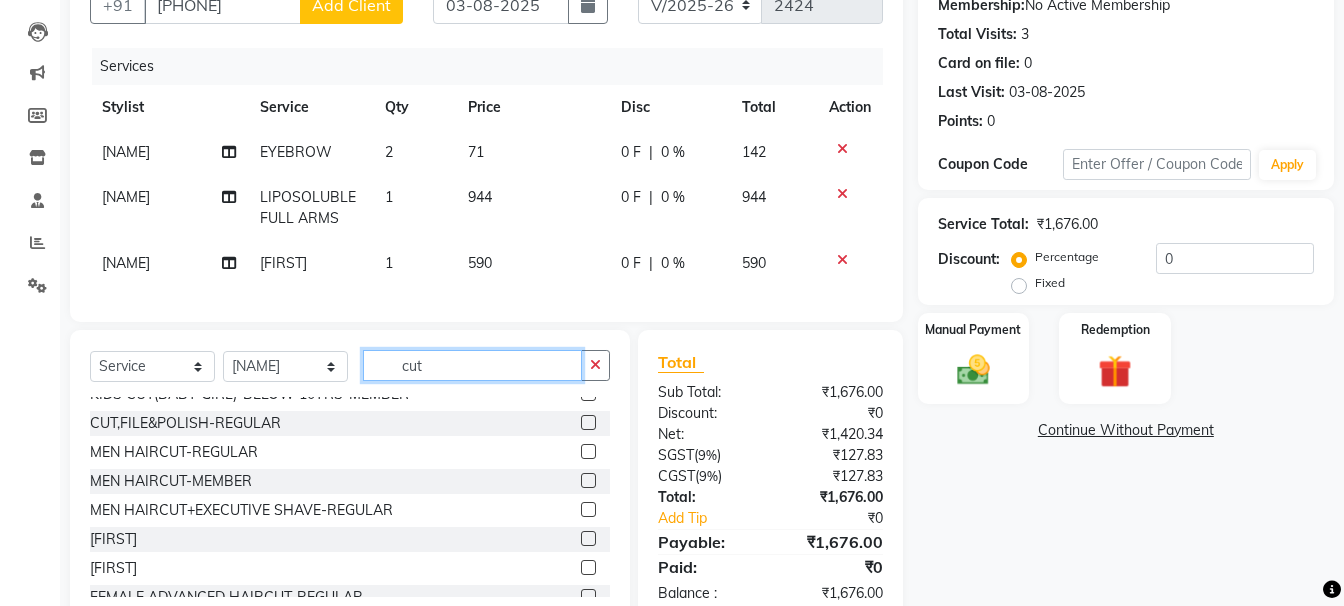 click on "Select  Service  Product  Membership  Package Voucher Prepaid Gift Card  Select Stylist [NAME] [NAME] [NAME] [NAME] [NAME] [NAME] [NAME] [NAME] [NAME] [NAME] [NAME] [NAME] [NAME] cut" 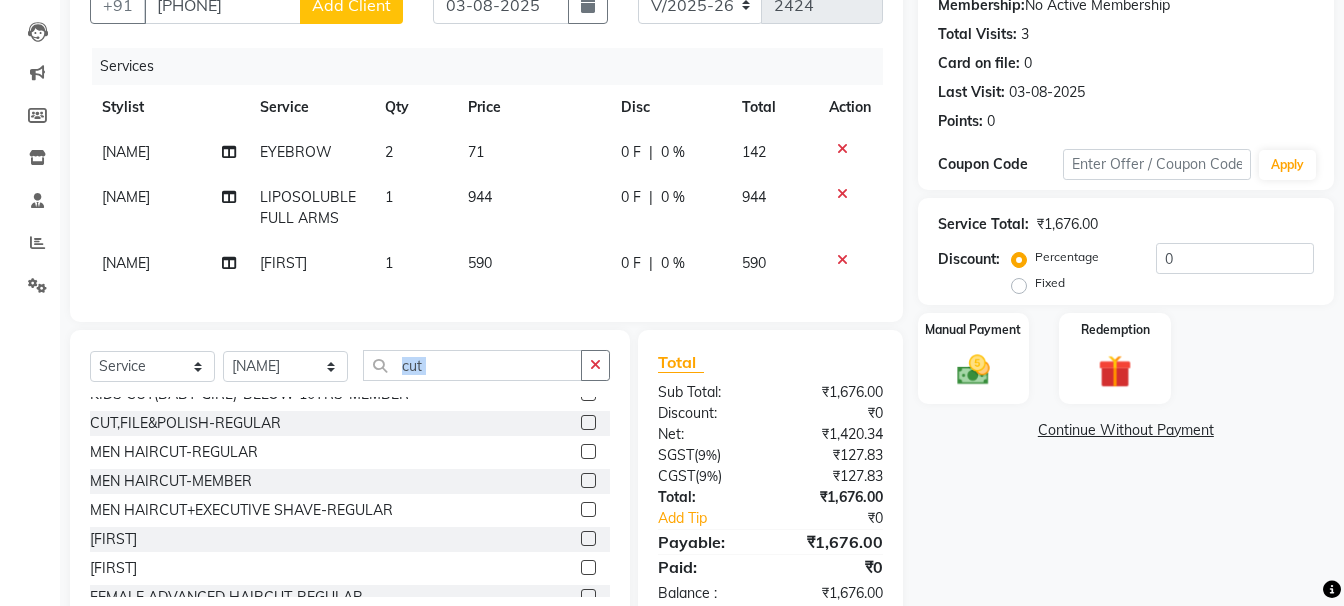 click on "Select  Service  Product  Membership  Package Voucher Prepaid Gift Card  Select Stylist [NAME] [NAME] [NAME] [NAME] [NAME] [NAME] [NAME] [NAME] [NAME] [NAME] [NAME] [NAME] [NAME] cut" 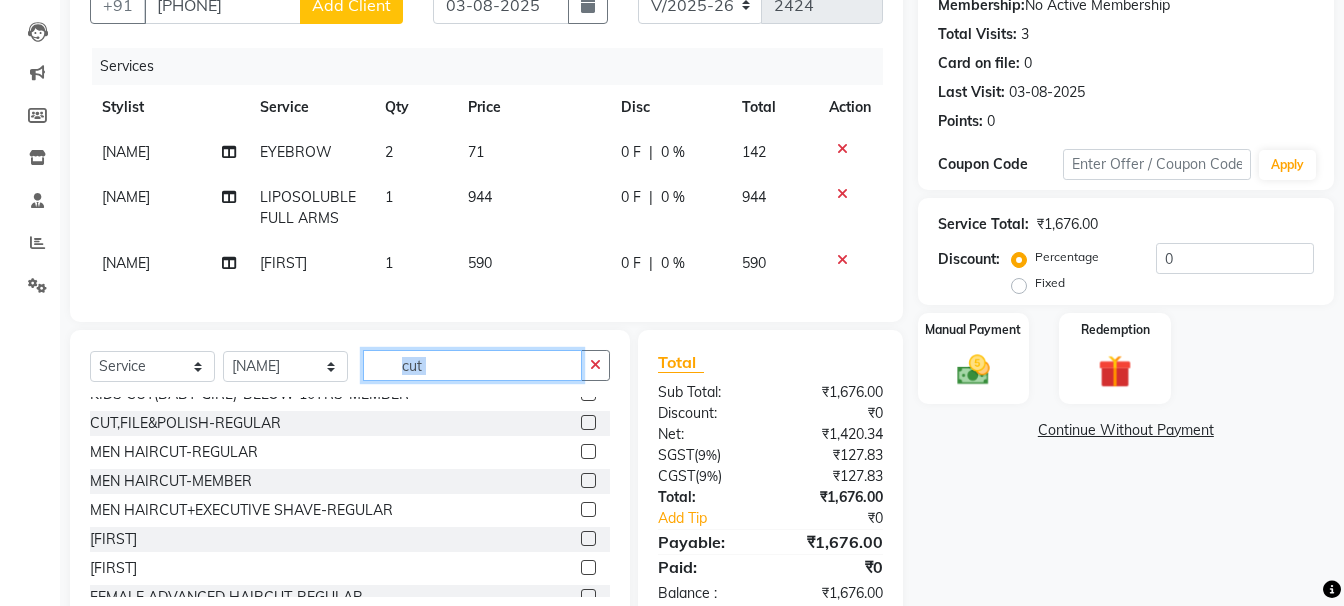 click on "cut" 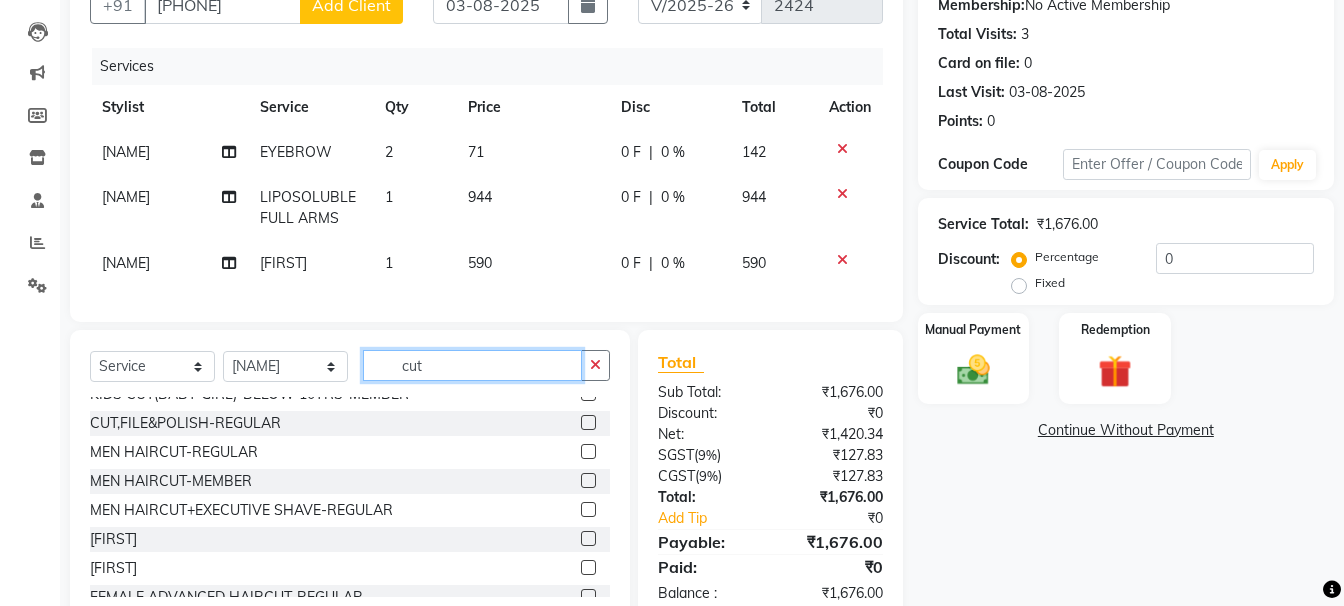 click on "cut" 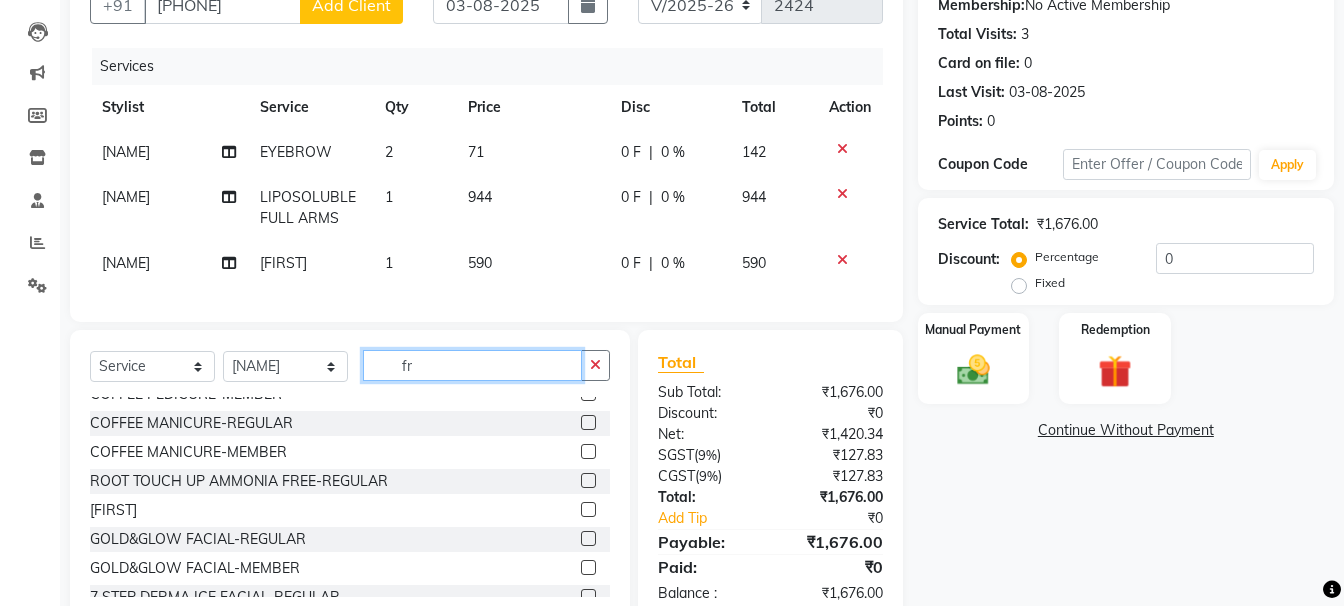 scroll, scrollTop: 0, scrollLeft: 0, axis: both 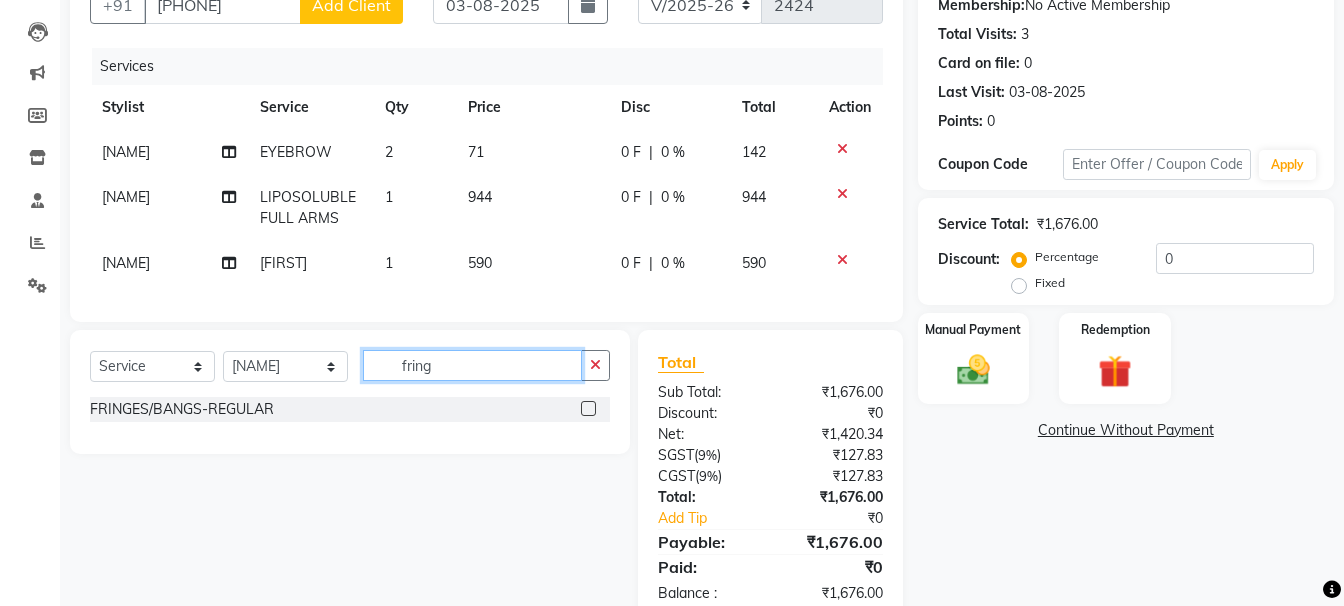 type on "fring" 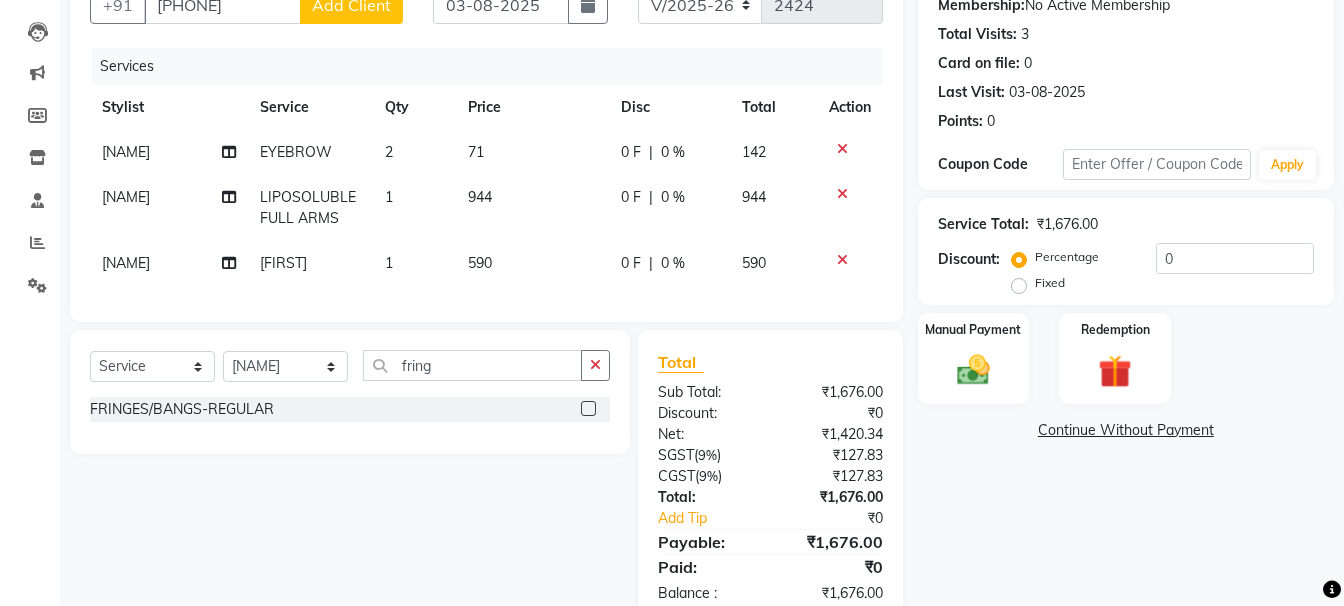 click 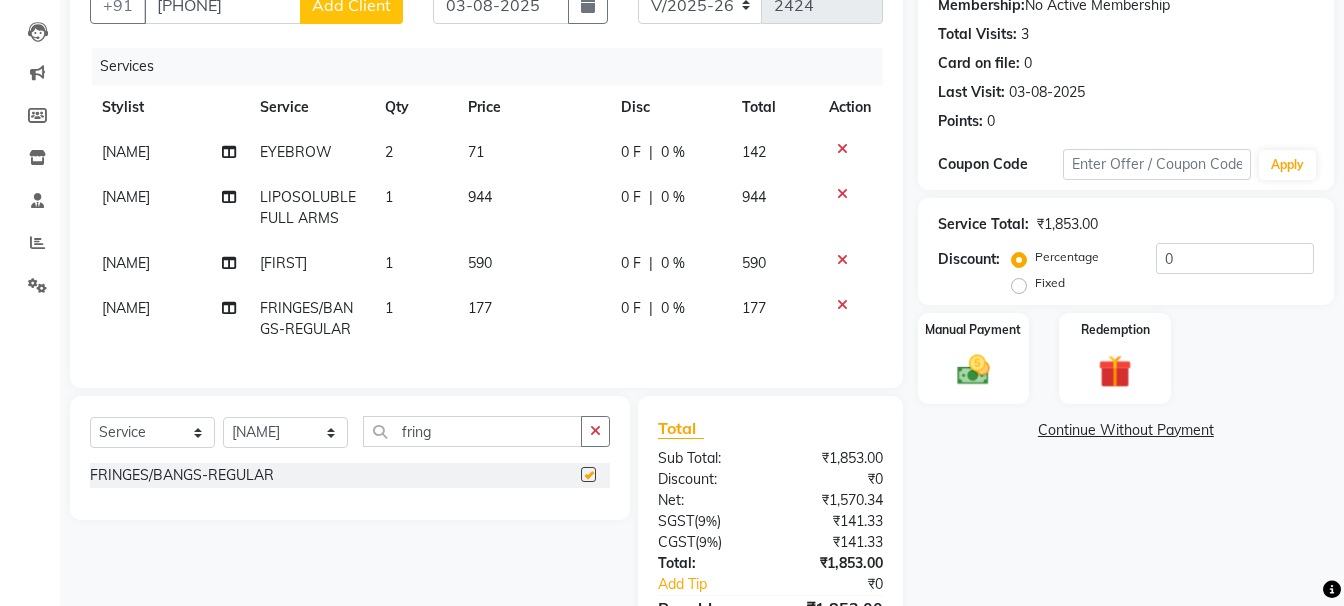 checkbox on "false" 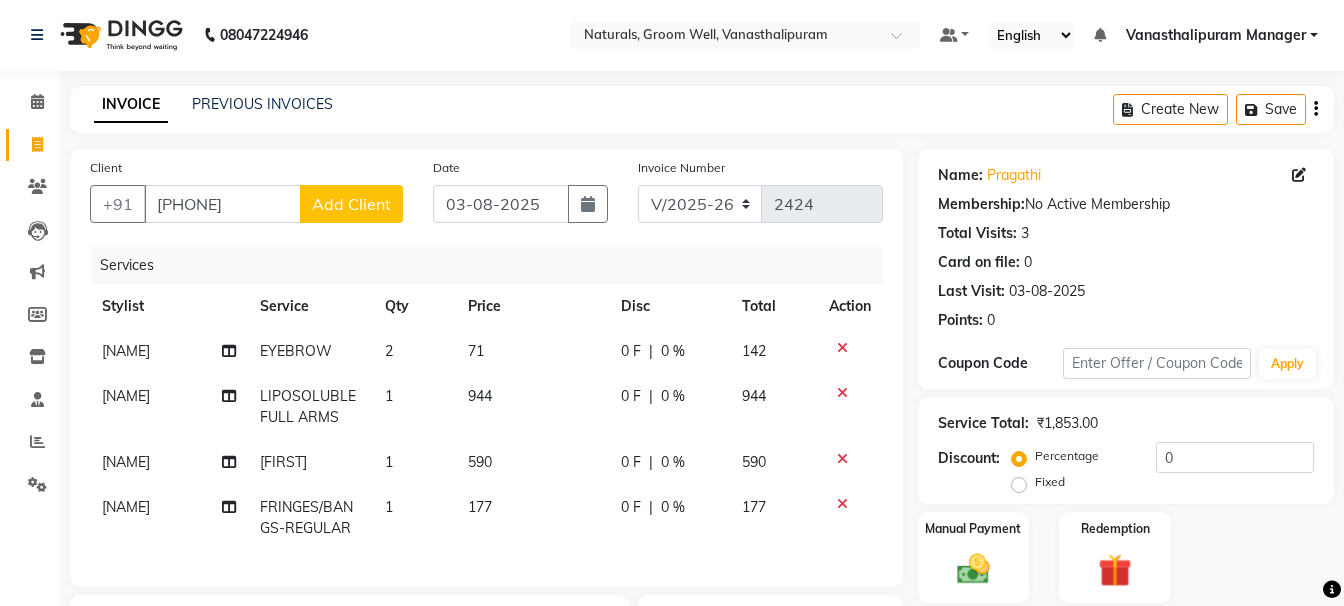scroll, scrollTop: 0, scrollLeft: 0, axis: both 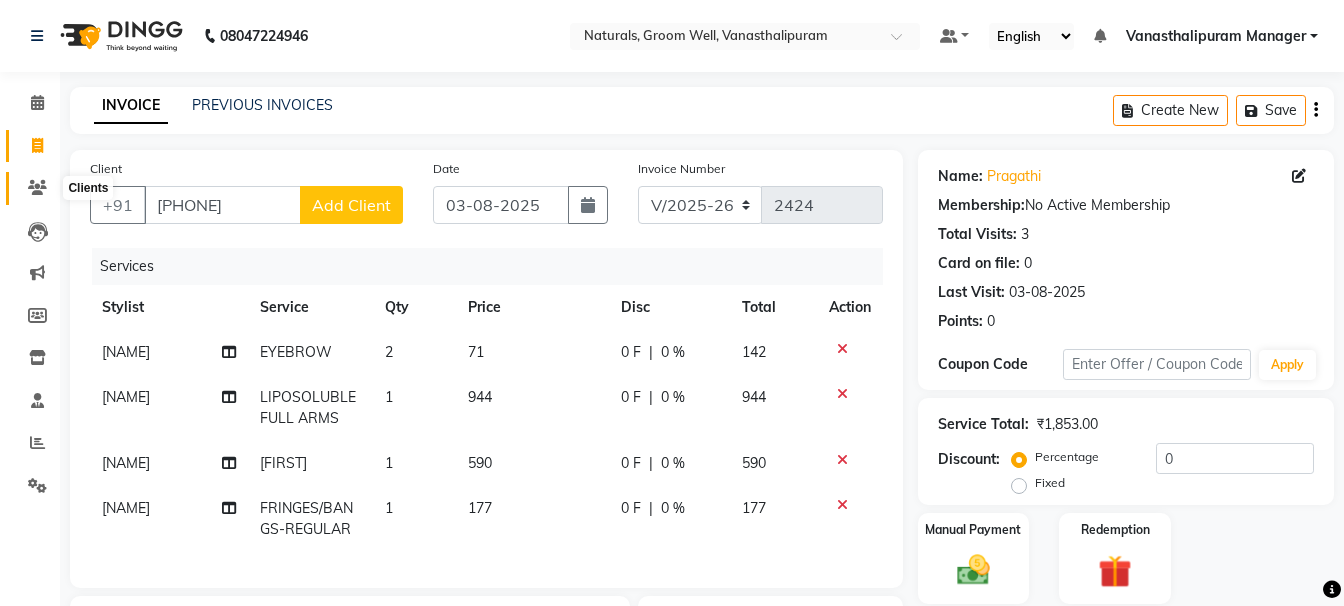 click 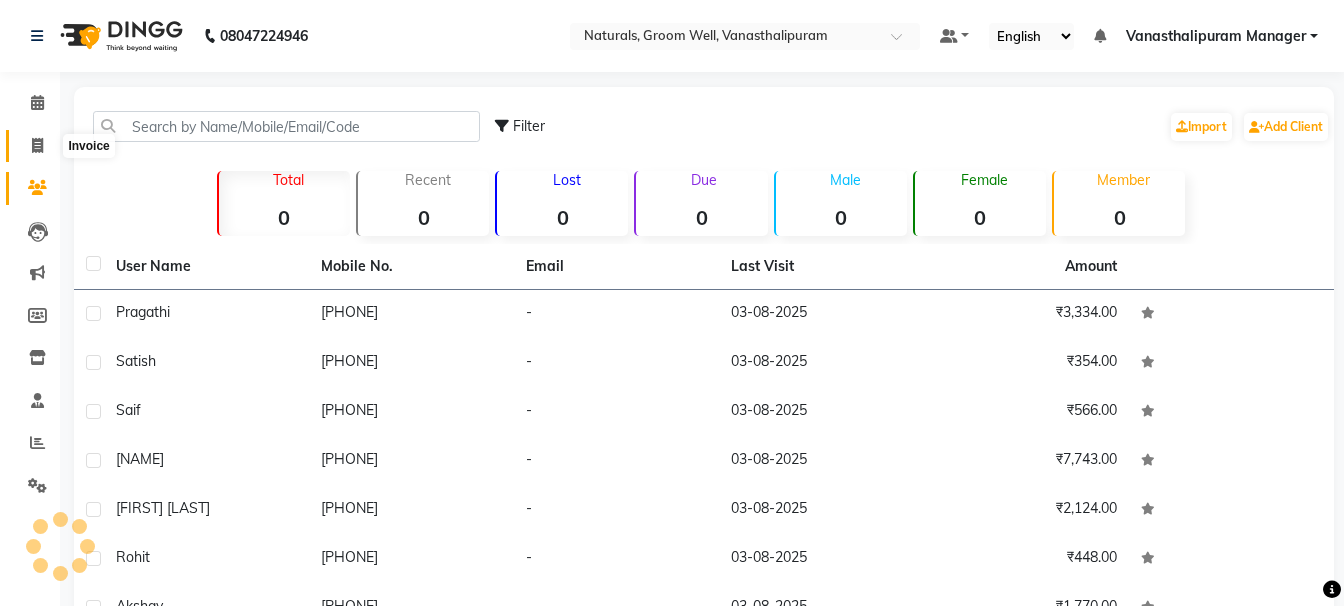 click 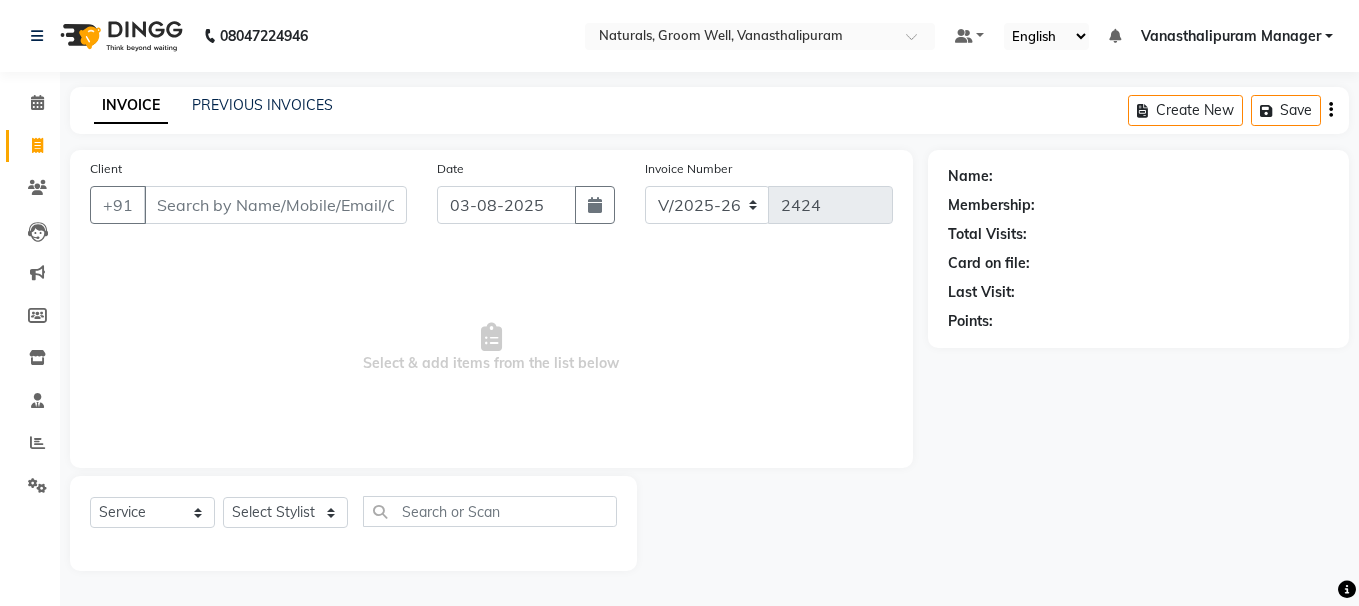 drag, startPoint x: 193, startPoint y: 184, endPoint x: 196, endPoint y: 194, distance: 10.440307 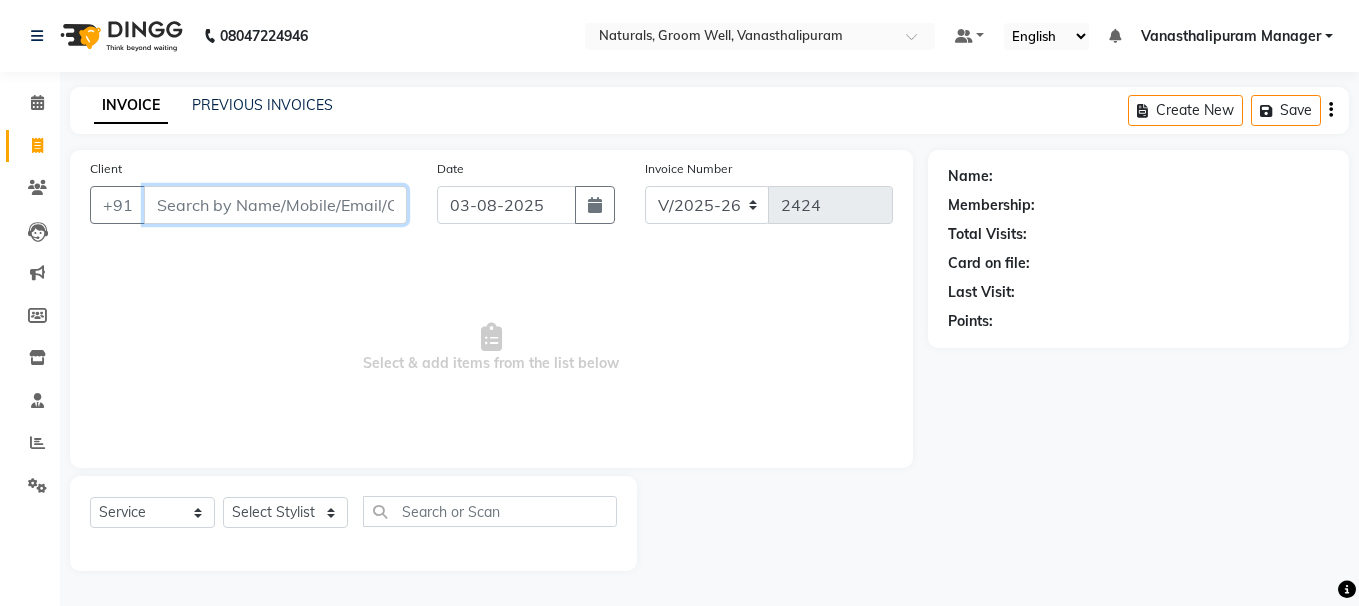 click on "Client" at bounding box center (275, 205) 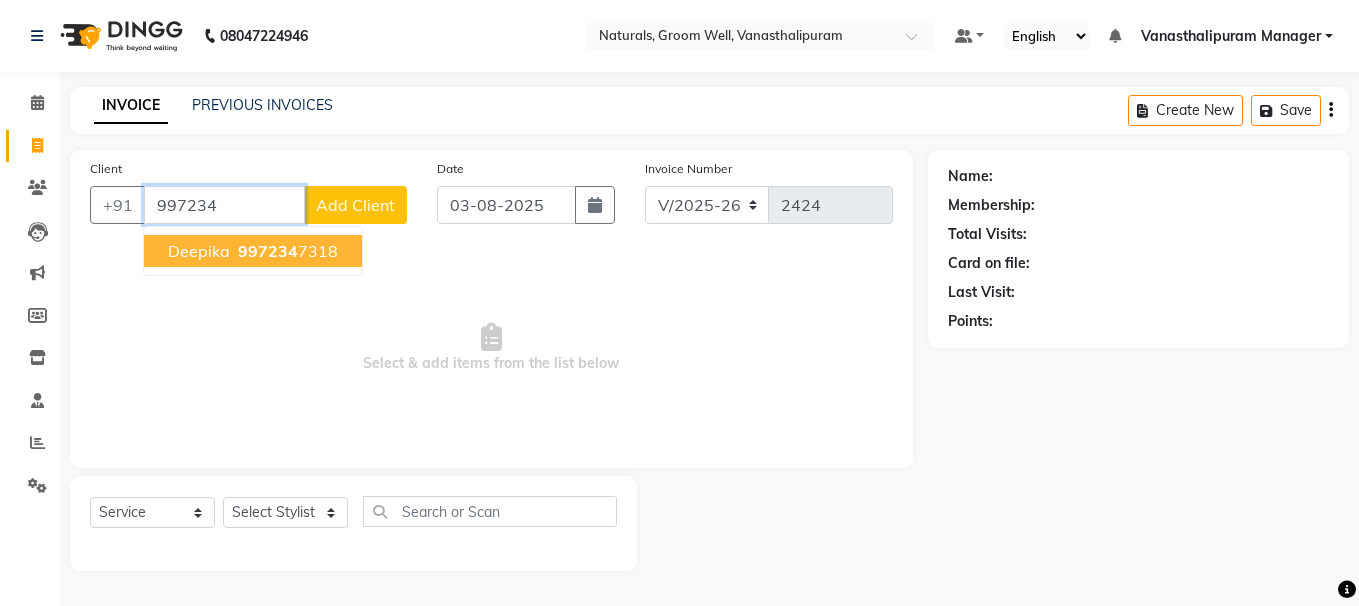 click on "deepika" at bounding box center [199, 251] 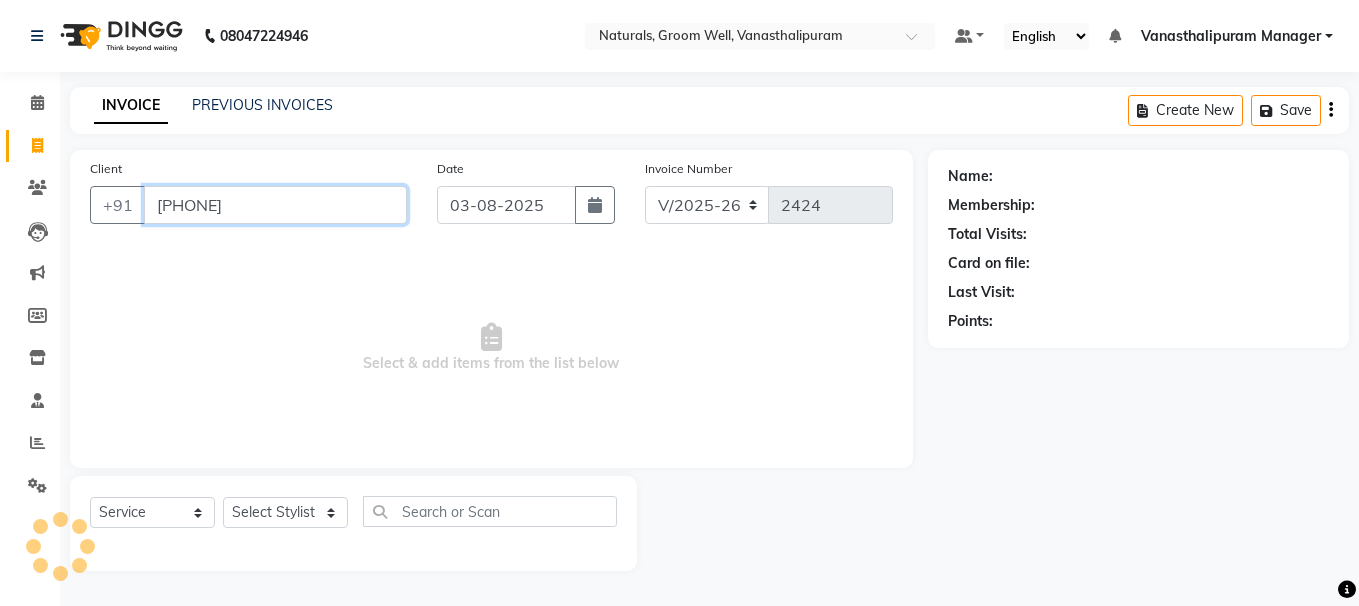 type on "[PHONE]" 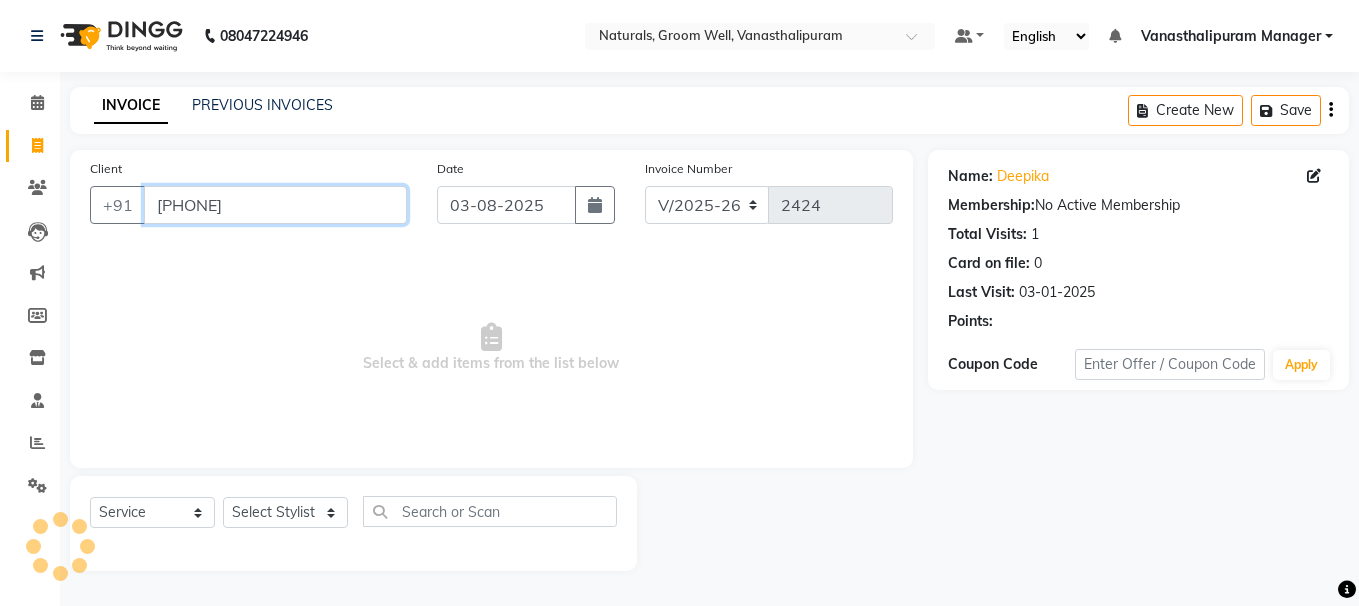 click on "[PHONE]" at bounding box center (275, 205) 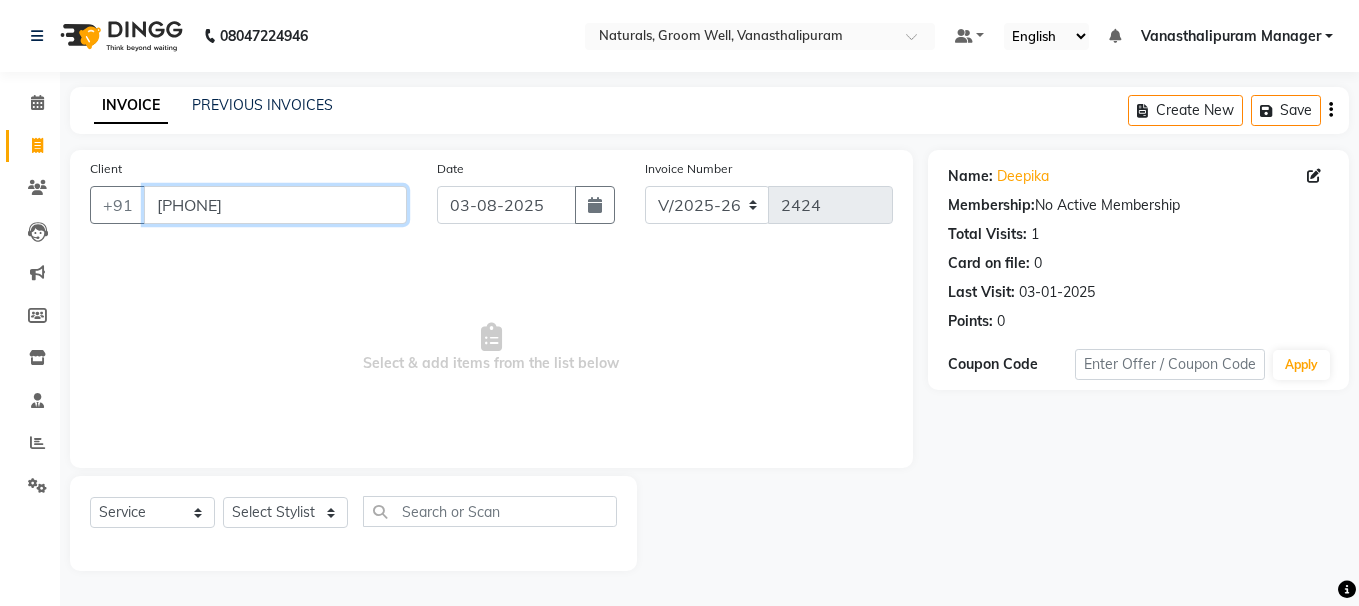click on "[PHONE]" at bounding box center (275, 205) 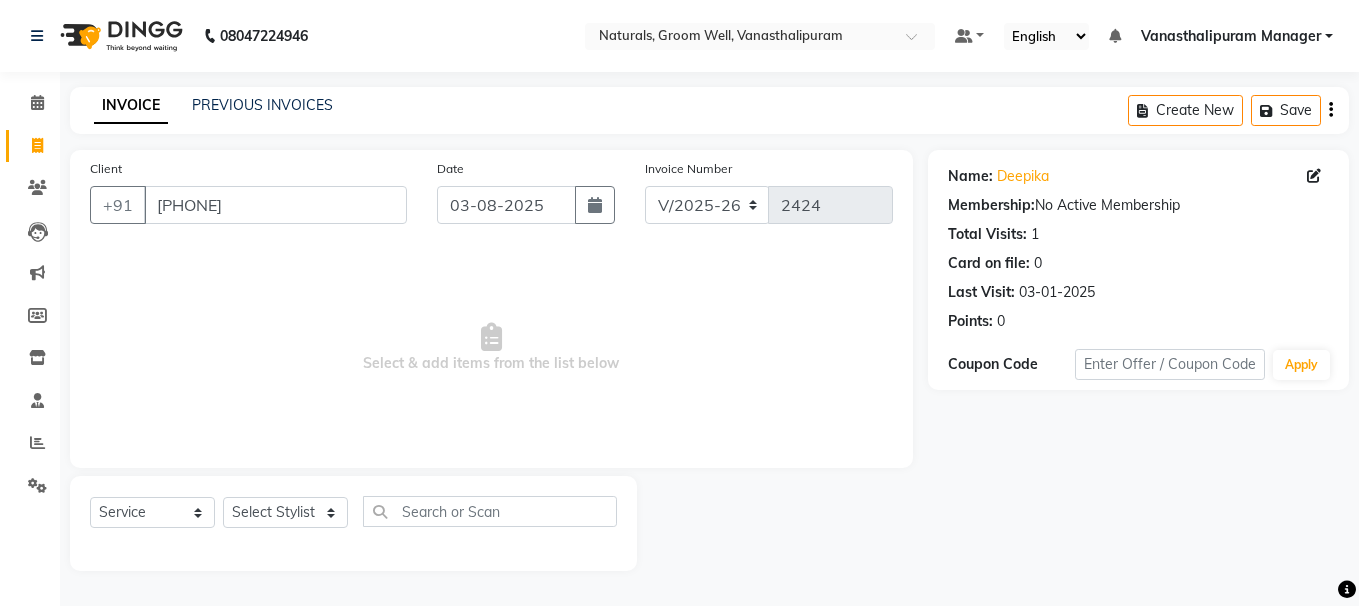 click on "Select  Service  Product  Membership  Package Voucher Prepaid Gift Card  Select Stylist [NAME] [NAME] [NAME] [NAME] [NAME] [NAME] [NAME] [NAME] [NAME] [NAME] [NAME] [NAME] [NAME]" 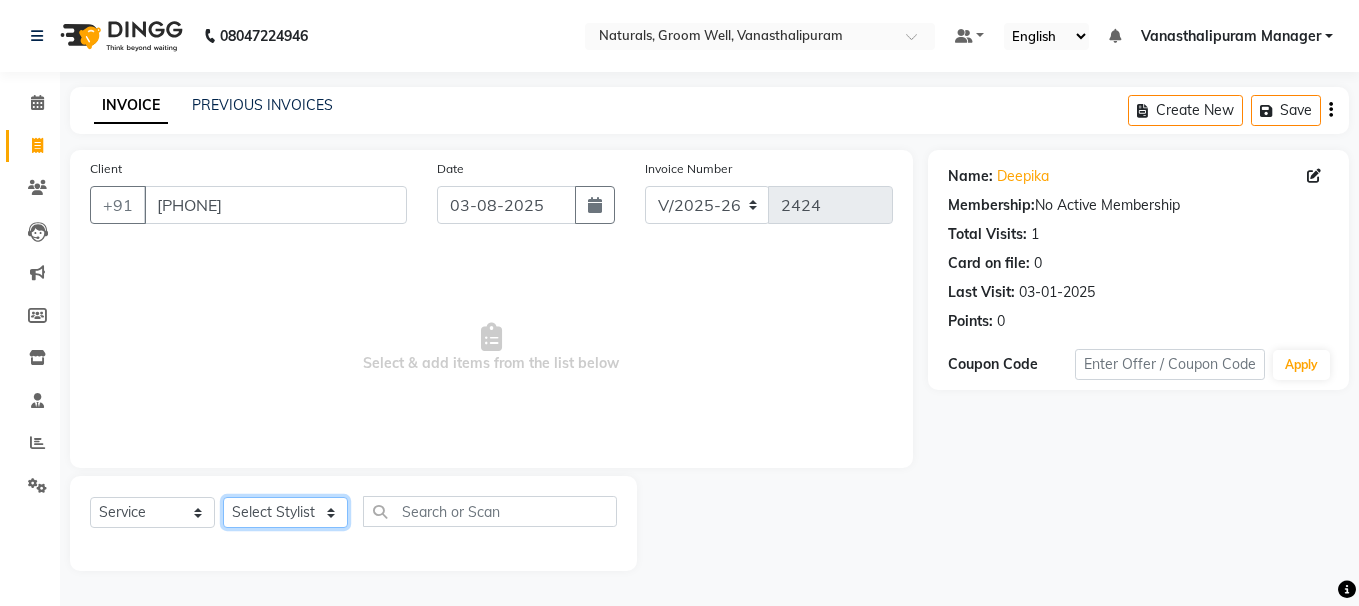 click on "Select Stylist [NAME] [NAME] [NAME] [NAME] [NAME] [NAME] [NAME] [NAME] [NAME] [NAME] [NAME] [NAME] [NAME]" 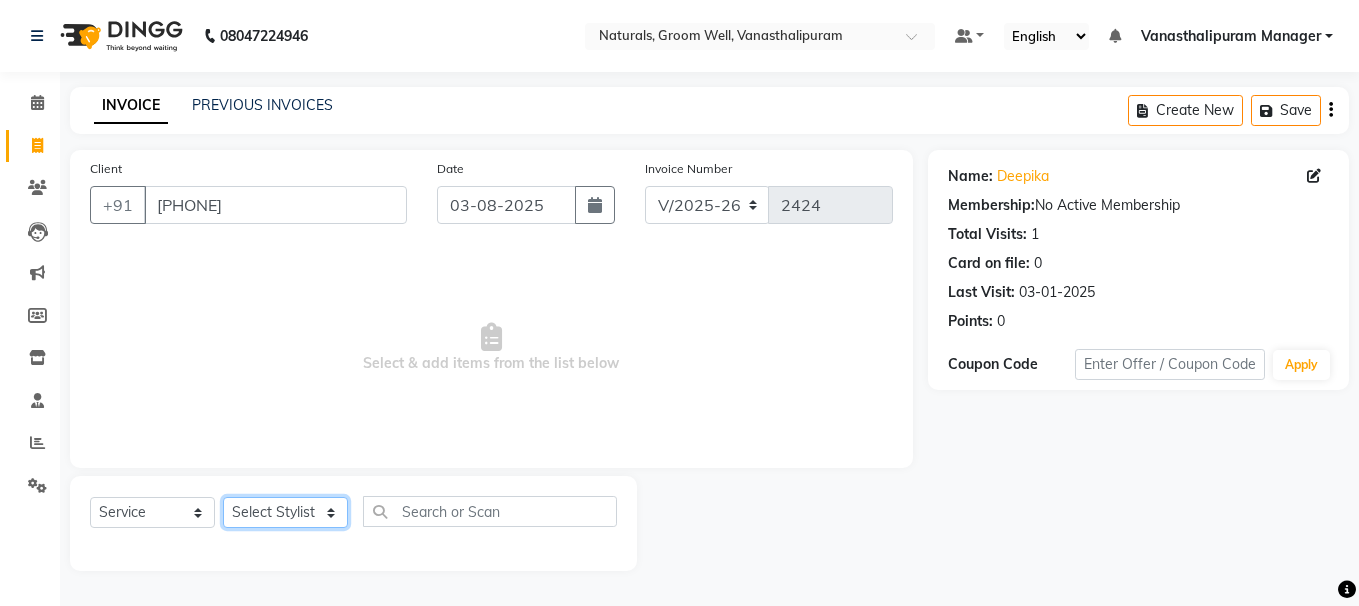 select on "41445" 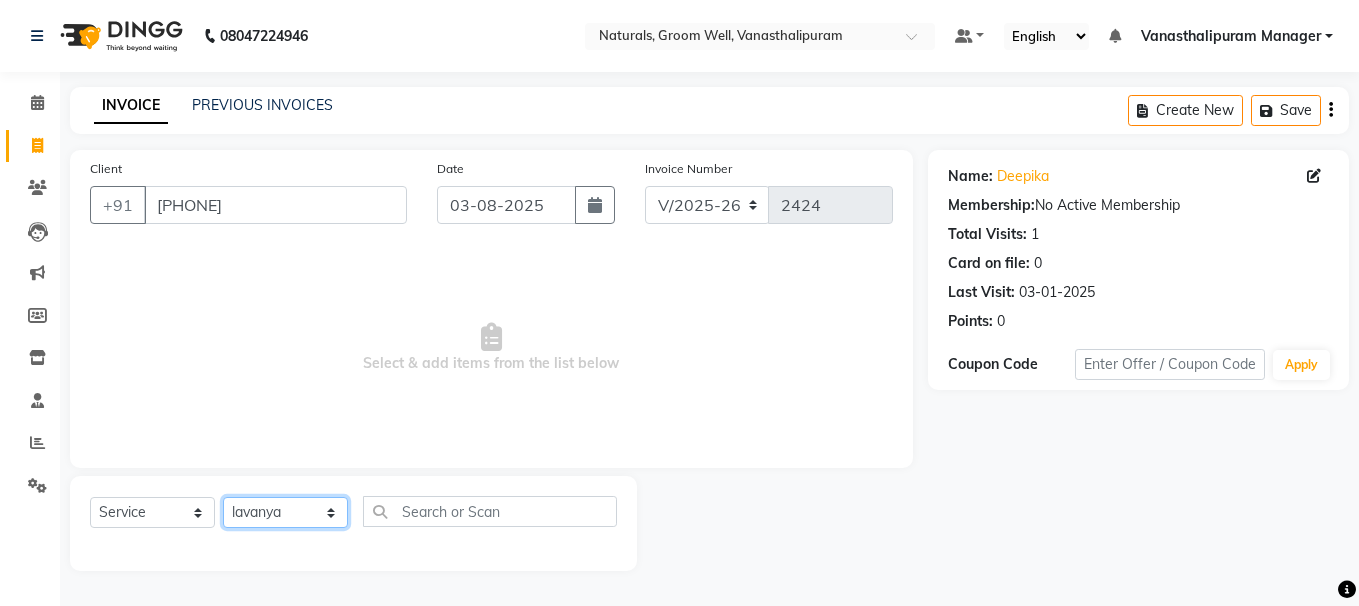 click on "Select Stylist [NAME] [NAME] [NAME] [NAME] [NAME] [NAME] [NAME] [NAME] [NAME] [NAME] [NAME] [NAME] [NAME]" 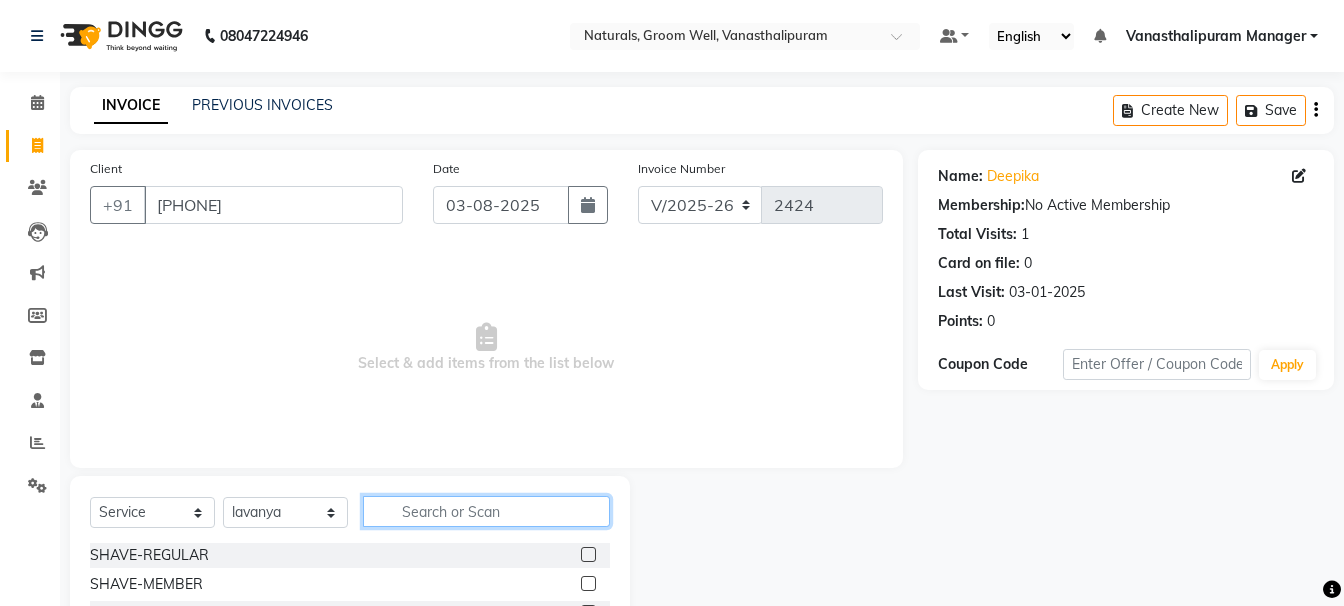 click 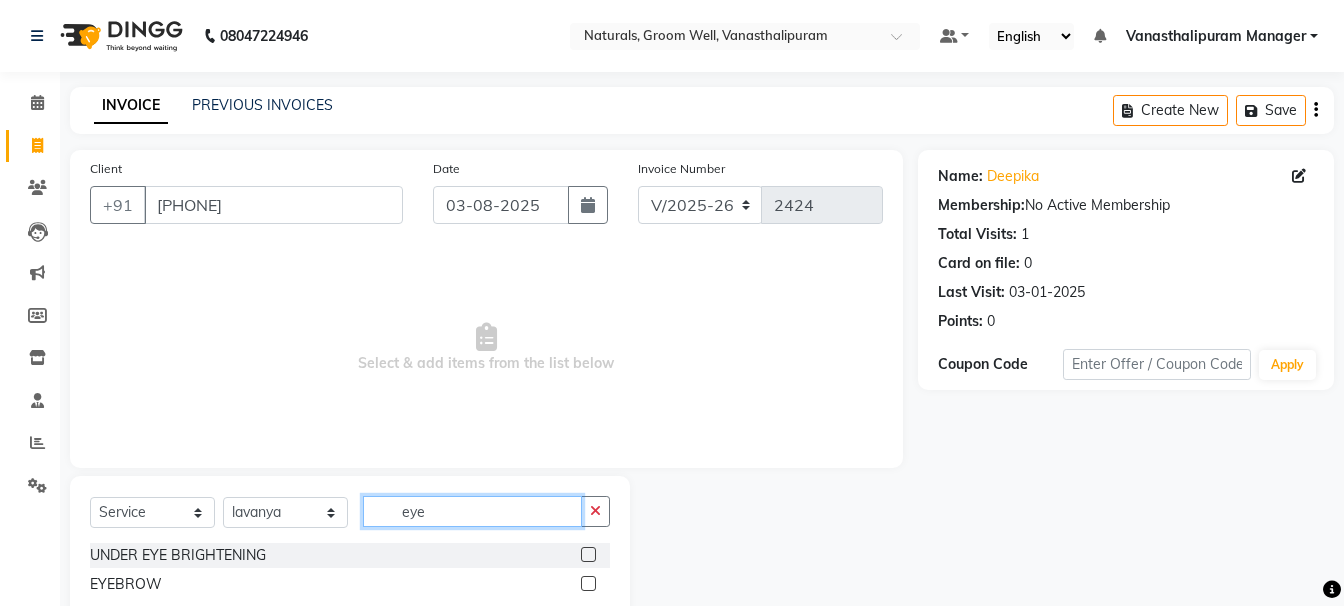 type on "eye" 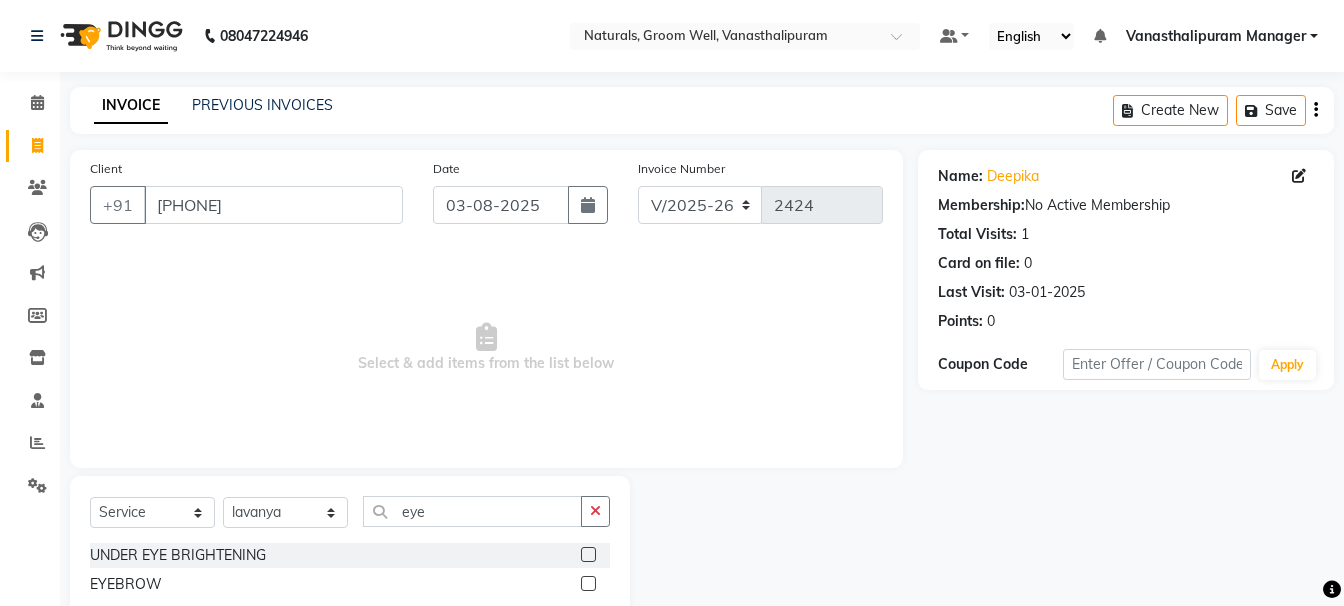 click 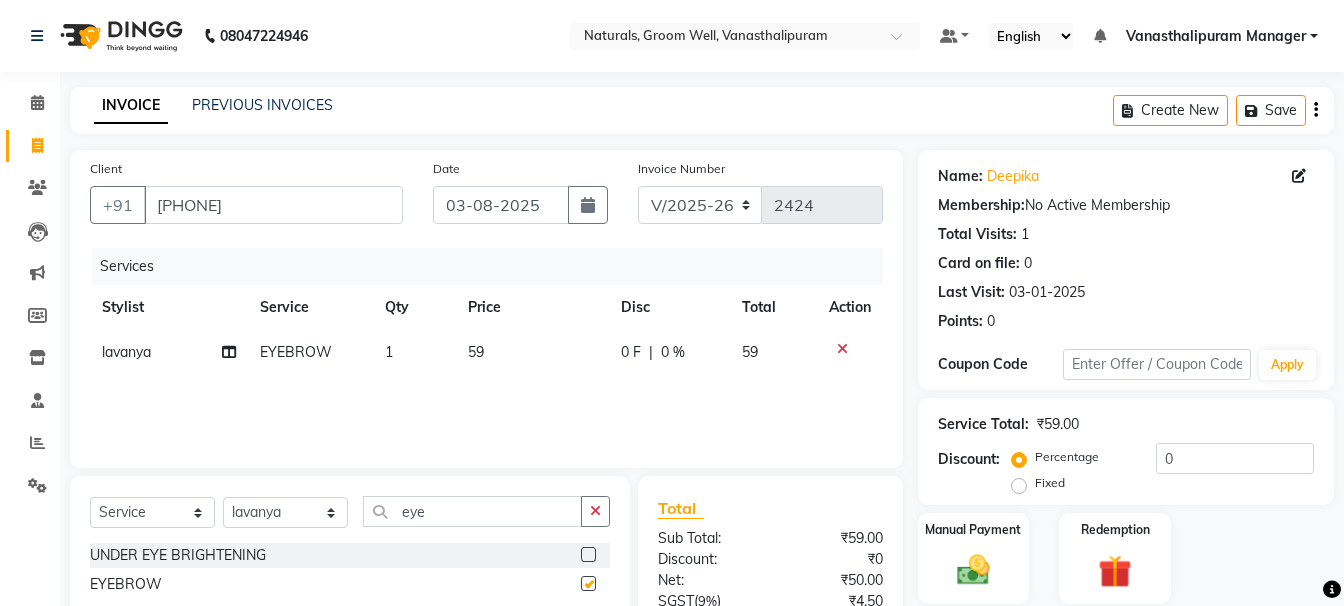 checkbox on "false" 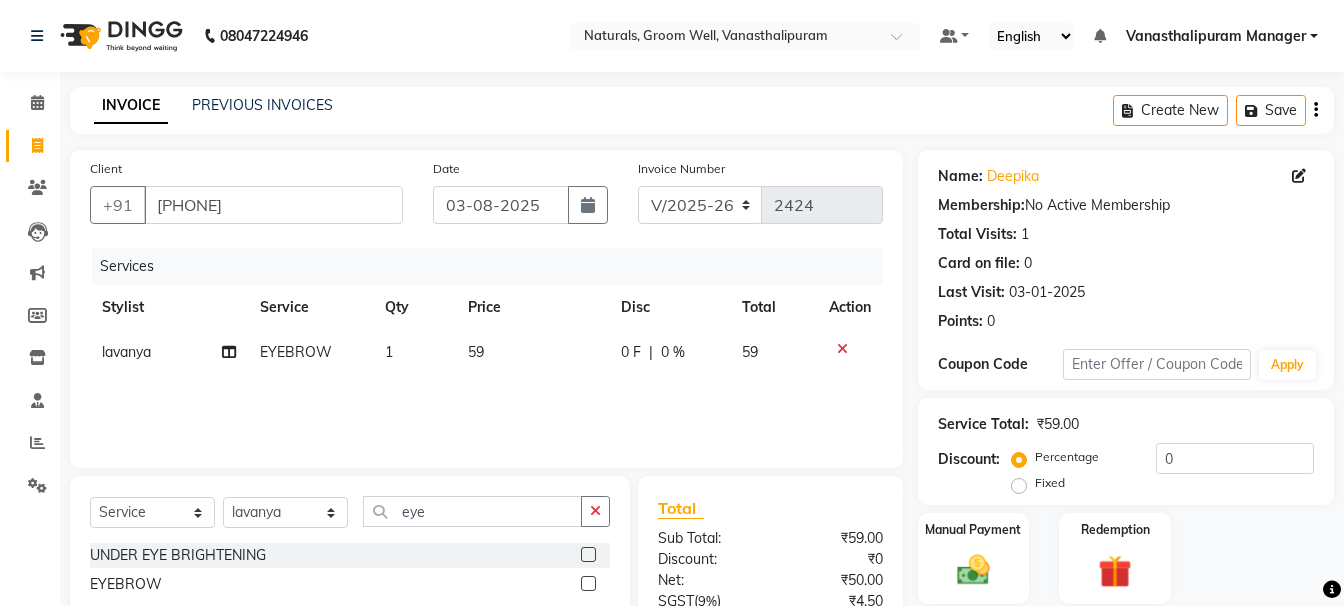 click on "59" 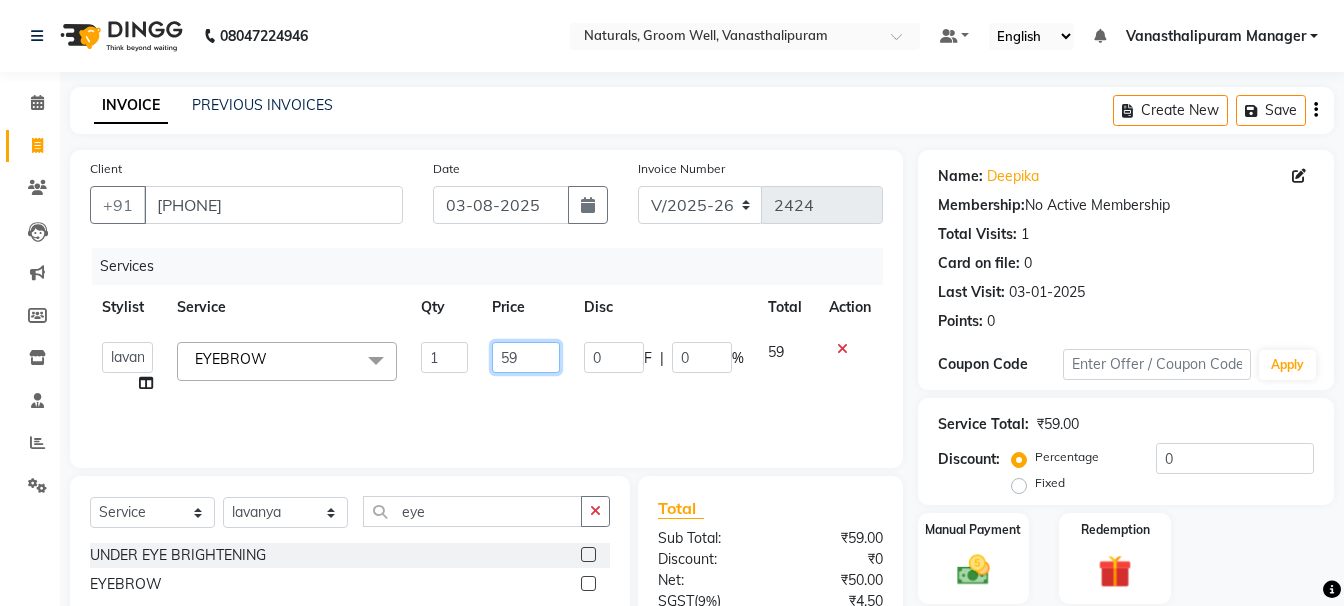 click on "59" 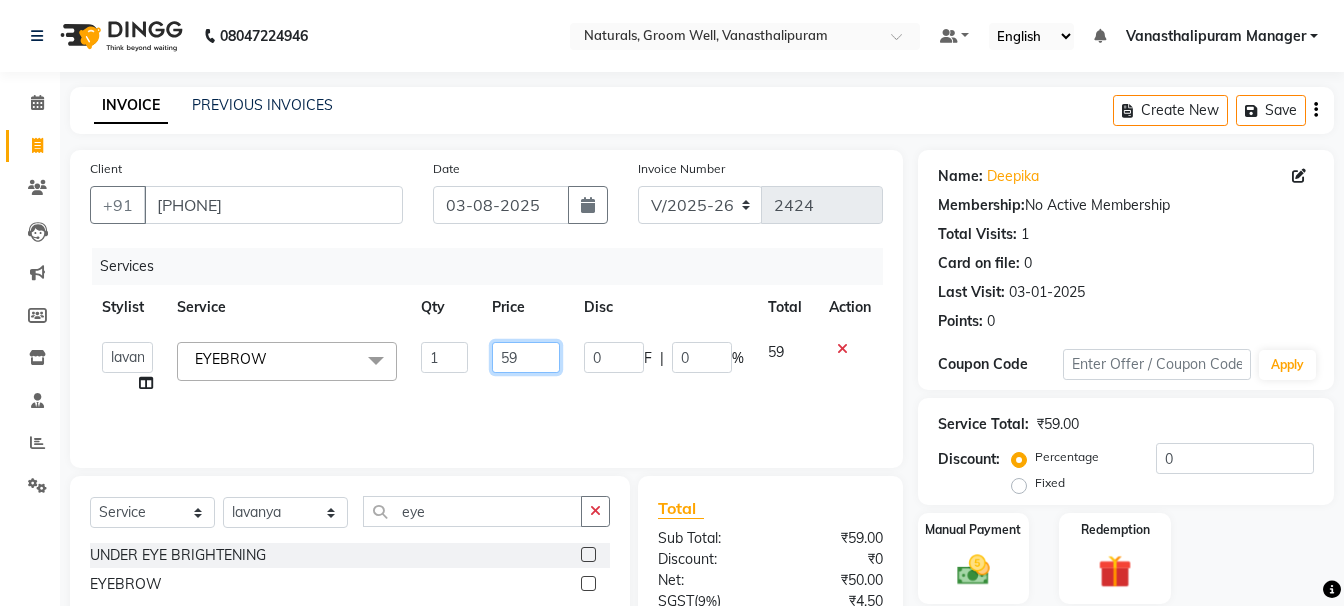 type on "5" 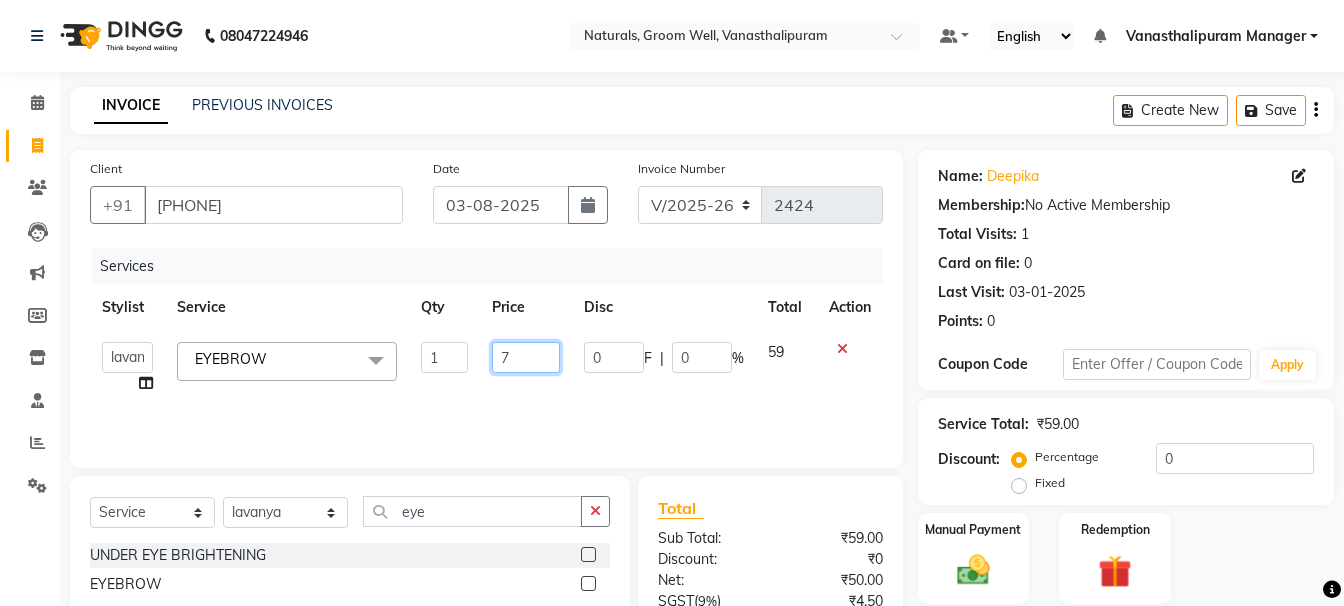type on "71" 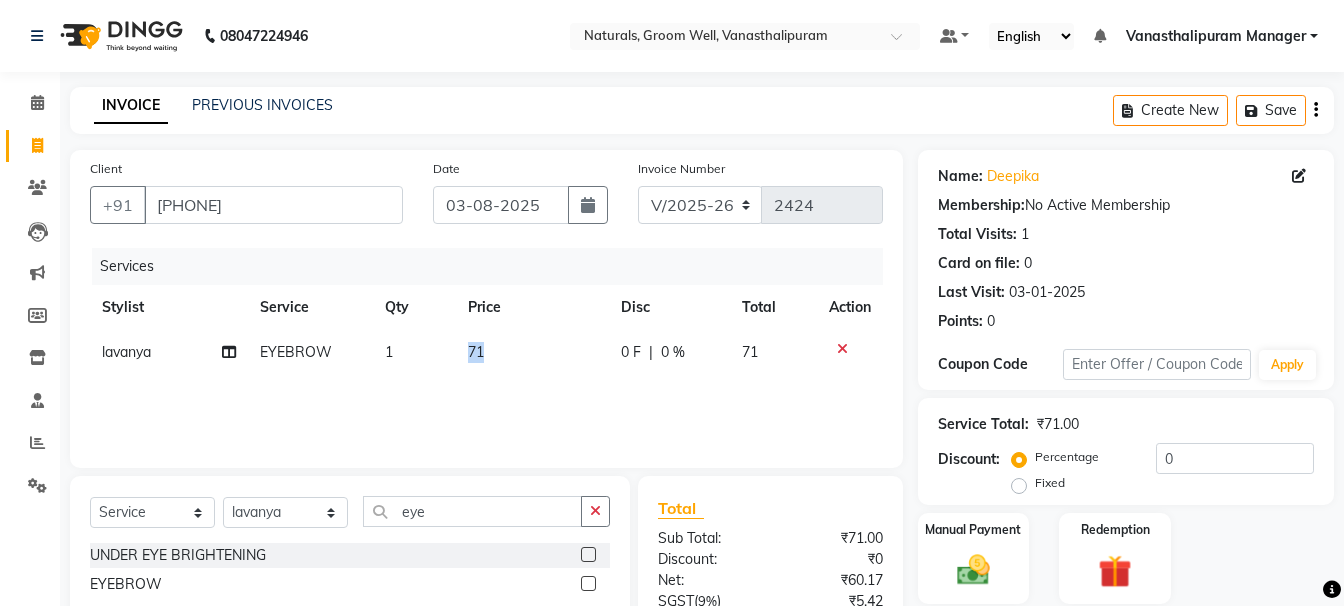 click on "71" 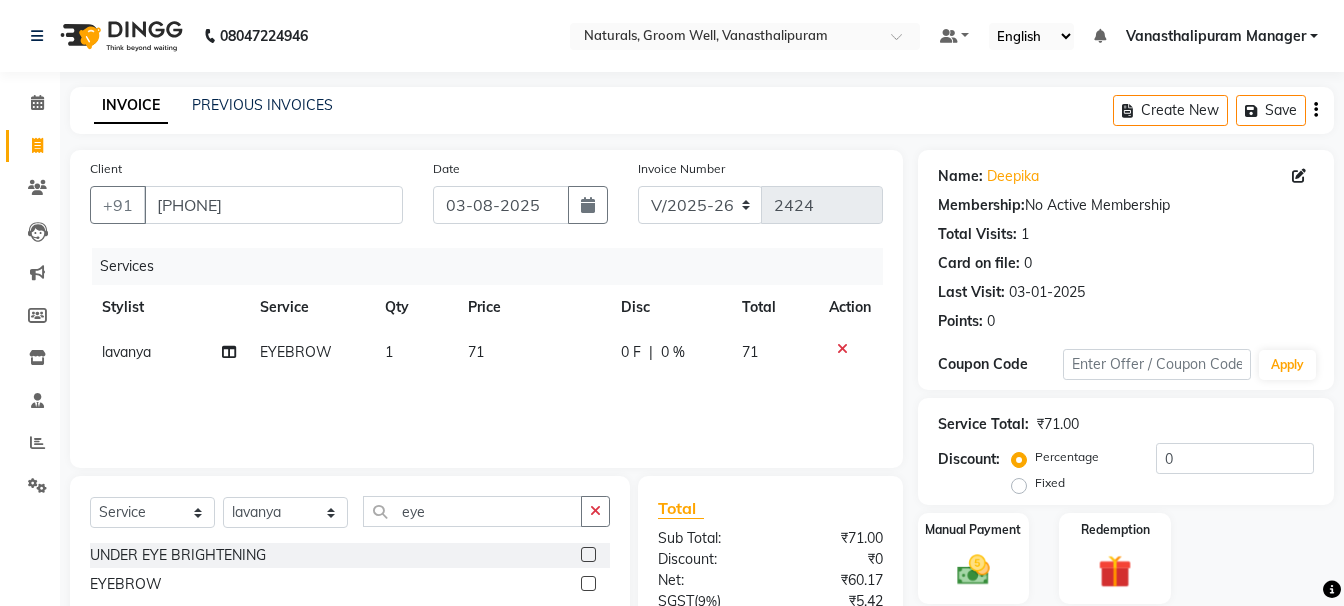 select on "41445" 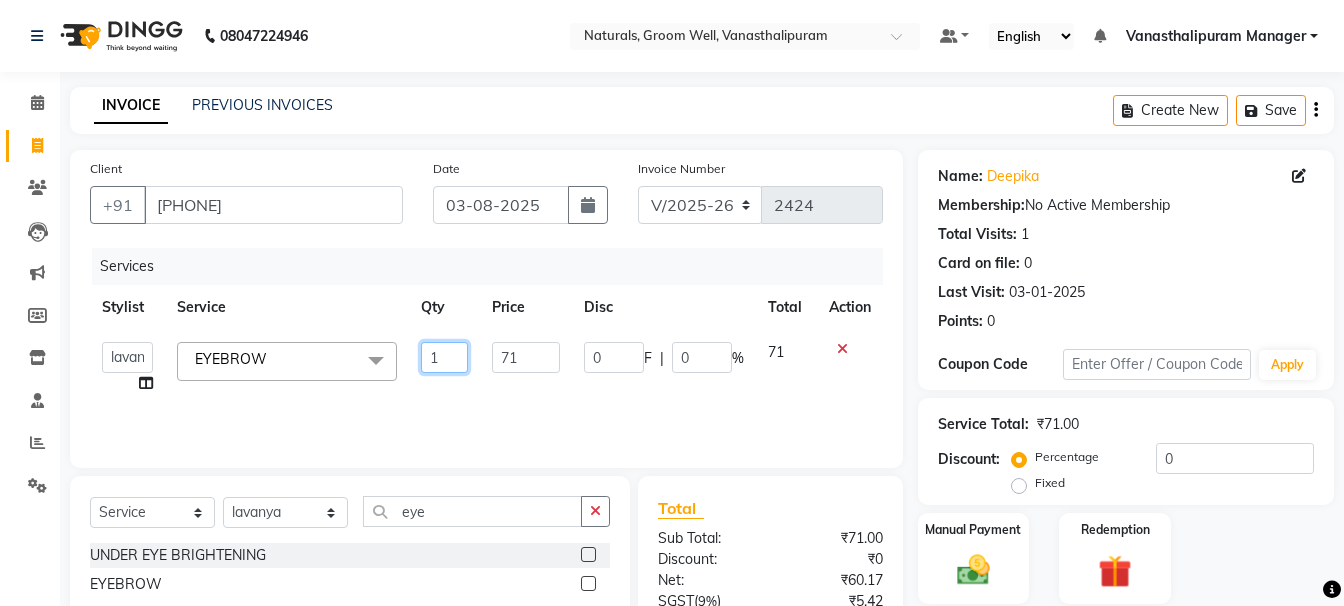 click on "1" 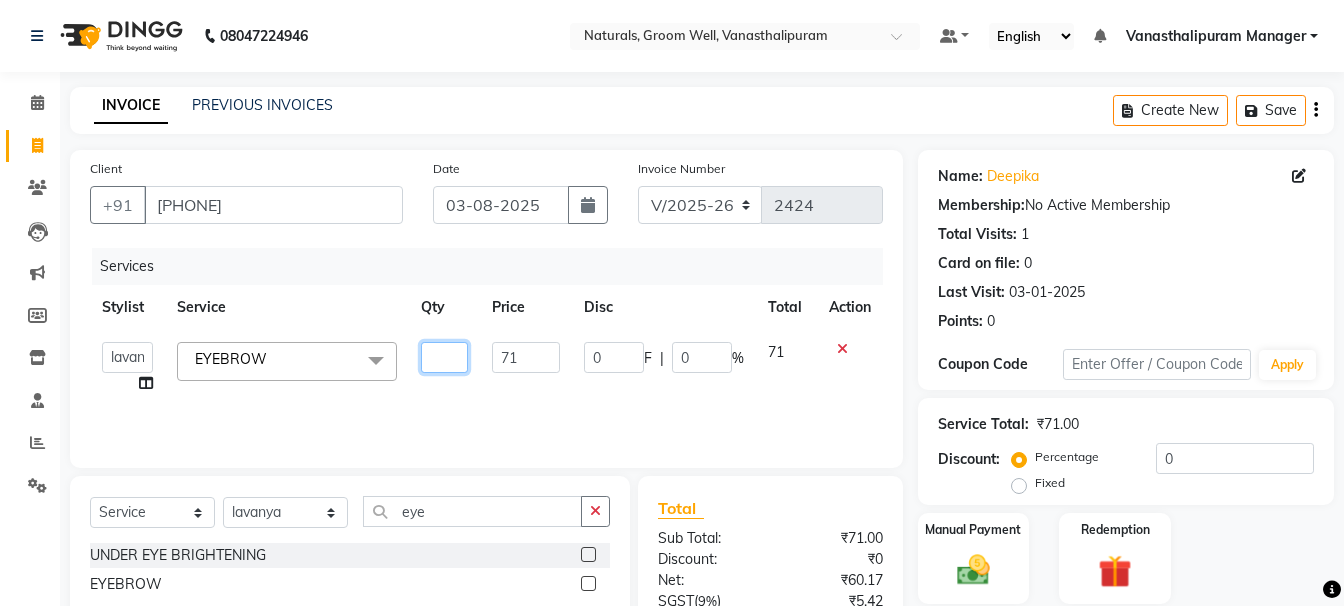 type on "3" 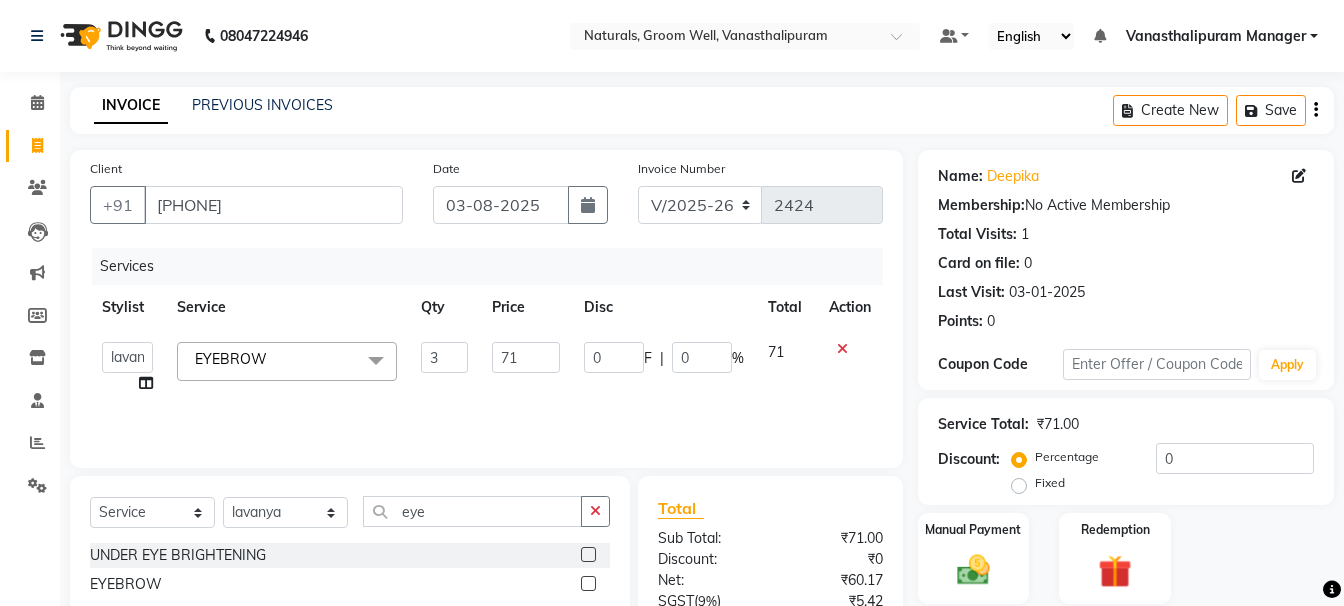 click on "Client +[PHONE] Date [DATE] Invoice Number [INVOICE] Services Stylist Service Qty Price Disc Total Action anil gousiya kiran lavanya maheshwari naresh praveen sameena sandhya Vanasthalipuram Manager vinay EYEBROW X SHAVE-REGULAR SHAVE-MEMBER EXECUTIVE SHAVE(SHAVE+EXPRESS CLEAN-UP)-REGULAR EXECUTIVE SHAVE(SHAVE+EXPRESS CLEAN-UP)-MEMBER UNDER EYE BRIGHTENING" at bounding box center (672, 400) 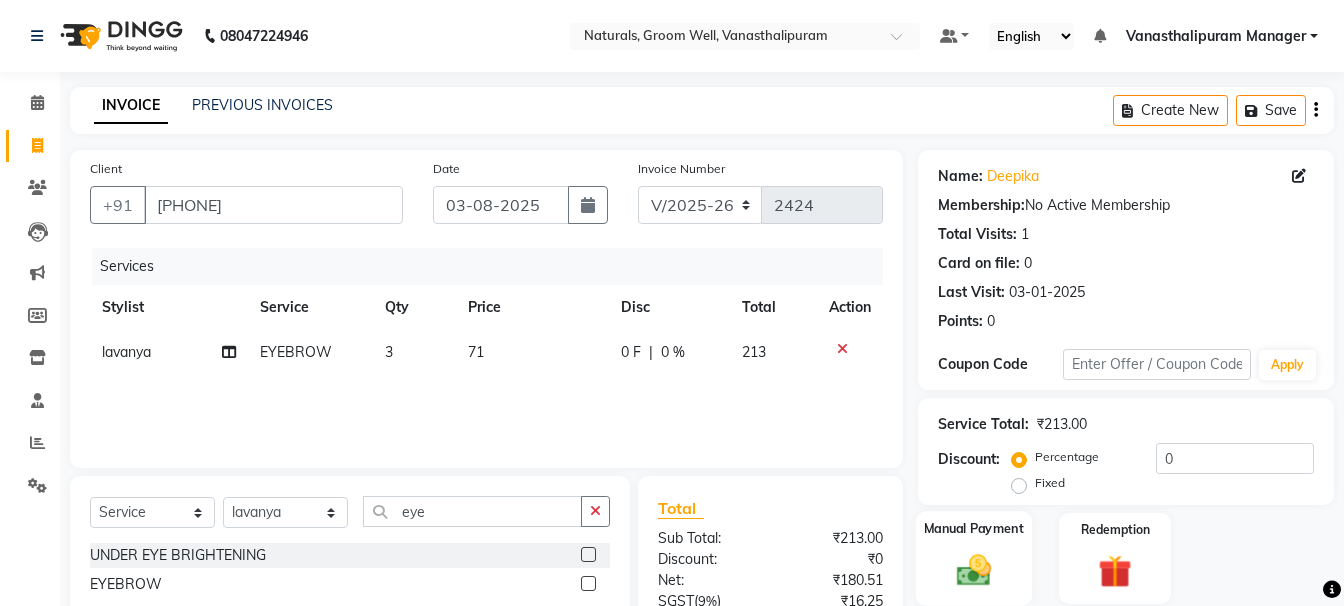 click 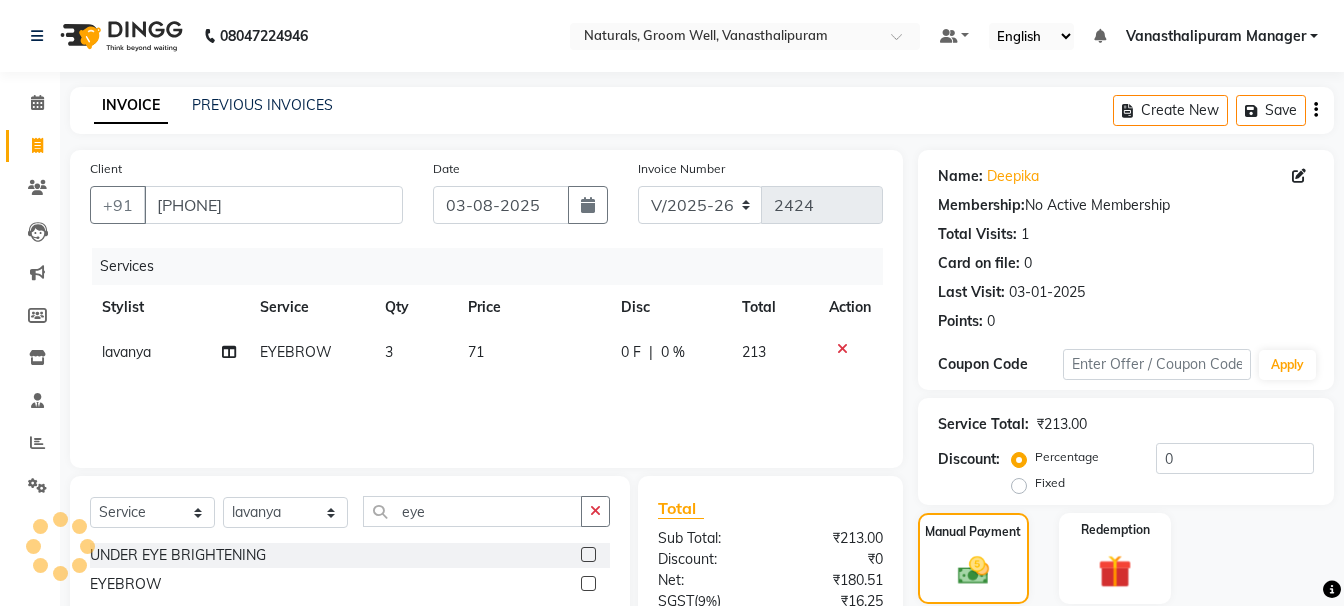 scroll, scrollTop: 197, scrollLeft: 0, axis: vertical 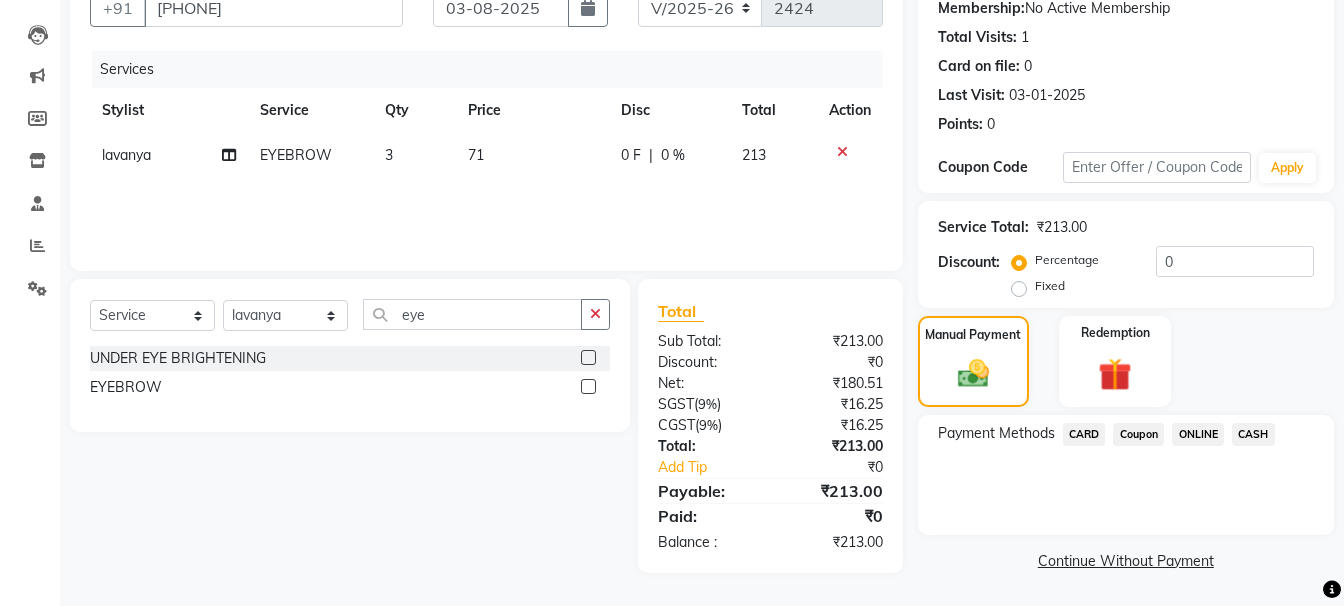 click on "Coupon" 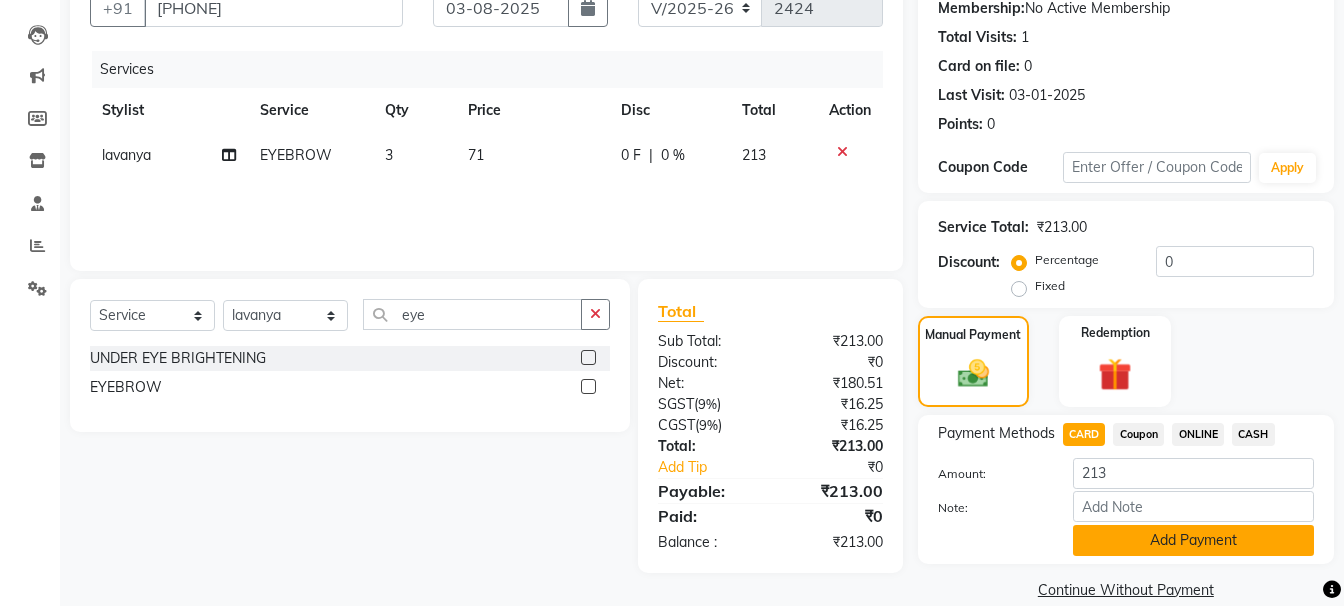 click on "Add Payment" 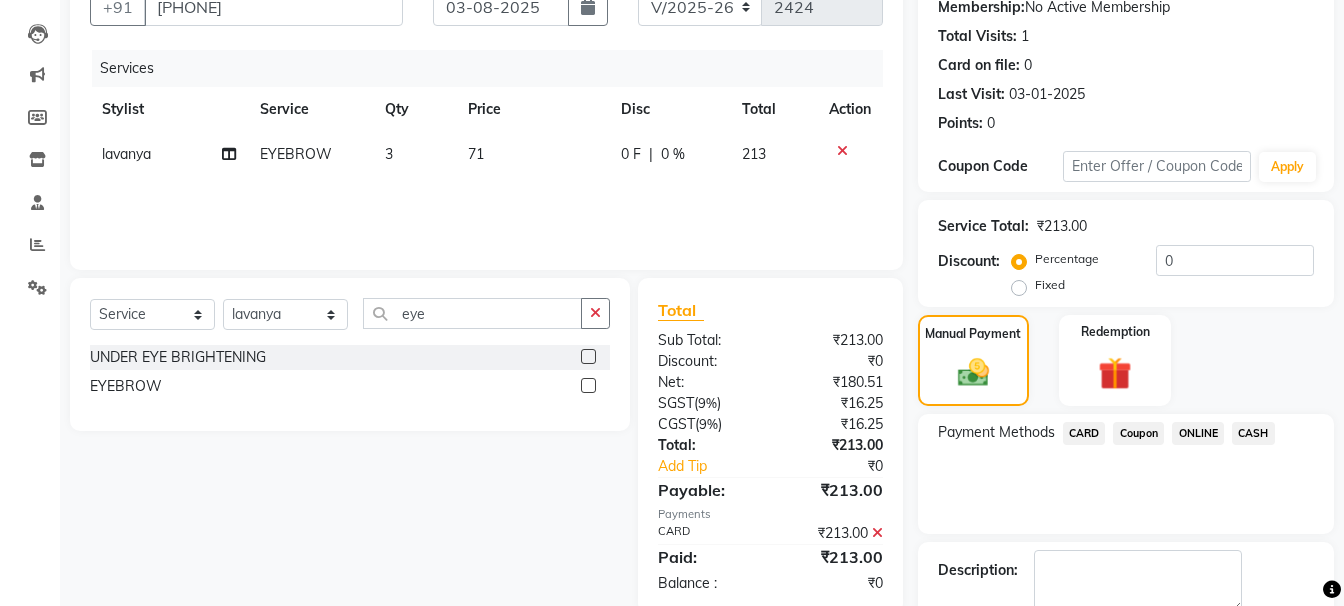 scroll, scrollTop: 297, scrollLeft: 0, axis: vertical 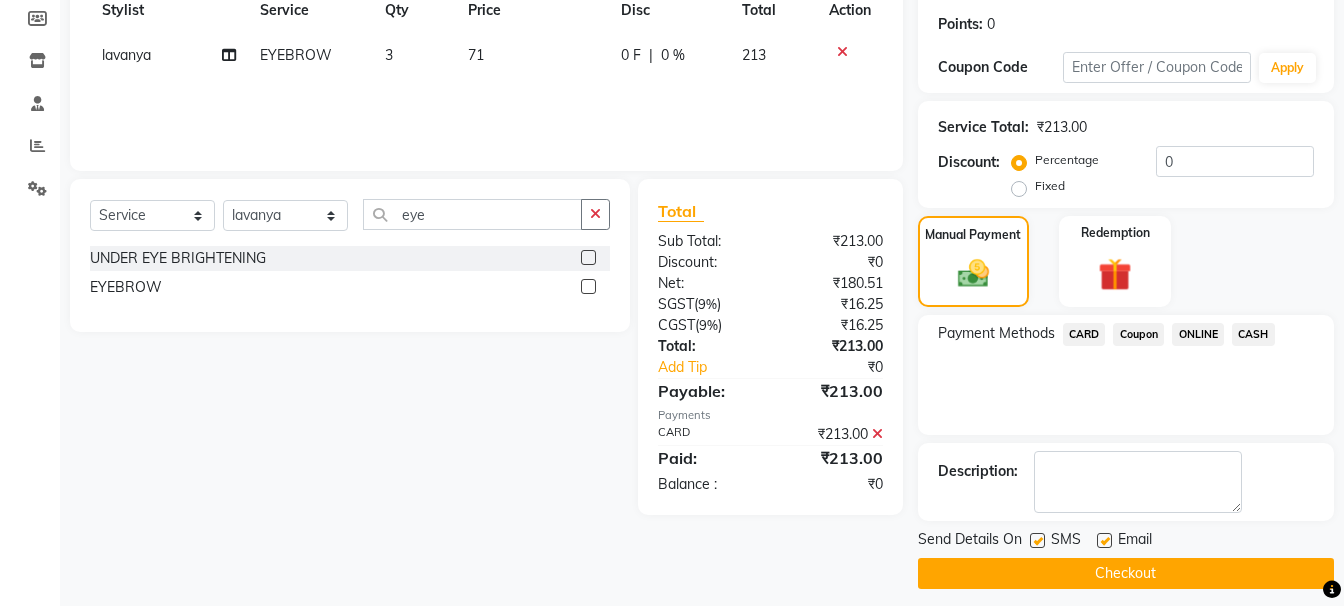 click on "Checkout" 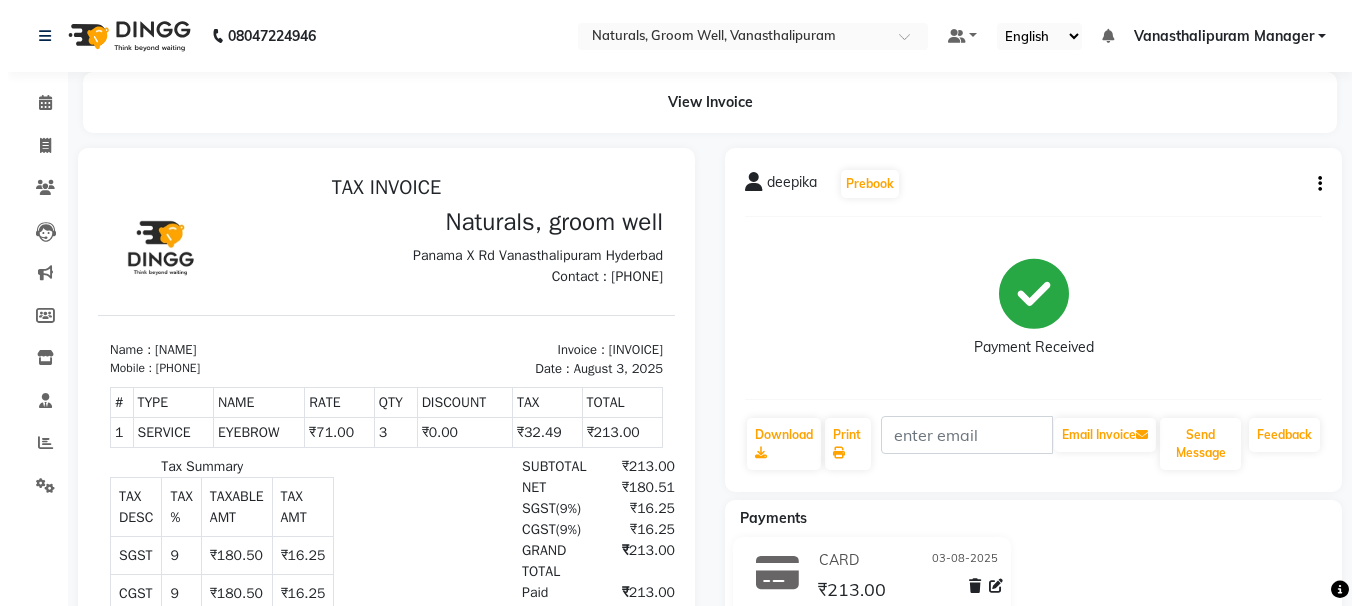 scroll, scrollTop: 0, scrollLeft: 0, axis: both 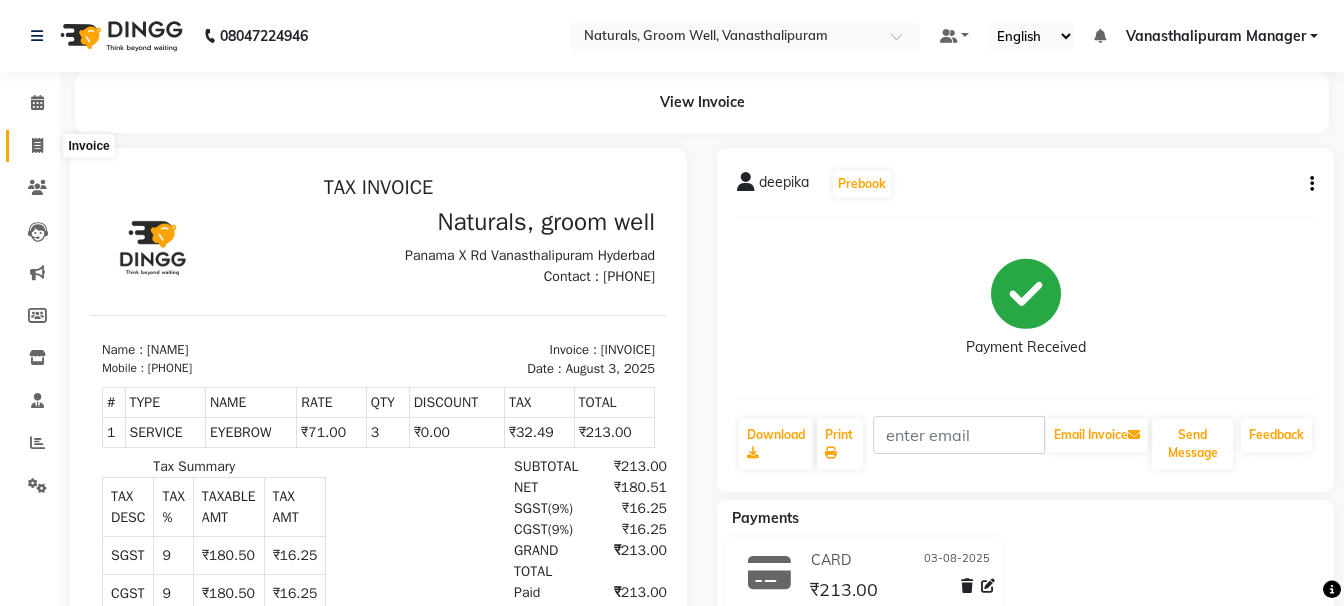 click 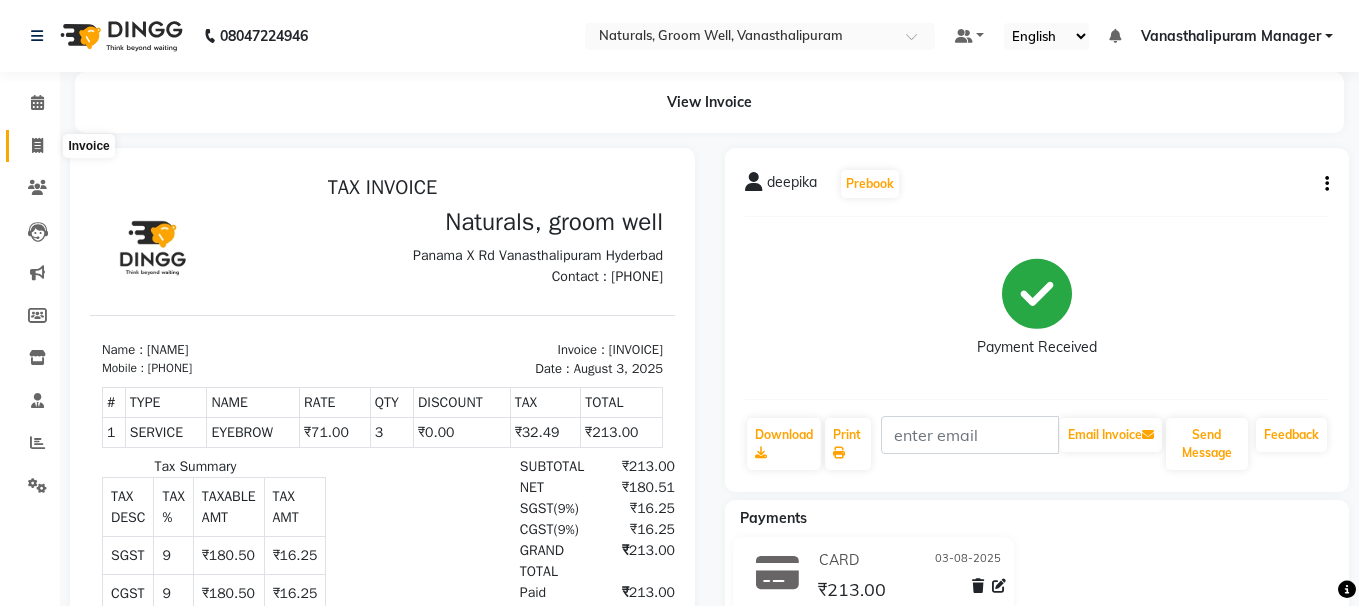select on "service" 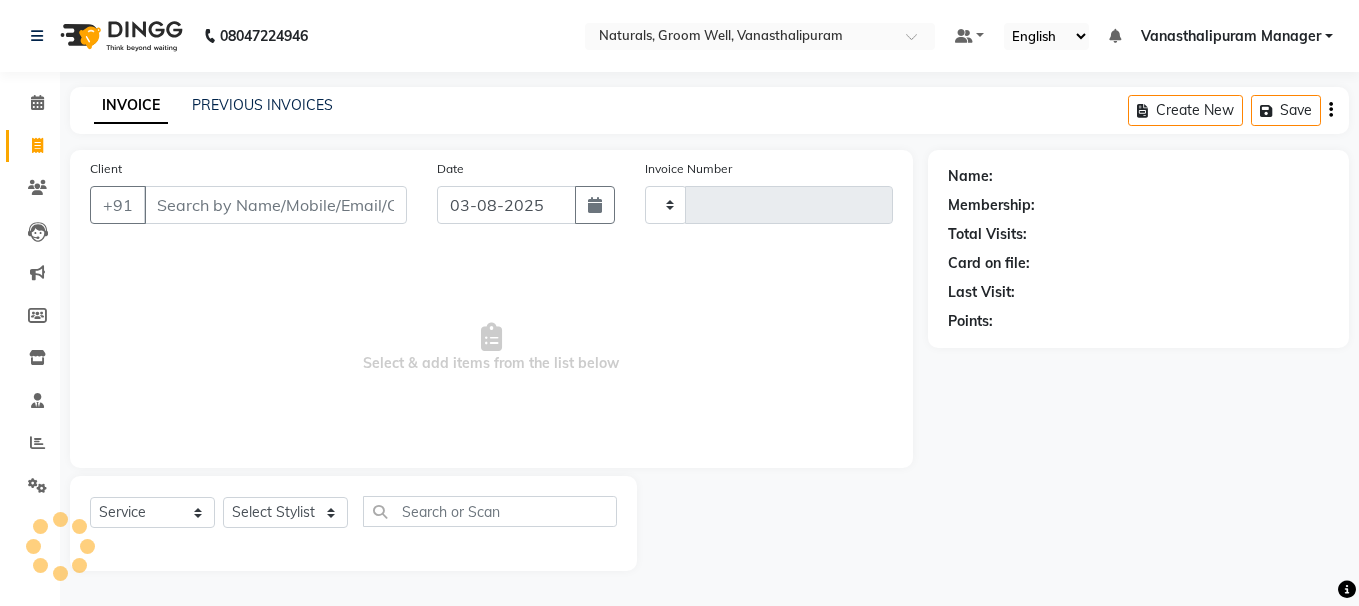 type on "2425" 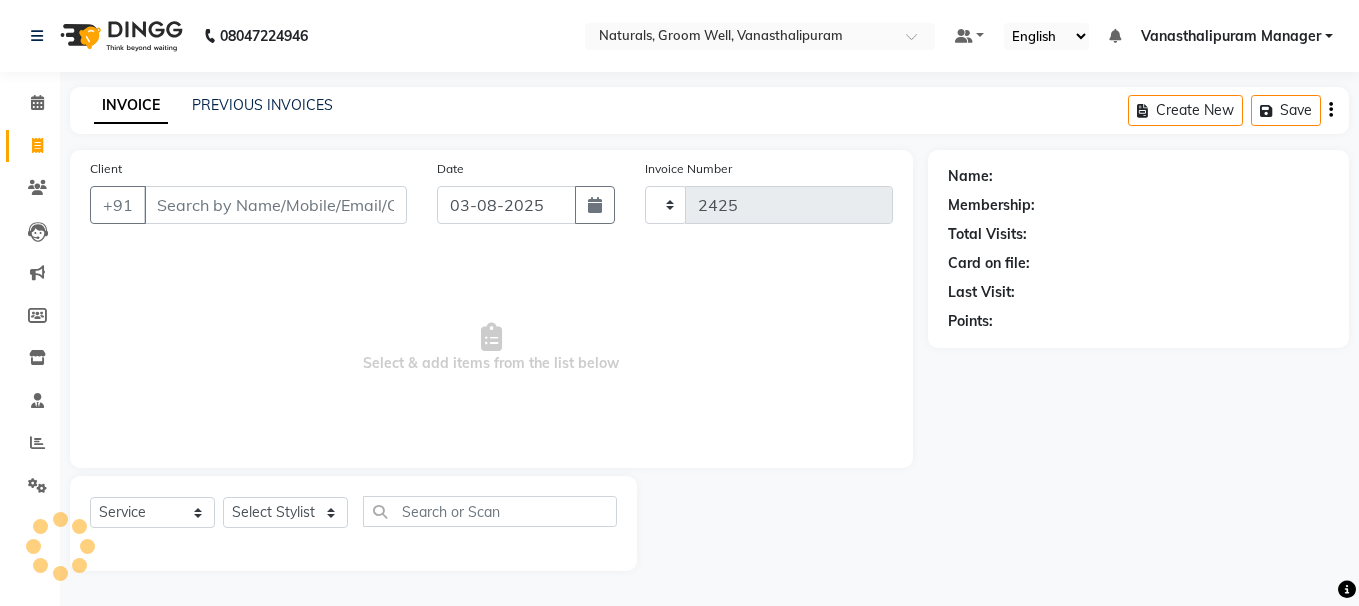 select on "5859" 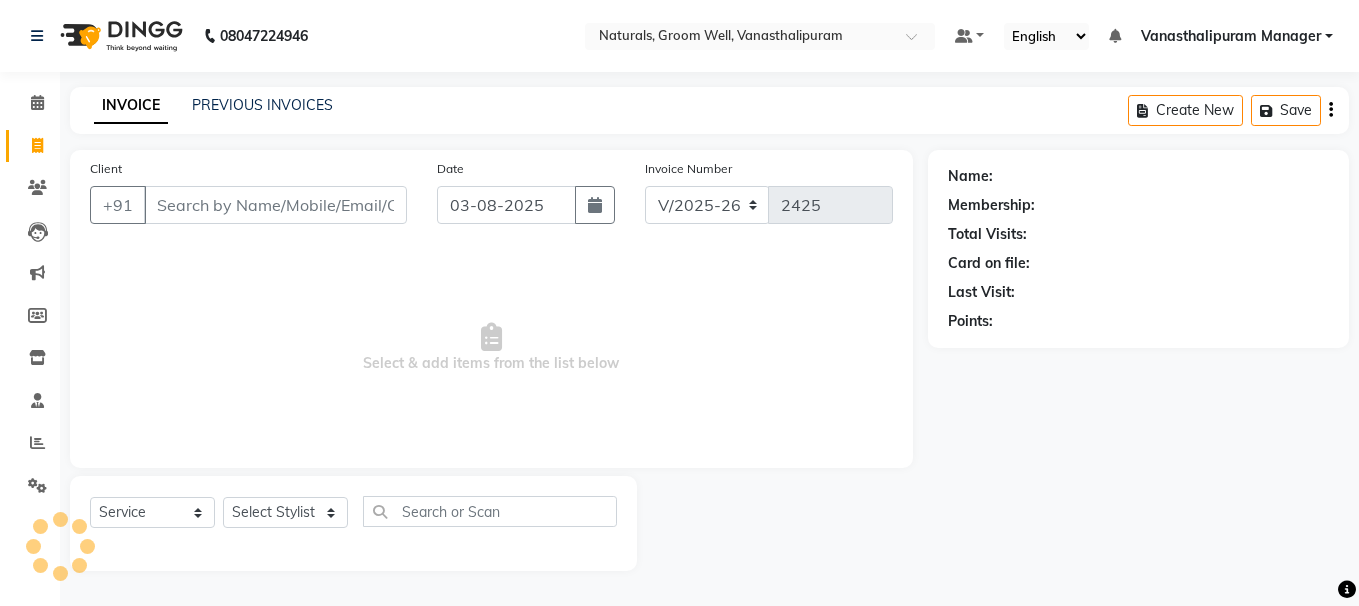 click on "Client" at bounding box center (275, 205) 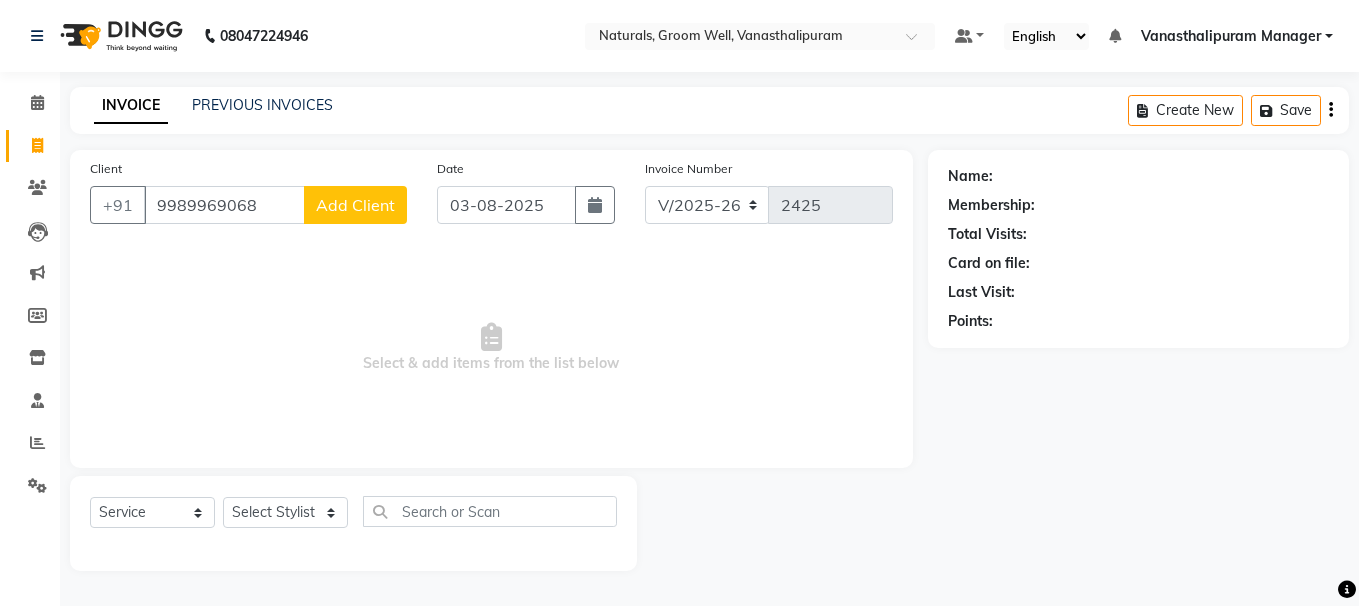 type on "9989969068" 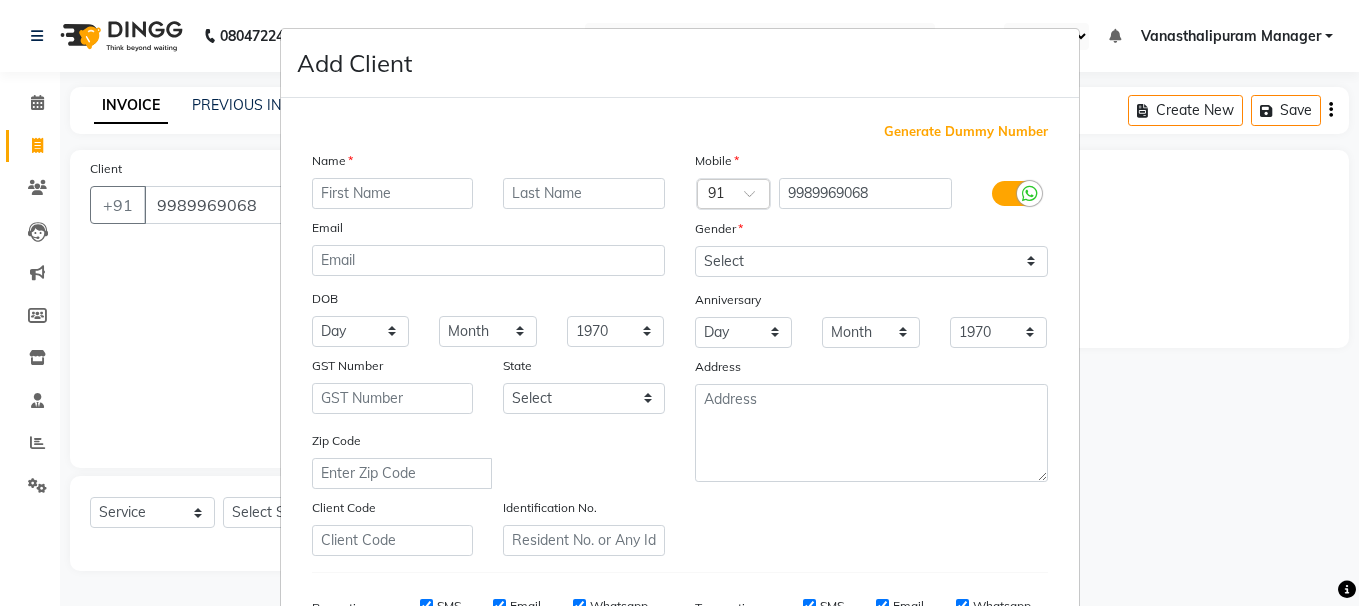 click at bounding box center (393, 193) 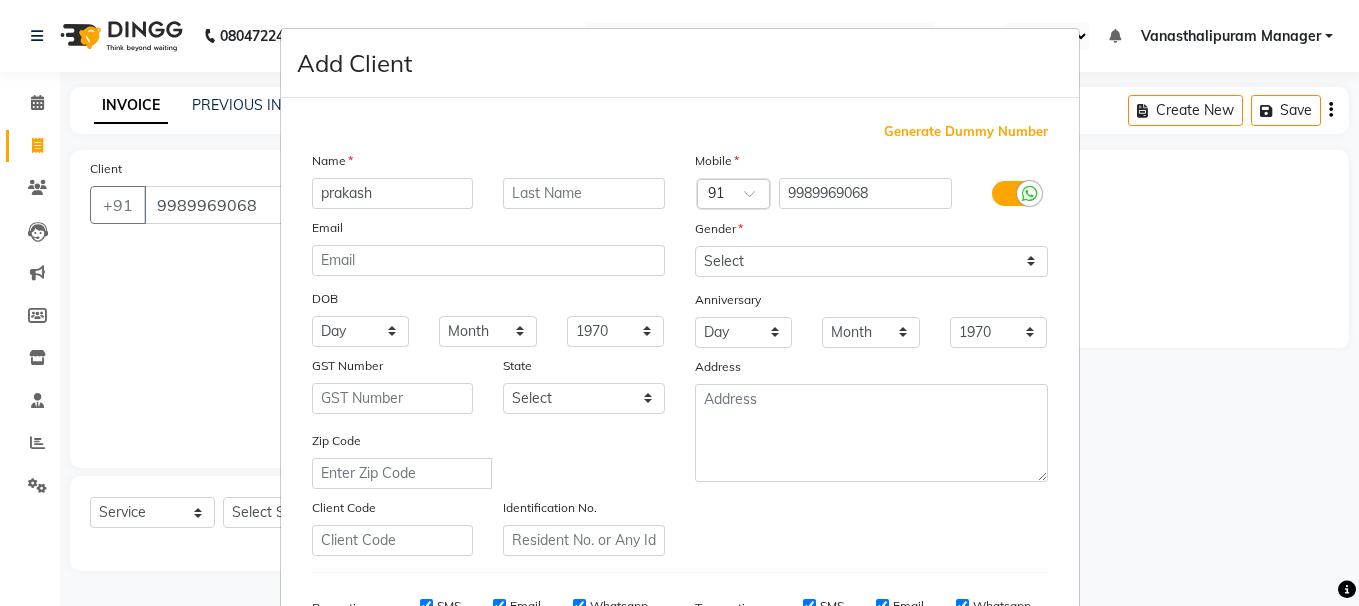 type on "prakash" 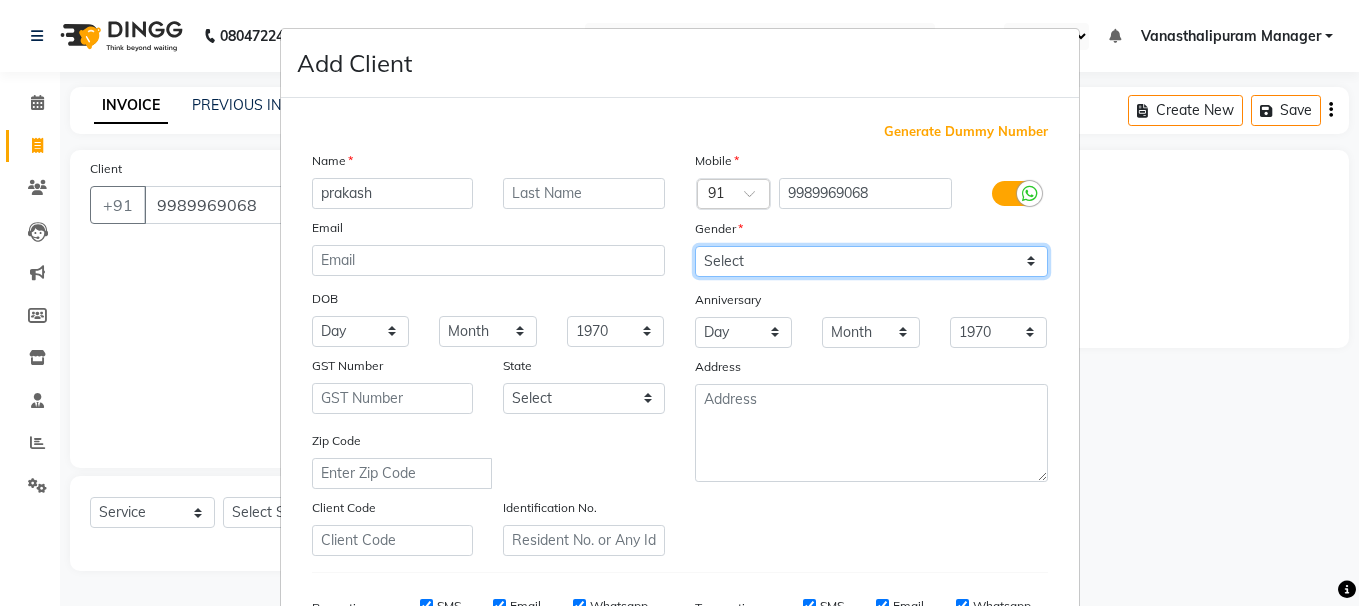 drag, startPoint x: 740, startPoint y: 262, endPoint x: 739, endPoint y: 276, distance: 14.035668 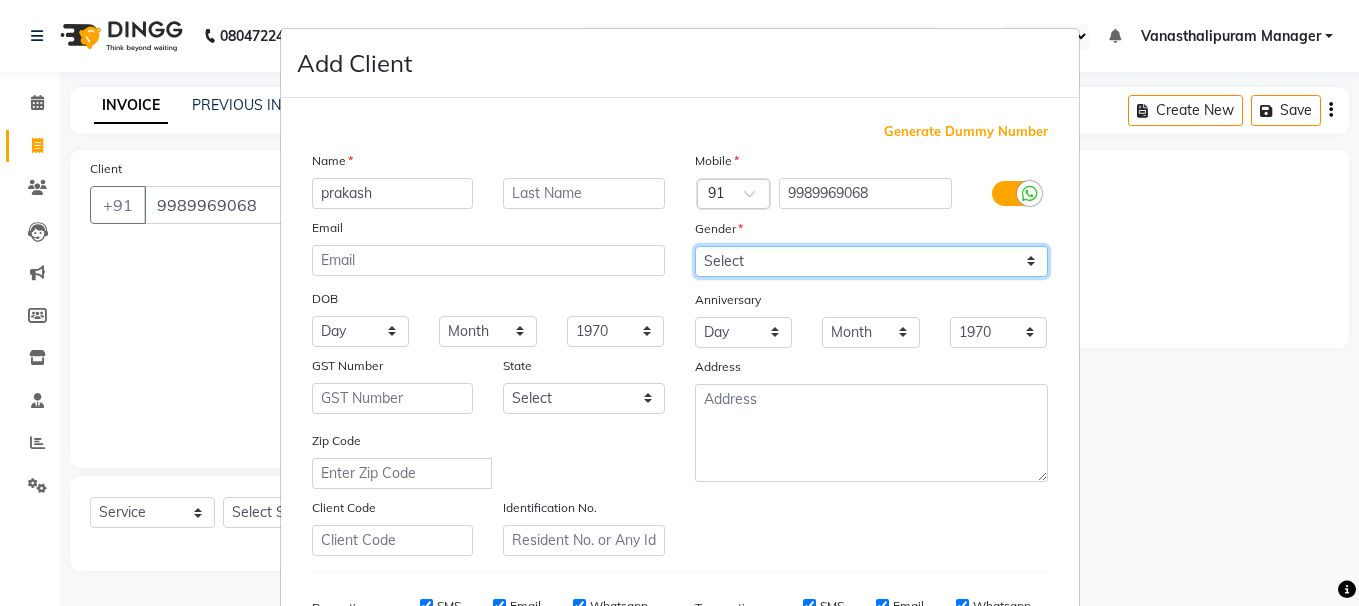 click on "Select Male Female Other Prefer Not To Say" at bounding box center (871, 261) 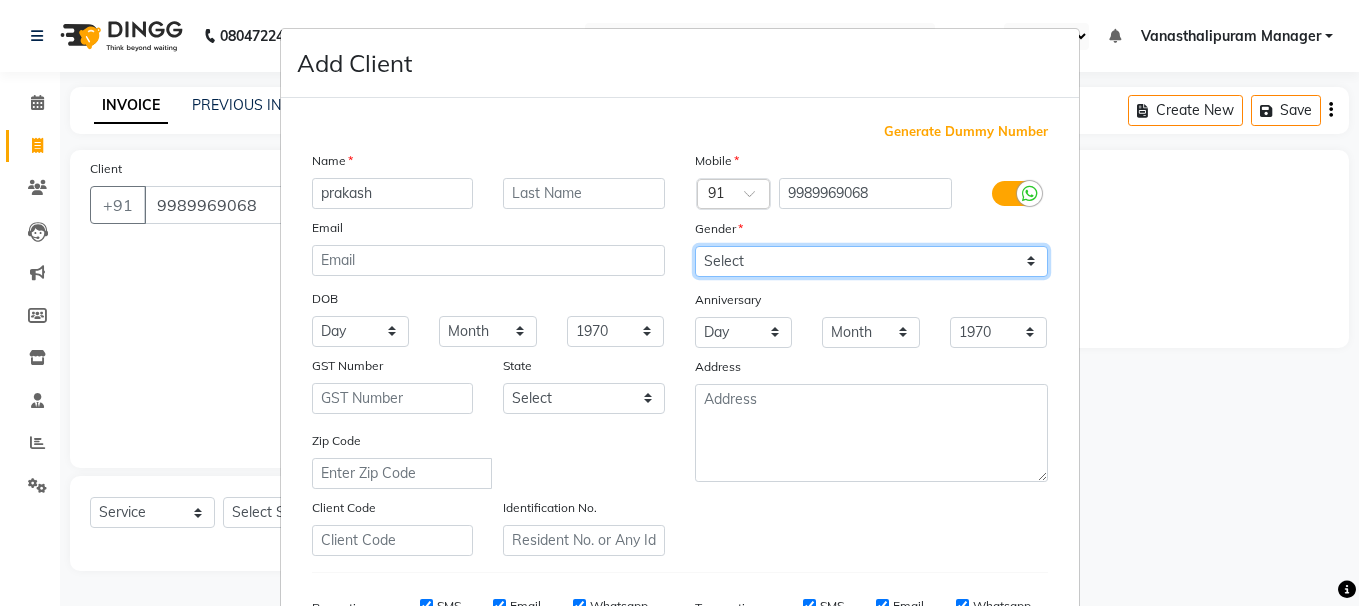 select on "male" 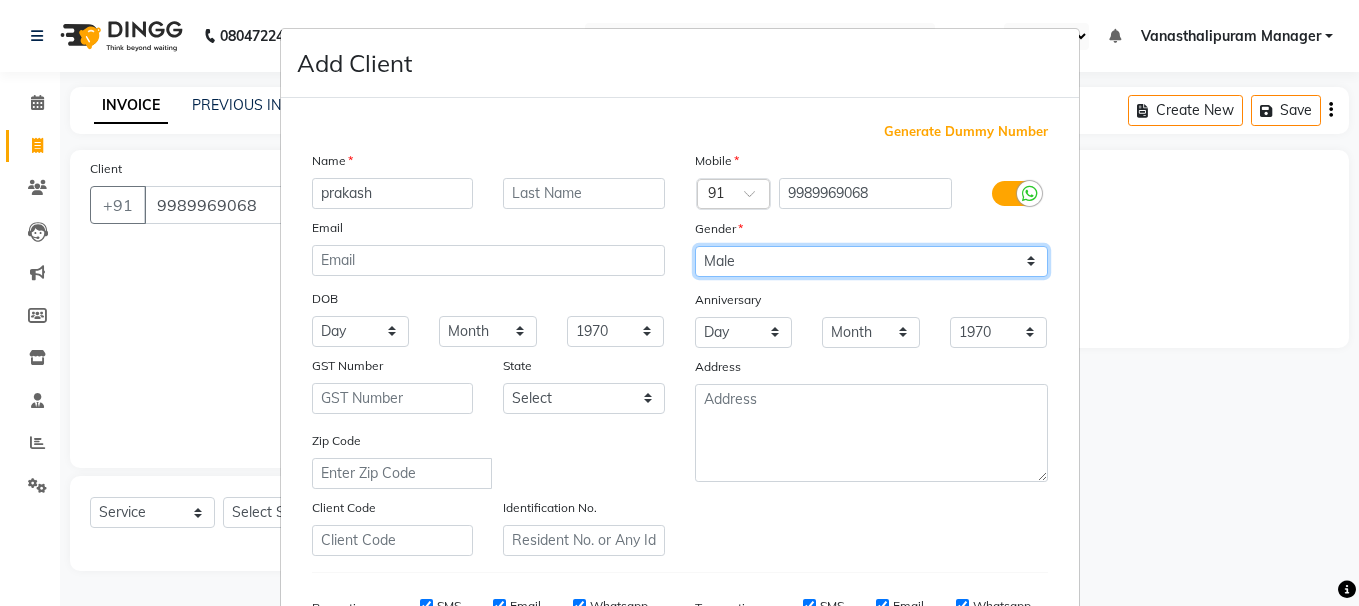 click on "Select Male Female Other Prefer Not To Say" at bounding box center [871, 261] 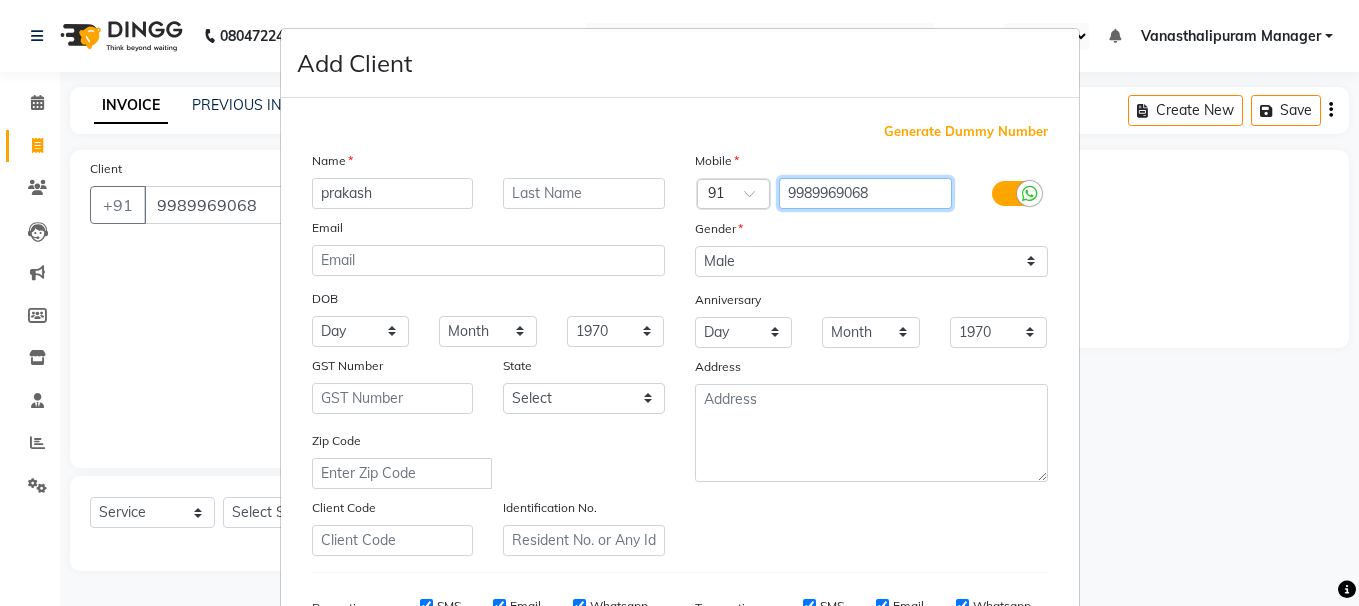 click on "9989969068" at bounding box center (865, 193) 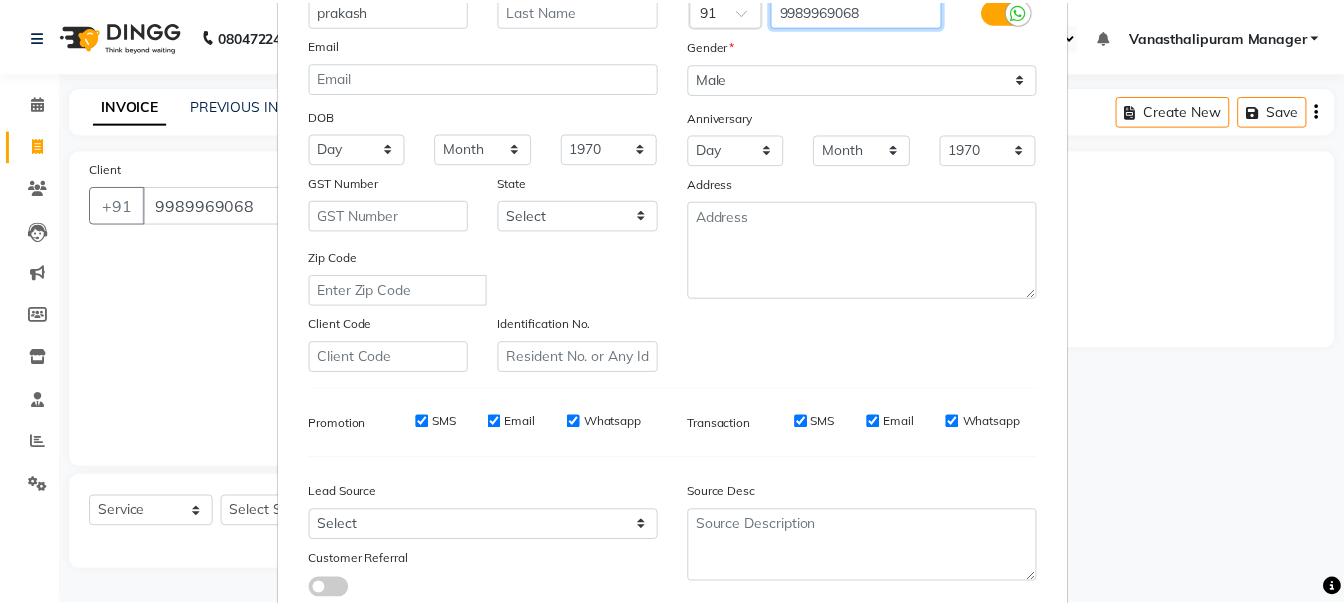 scroll, scrollTop: 317, scrollLeft: 0, axis: vertical 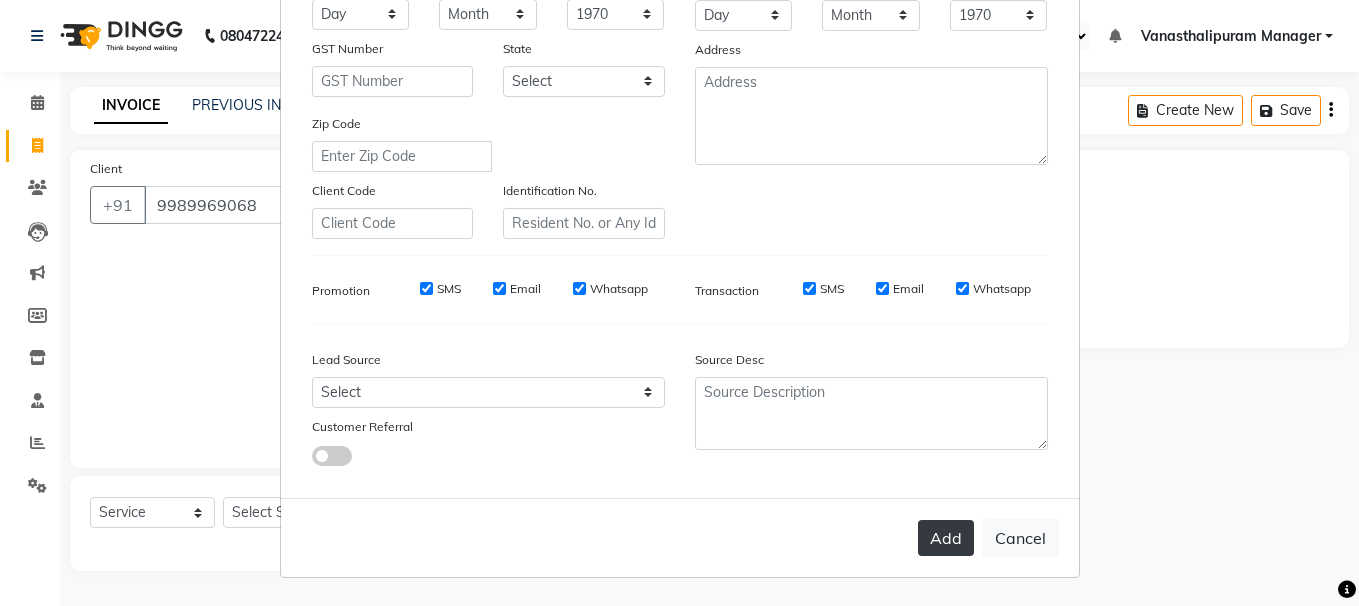 click on "Add" at bounding box center (946, 538) 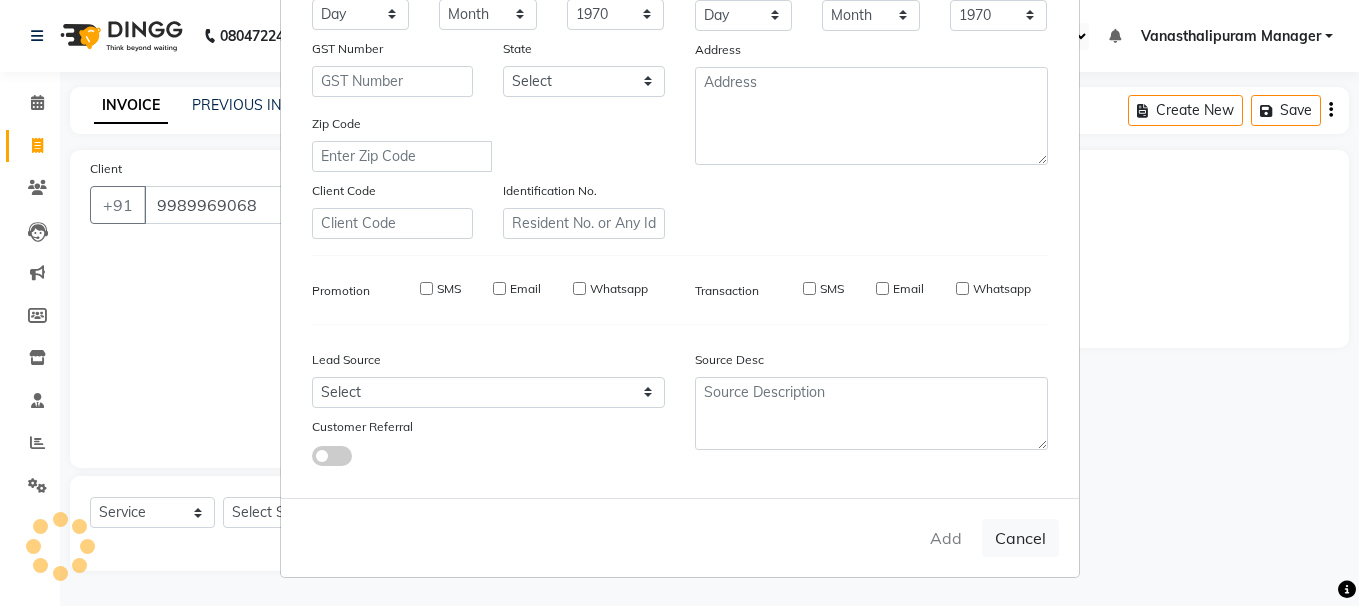 type 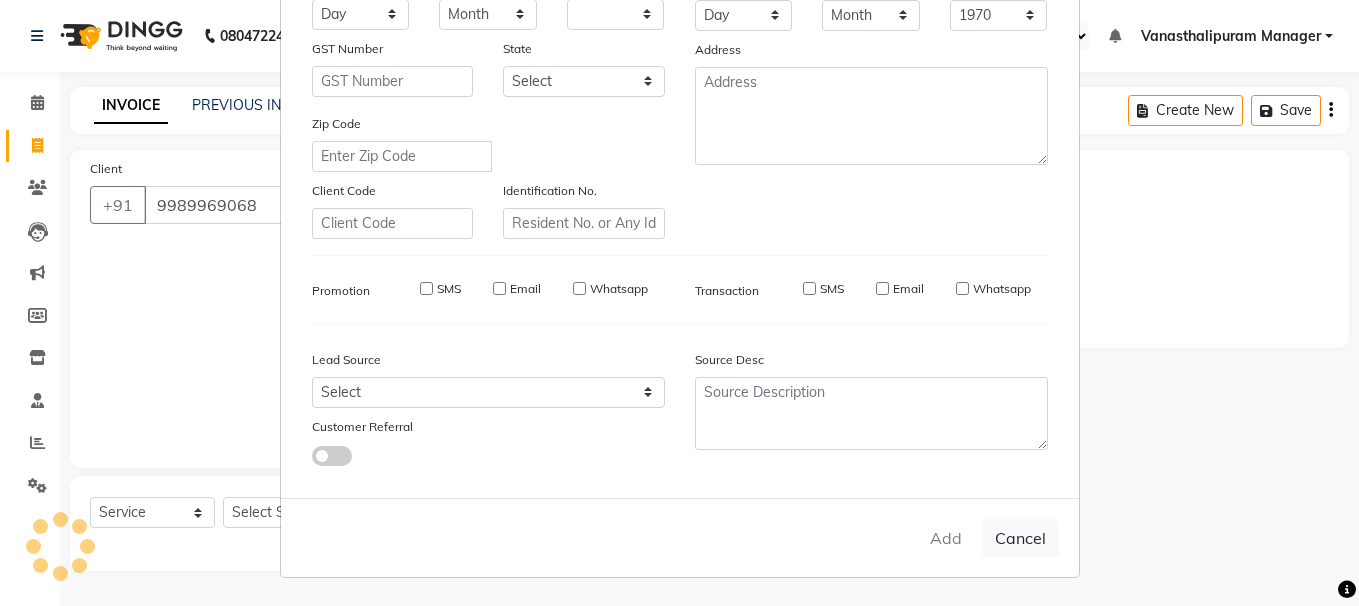 select 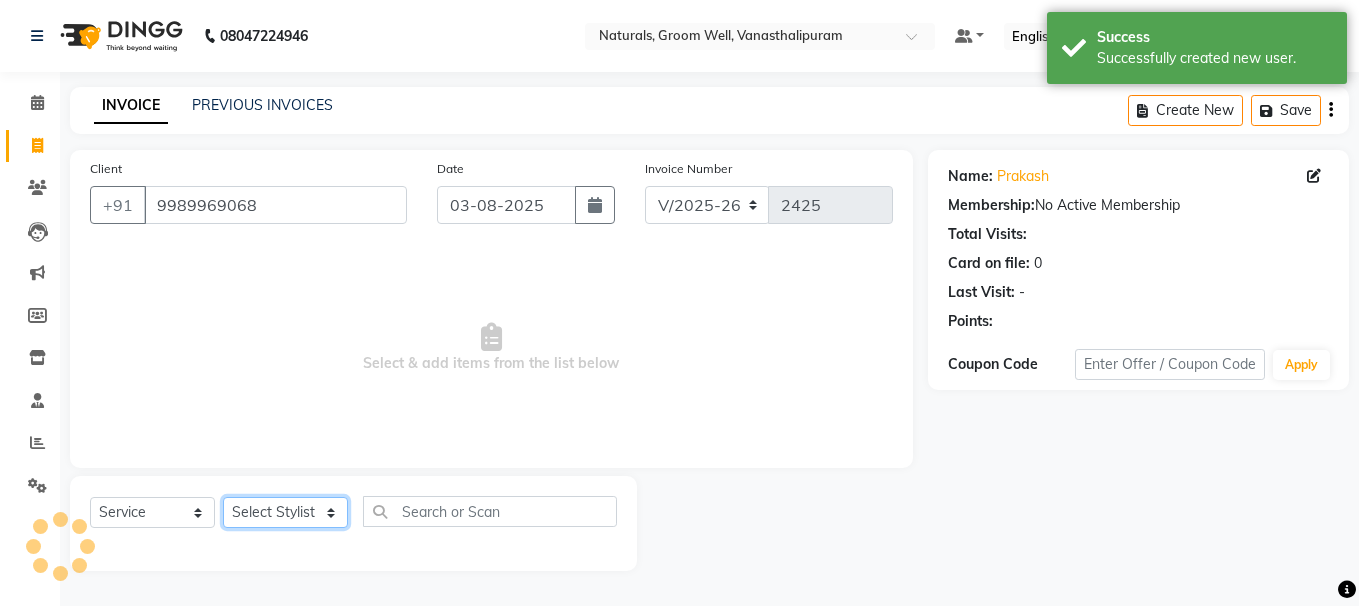 click on "Select Stylist [NAME] [NAME] [NAME] [NAME] [NAME] [NAME] [NAME] [NAME] [NAME] [NAME] [NAME] [NAME] [NAME]" 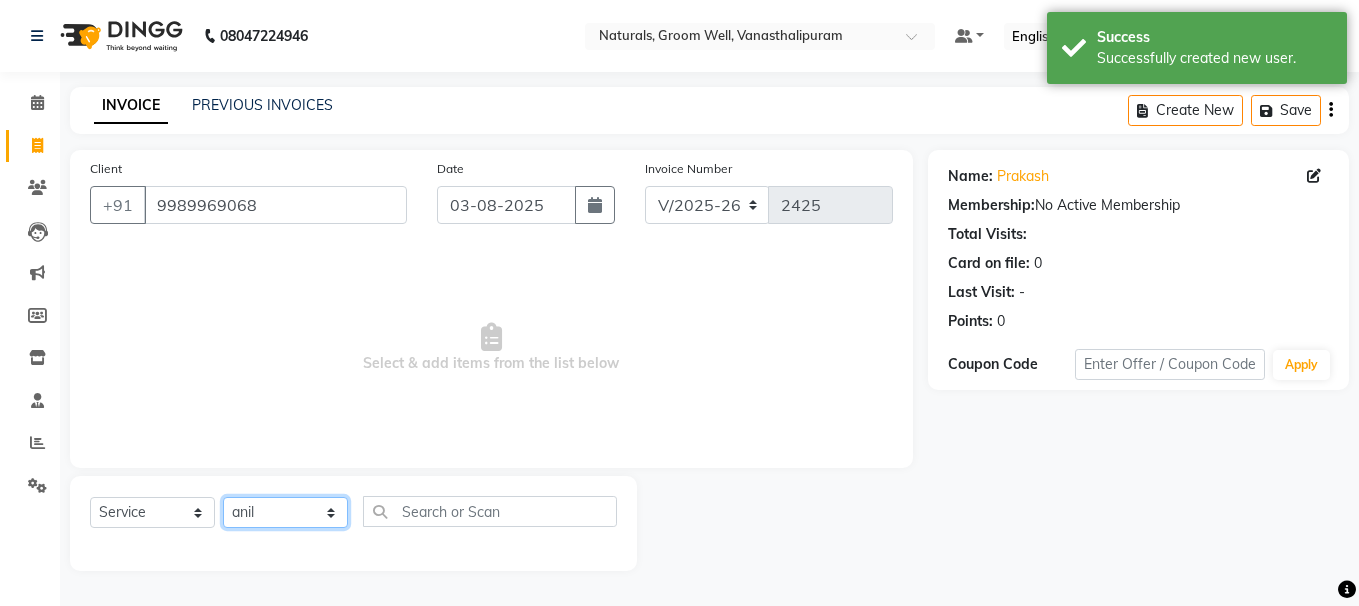 click on "Select Stylist [NAME] [NAME] [NAME] [NAME] [NAME] [NAME] [NAME] [NAME] [NAME] [NAME] [NAME] [NAME] [NAME]" 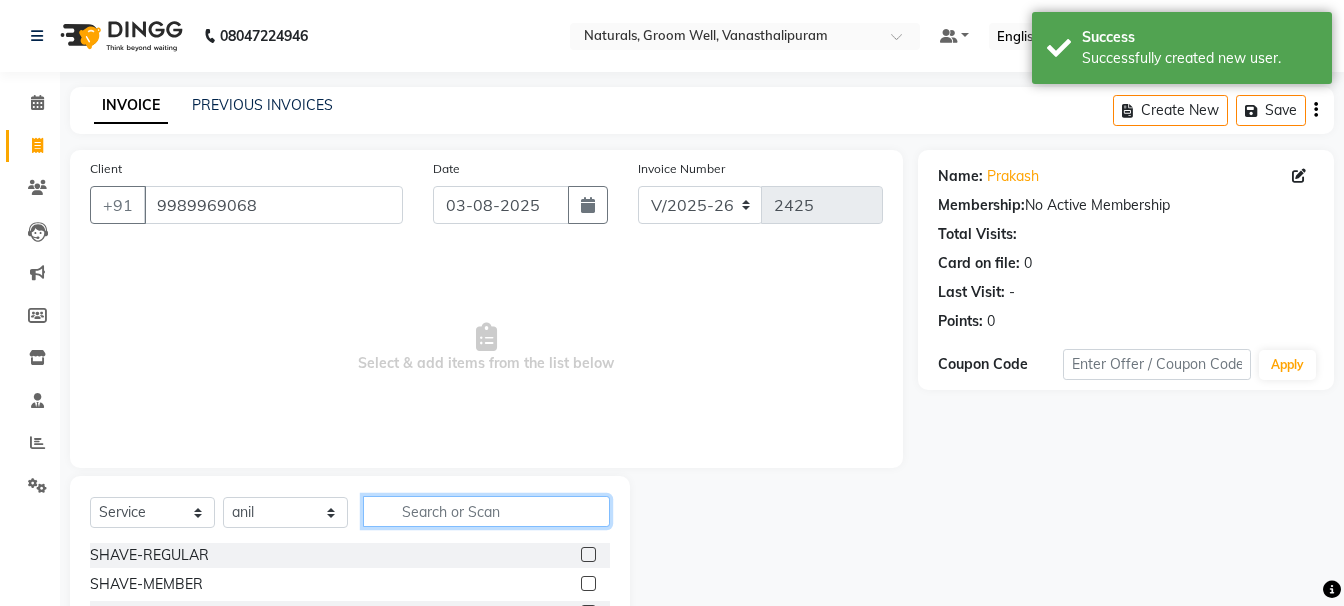 click 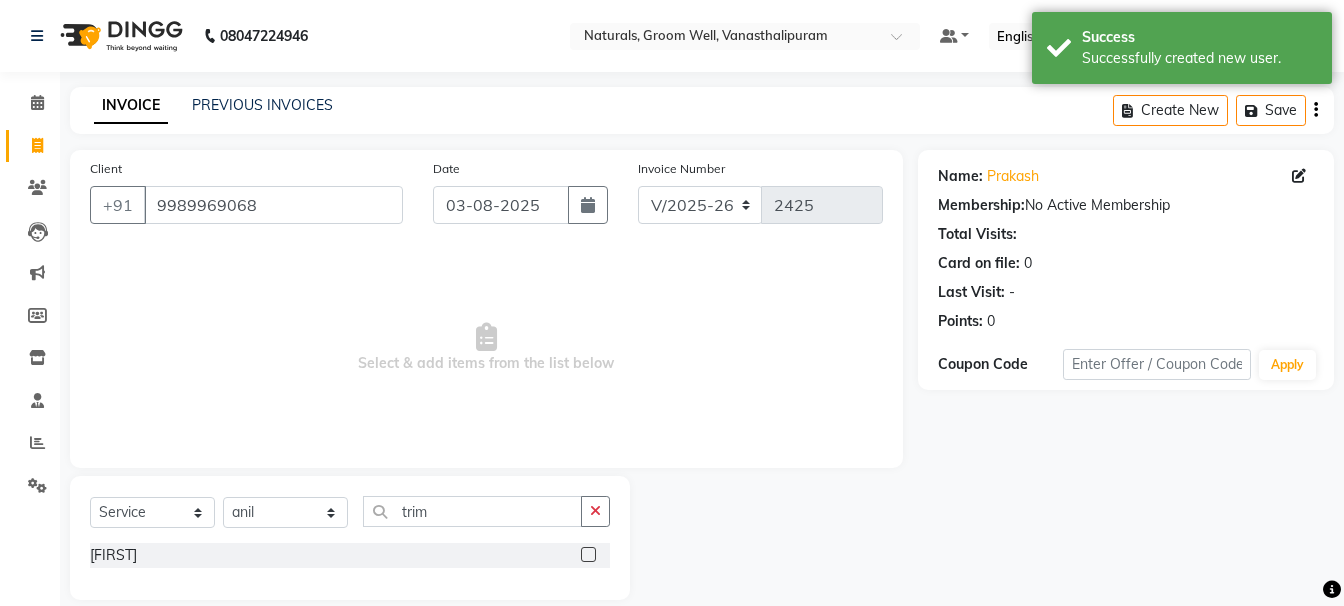 click 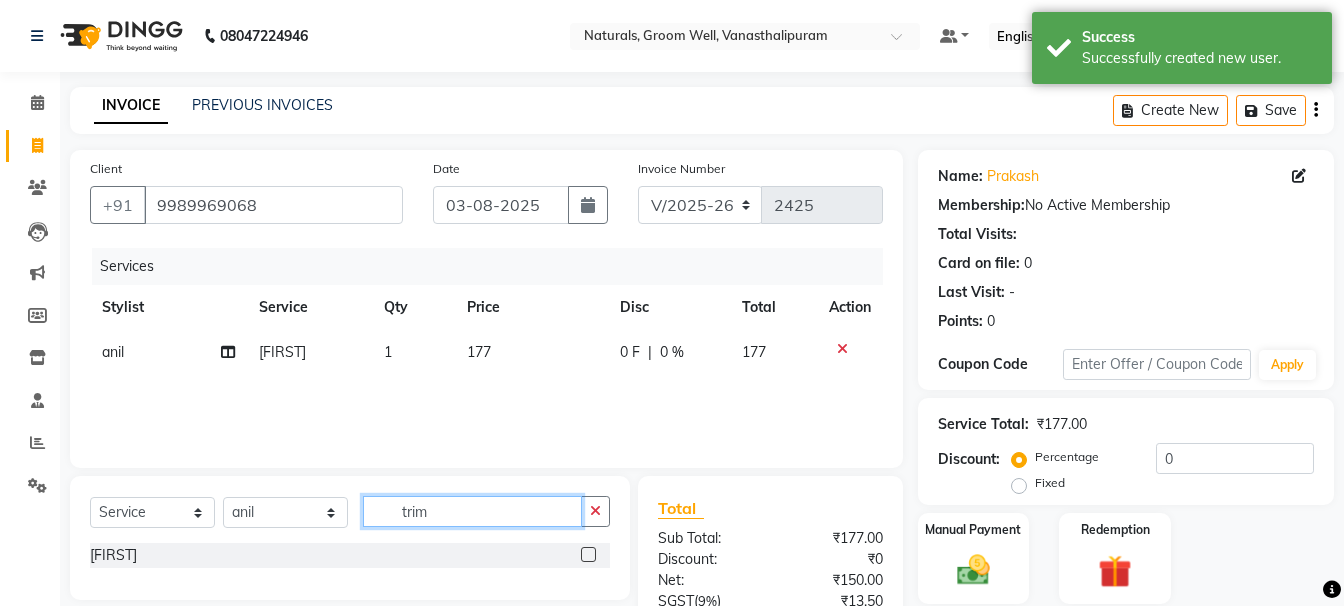 click on "trim" 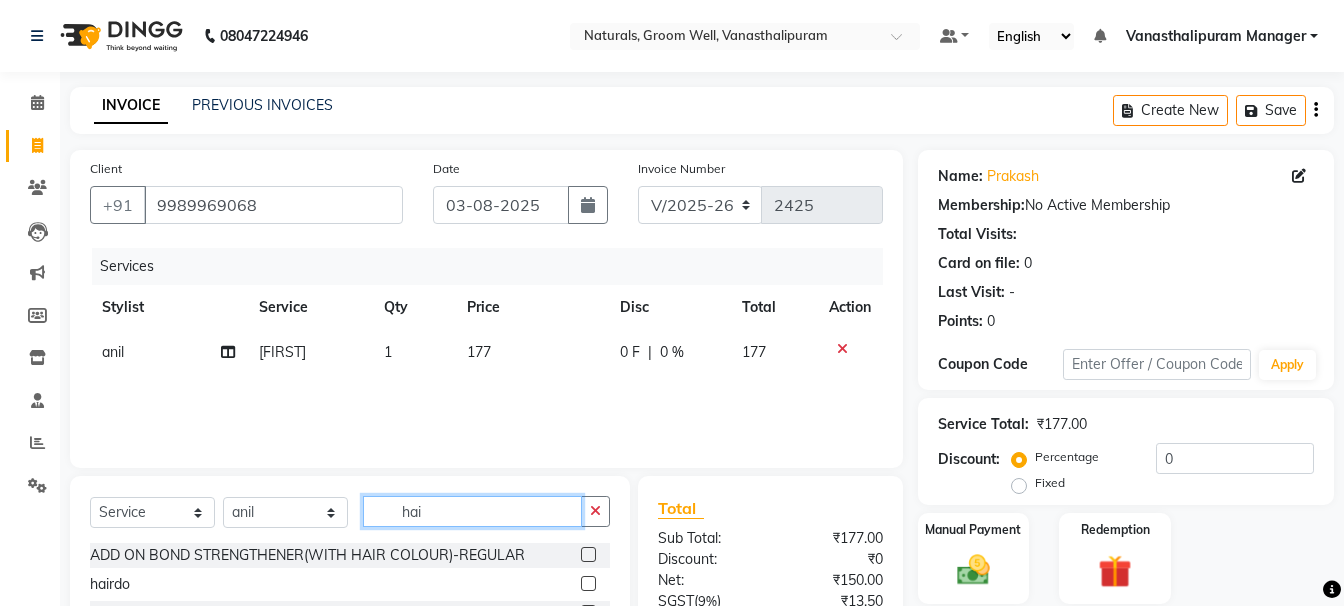 scroll, scrollTop: 195, scrollLeft: 0, axis: vertical 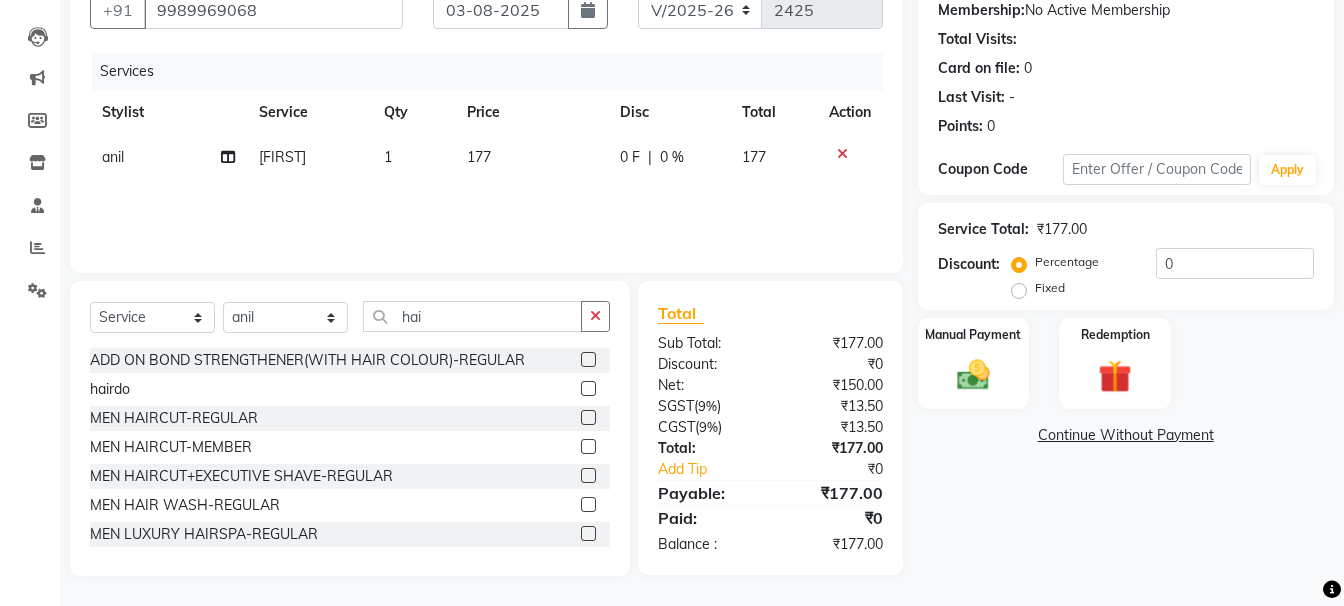drag, startPoint x: 567, startPoint y: 415, endPoint x: 535, endPoint y: 396, distance: 37.215588 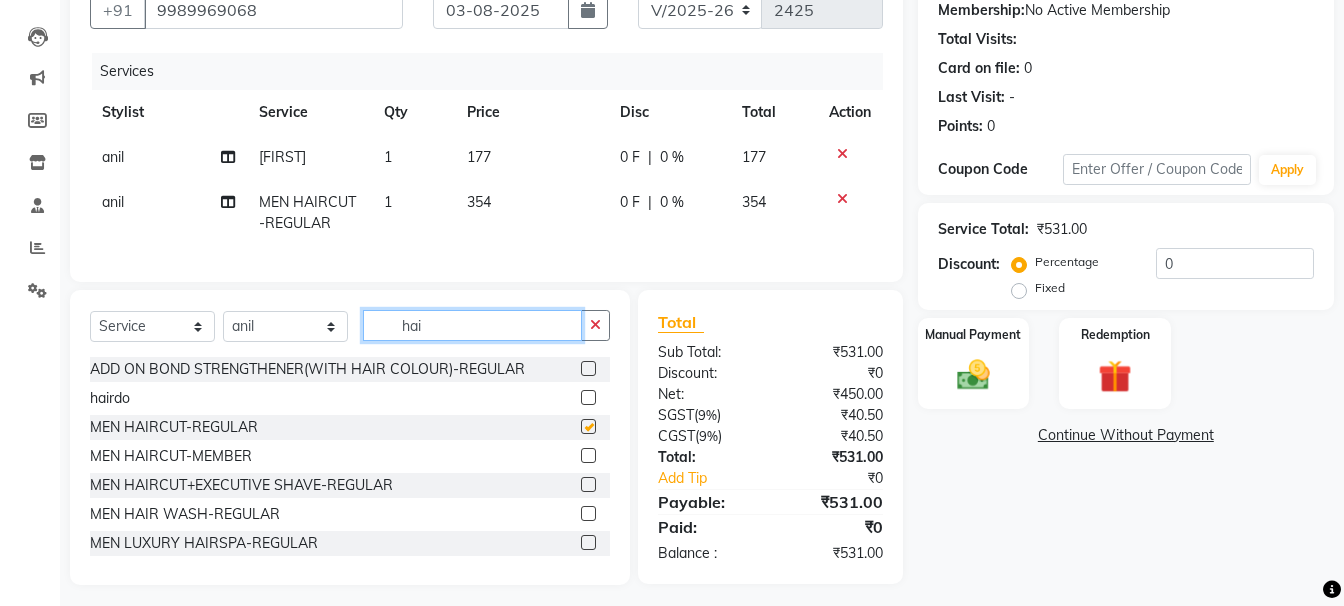 drag, startPoint x: 529, startPoint y: 346, endPoint x: 530, endPoint y: 357, distance: 11.045361 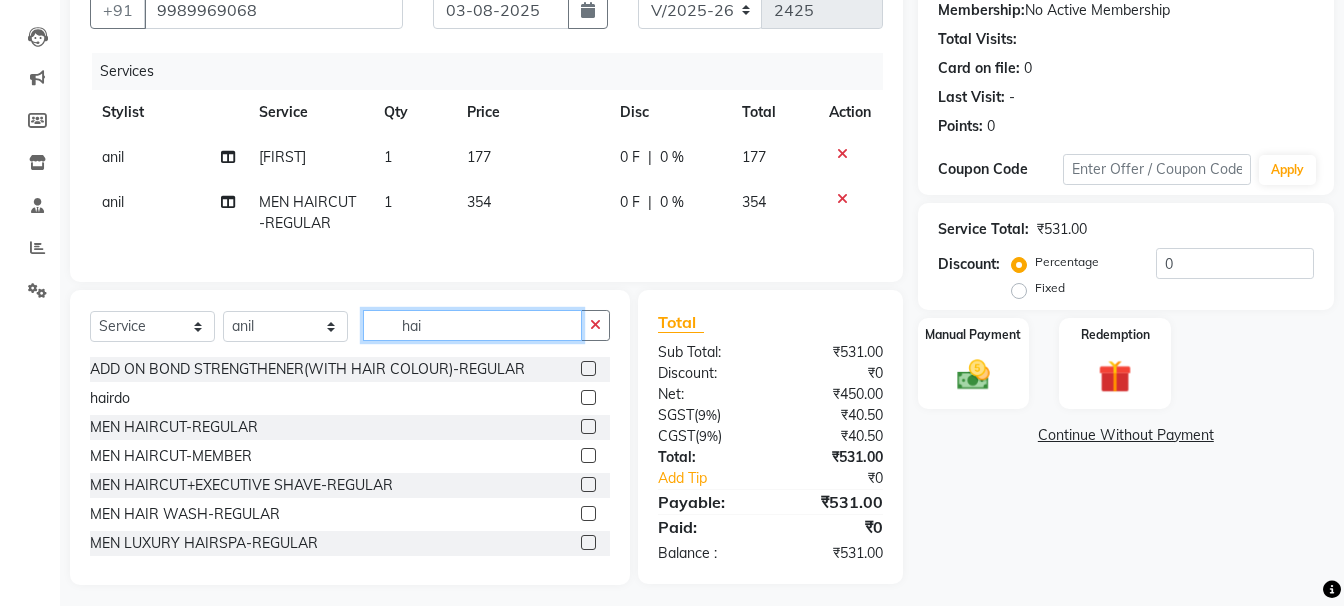 click on "hai" 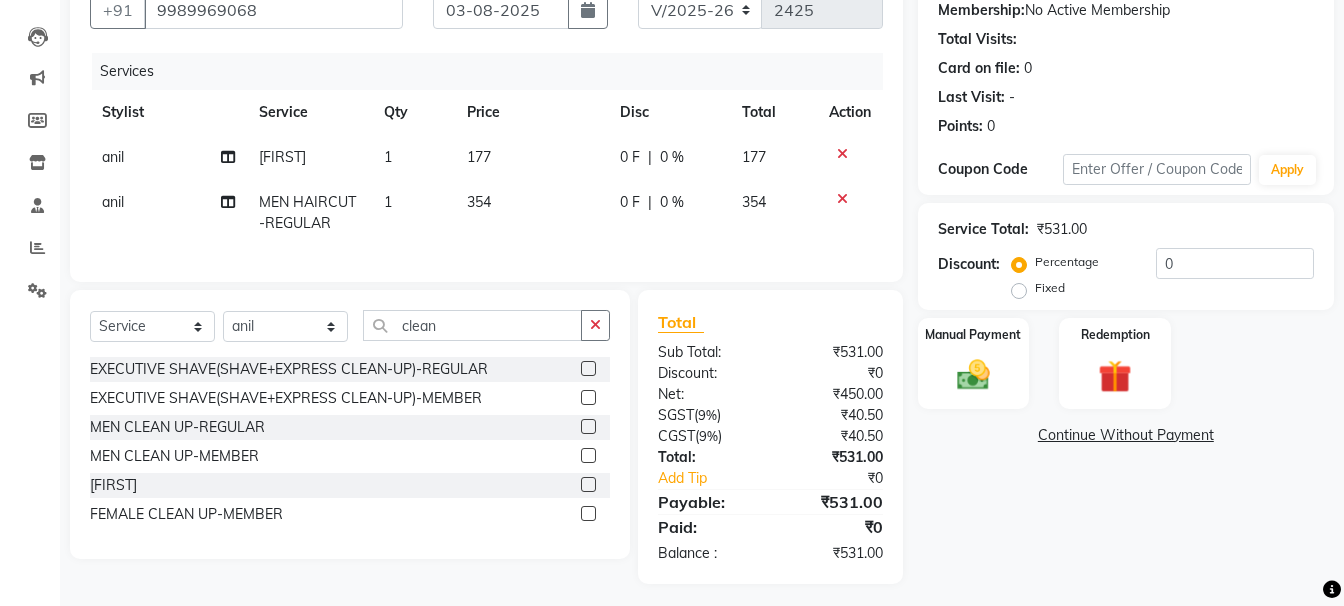 click 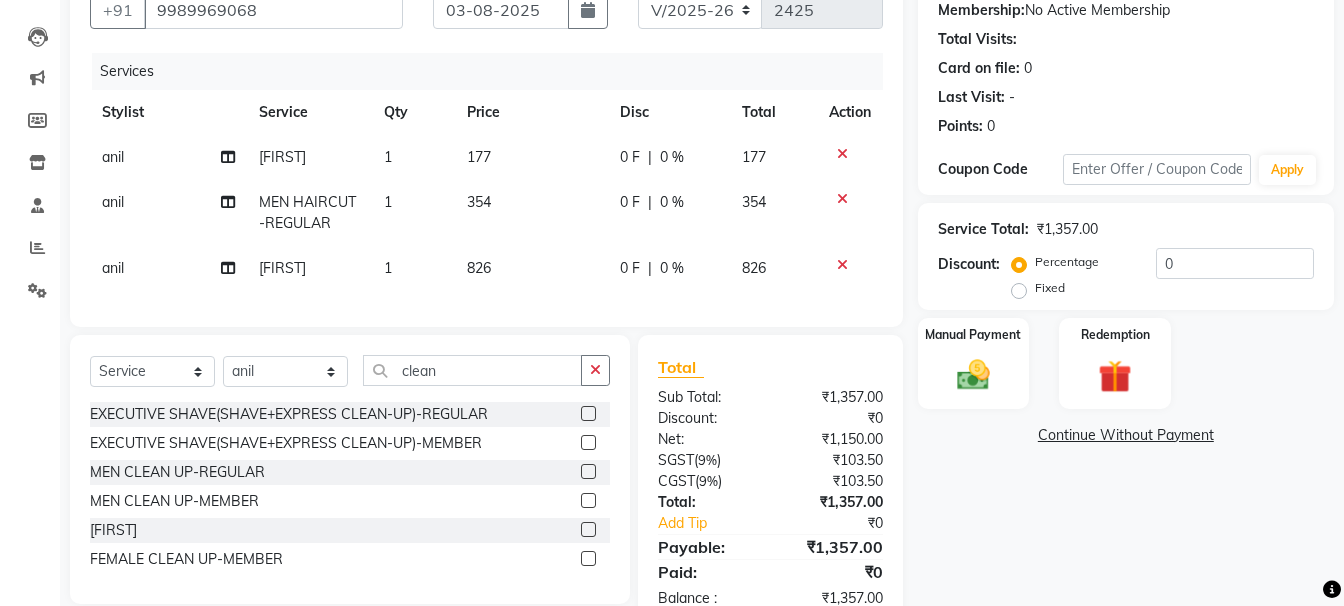 click on "826" 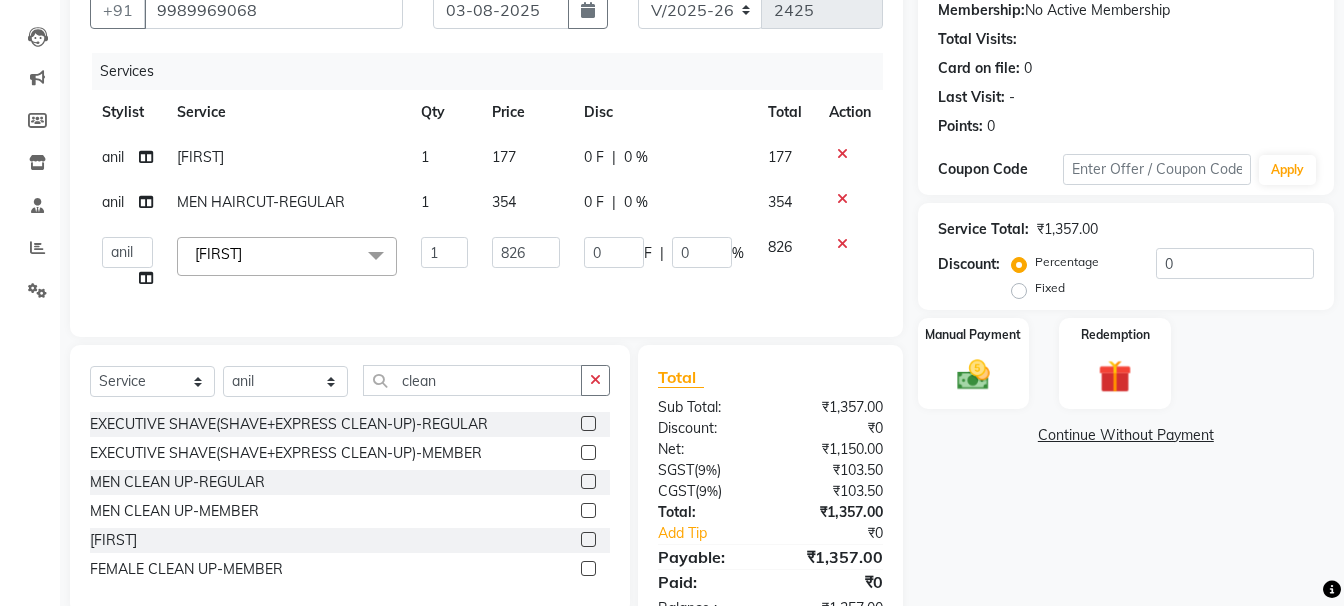 click on "826" 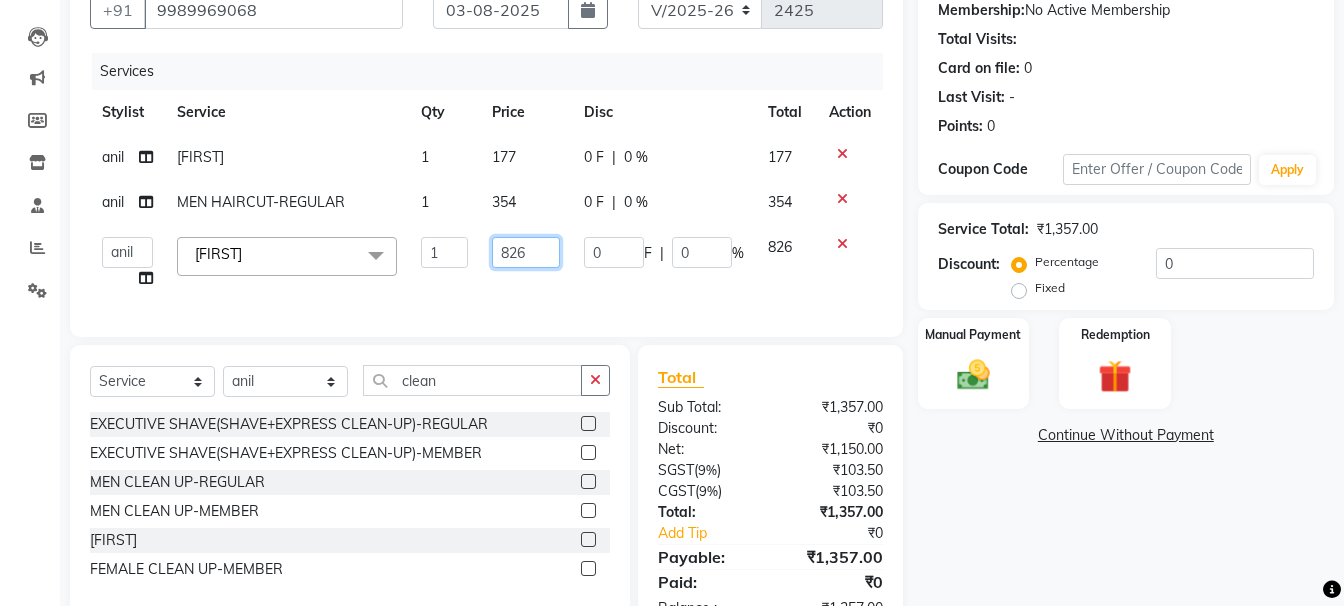 click on "826" 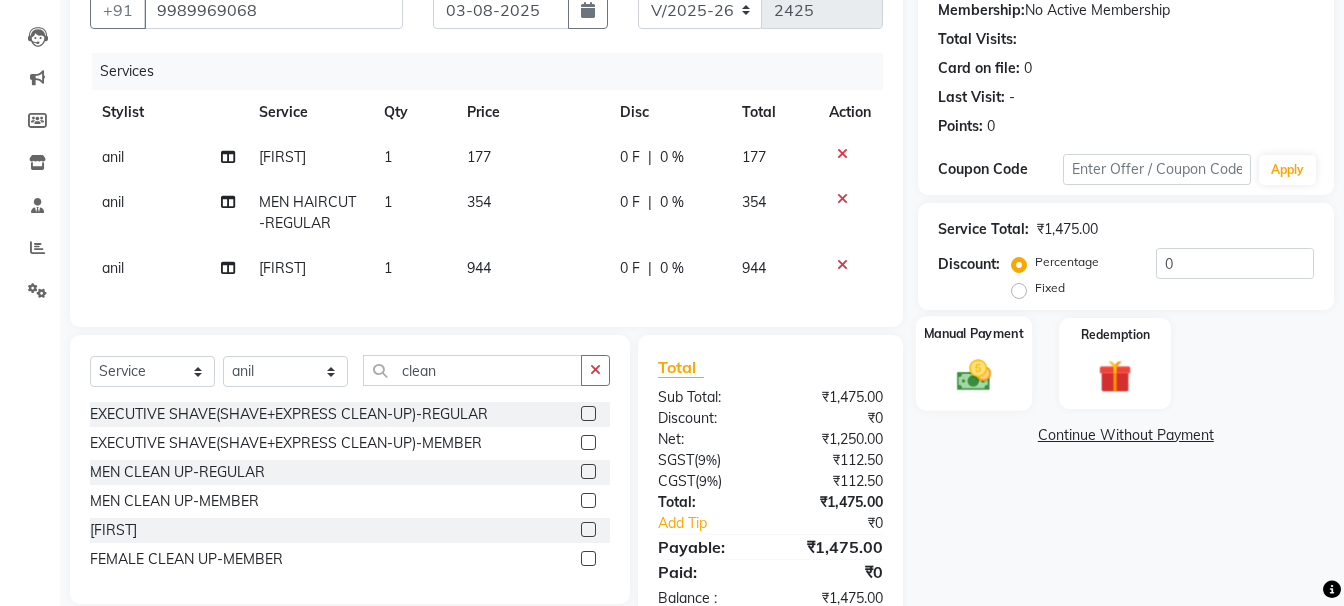 click 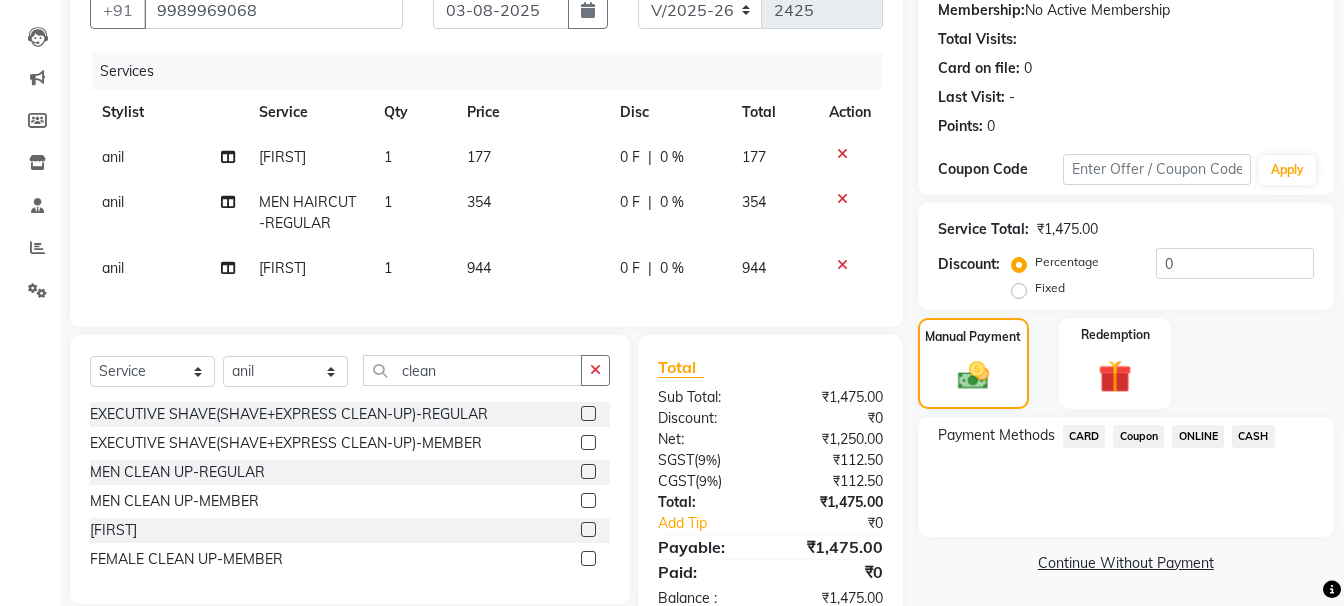 click on "ONLINE" 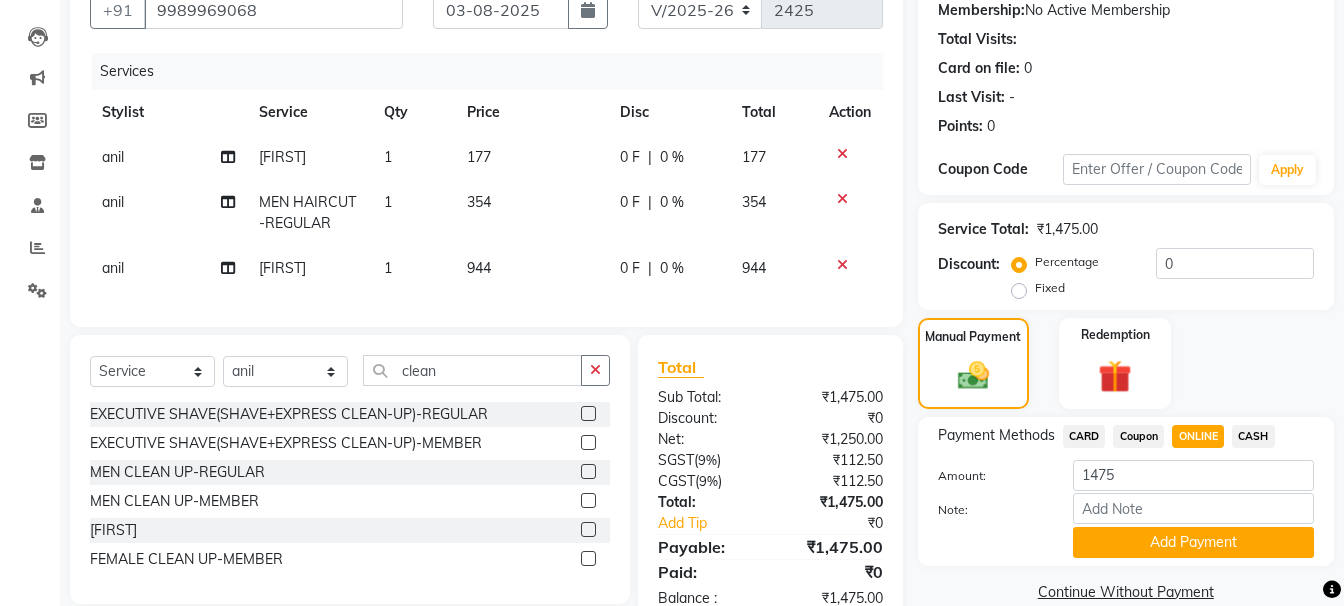 click on "CARD" 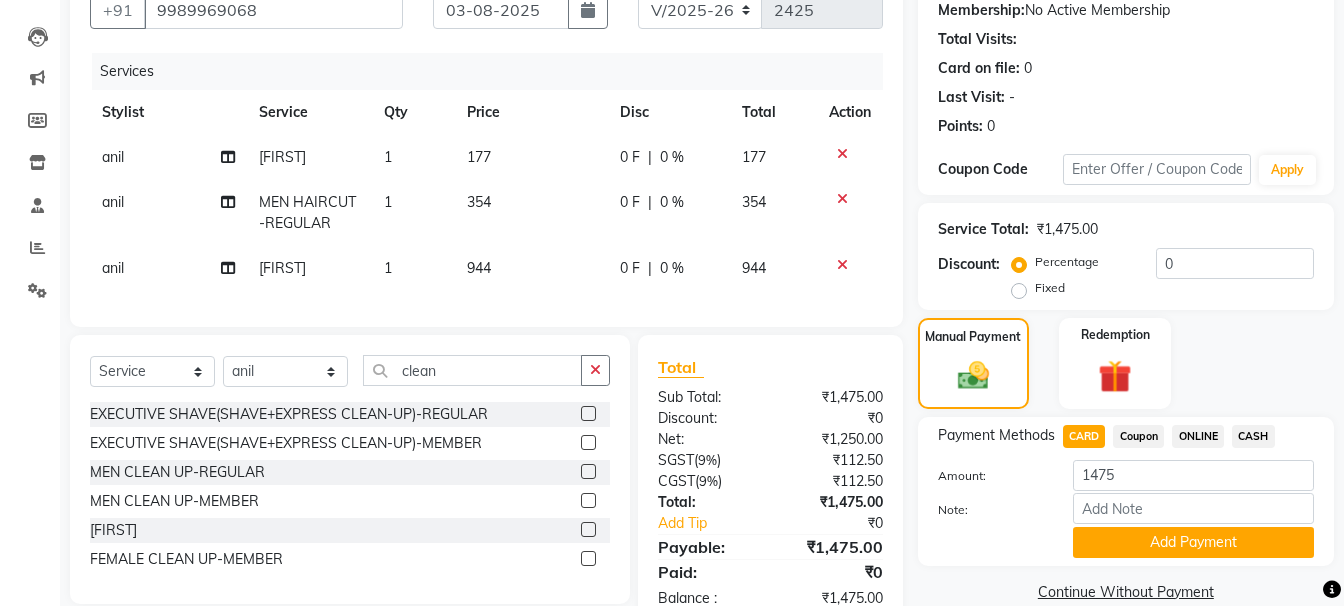 click on "Add Payment" 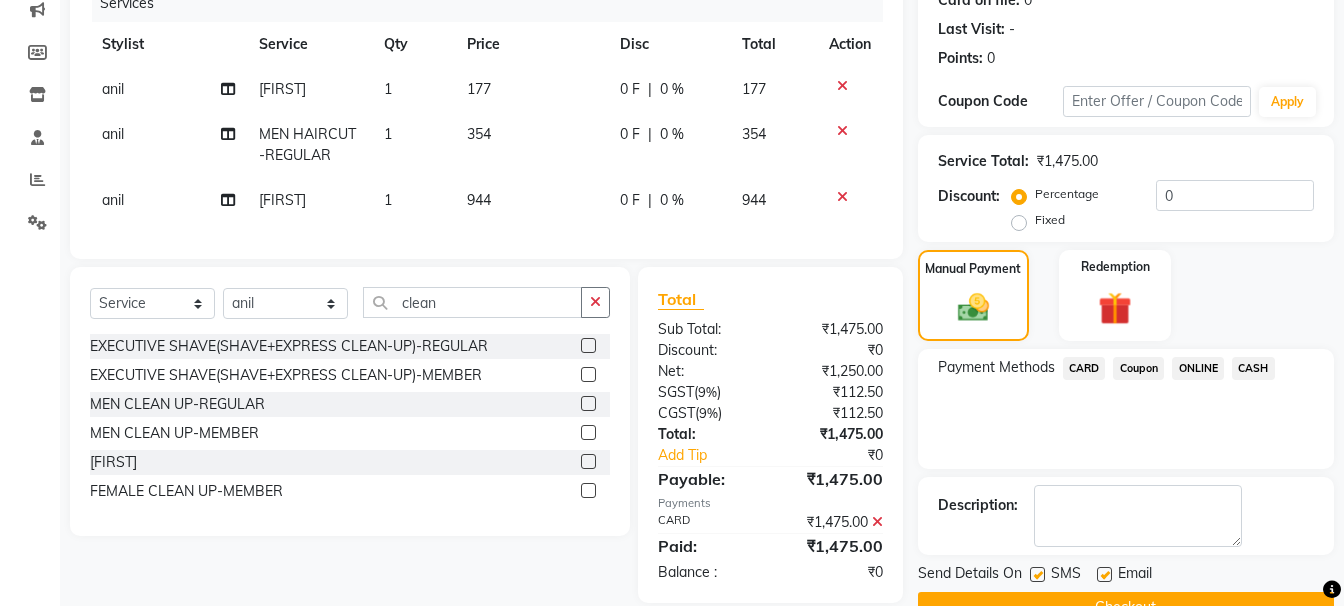scroll, scrollTop: 268, scrollLeft: 0, axis: vertical 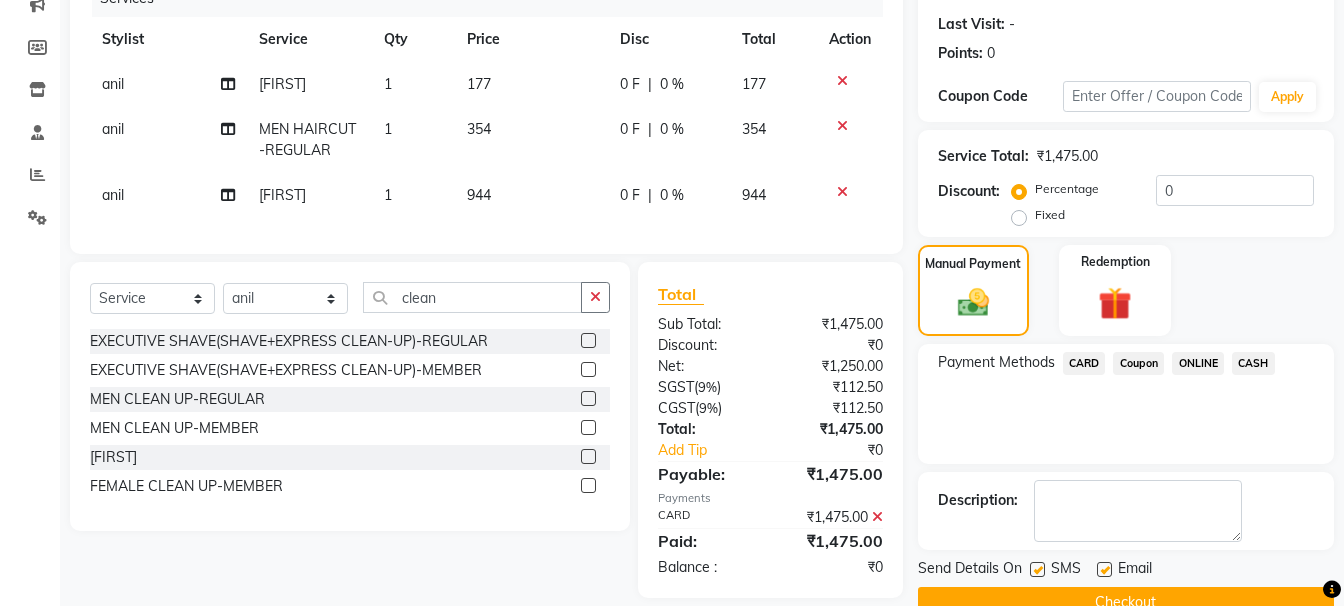 click on "Checkout" 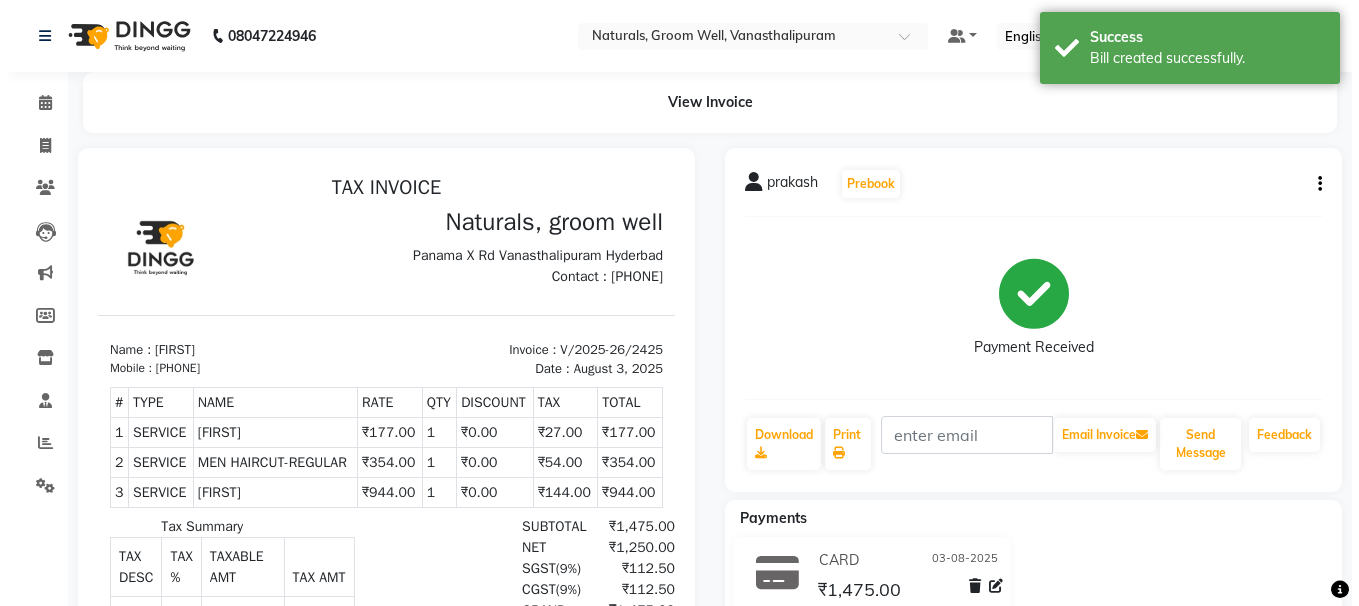 scroll, scrollTop: 0, scrollLeft: 0, axis: both 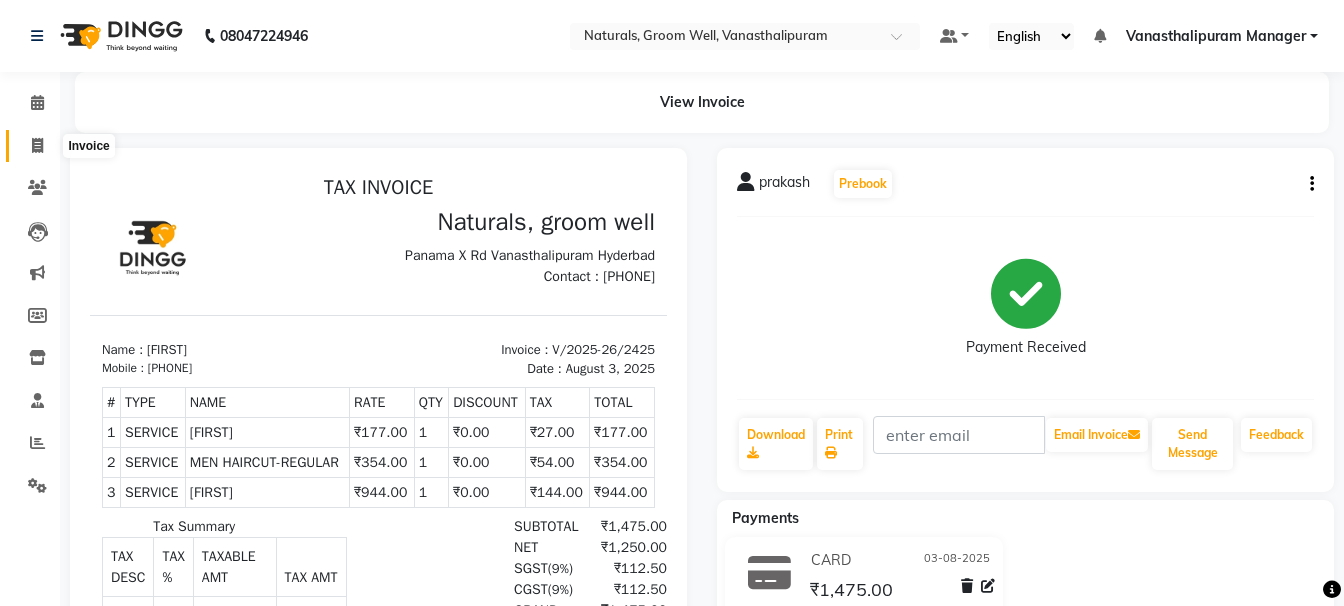 click 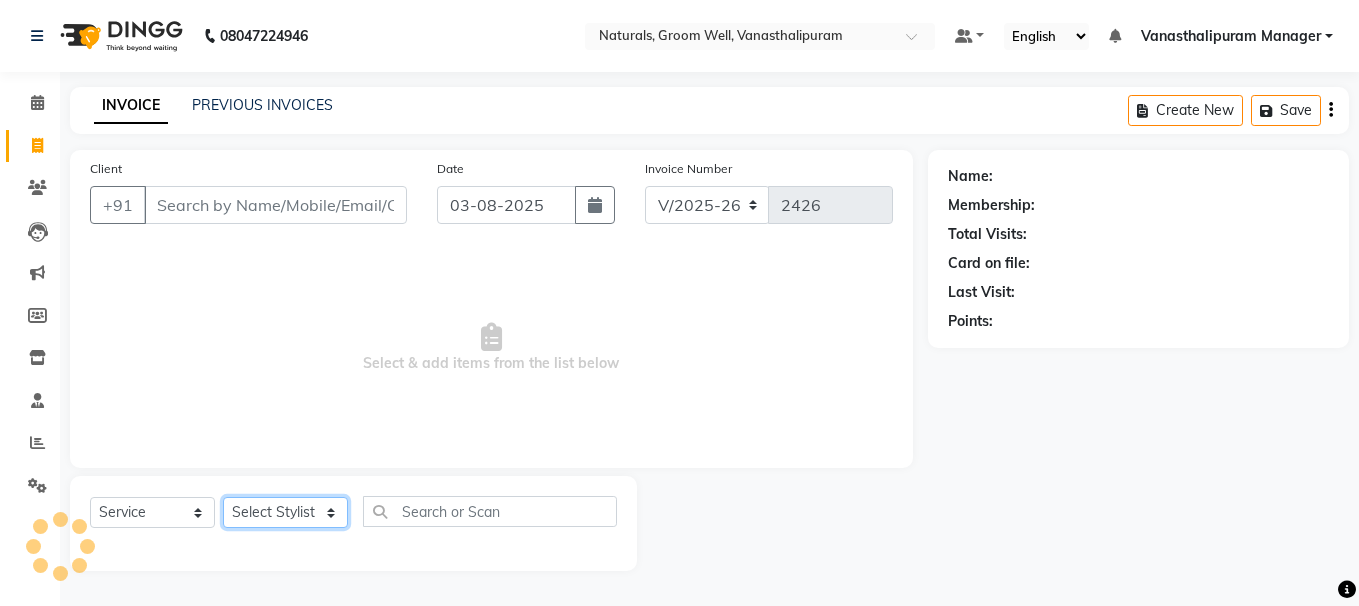 click on "Select Stylist" 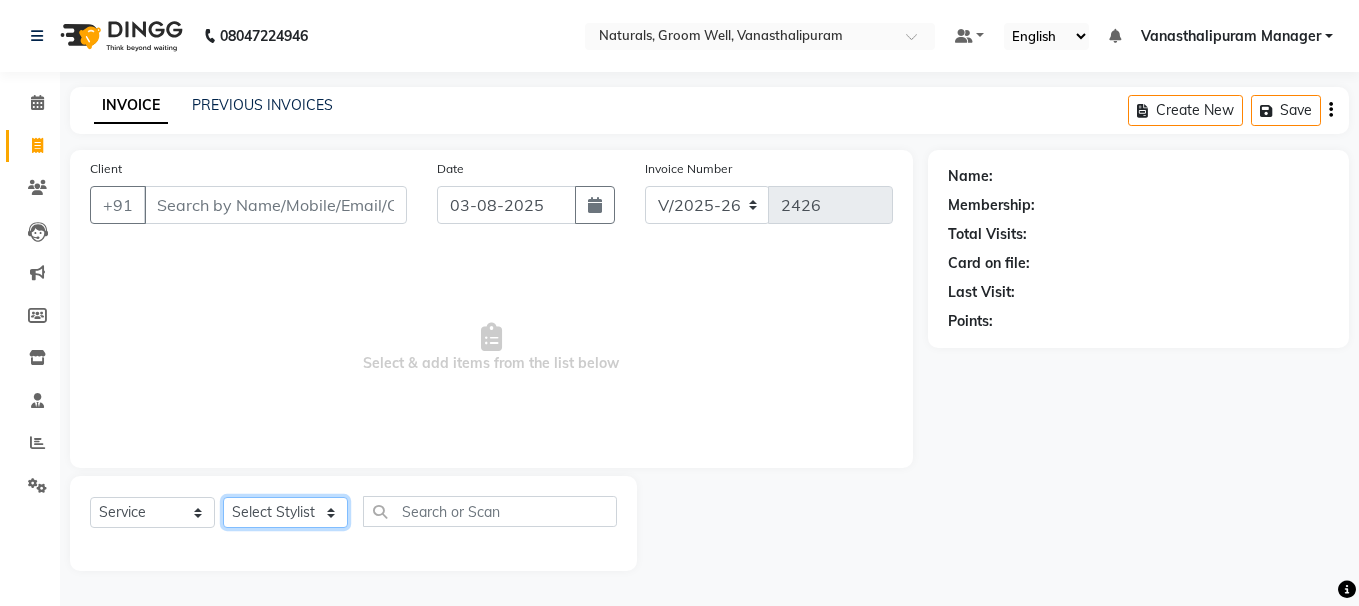click on "Select Stylist" 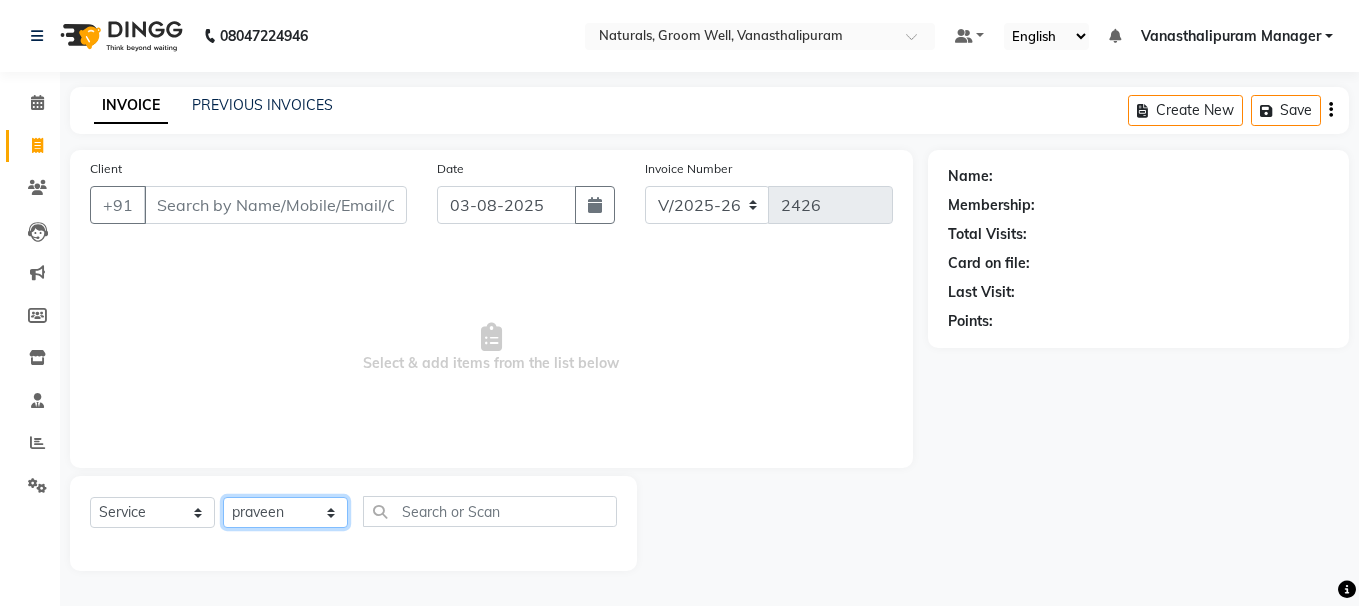 click on "Select Stylist [NAME] [NAME] [NAME] [NAME] [NAME] [NAME] [NAME] [NAME] [NAME] [NAME] [NAME] [NAME] [NAME]" 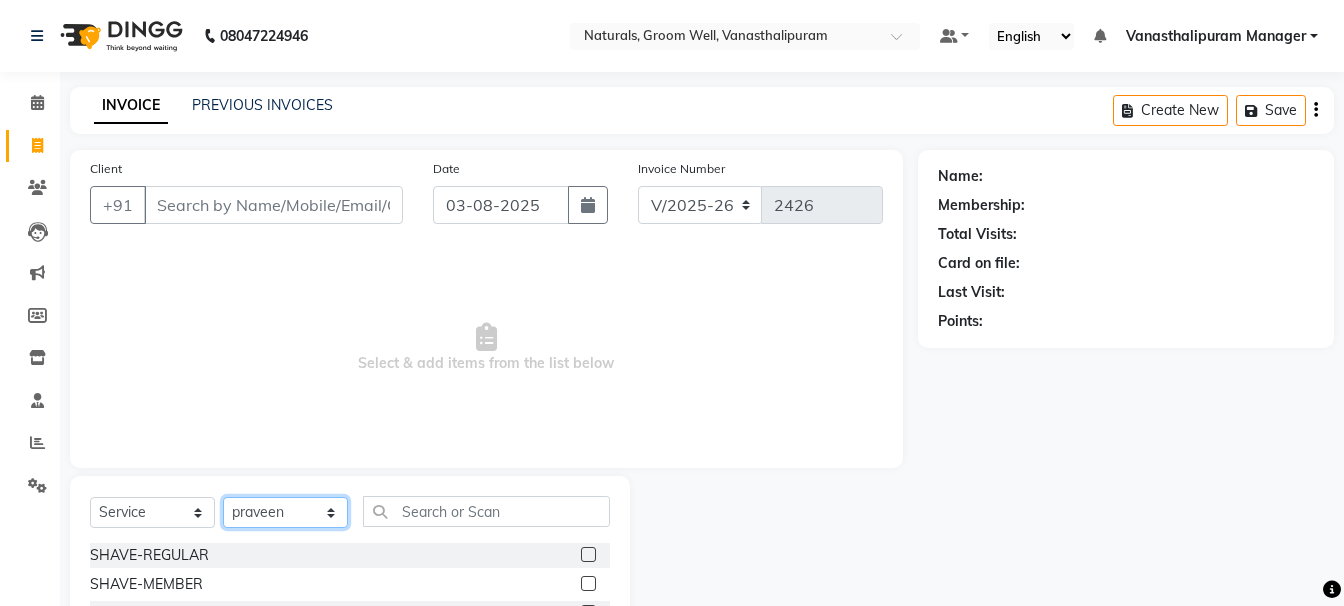 drag, startPoint x: 290, startPoint y: 511, endPoint x: 284, endPoint y: 498, distance: 14.3178215 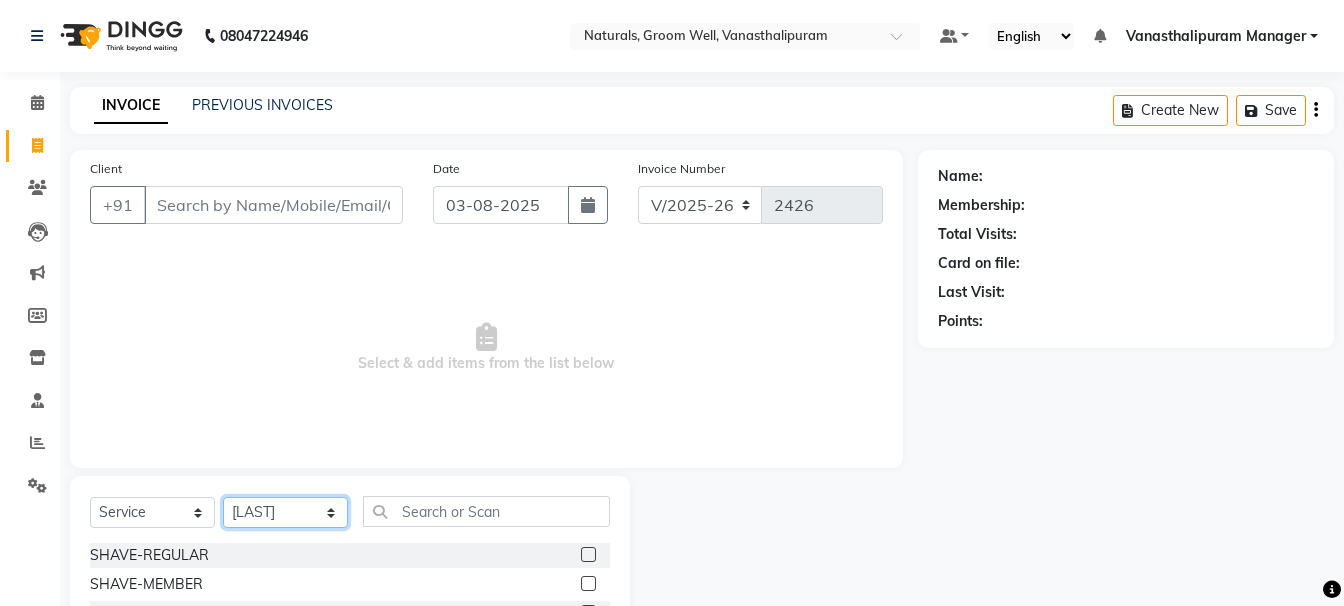 click on "Select Stylist [NAME] [NAME] [NAME] [NAME] [NAME] [NAME] [NAME] [NAME] [NAME] [NAME] [NAME] [NAME] [NAME]" 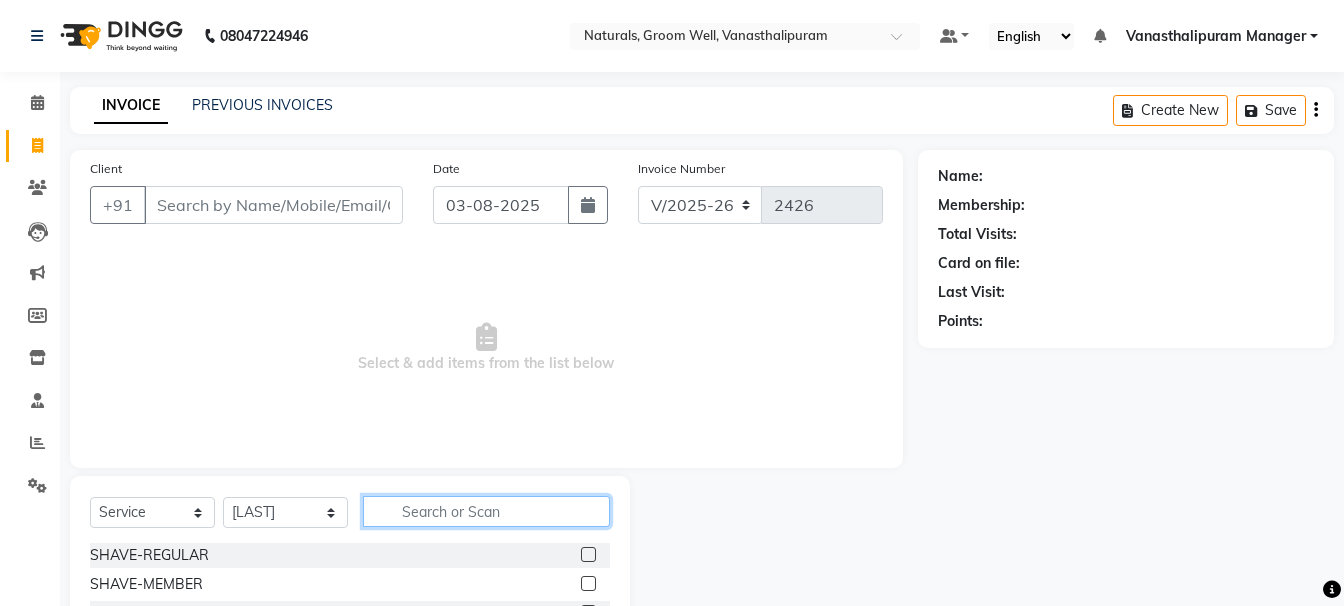 click 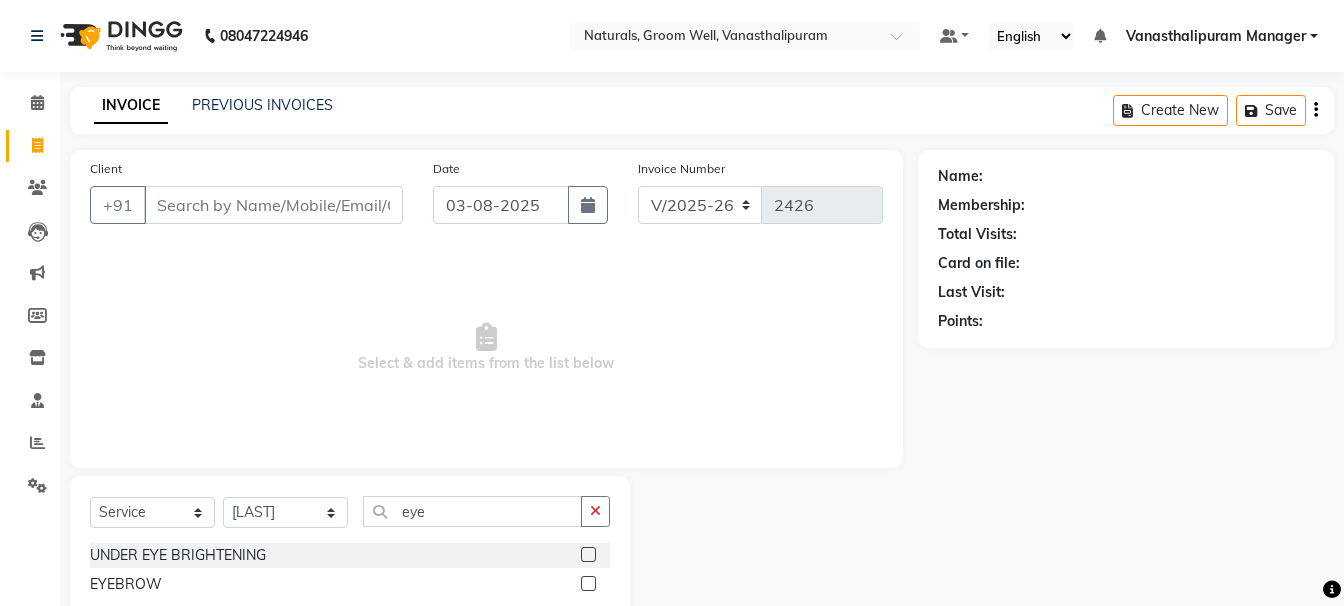 click 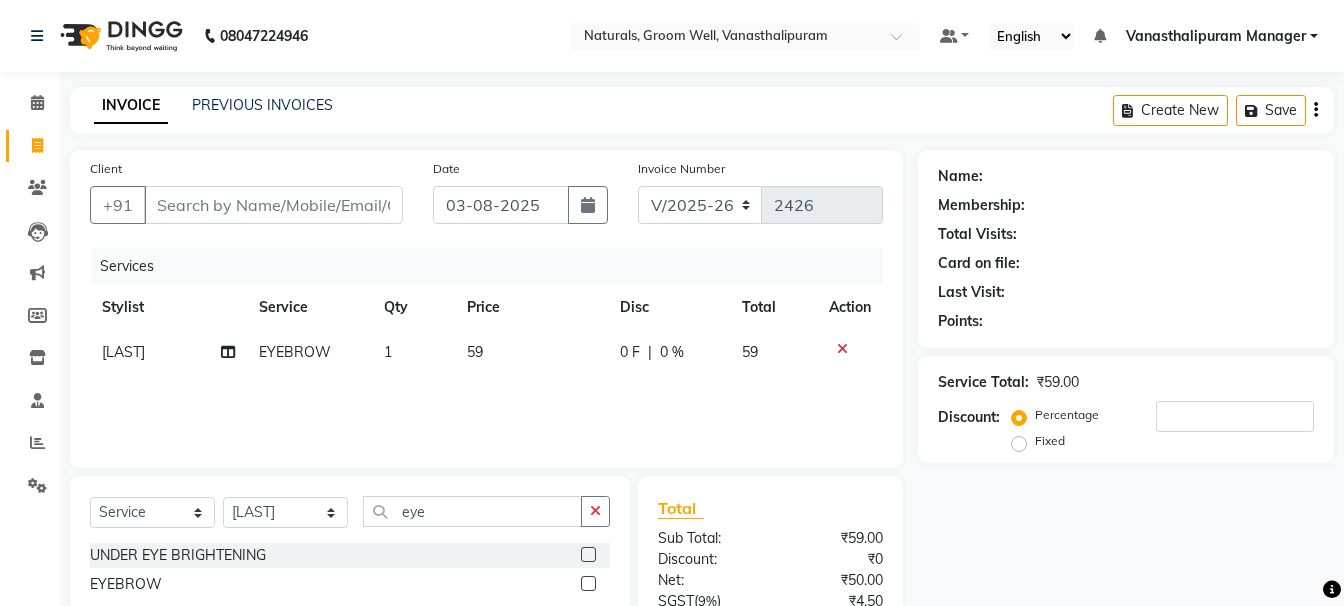 click on "59" 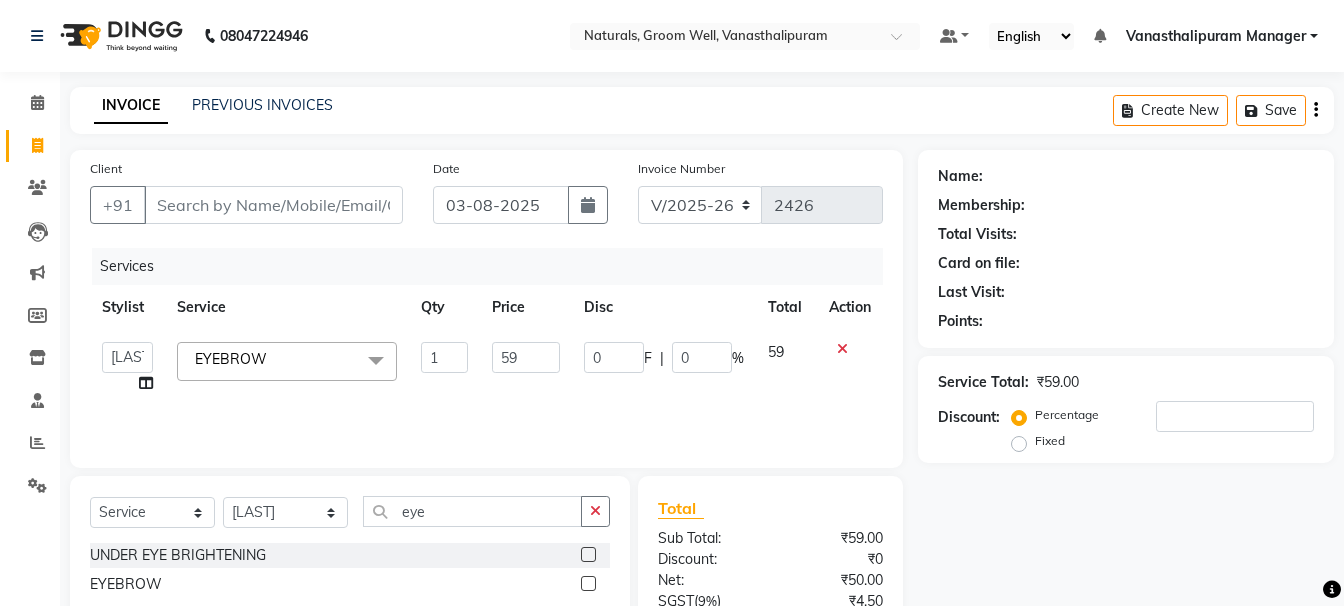 click on "59" 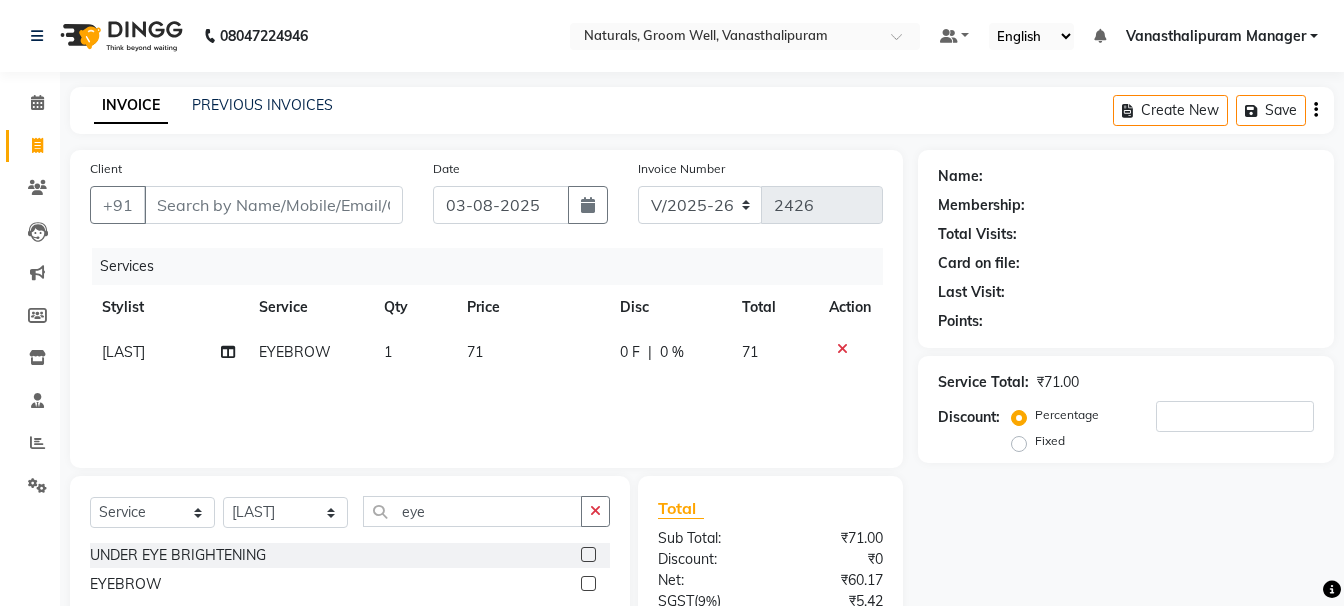 click on "1" 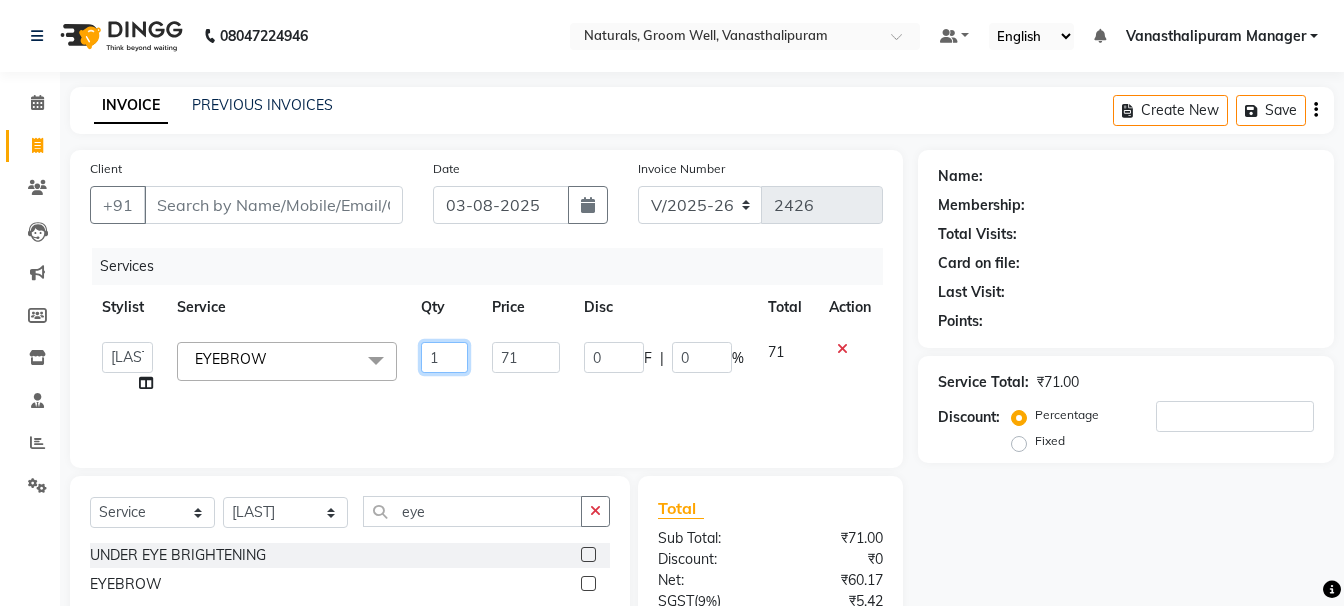 click on "1" 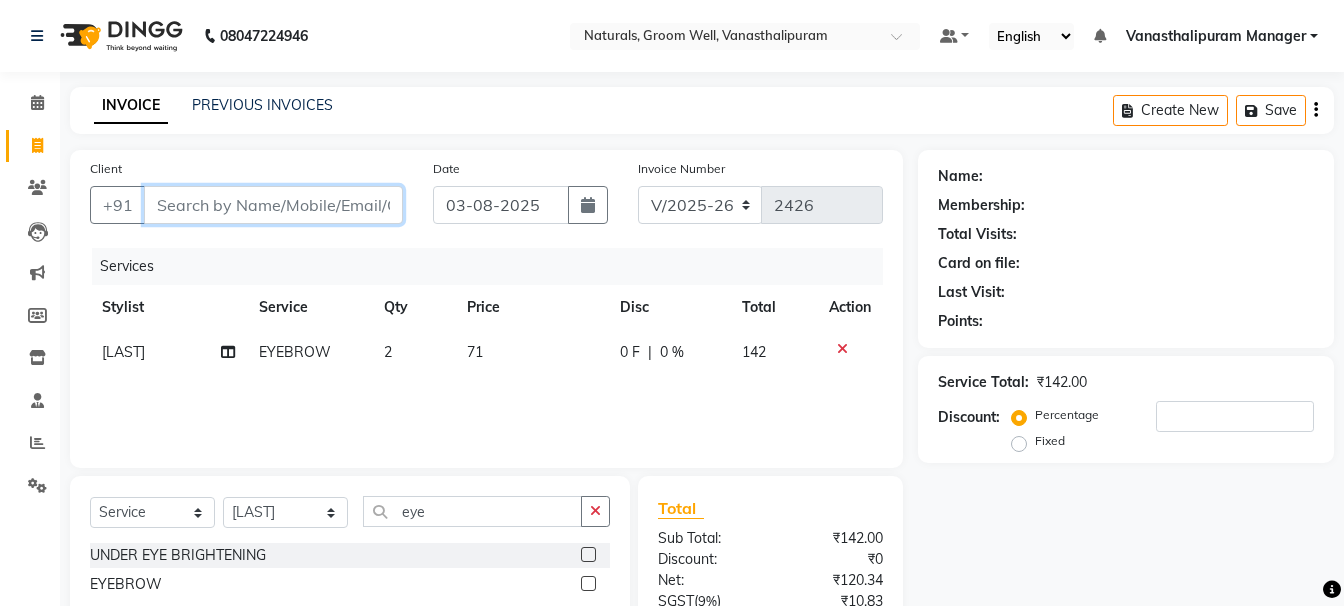 click on "Client" at bounding box center [273, 205] 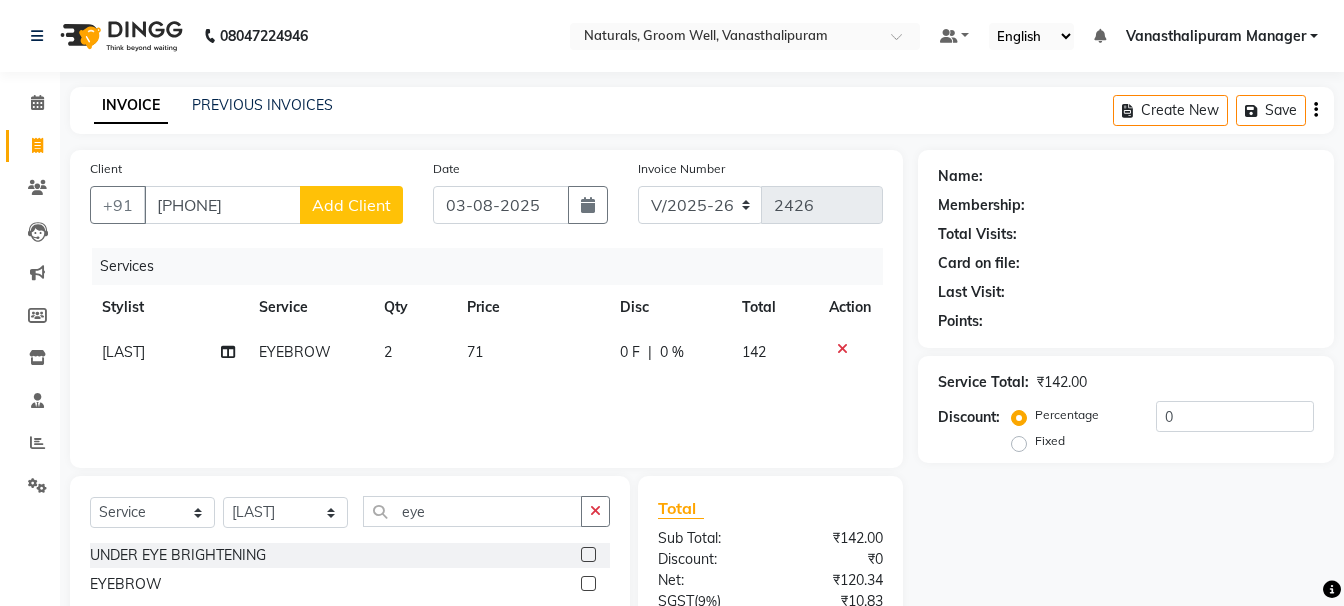 click on "Add Client" 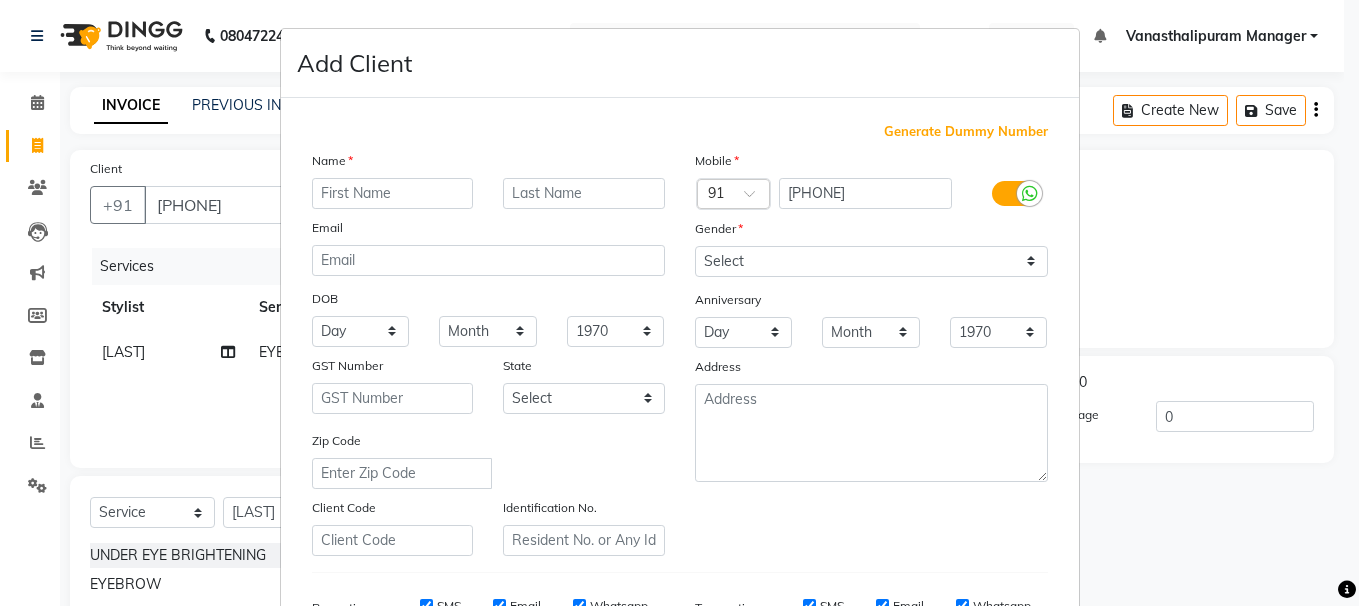 click at bounding box center (393, 193) 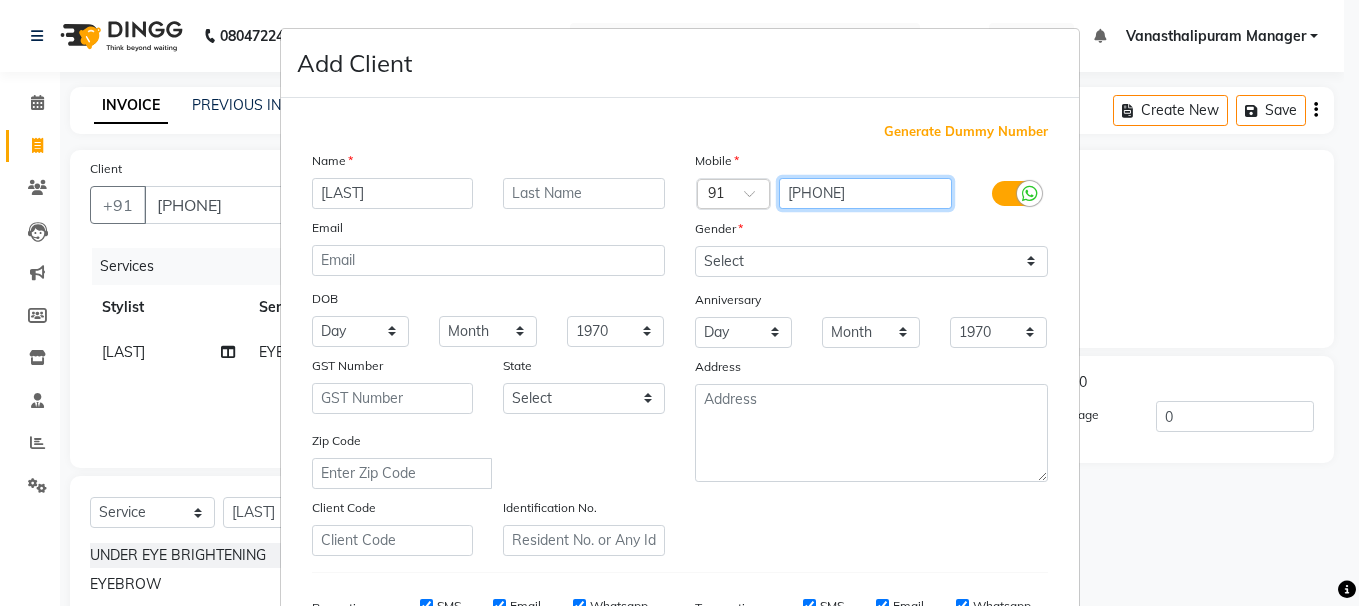 click on "[PHONE]" at bounding box center (865, 193) 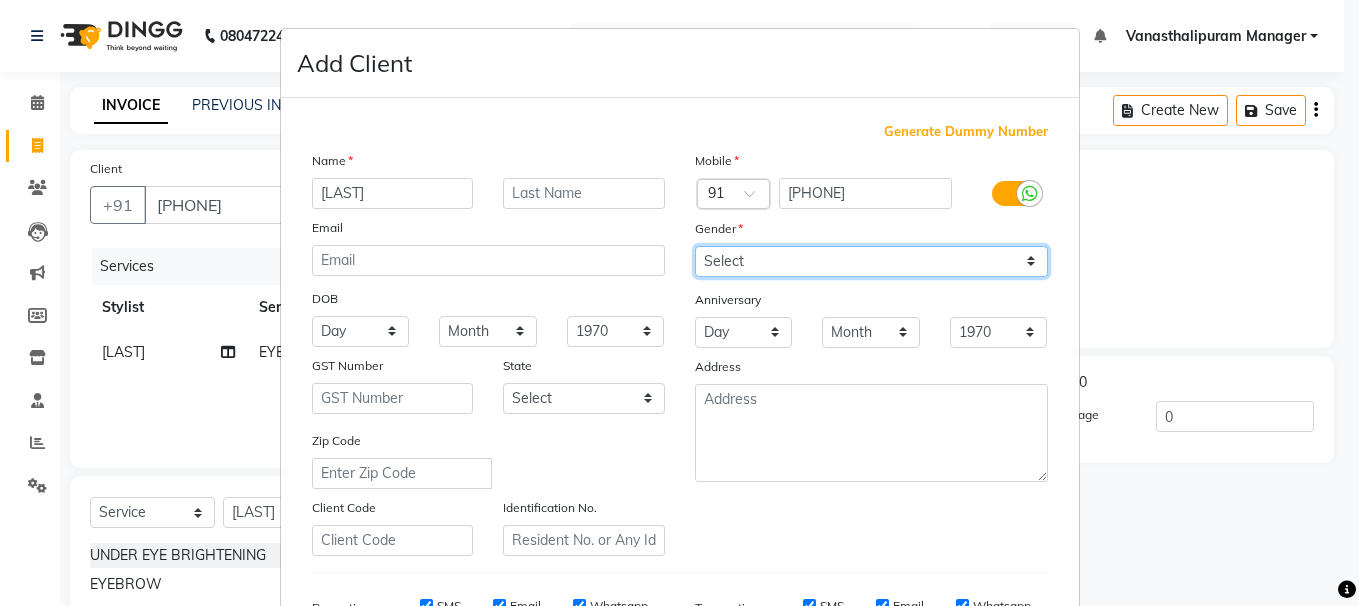 click on "Select Male Female Other Prefer Not To Say" at bounding box center [871, 261] 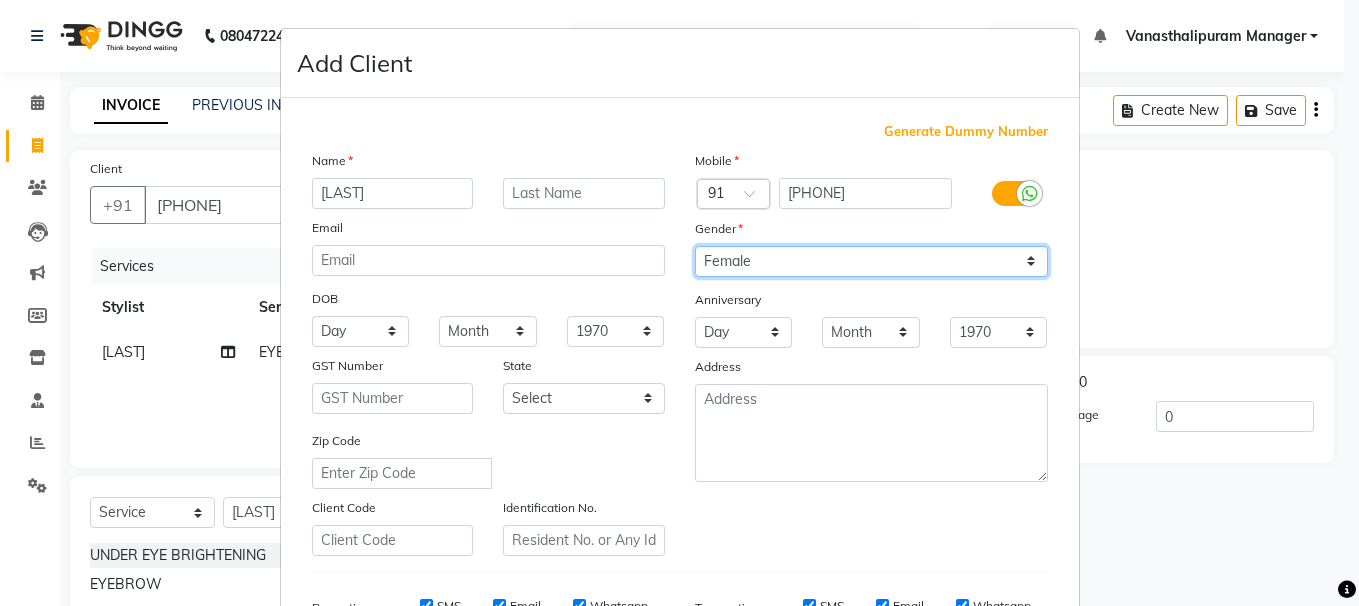 click on "Select Male Female Other Prefer Not To Say" at bounding box center (871, 261) 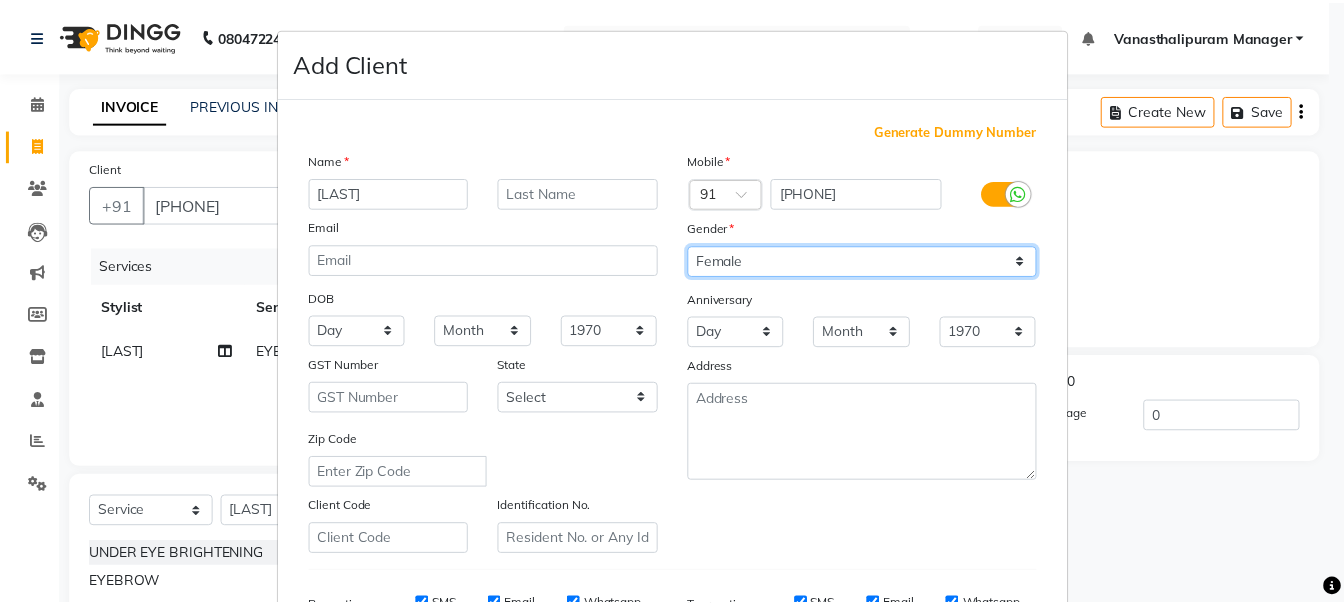 scroll, scrollTop: 317, scrollLeft: 0, axis: vertical 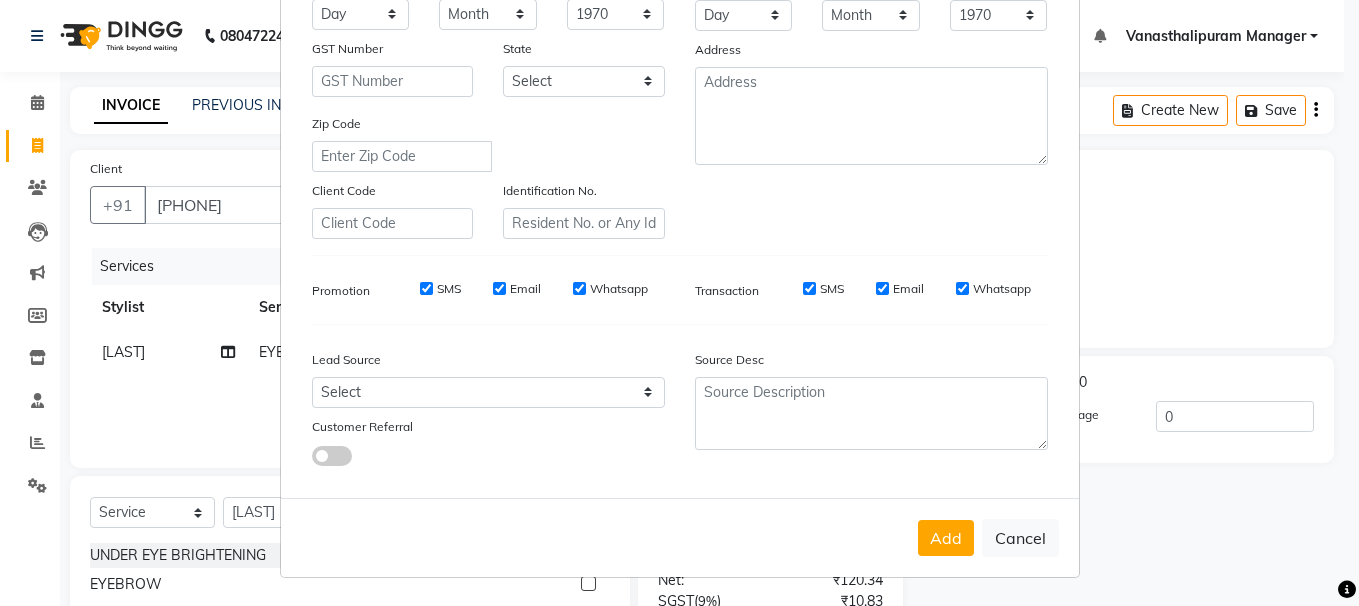 click on "Add" at bounding box center [946, 538] 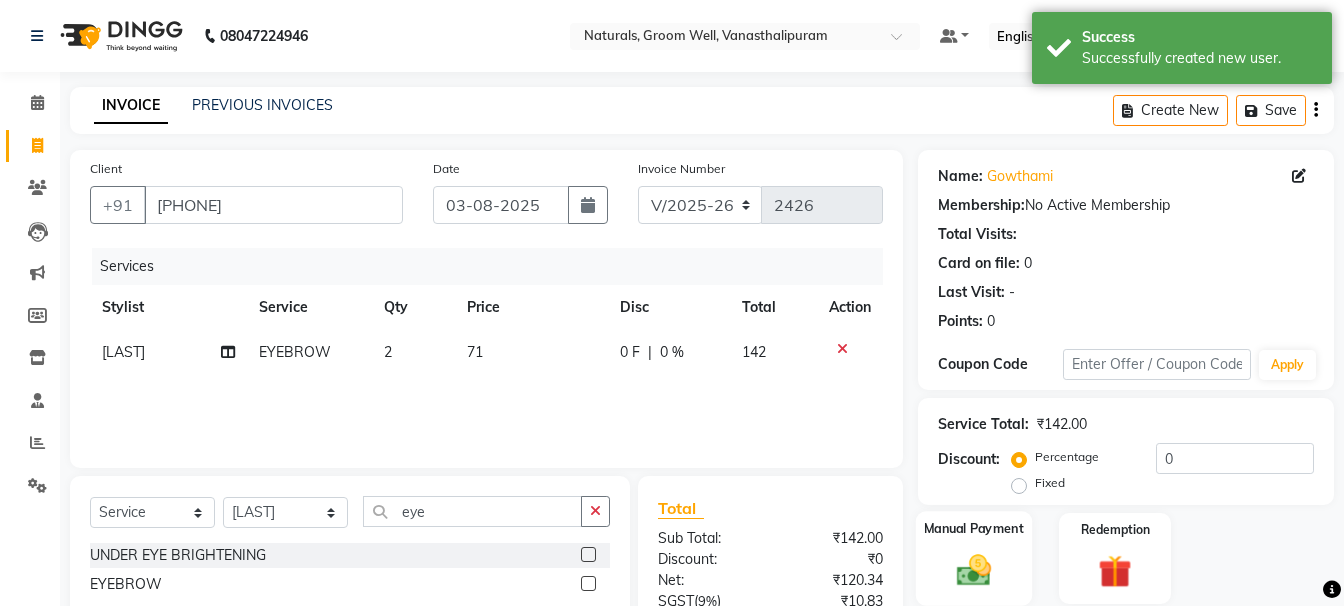 click on "Manual Payment" 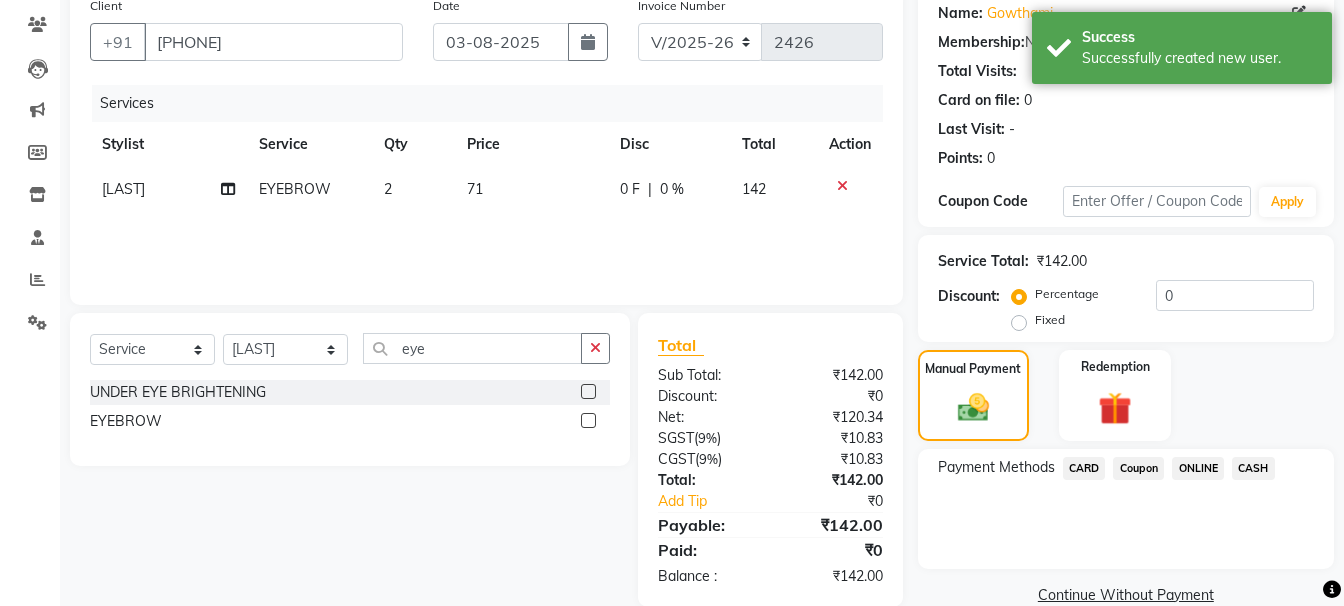 scroll, scrollTop: 197, scrollLeft: 0, axis: vertical 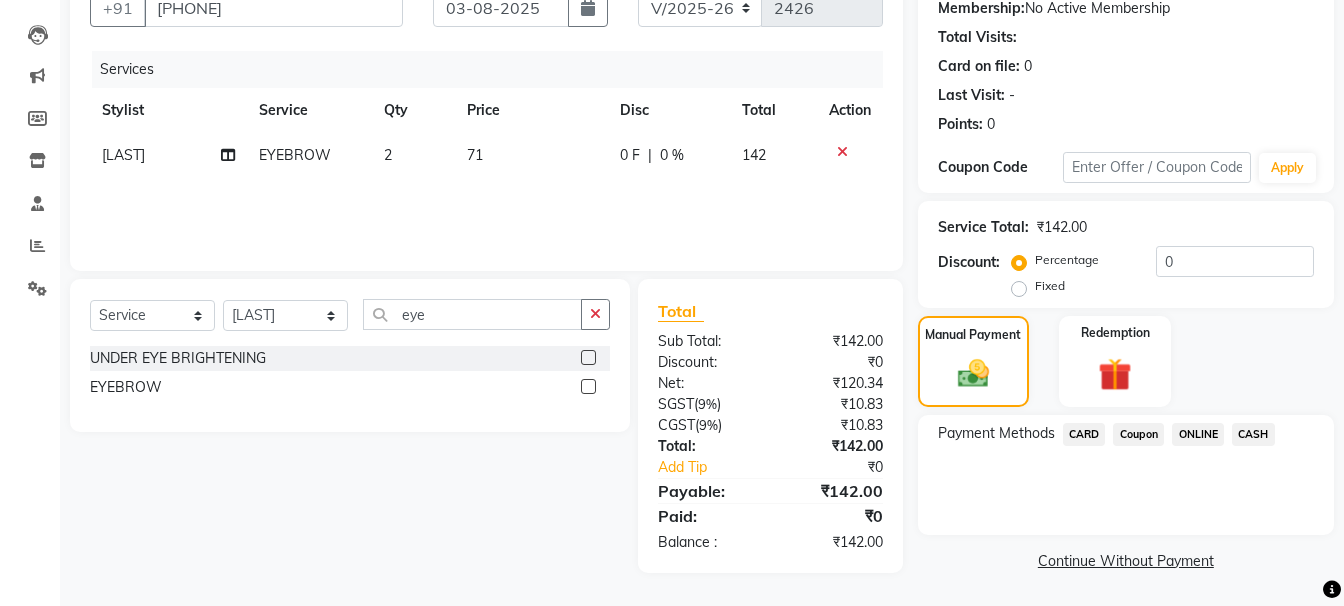 click on "ONLINE" 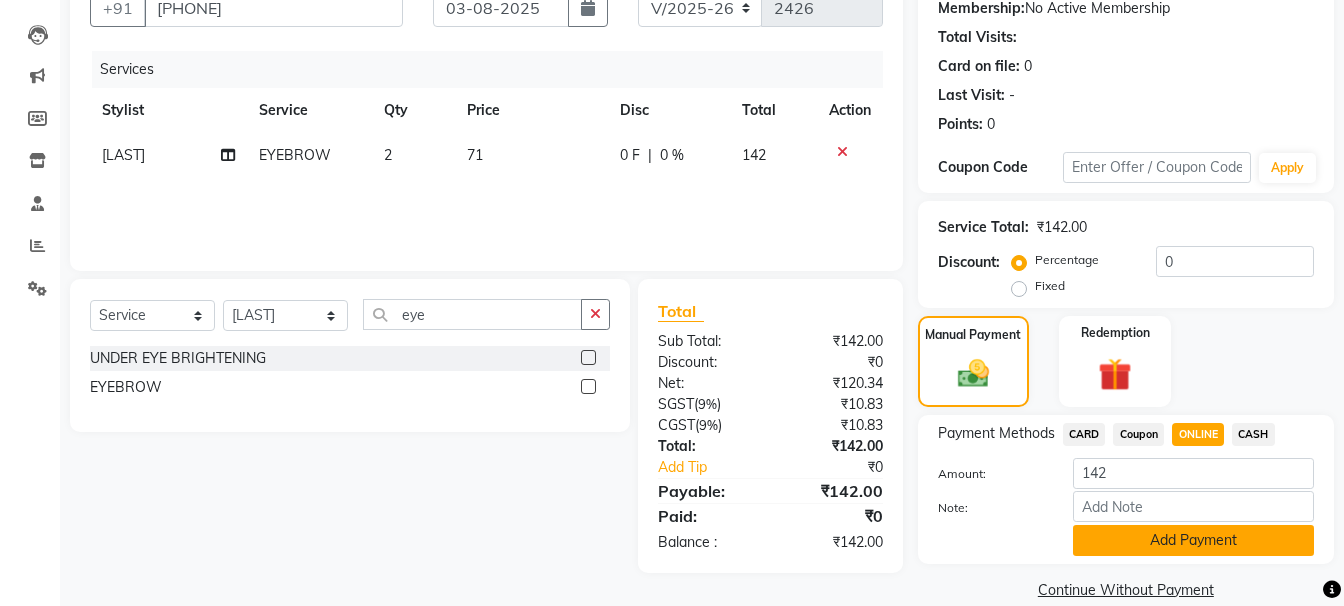 click on "Add Payment" 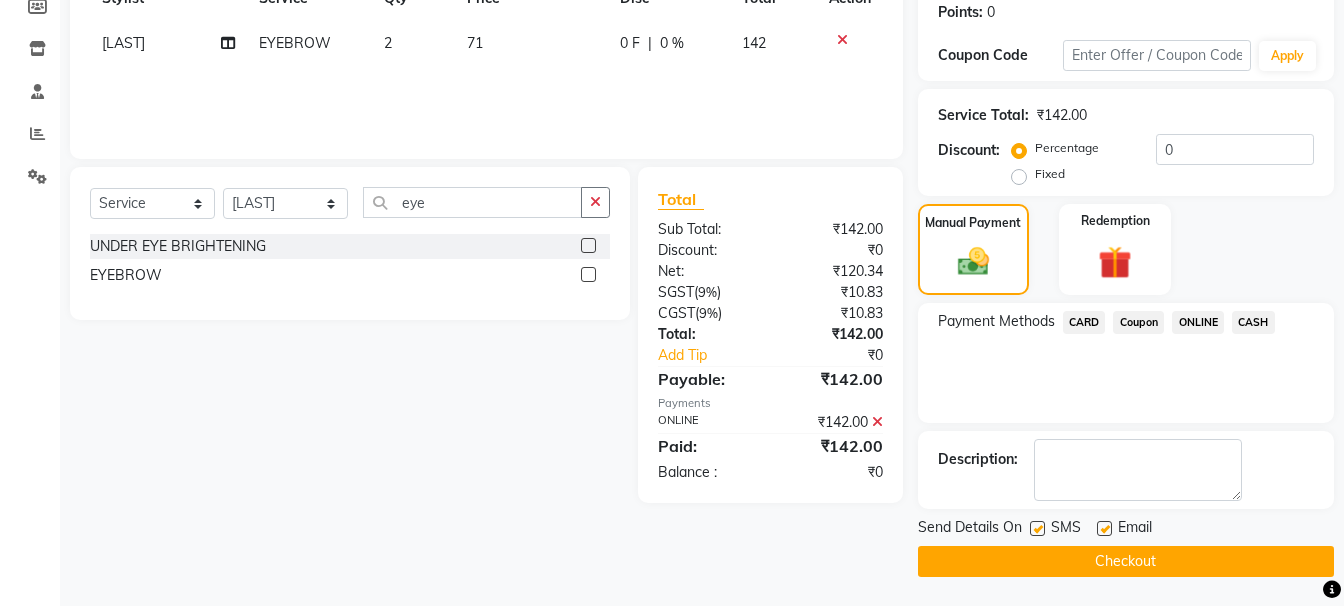 scroll, scrollTop: 310, scrollLeft: 0, axis: vertical 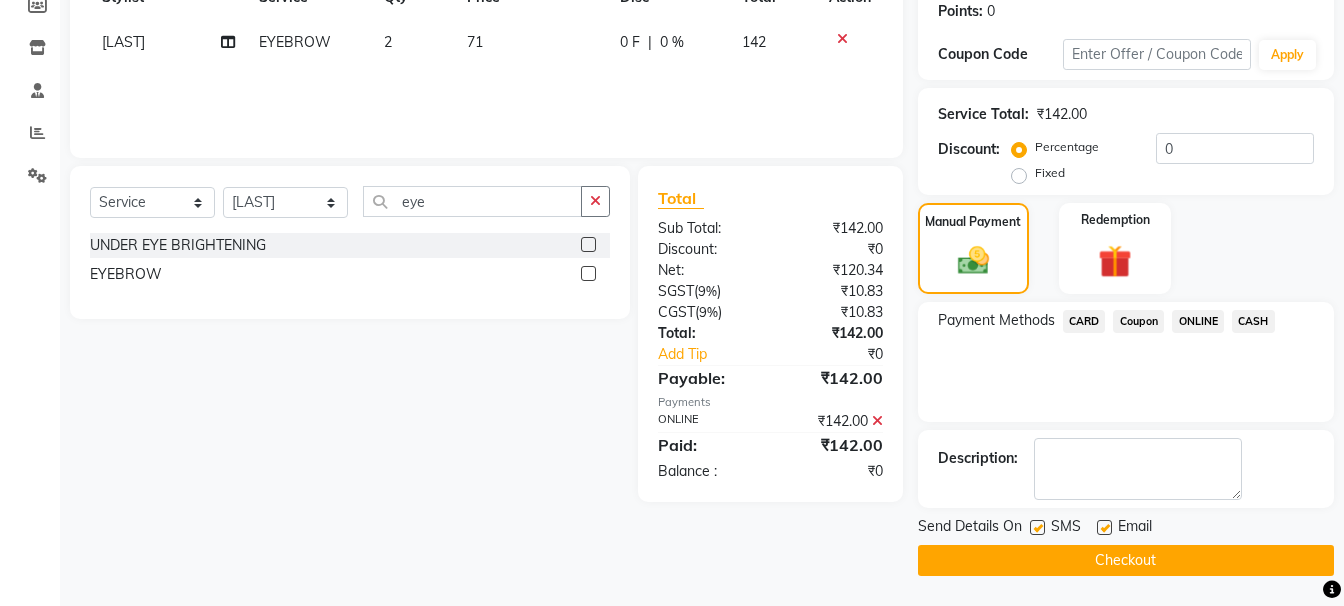 click on "Checkout" 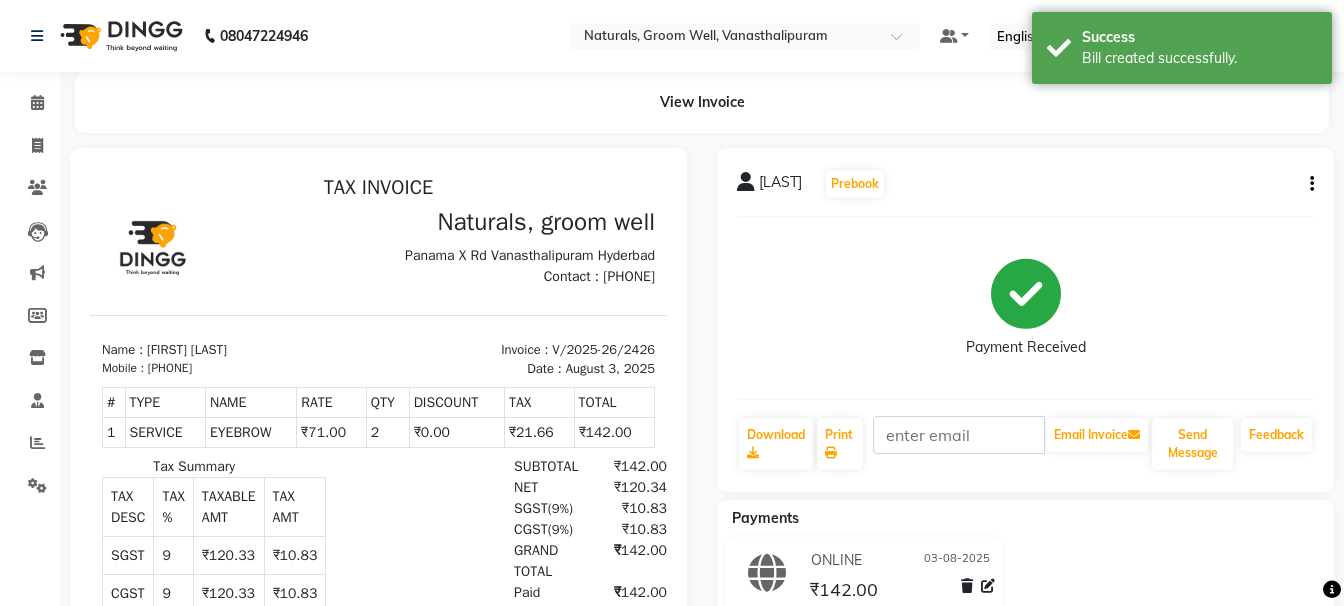 scroll, scrollTop: 0, scrollLeft: 0, axis: both 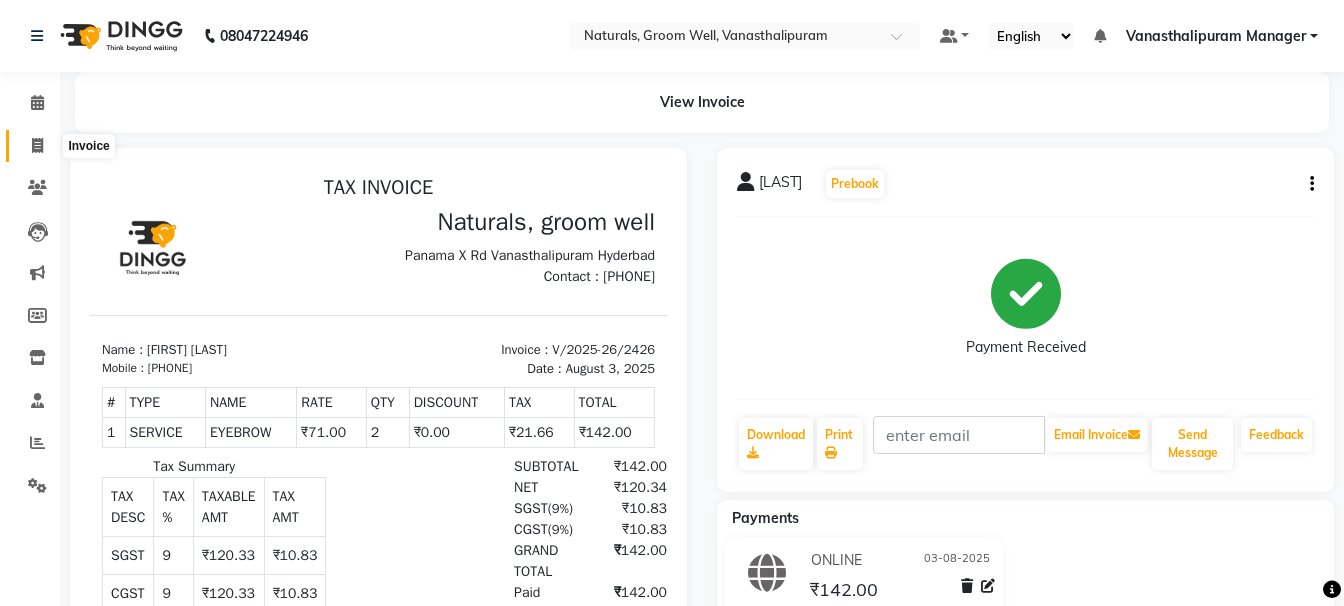 click 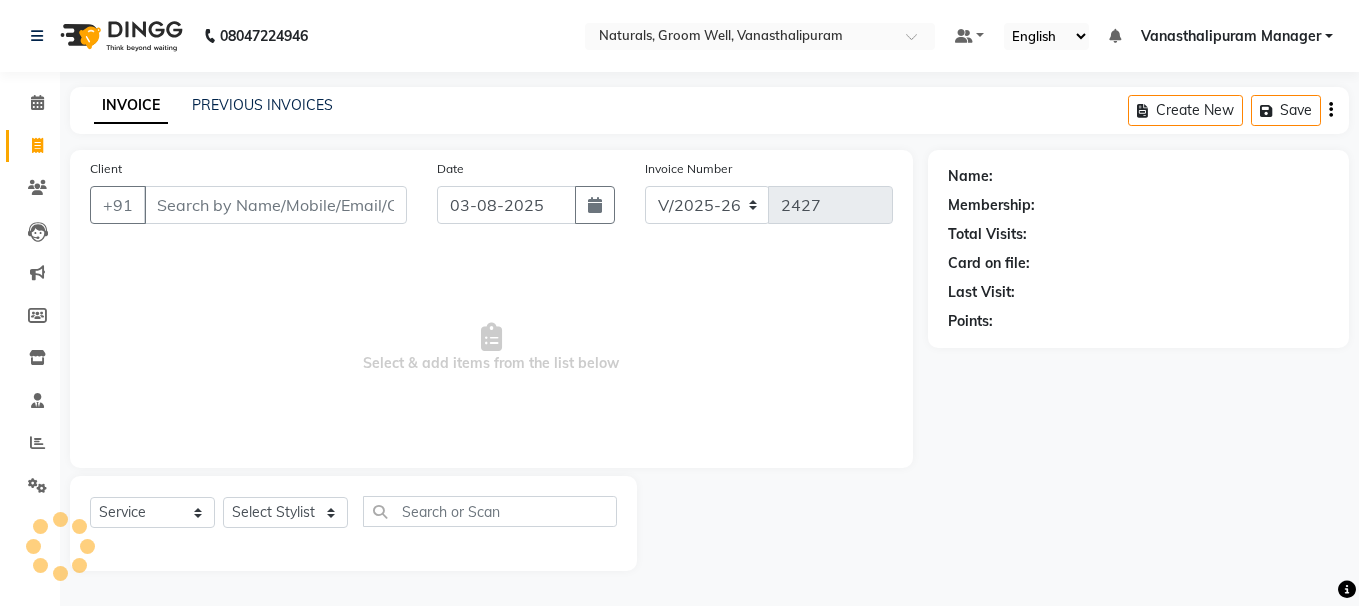 click on "Client" at bounding box center [275, 205] 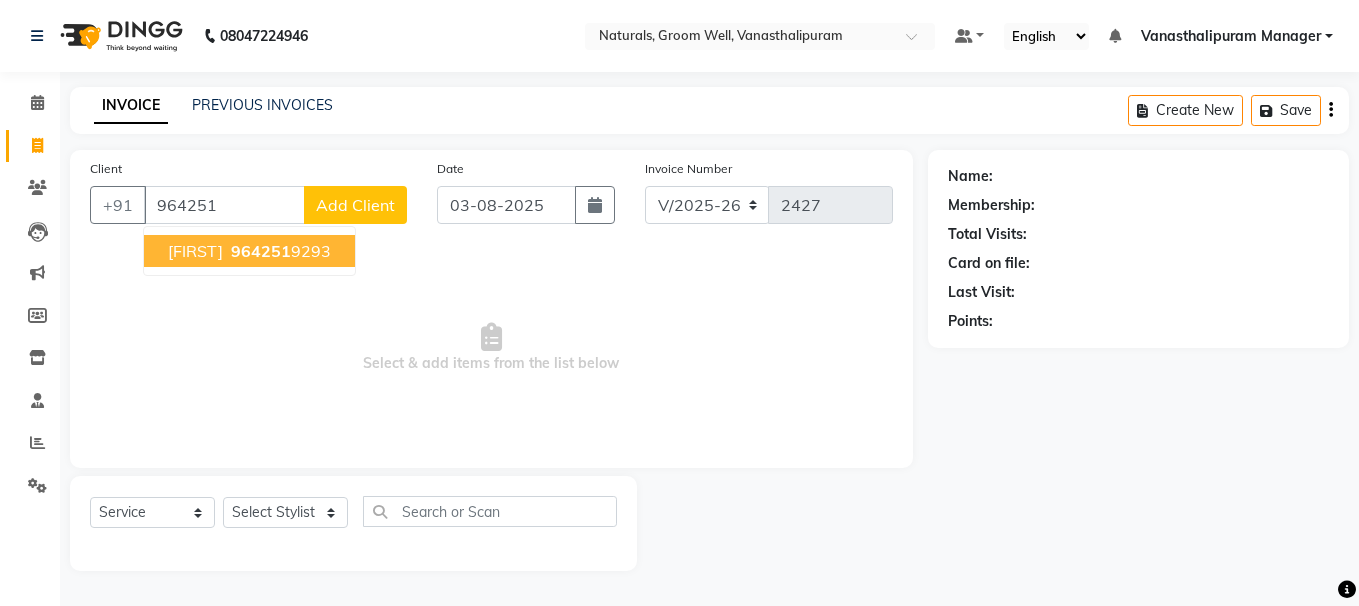 click on "964251" at bounding box center [261, 251] 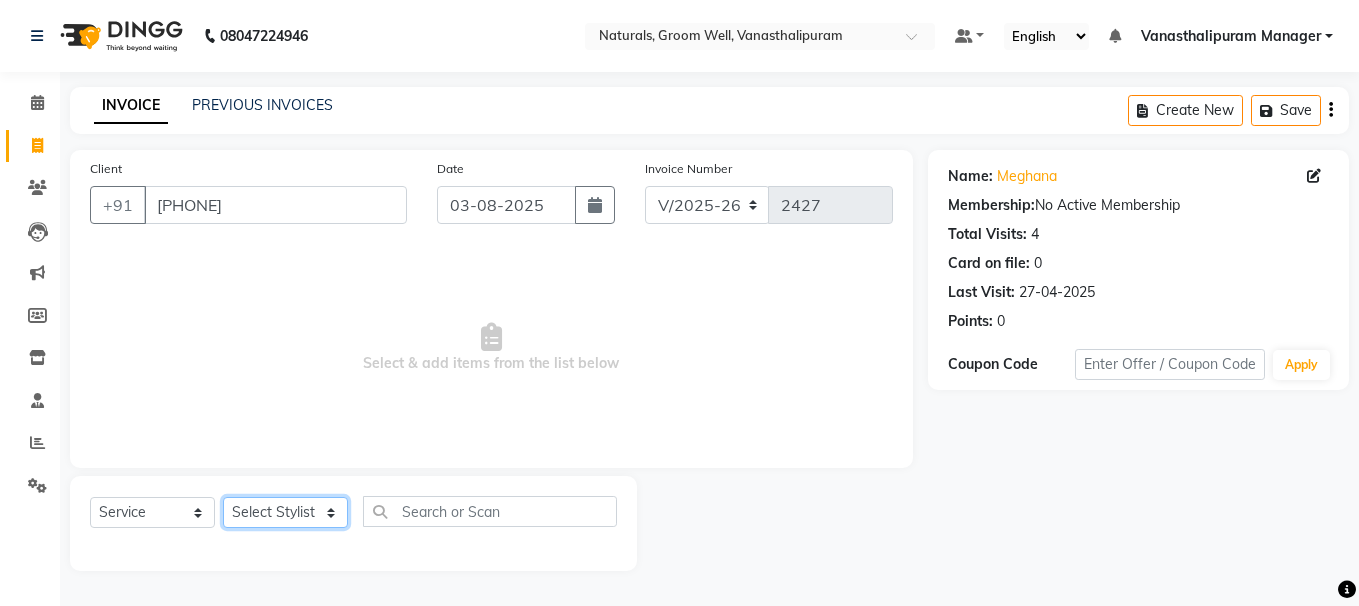 click on "Select Stylist [NAME] [NAME] [NAME] [NAME] [NAME] [NAME] [NAME] [NAME] [NAME] [NAME] [NAME] [NAME] [NAME]" 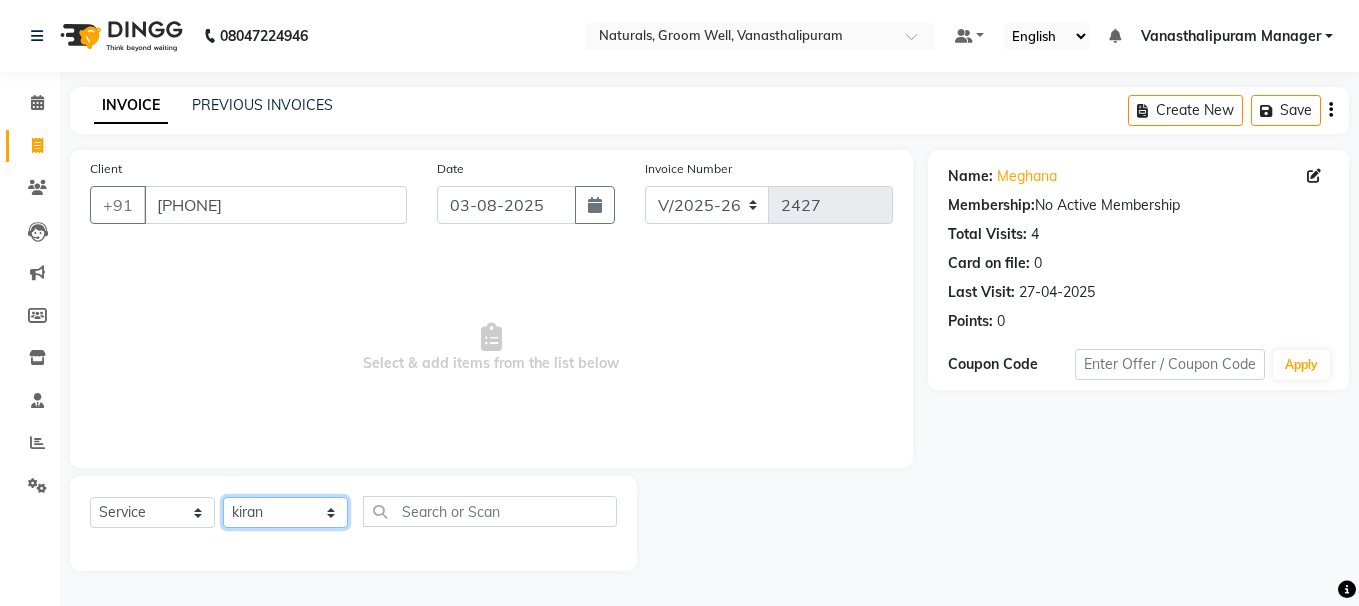 click on "Select Stylist [NAME] [NAME] [NAME] [NAME] [NAME] [NAME] [NAME] [NAME] [NAME] [NAME] [NAME] [NAME] [NAME]" 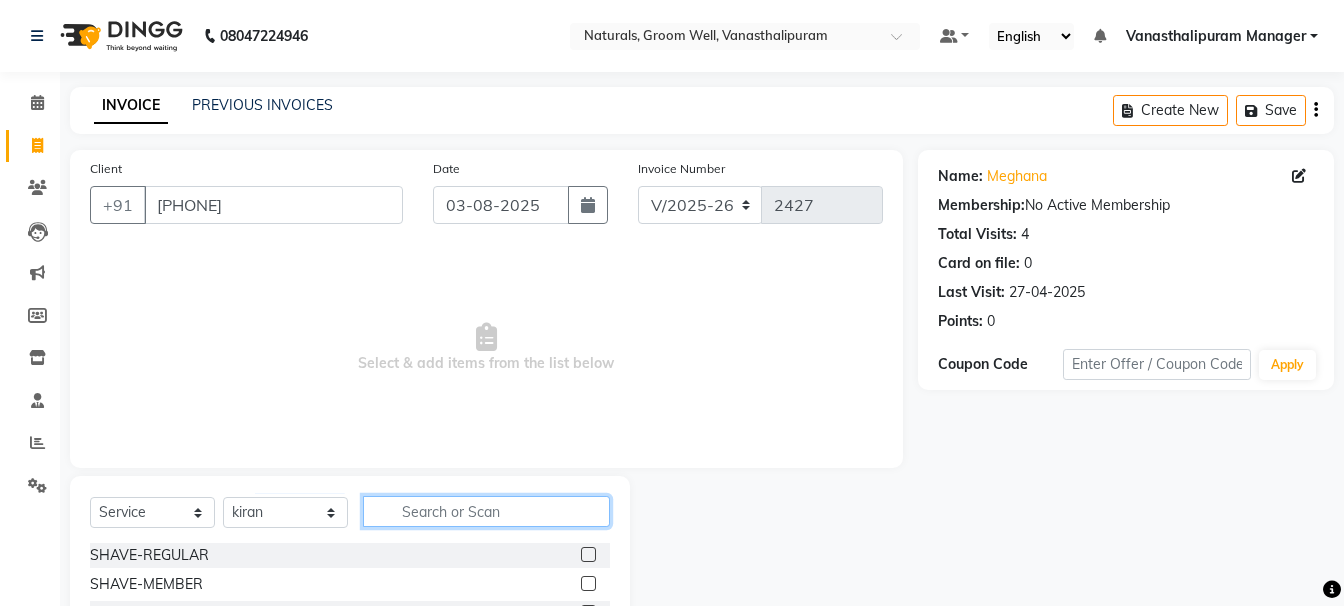 click 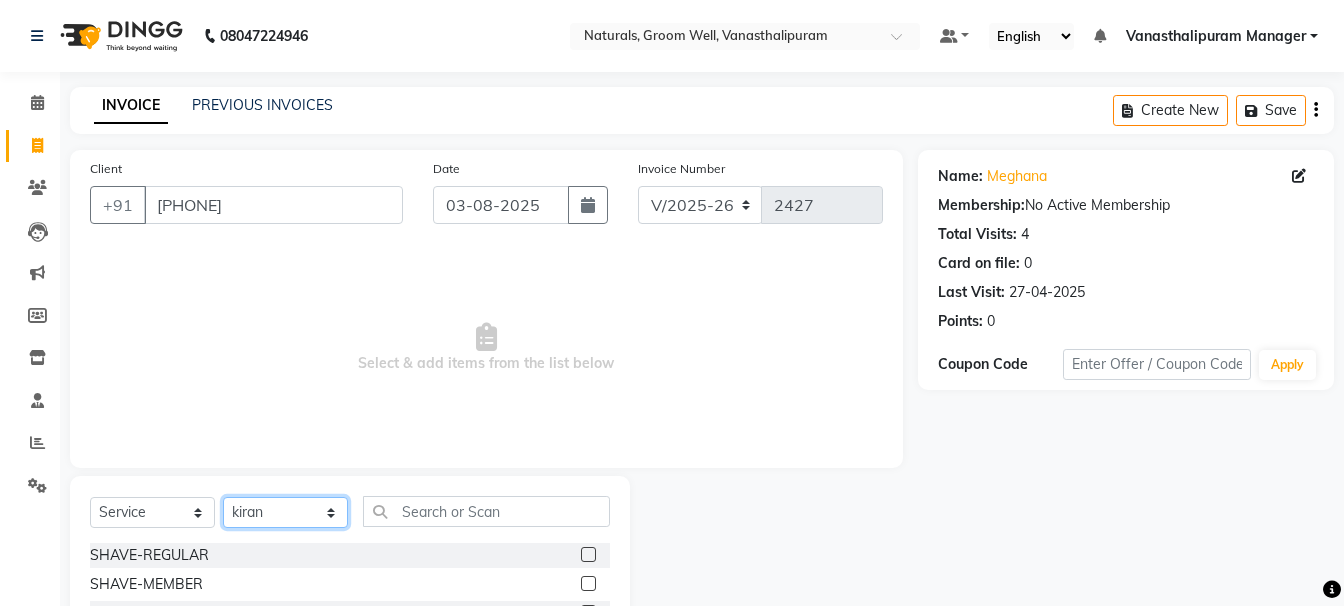 click on "Select Stylist [NAME] [NAME] [NAME] [NAME] [NAME] [NAME] [NAME] [NAME] [NAME] [NAME] [NAME] [NAME] [NAME]" 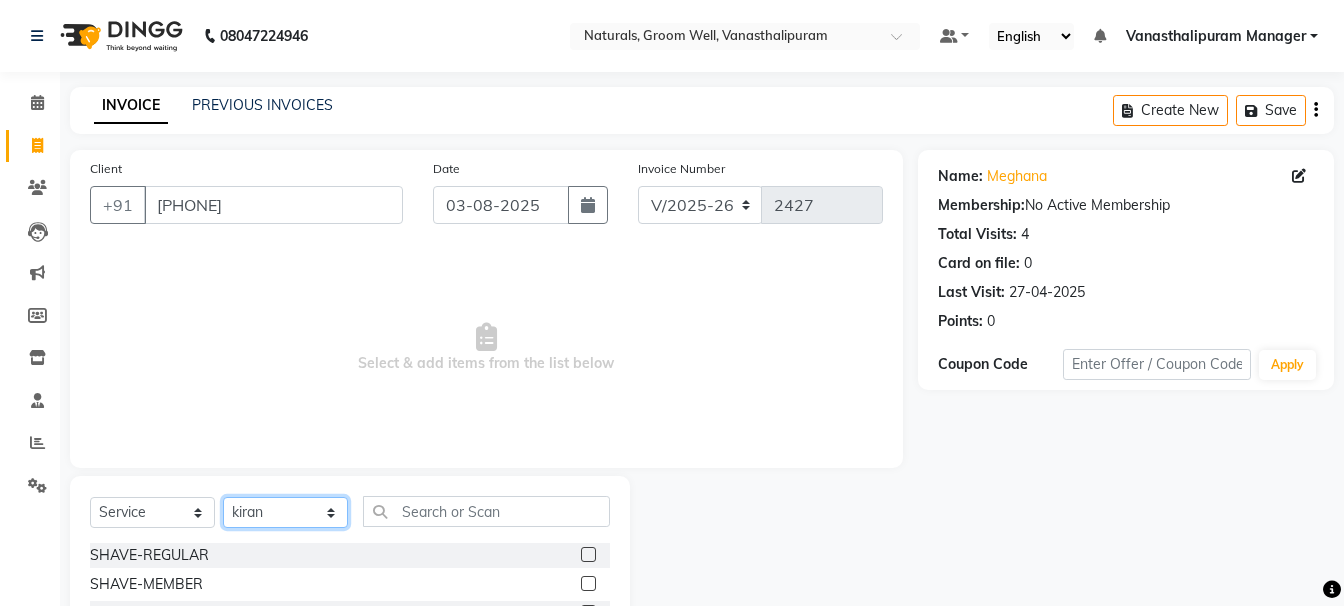 click on "Select Stylist [NAME] [NAME] [NAME] [NAME] [NAME] [NAME] [NAME] [NAME] [NAME] [NAME] [NAME] [NAME] [NAME]" 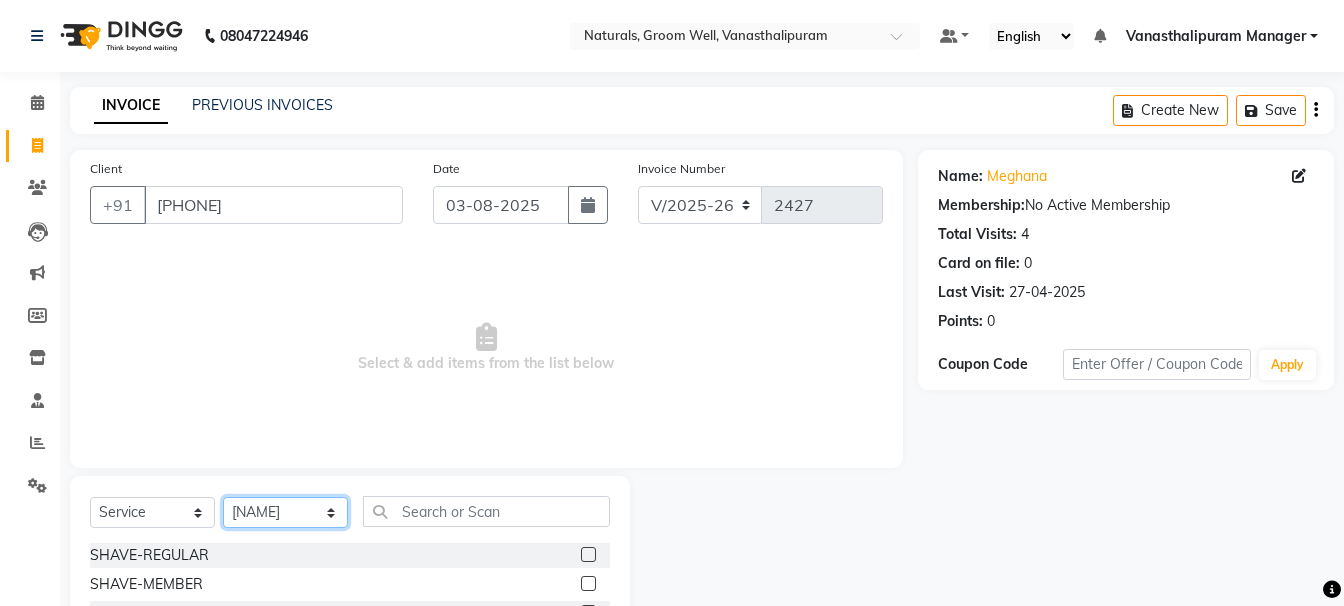click on "Select Stylist [NAME] [NAME] [NAME] [NAME] [NAME] [NAME] [NAME] [NAME] [NAME] [NAME] [NAME] [NAME] [NAME]" 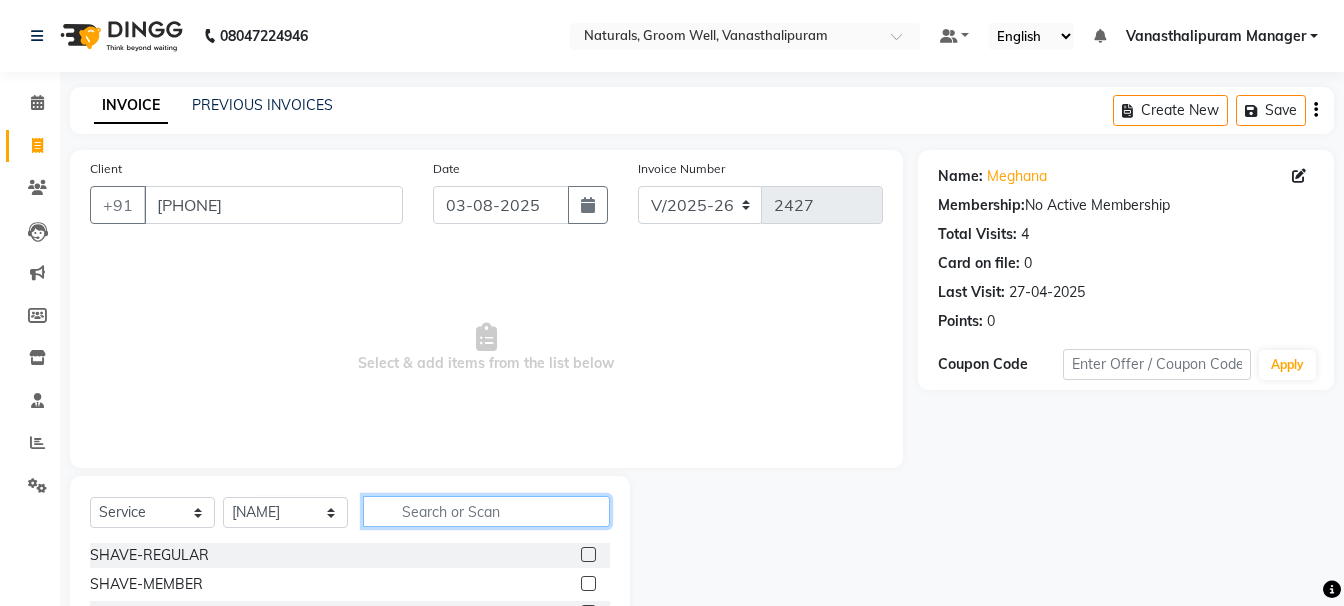 click 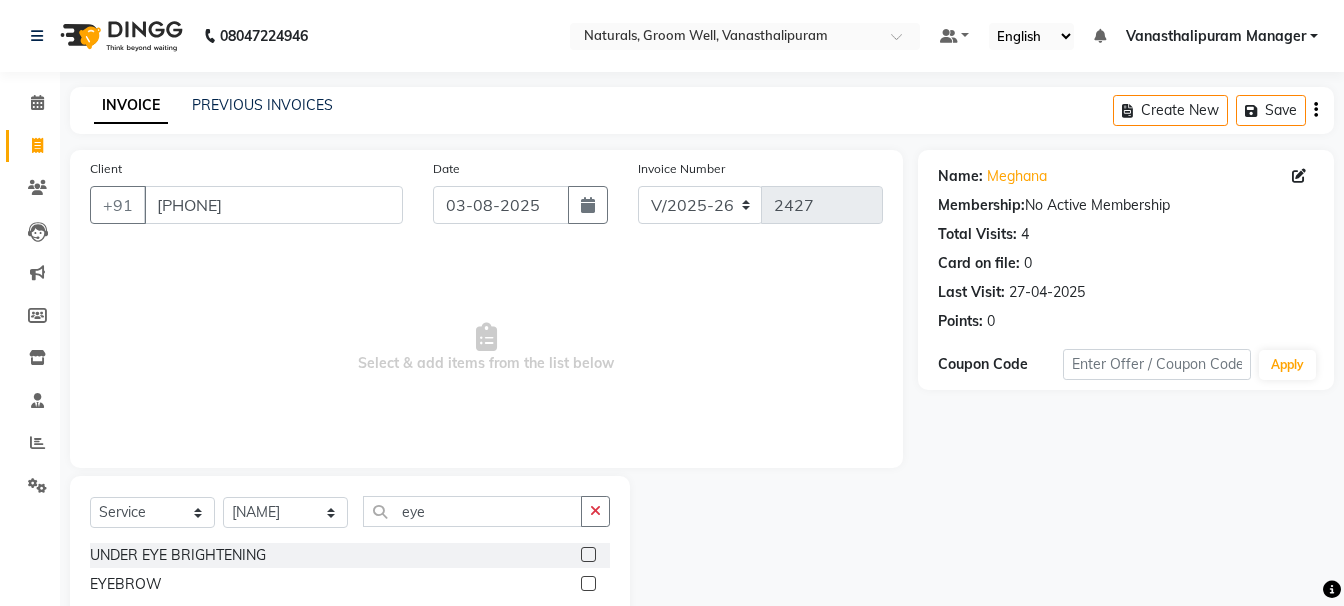 click 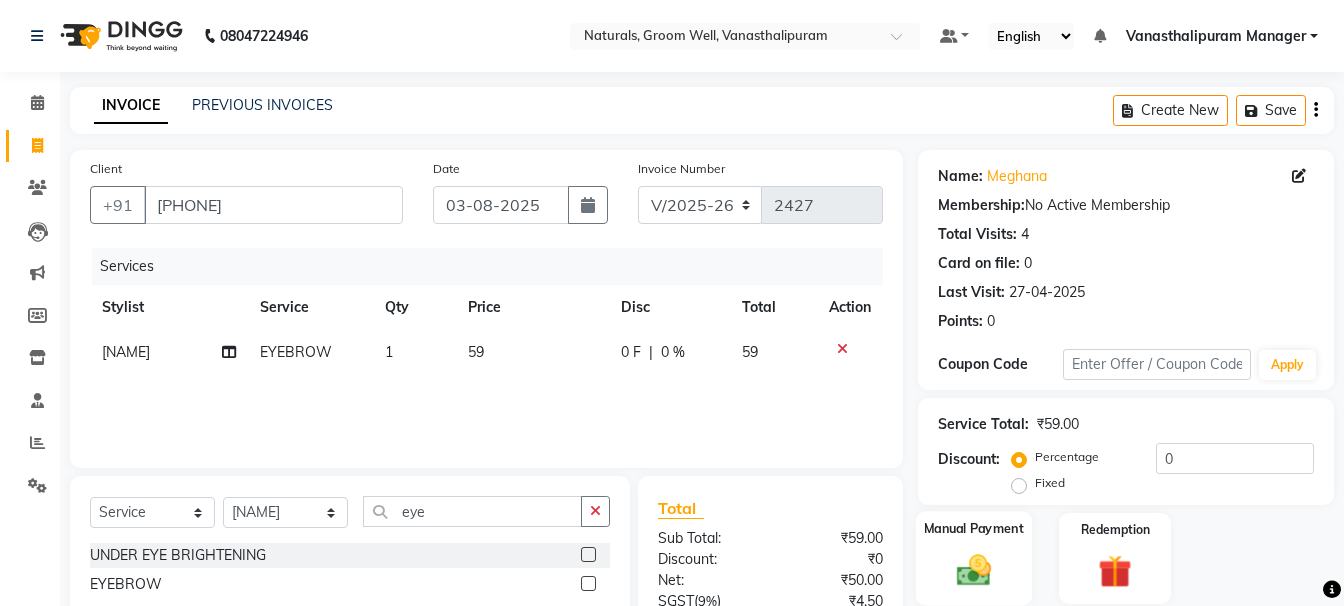 click 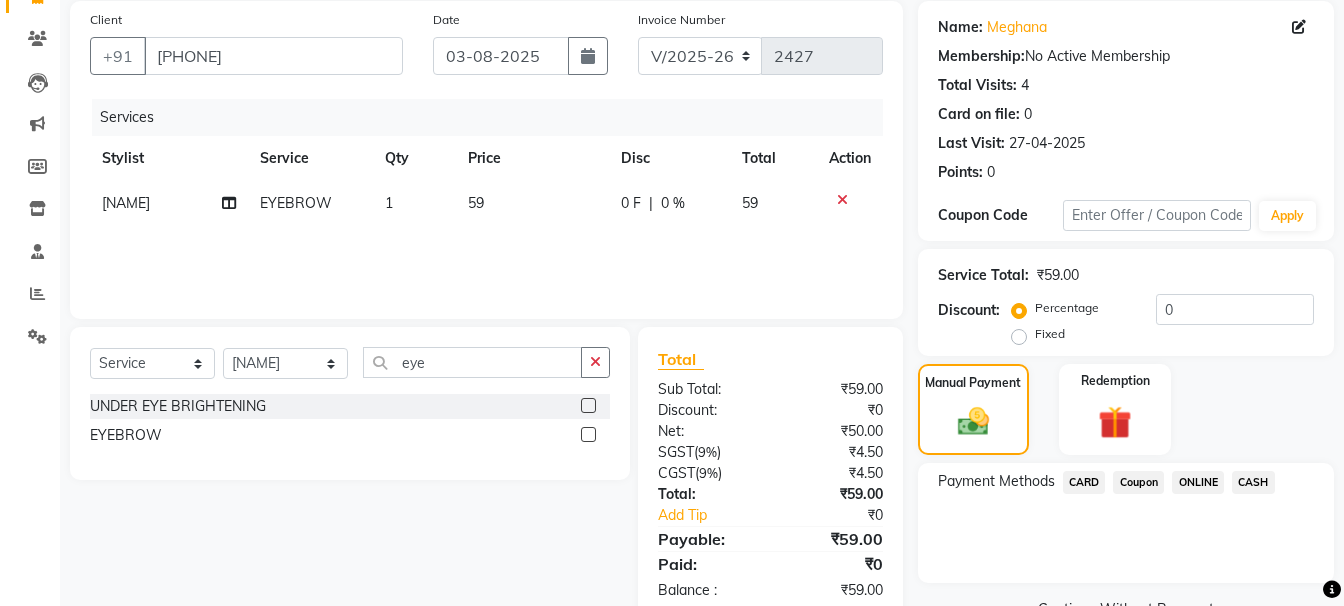 scroll, scrollTop: 197, scrollLeft: 0, axis: vertical 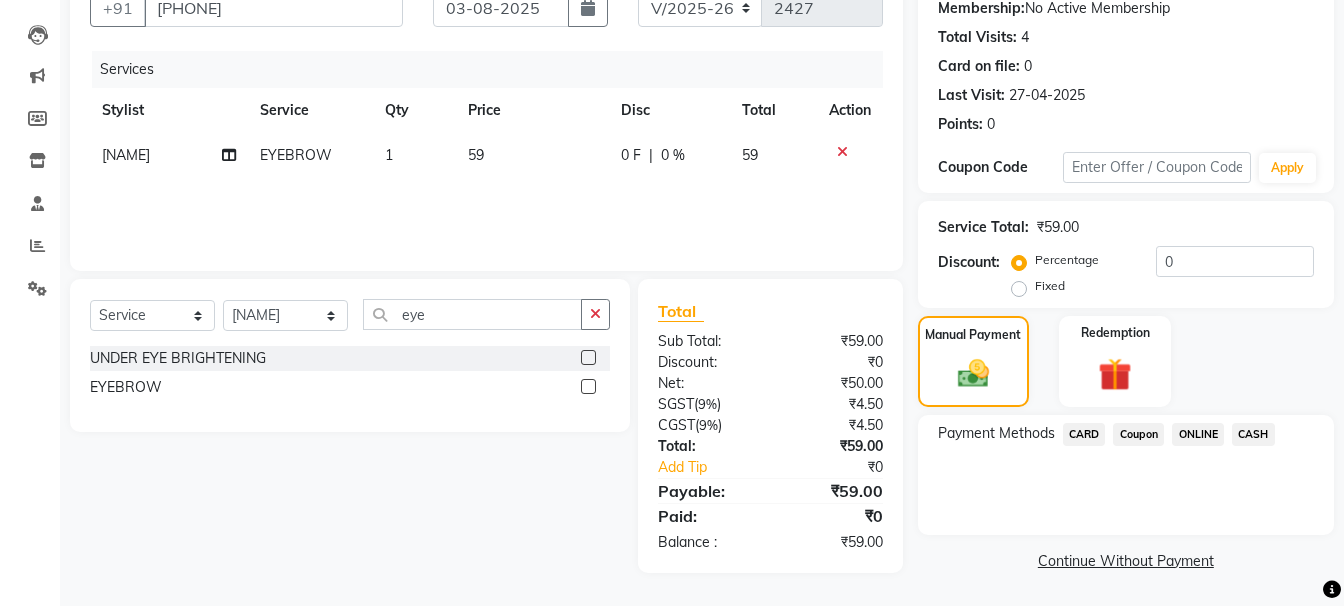 click on "ONLINE" 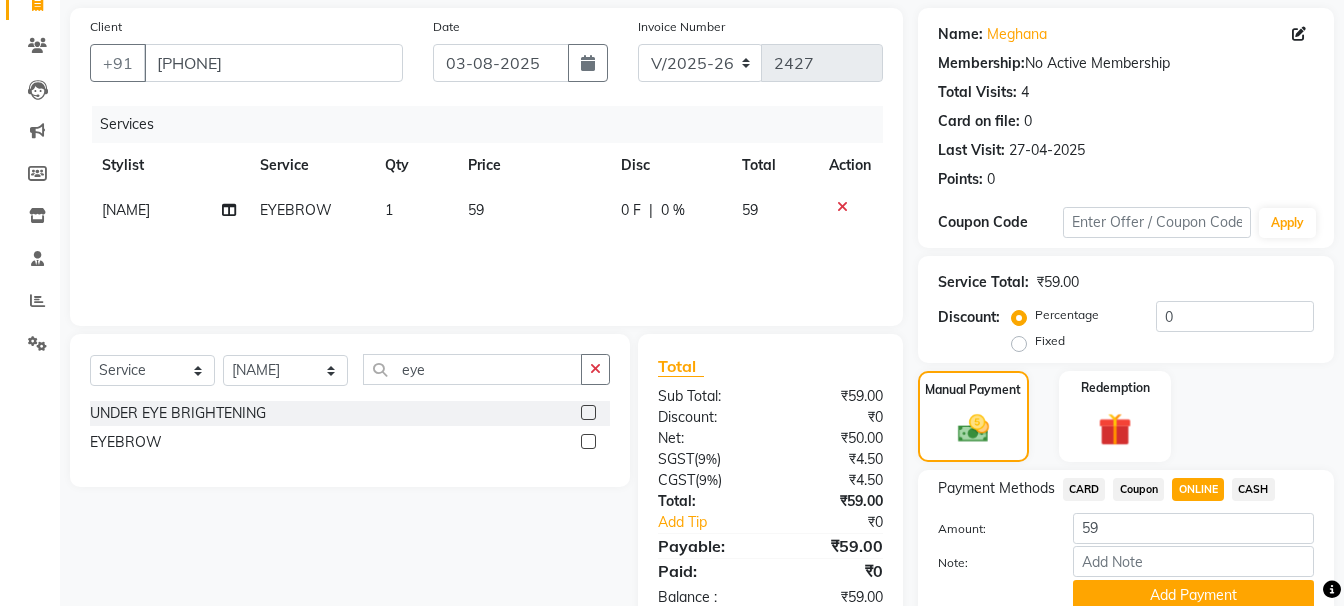 scroll, scrollTop: 97, scrollLeft: 0, axis: vertical 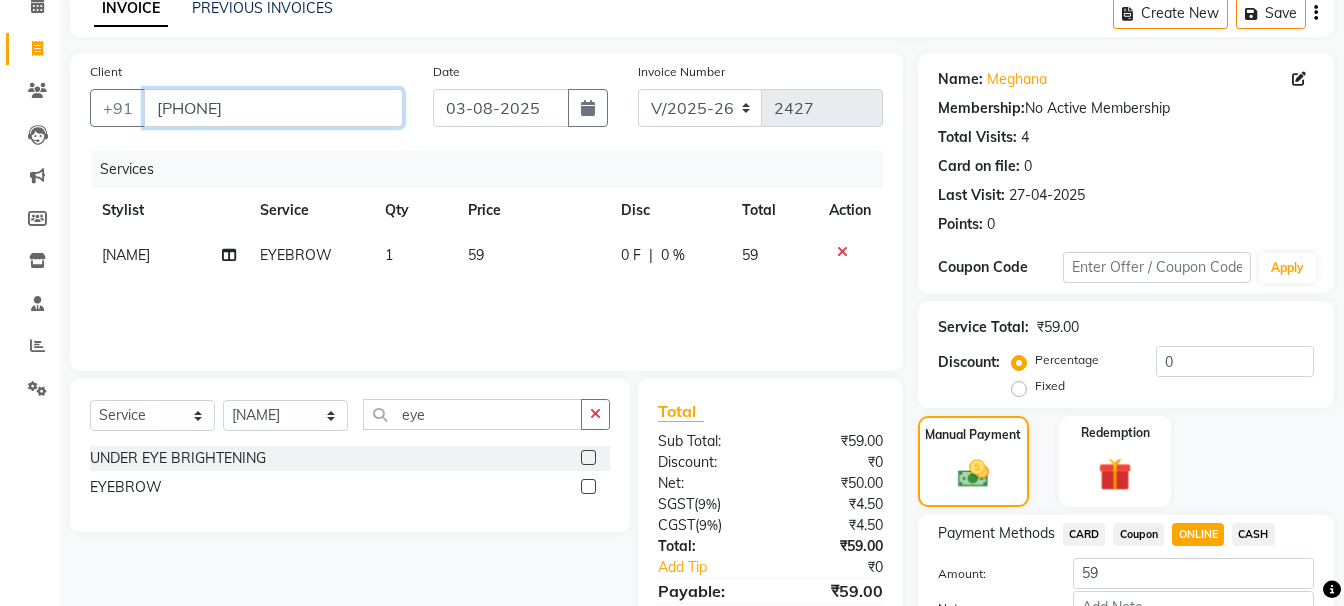 click on "[PHONE]" at bounding box center [273, 108] 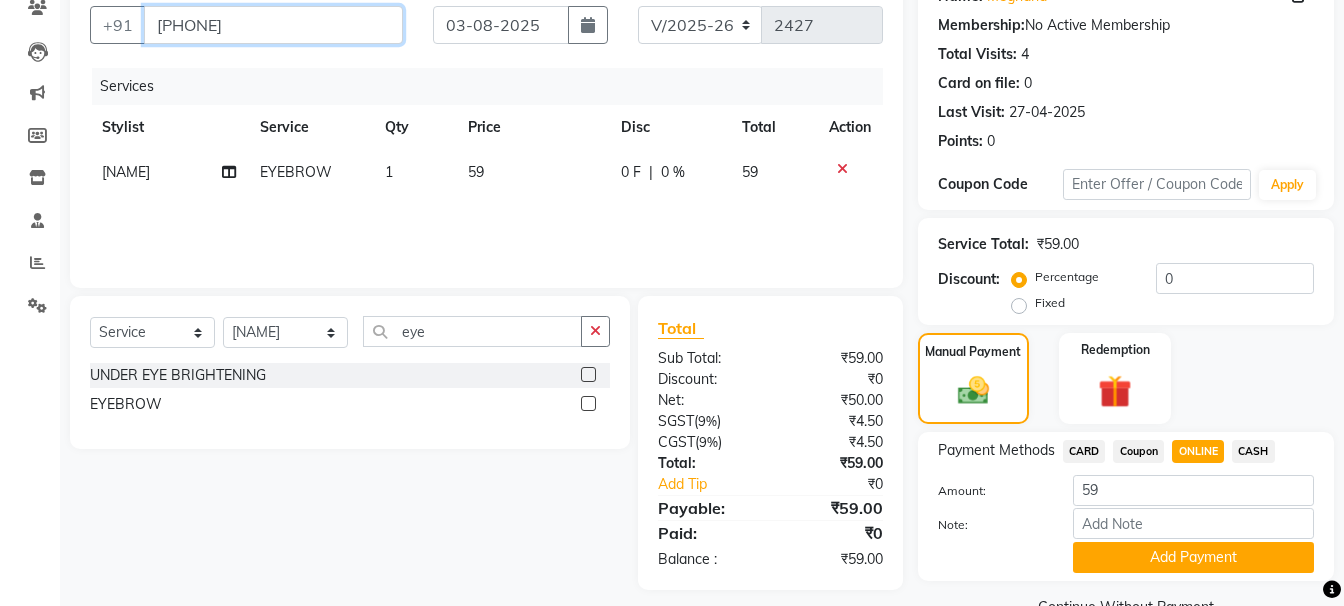 scroll, scrollTop: 226, scrollLeft: 0, axis: vertical 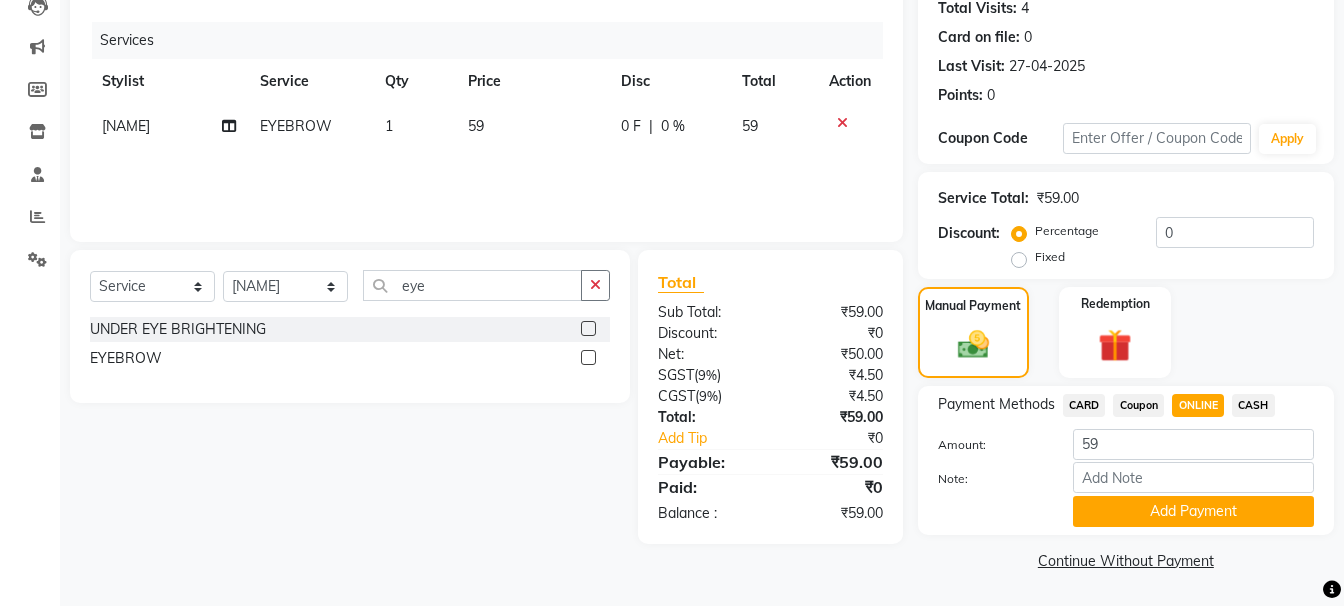 click on "Payment Methods CARD Coupon ONLINE CASH Amount: 59 Note: Add Payment" 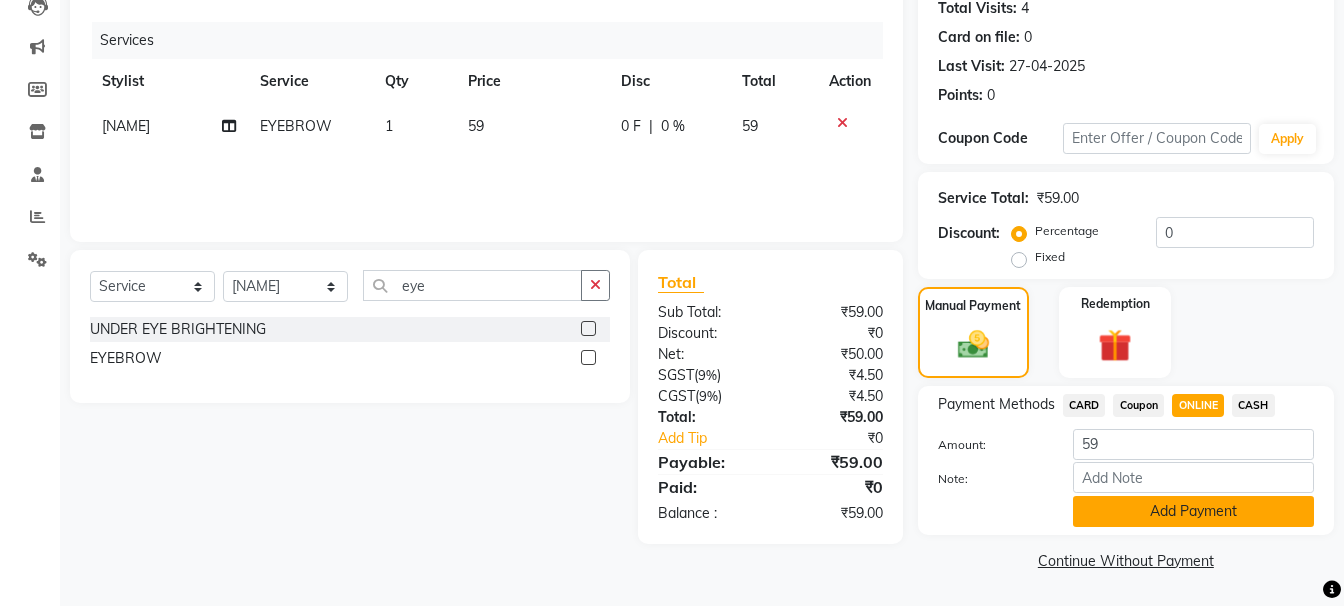 click on "Add Payment" 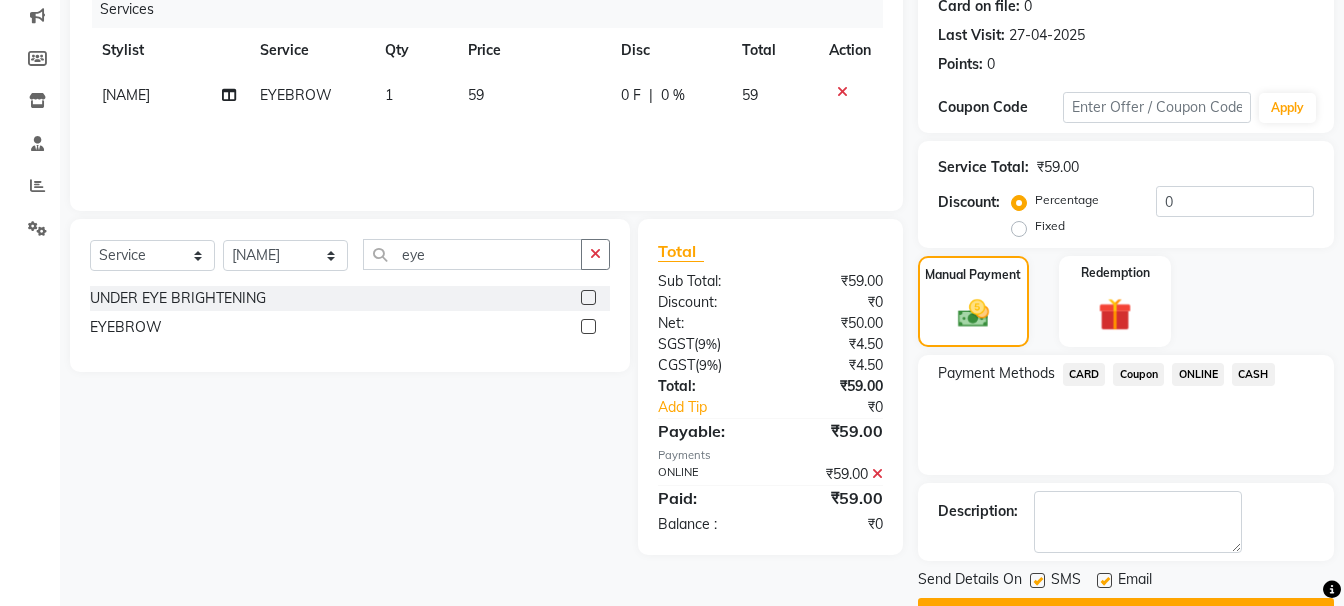 scroll, scrollTop: 310, scrollLeft: 0, axis: vertical 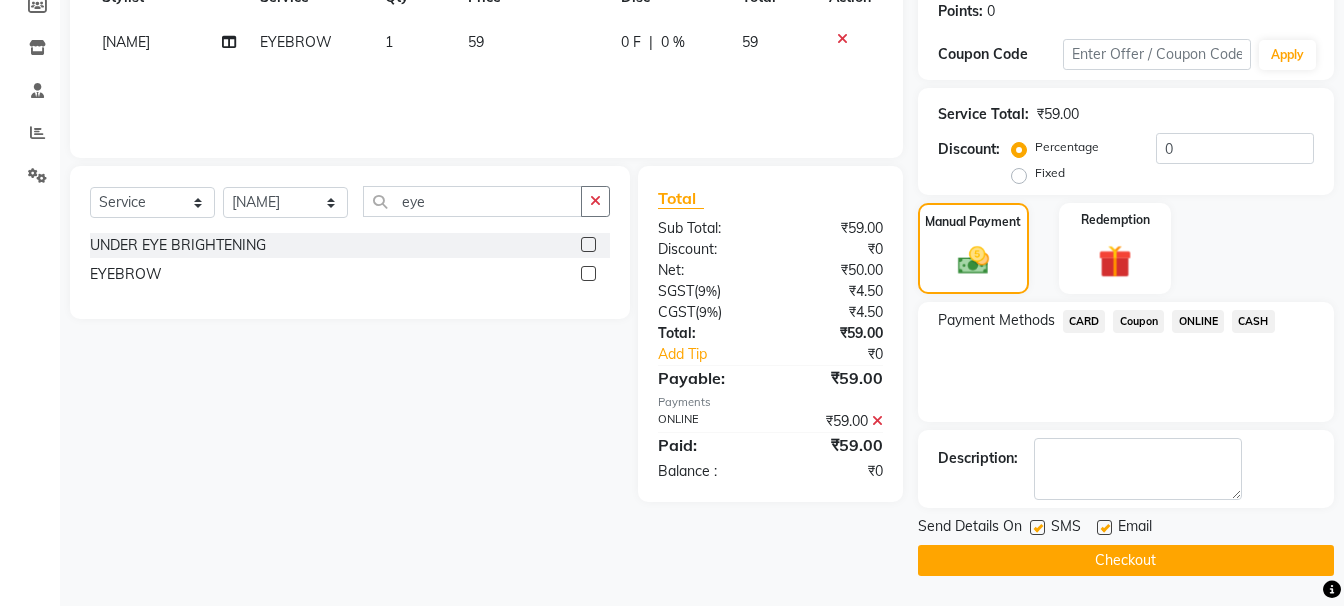 click on "Checkout" 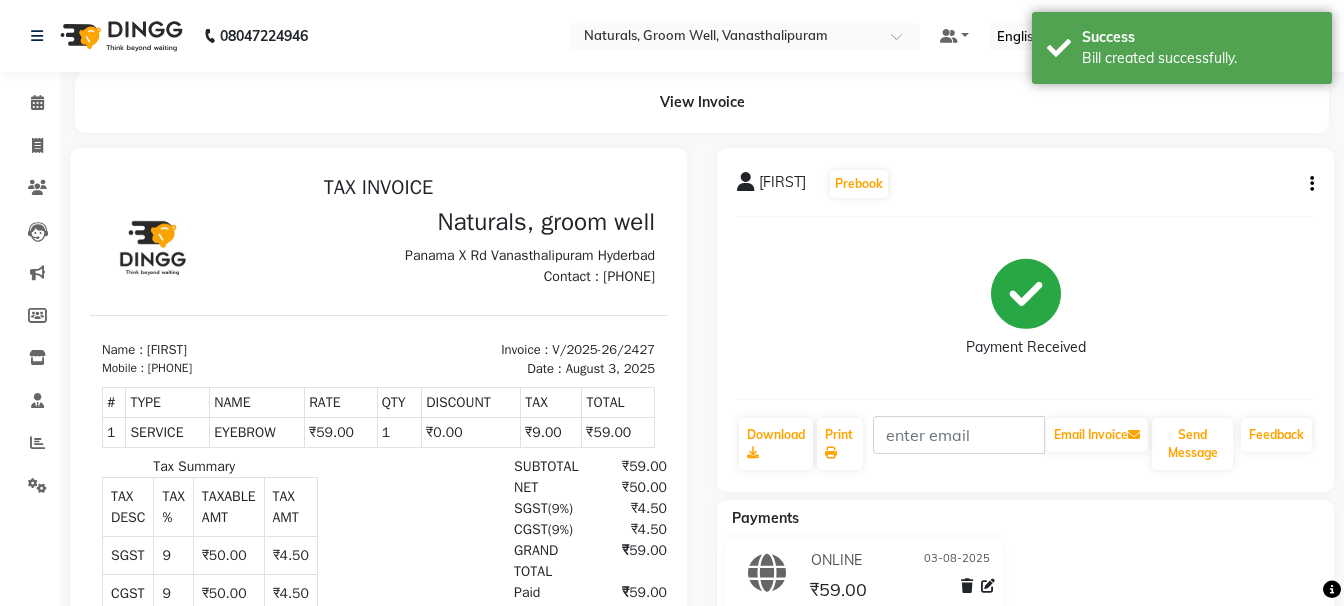scroll, scrollTop: 0, scrollLeft: 0, axis: both 